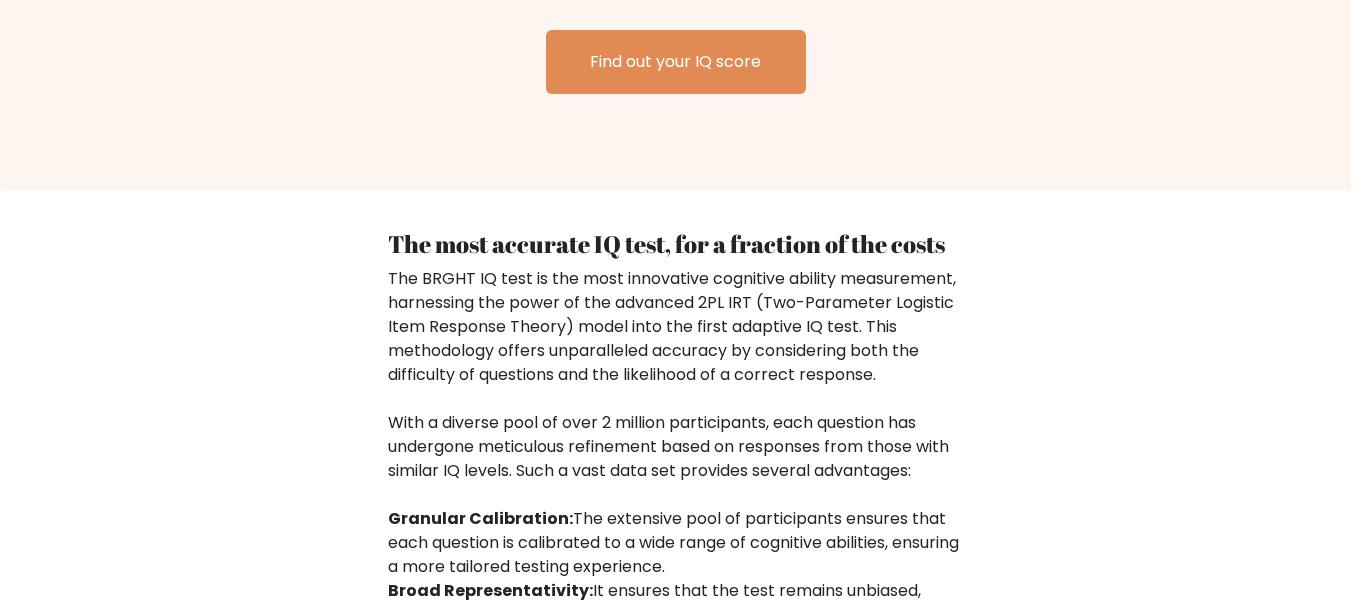 scroll, scrollTop: 2700, scrollLeft: 0, axis: vertical 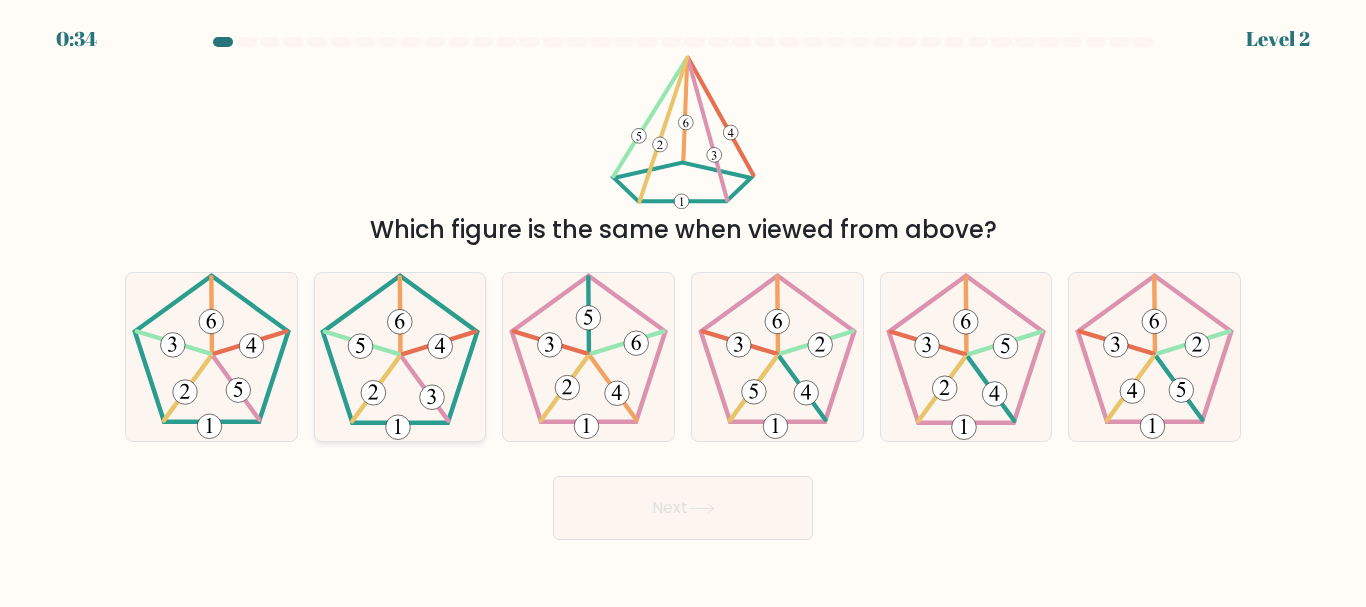 click at bounding box center [399, 356] 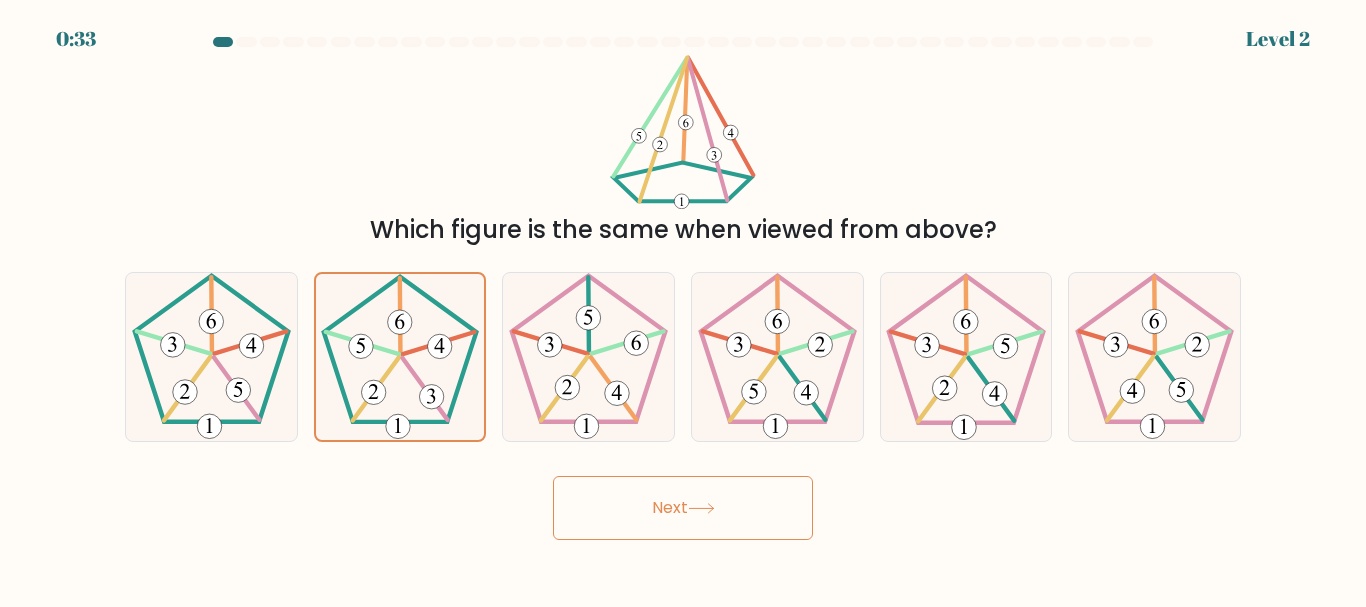 click on "Next" at bounding box center [683, 508] 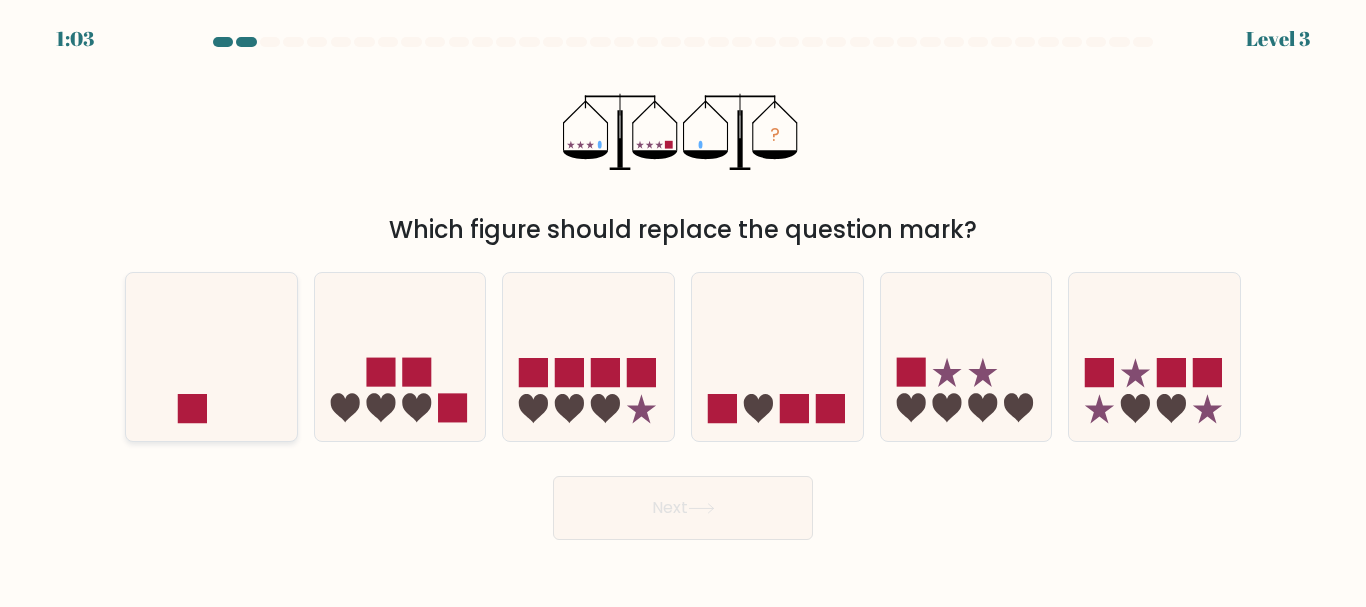 click at bounding box center [211, 356] 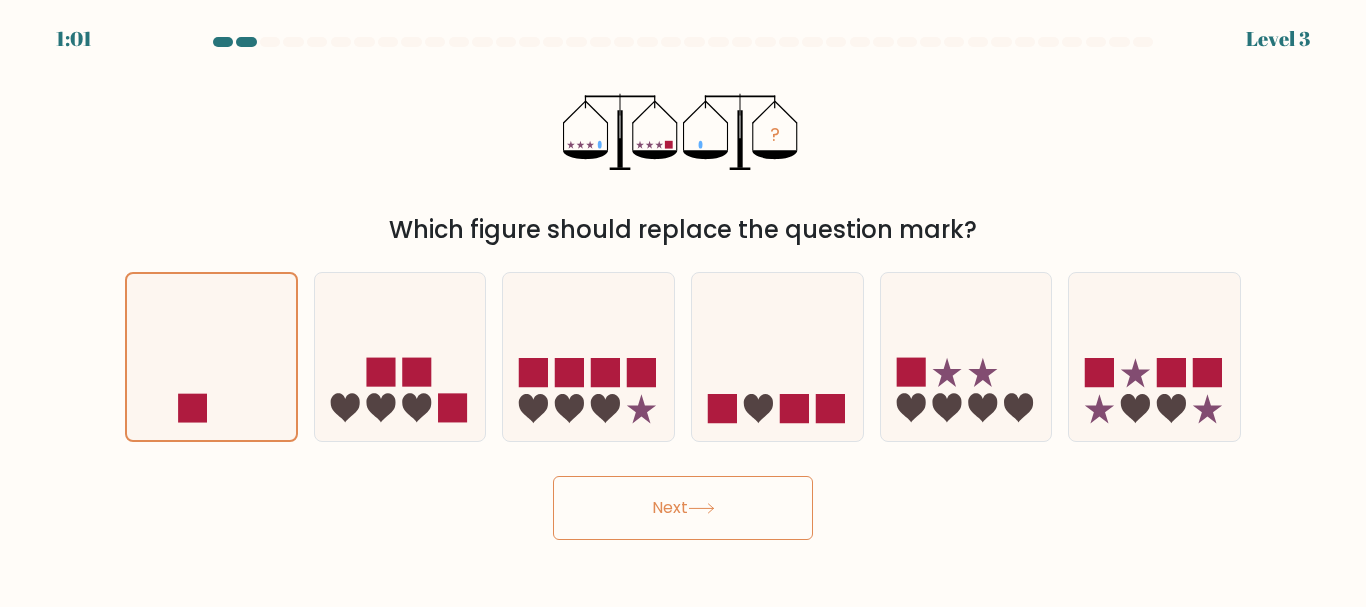 click on "Next" at bounding box center (683, 508) 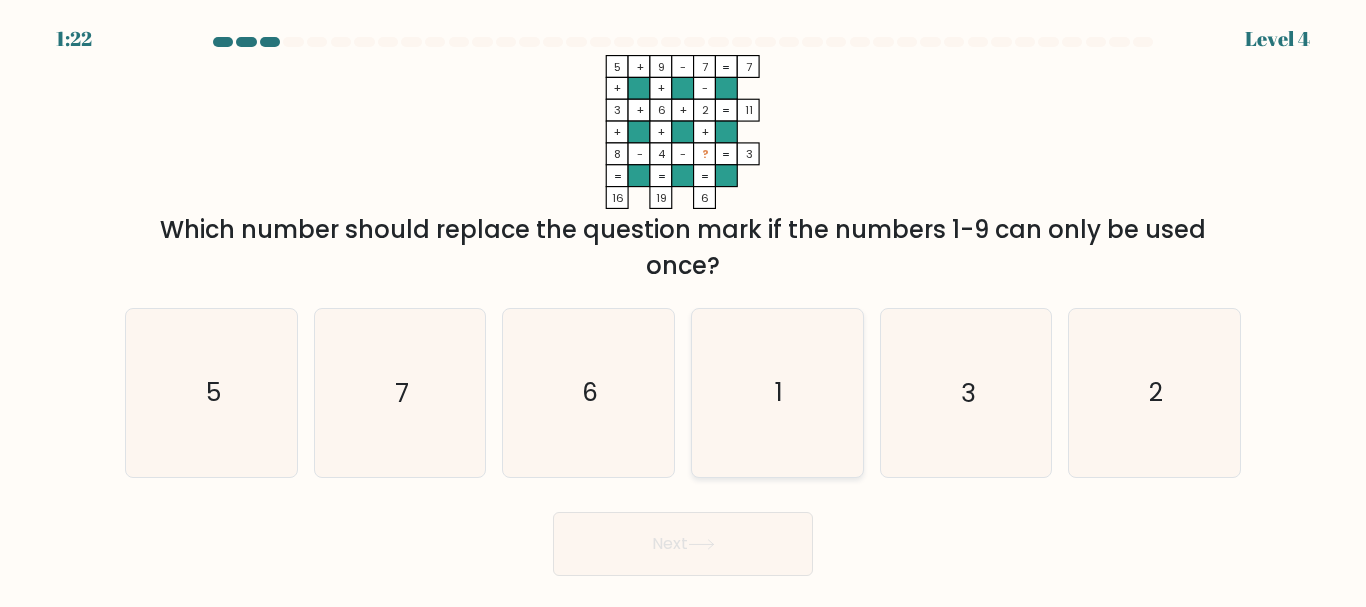 click on "1" at bounding box center [777, 392] 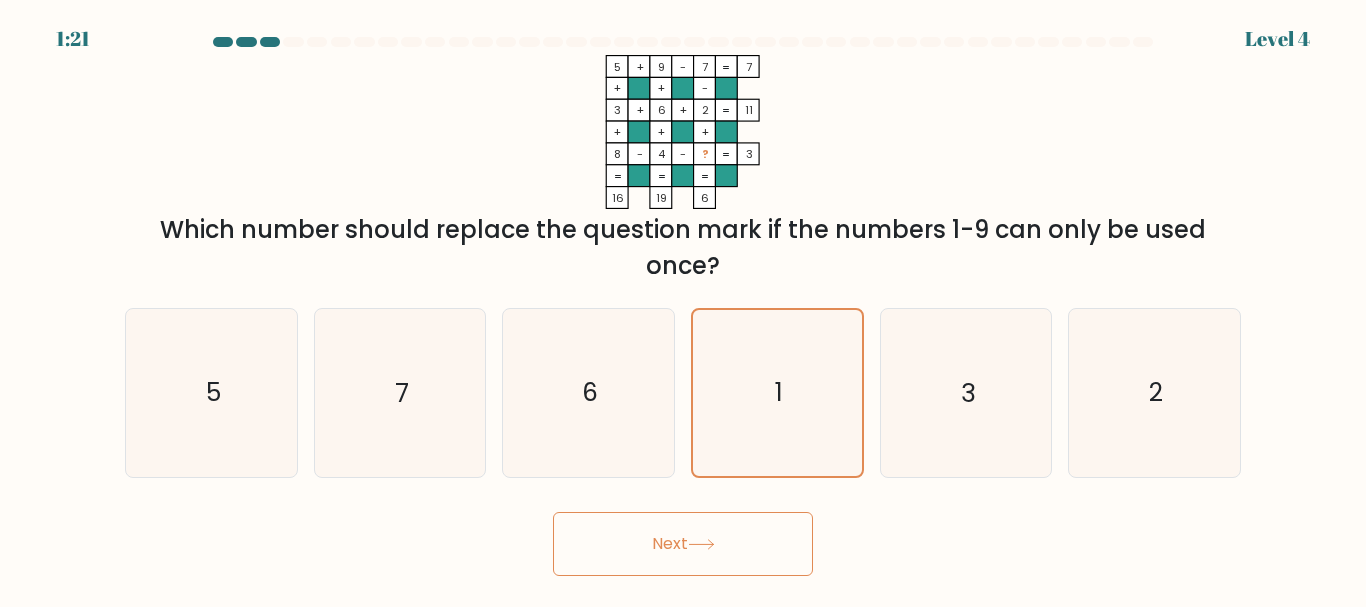 click on "Next" at bounding box center [683, 544] 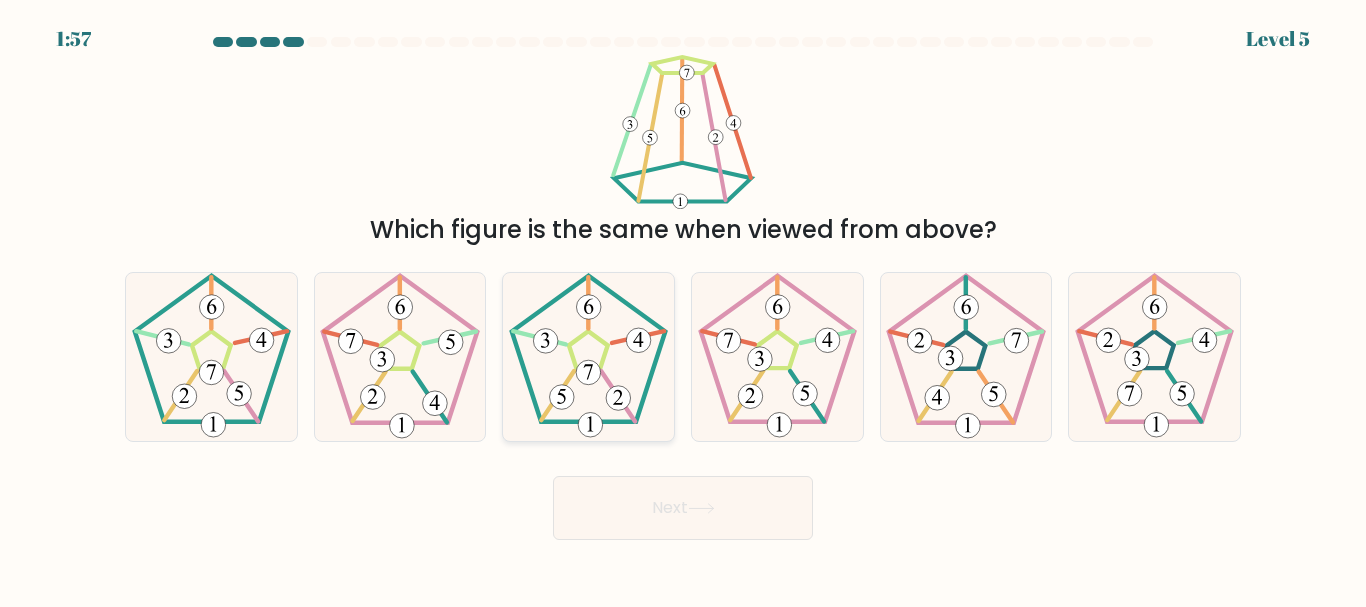 click at bounding box center [588, 356] 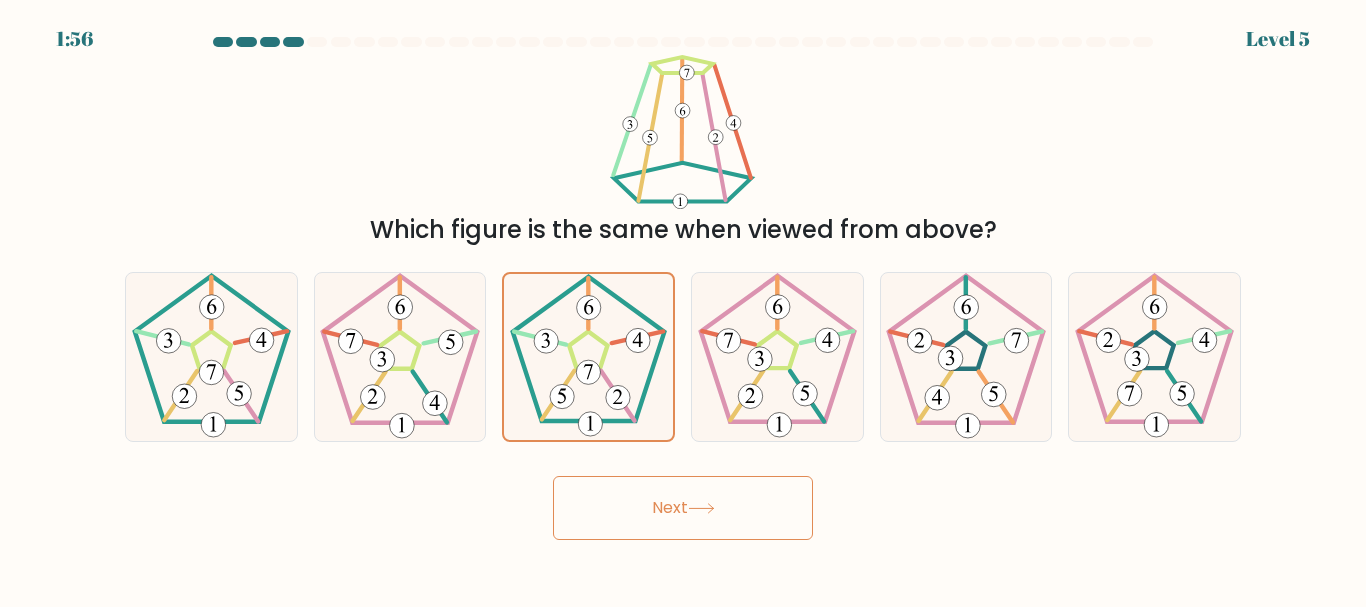 click on "Next" at bounding box center (683, 508) 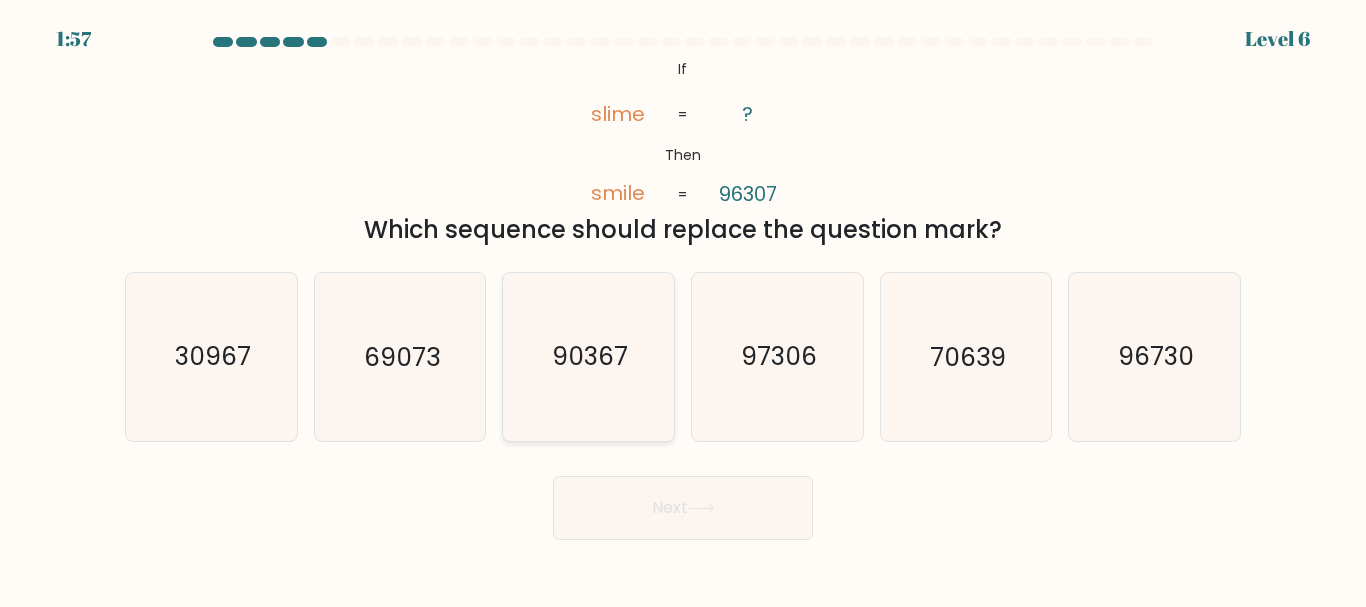 click on "90367" at bounding box center (588, 356) 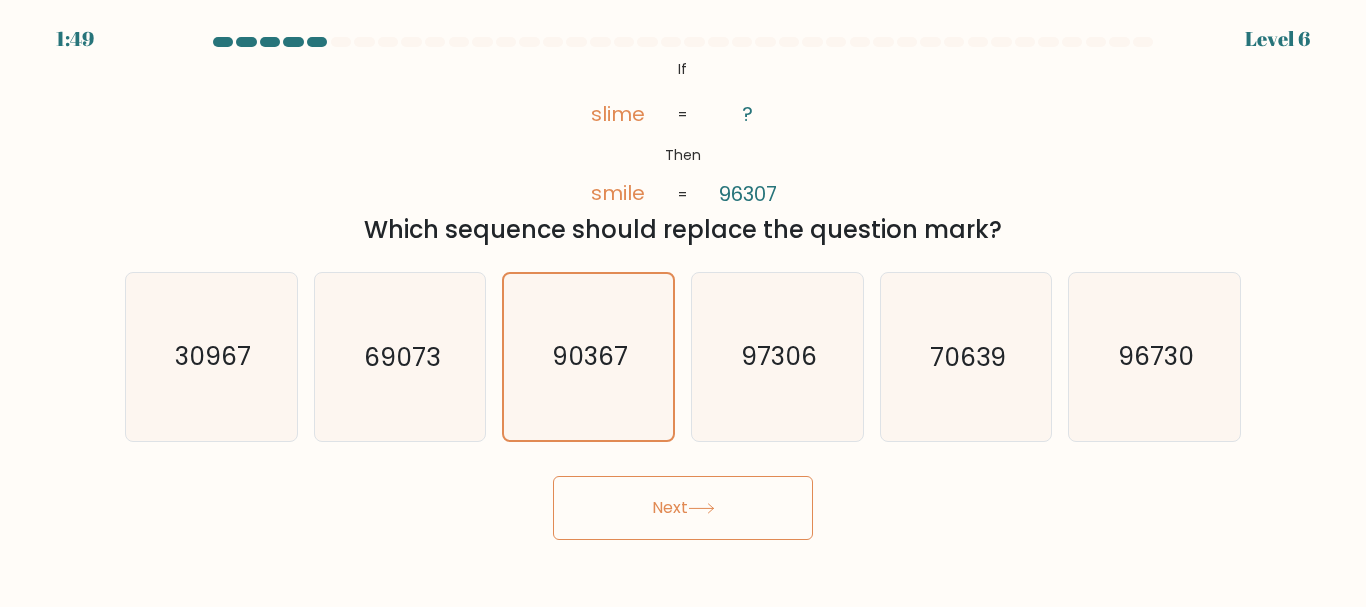 click on "Next" at bounding box center [683, 508] 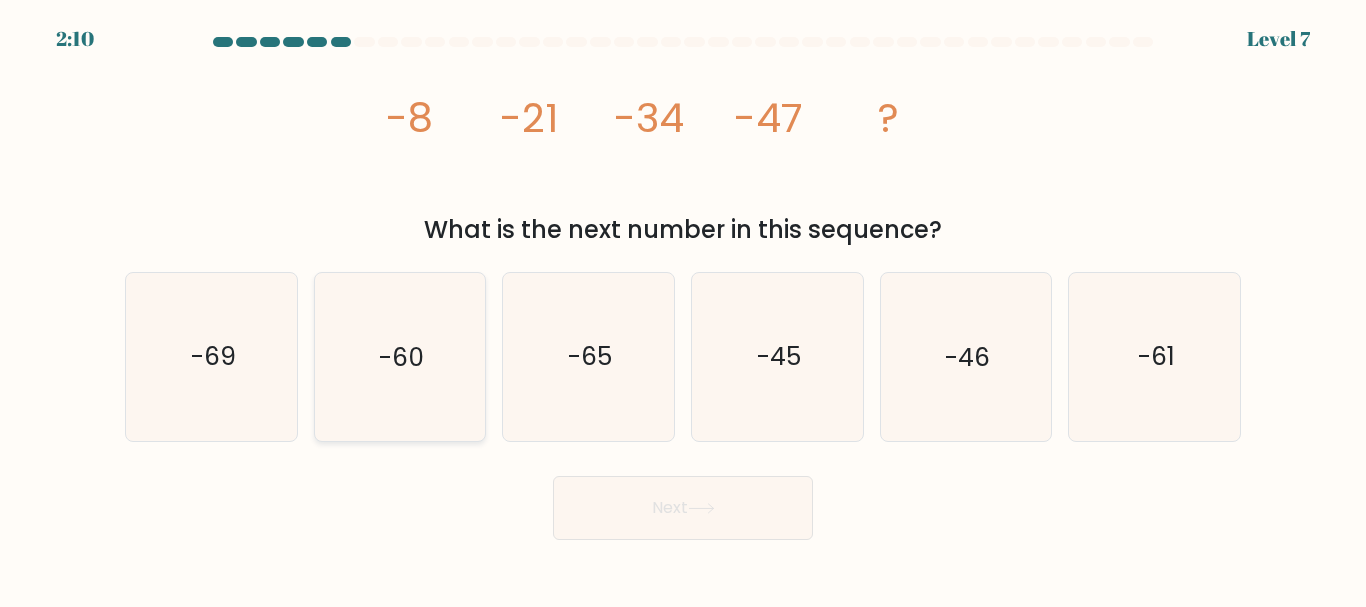 click on "-60" at bounding box center (399, 356) 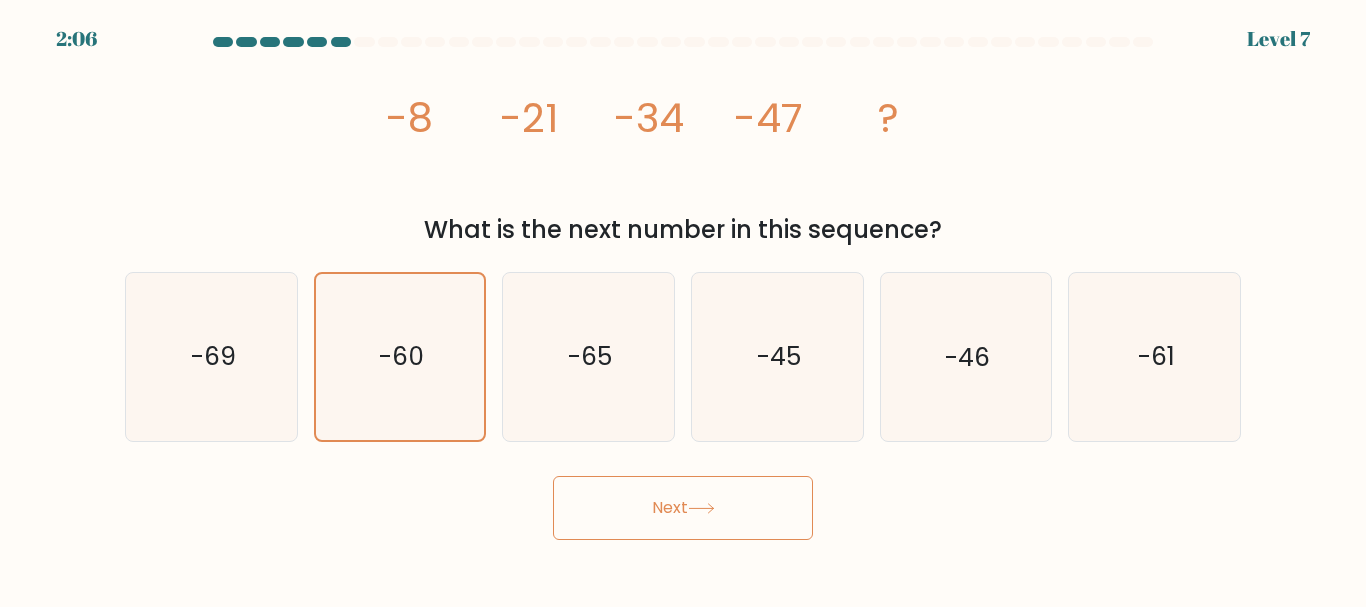 click on "Next" at bounding box center (683, 508) 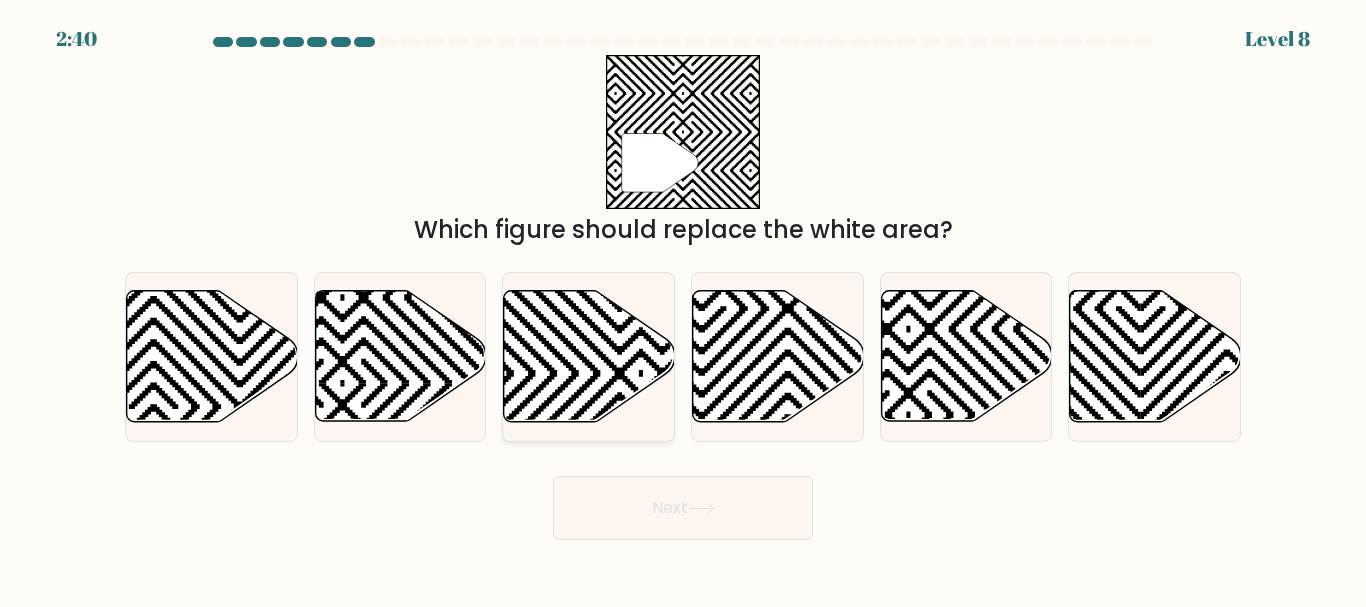 click at bounding box center [641, 288] 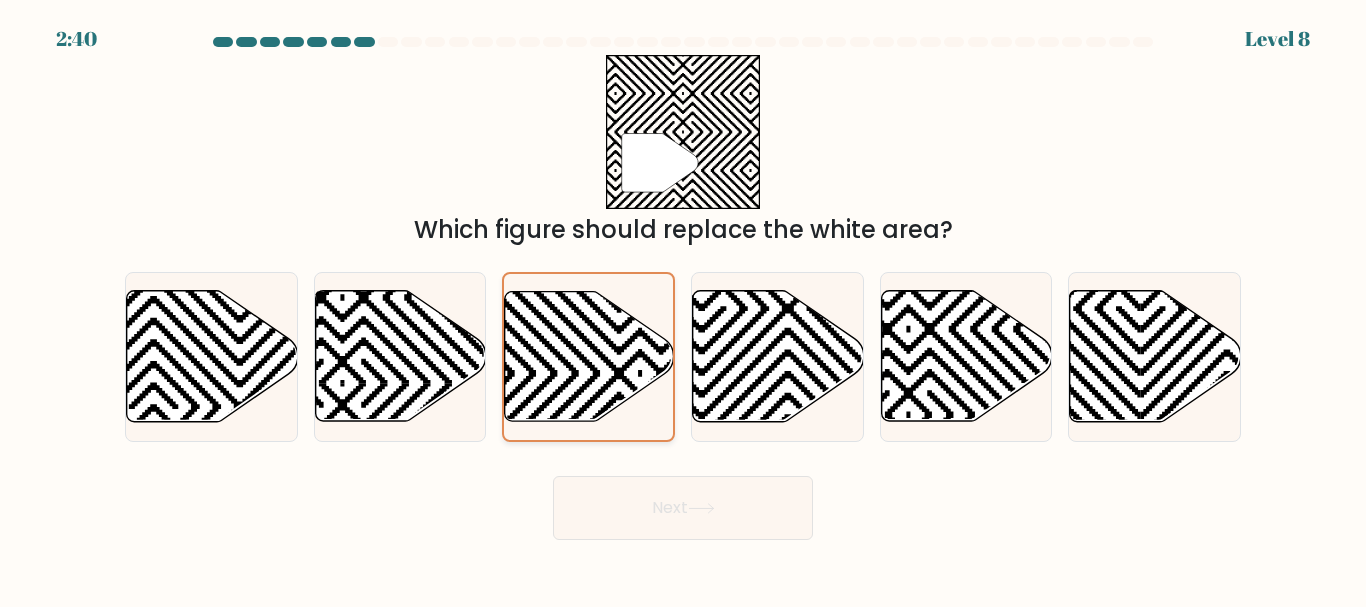 click at bounding box center (640, 288) 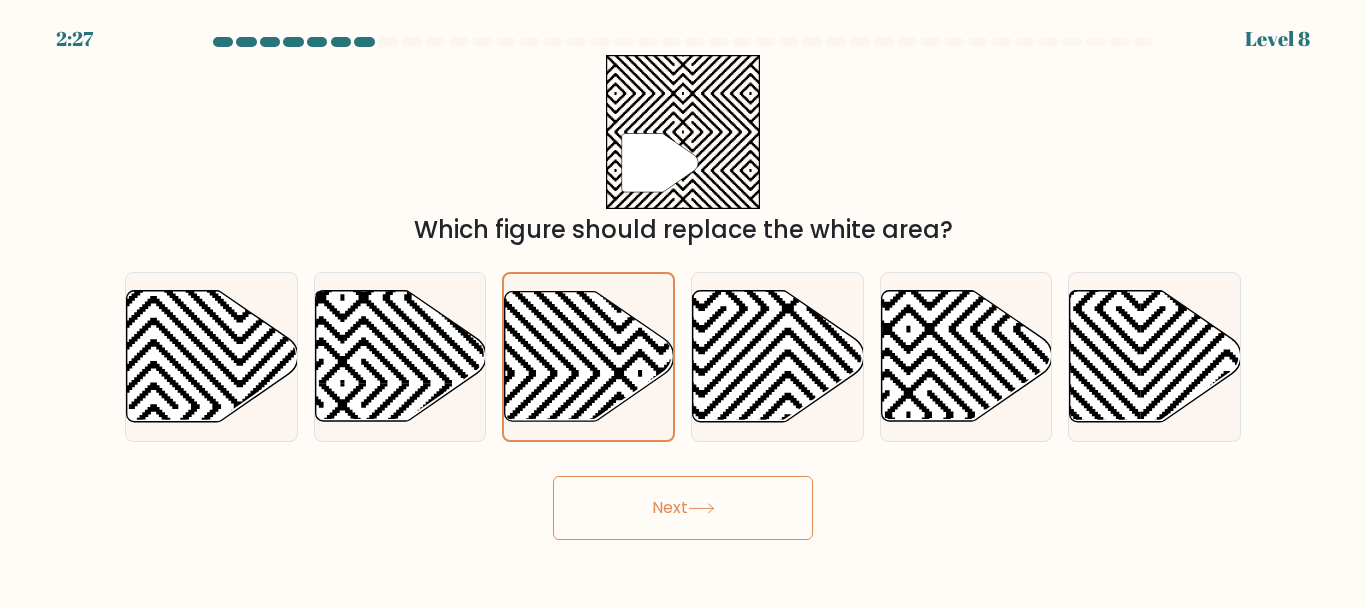 click on "Next" at bounding box center (683, 508) 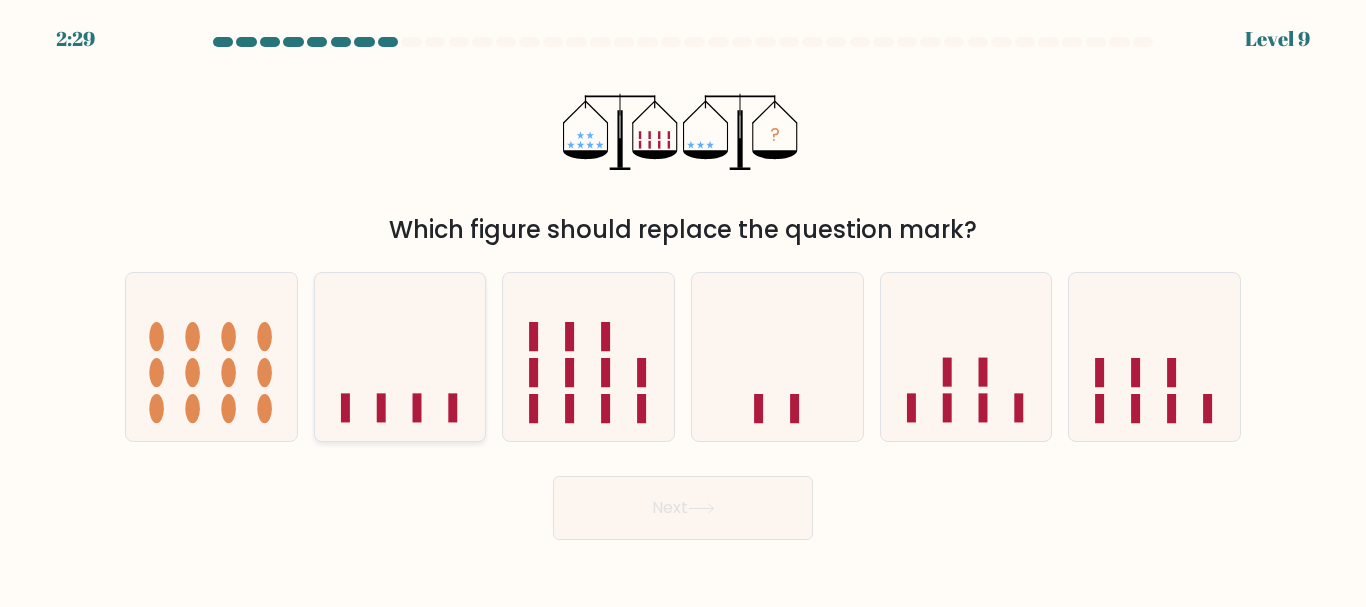 click at bounding box center (400, 356) 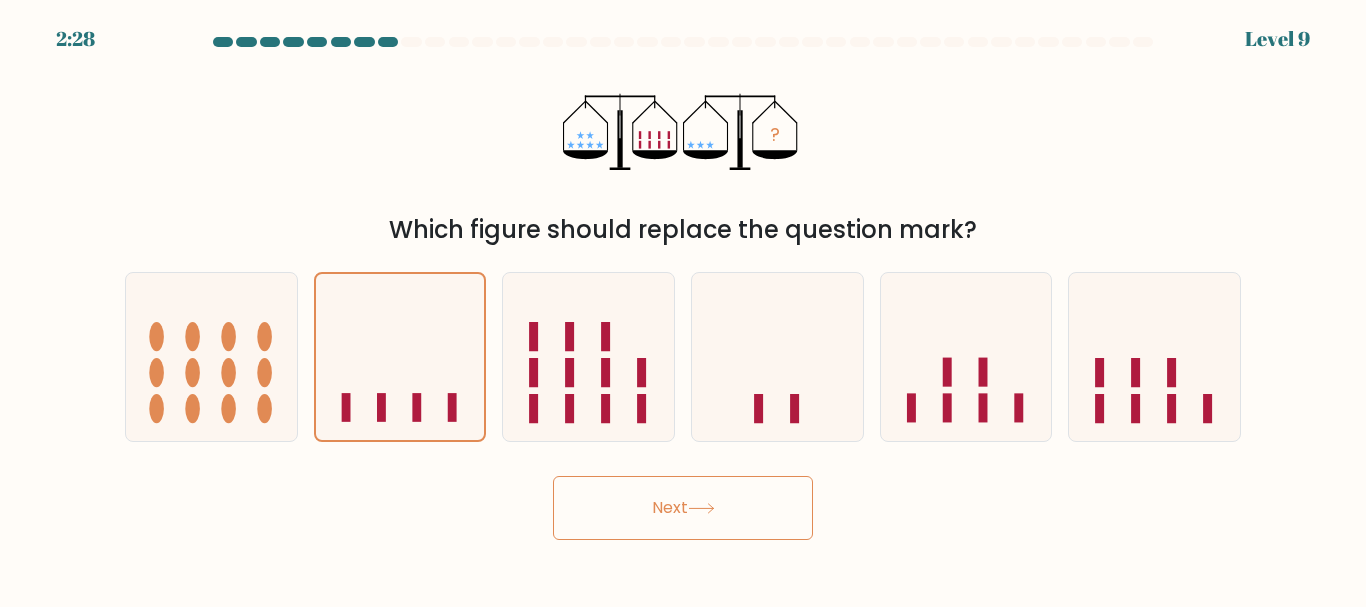 drag, startPoint x: 684, startPoint y: 506, endPoint x: 687, endPoint y: 463, distance: 43.104523 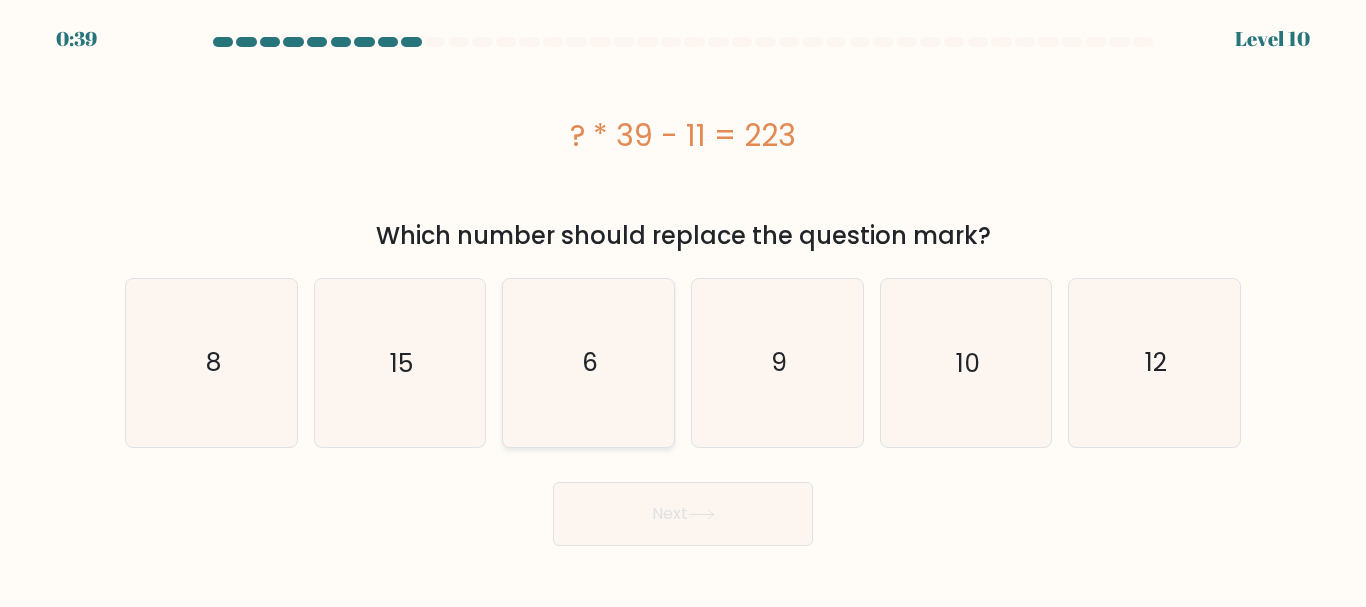 click on "6" at bounding box center [588, 362] 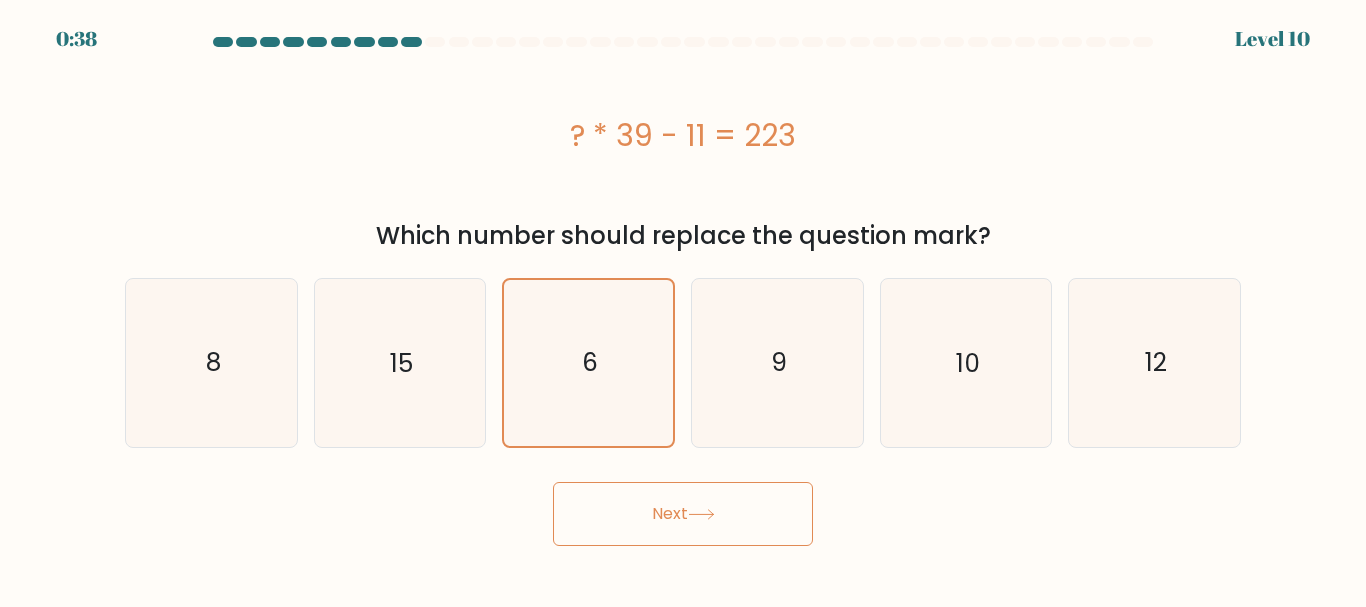 click on "Next" at bounding box center [683, 514] 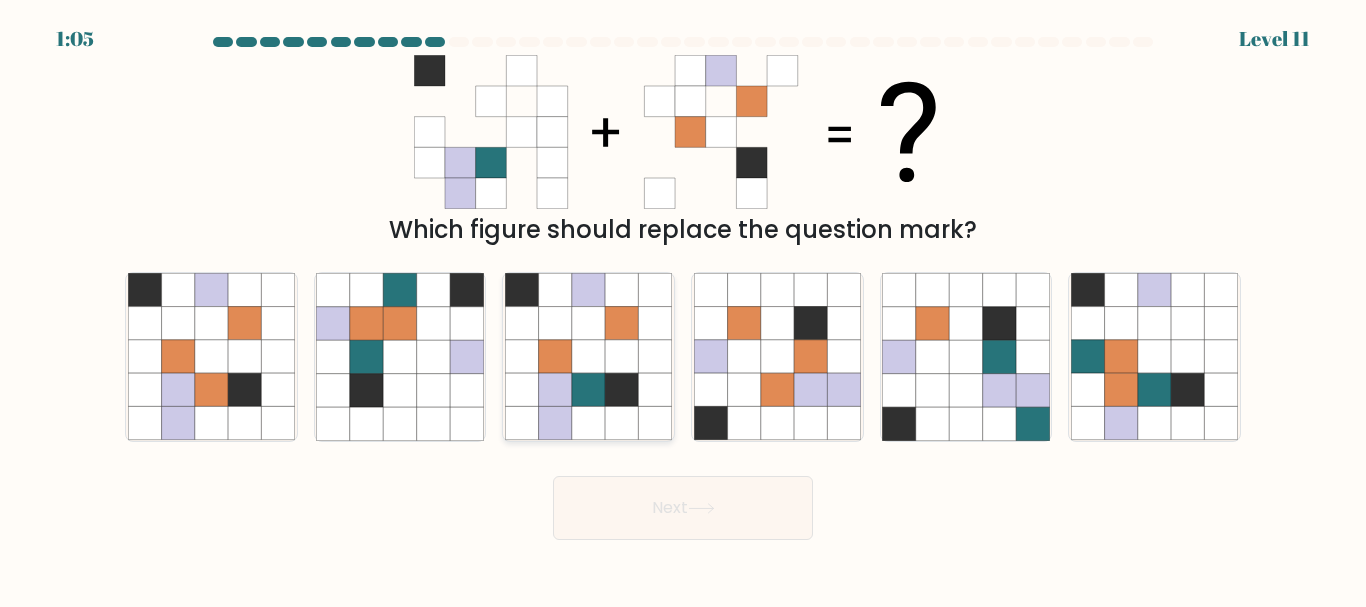 click at bounding box center [621, 390] 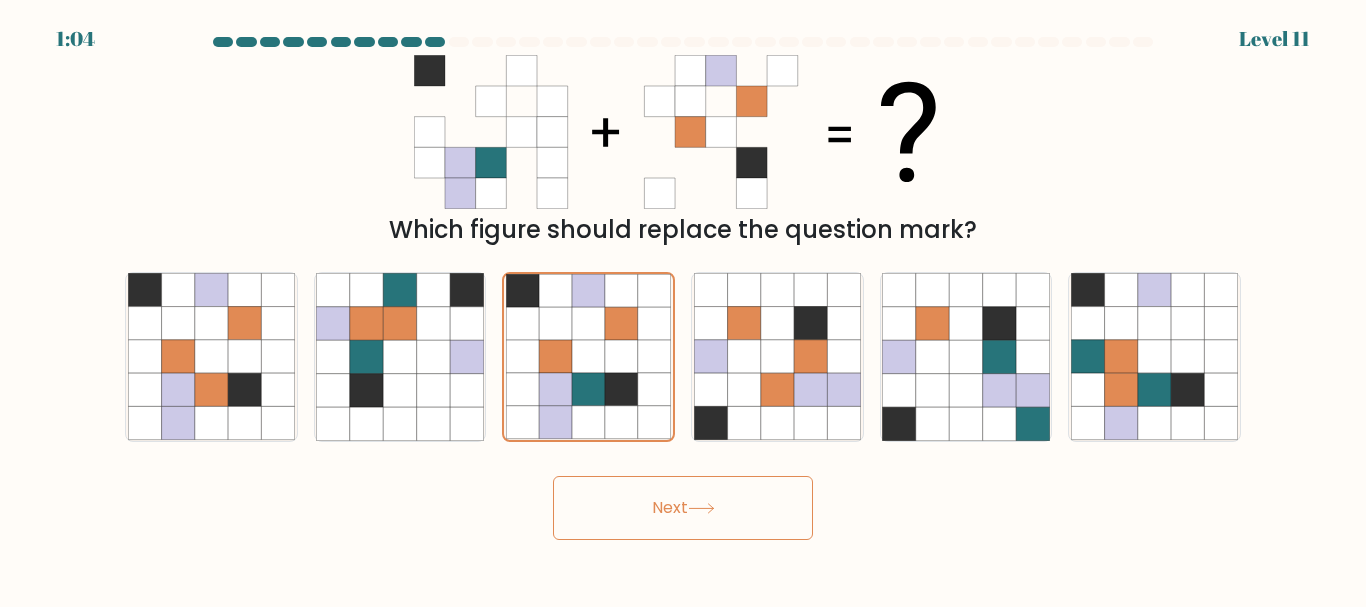 click at bounding box center [701, 508] 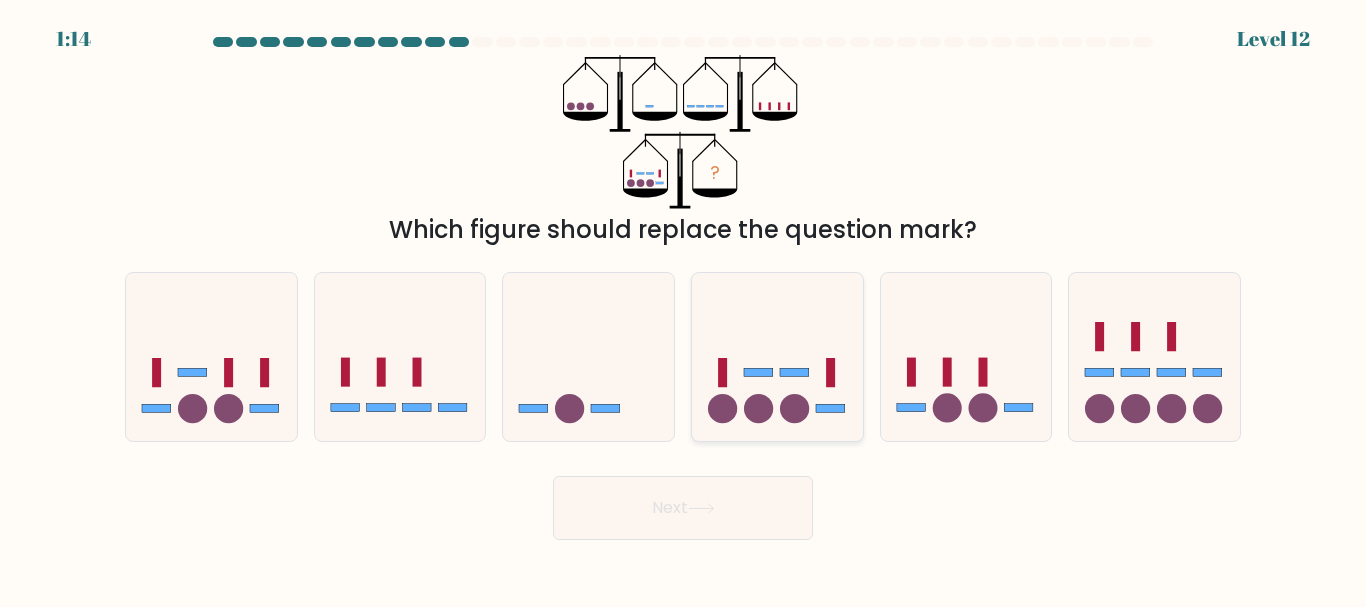 click at bounding box center [777, 356] 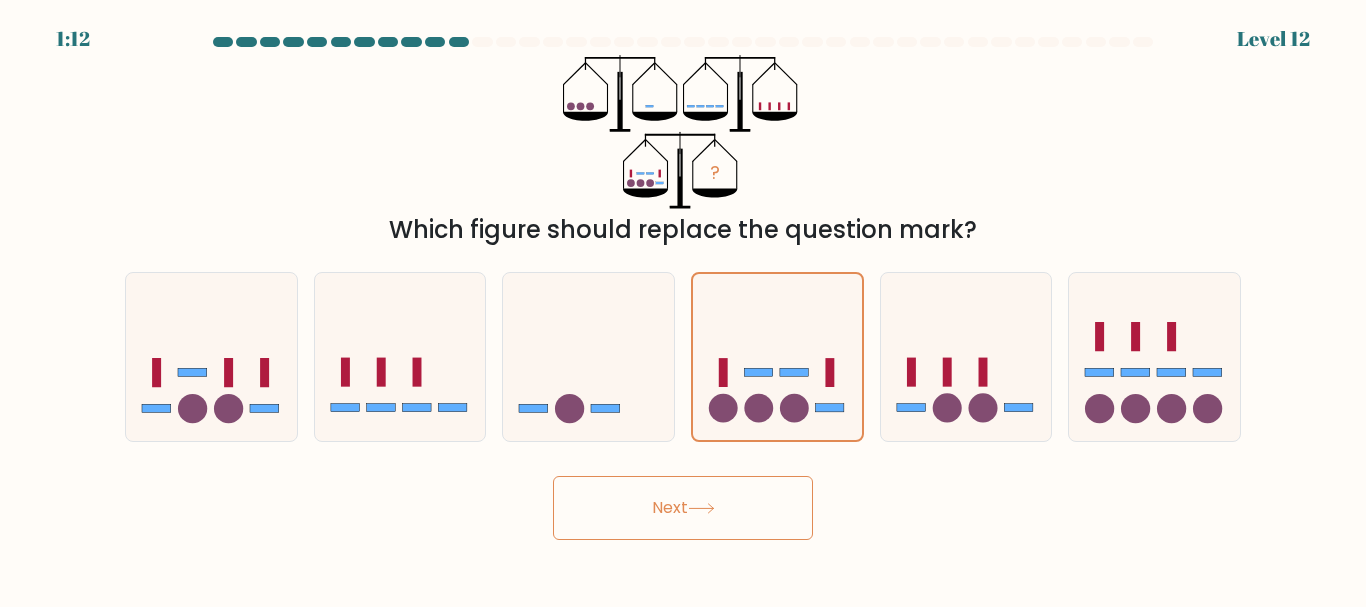 click on "Next" at bounding box center [683, 508] 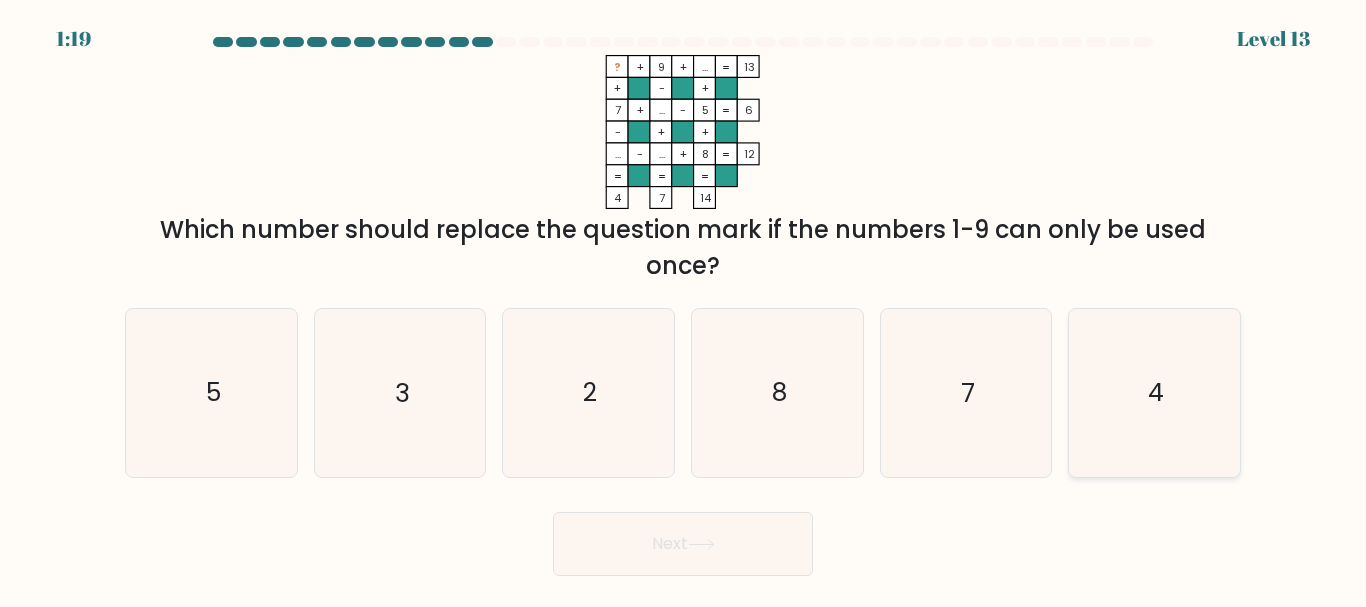 click on "4" at bounding box center [1154, 392] 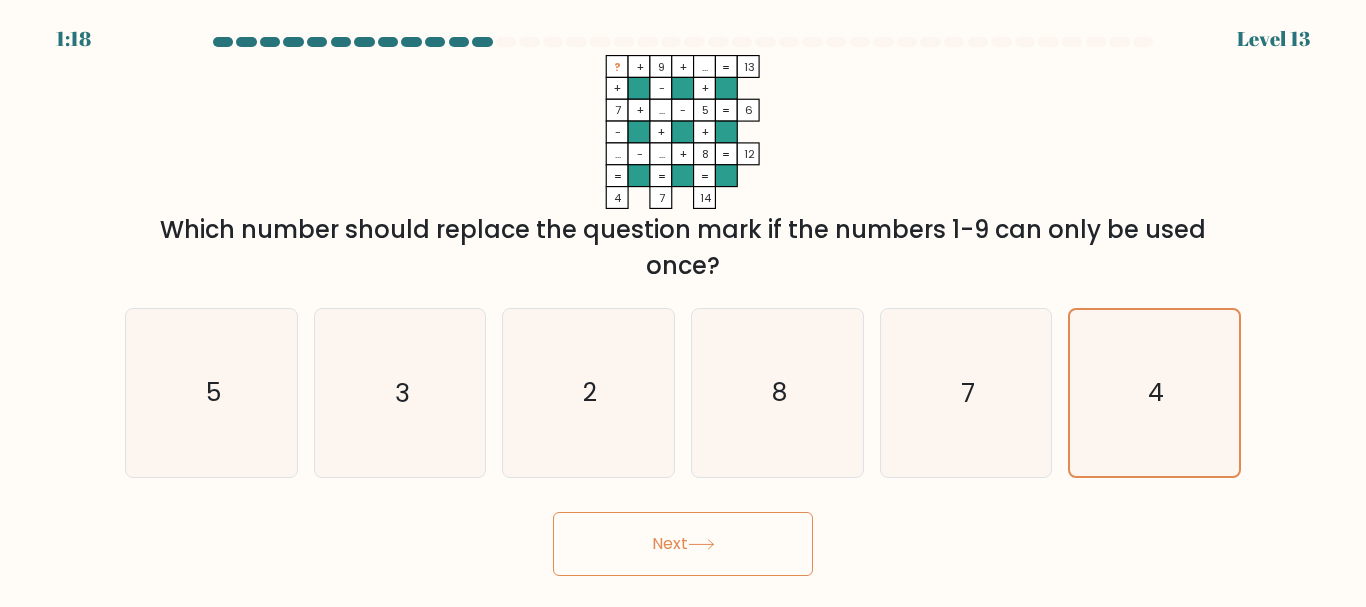 click on "Next" at bounding box center [683, 544] 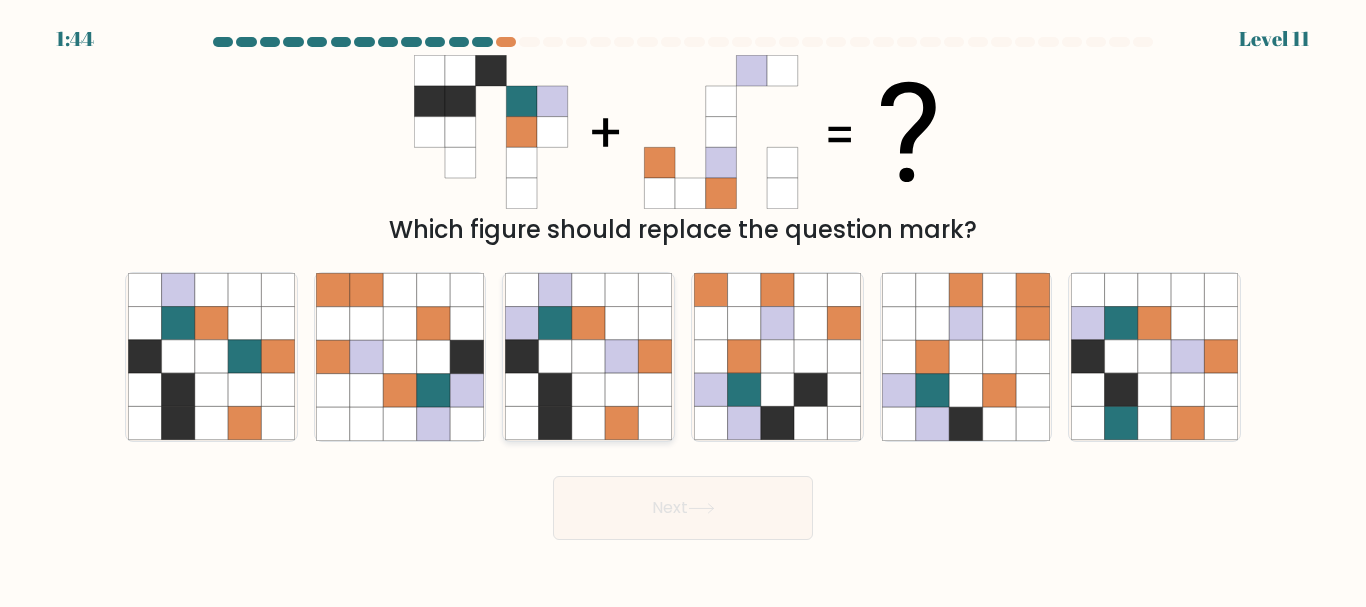 click at bounding box center [655, 356] 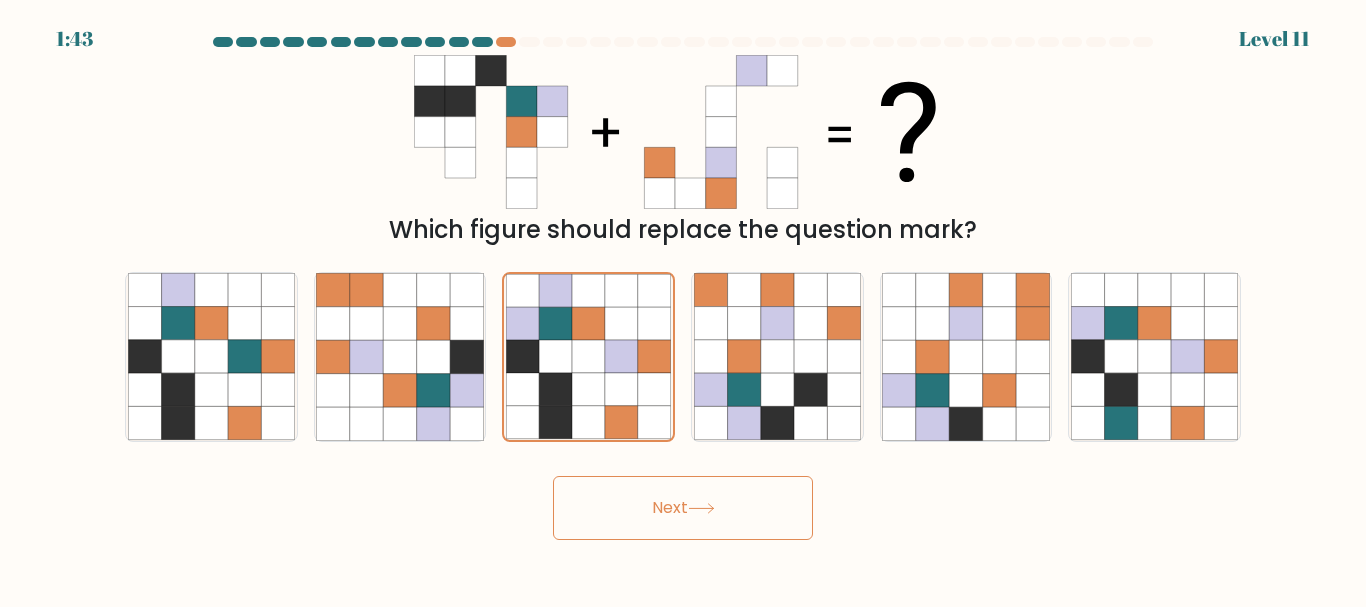 click on "Next" at bounding box center (683, 508) 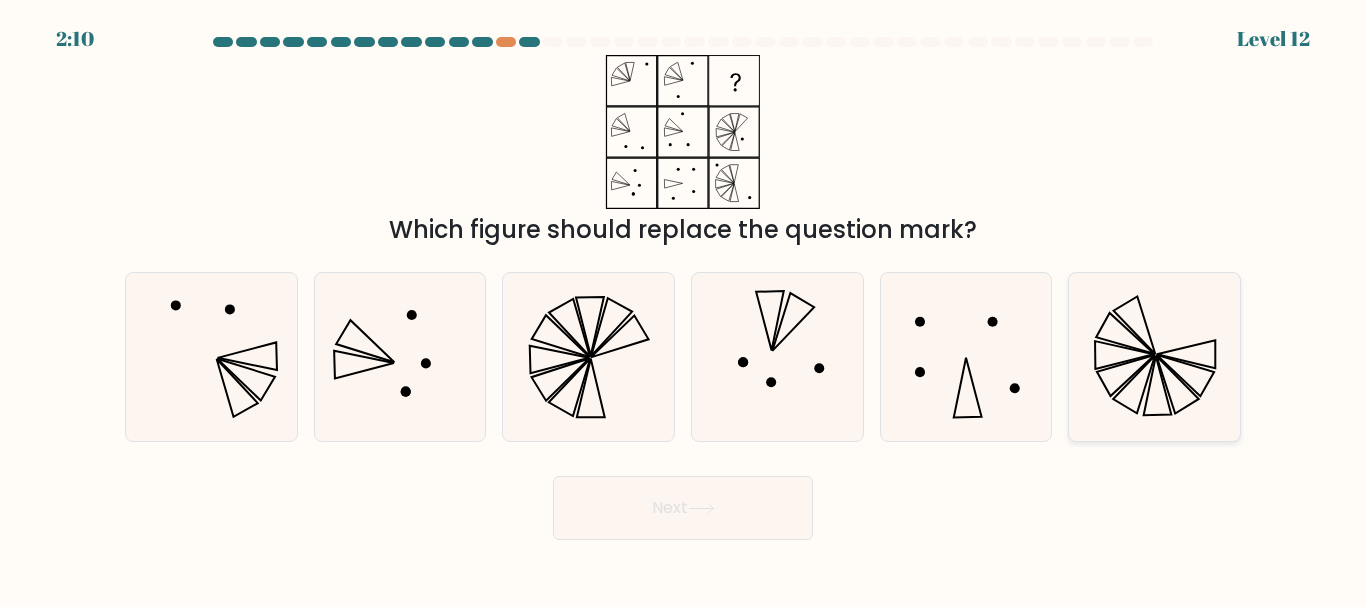 click at bounding box center (1135, 326) 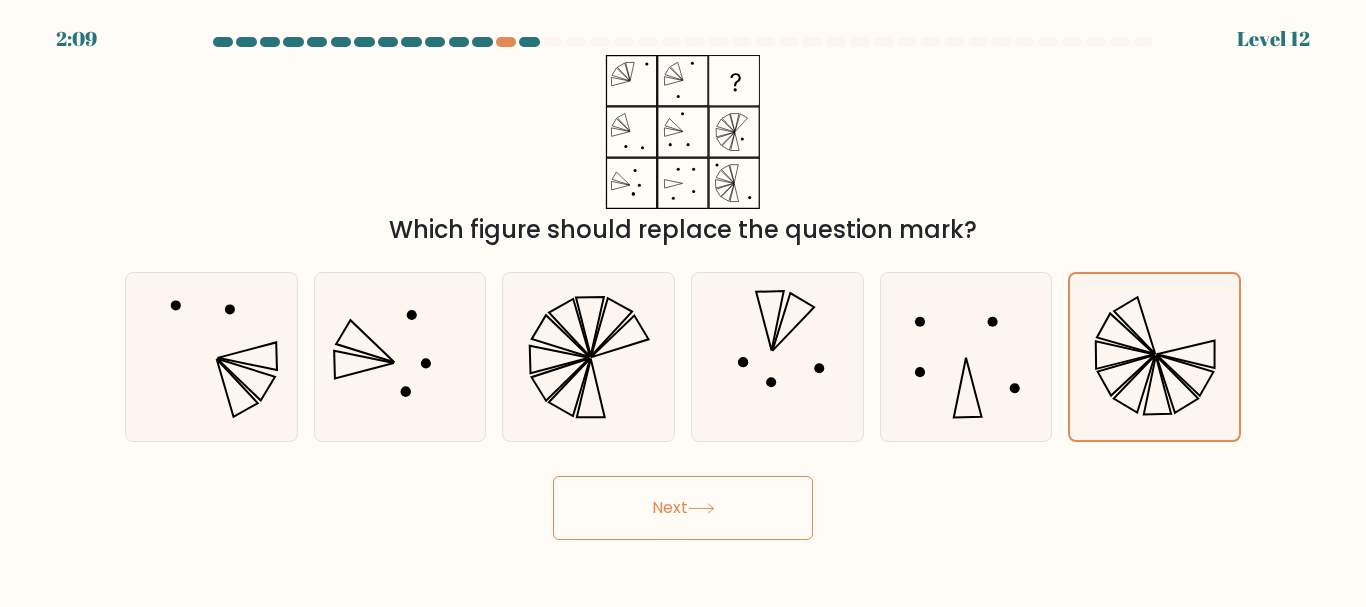 click at bounding box center [701, 508] 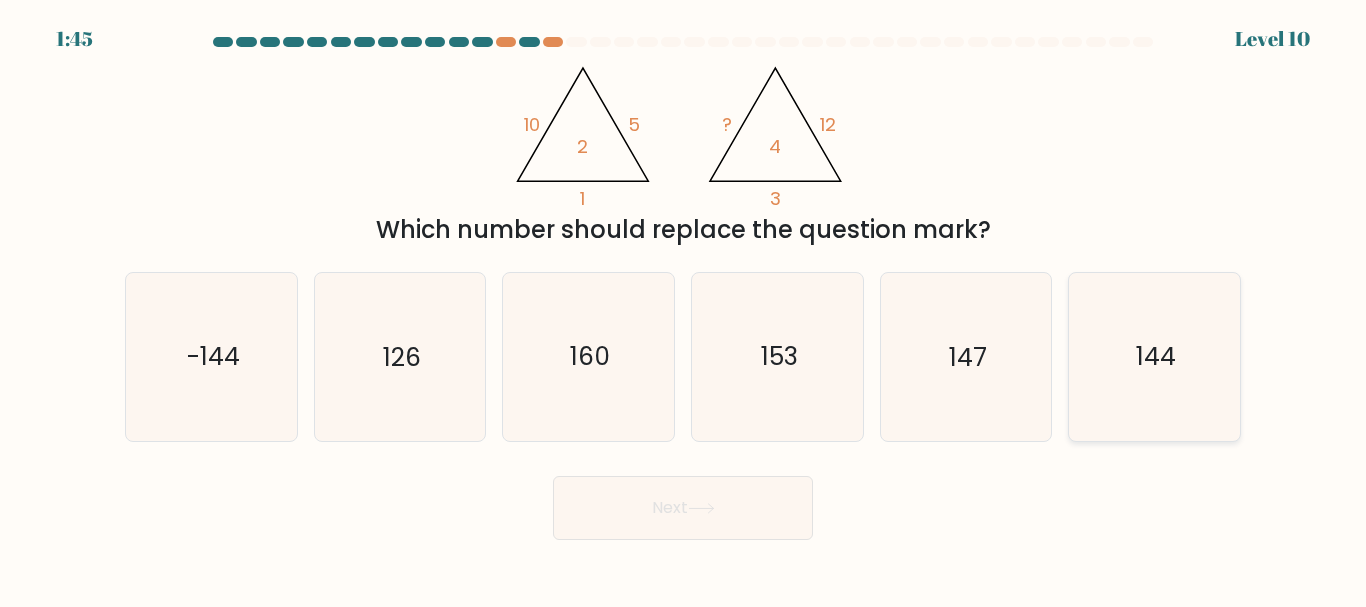 click on "144" at bounding box center [1156, 357] 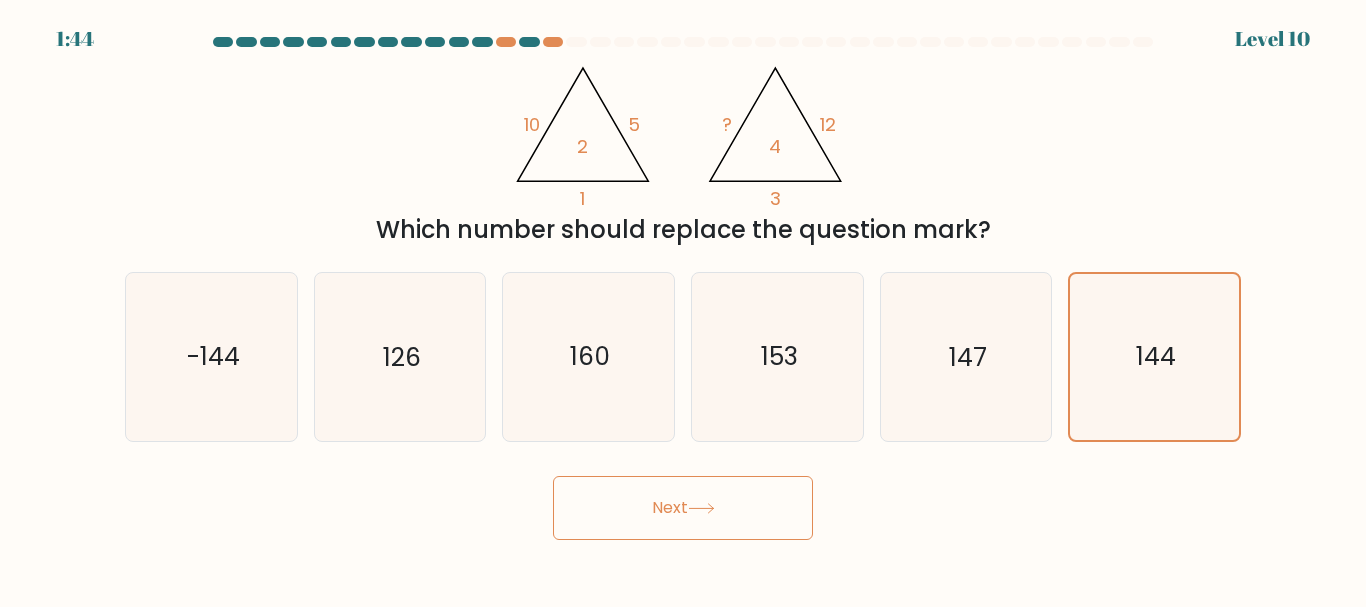 click at bounding box center (701, 508) 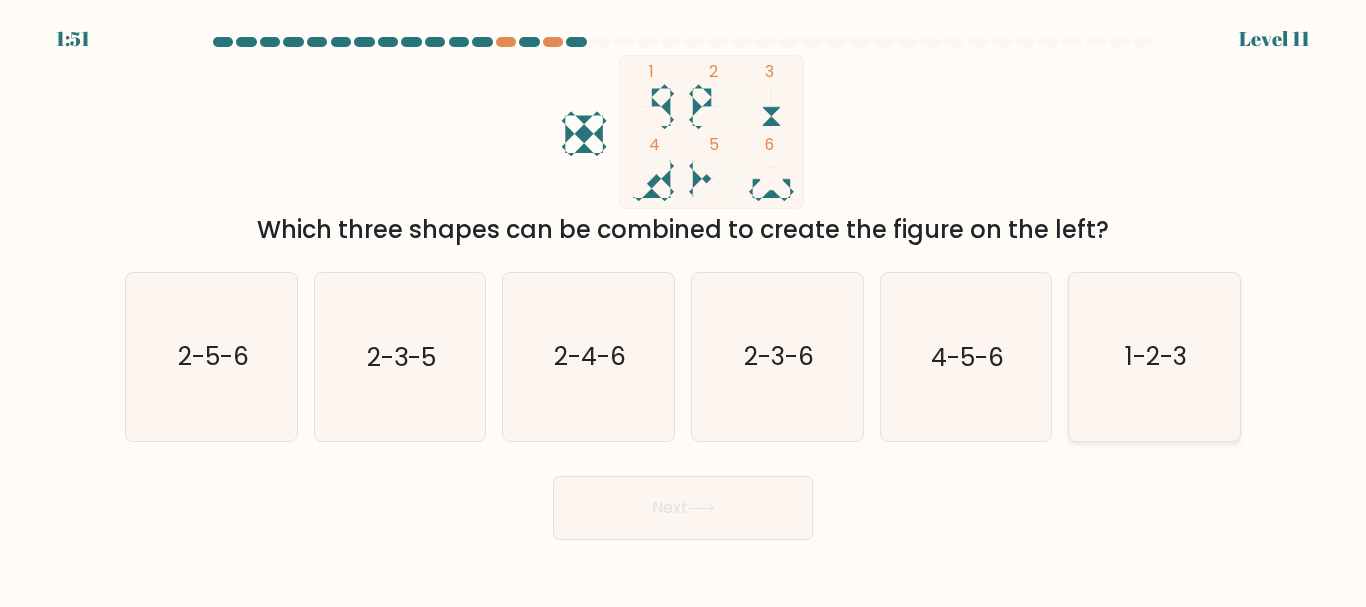 click on "1-2-3" at bounding box center (1154, 356) 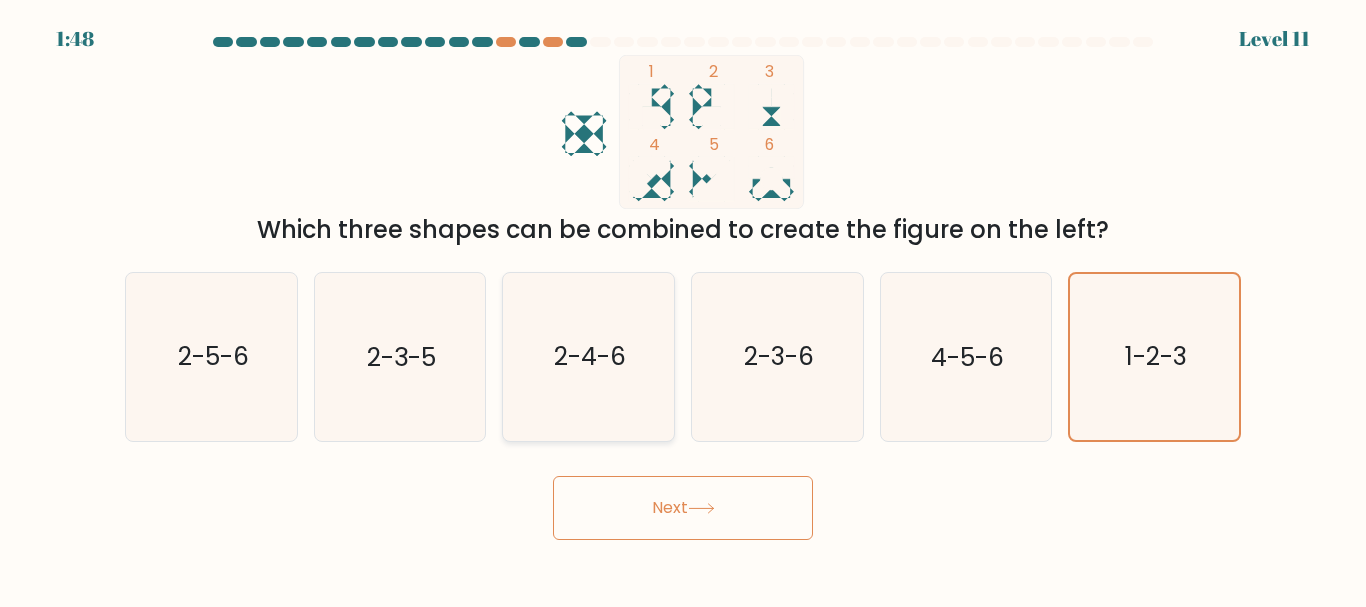 click on "2-4-6" at bounding box center [588, 356] 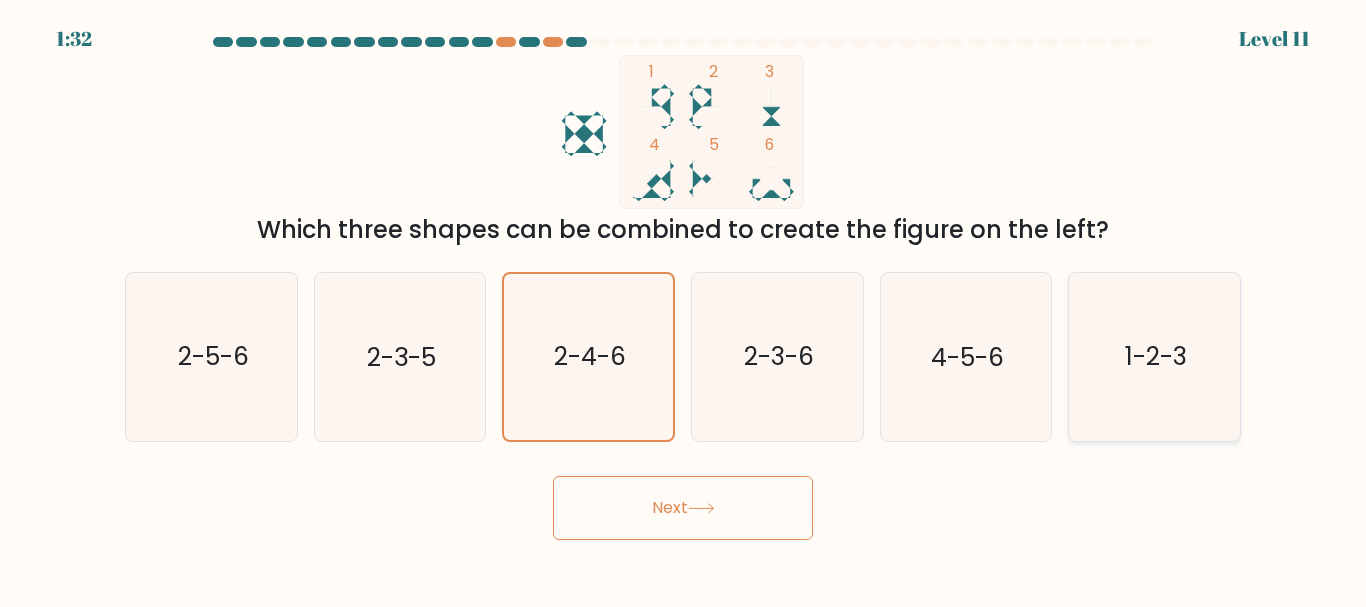 click on "1-2-3" at bounding box center [1154, 356] 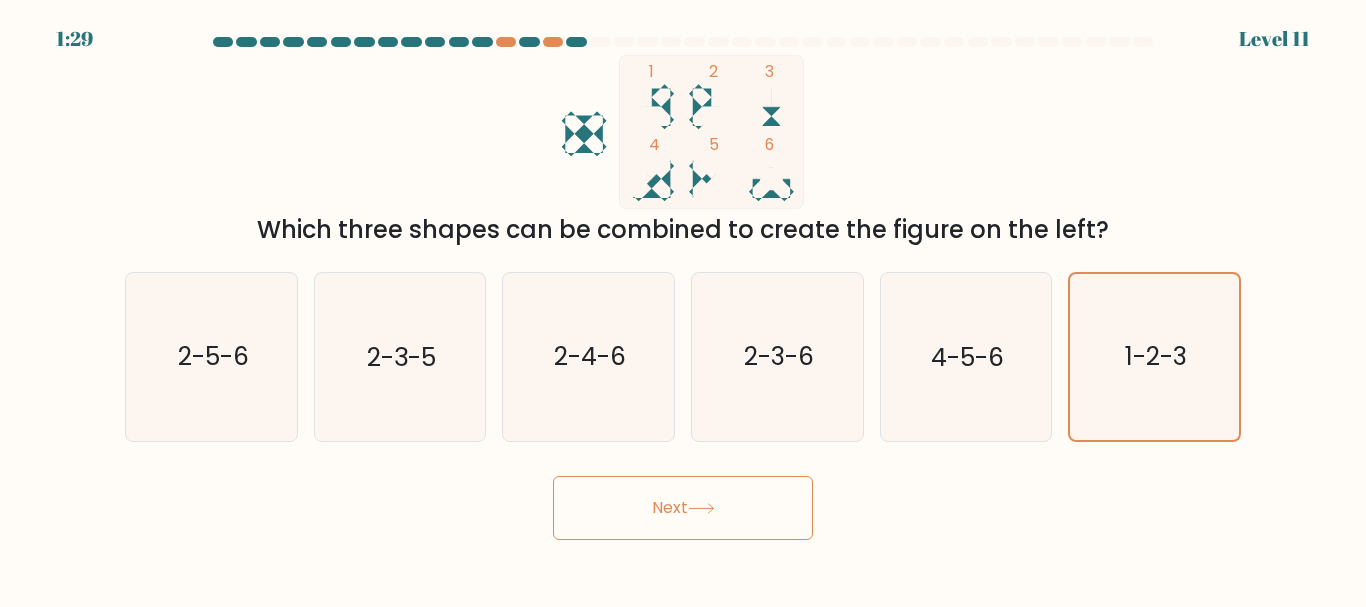 click at bounding box center [701, 508] 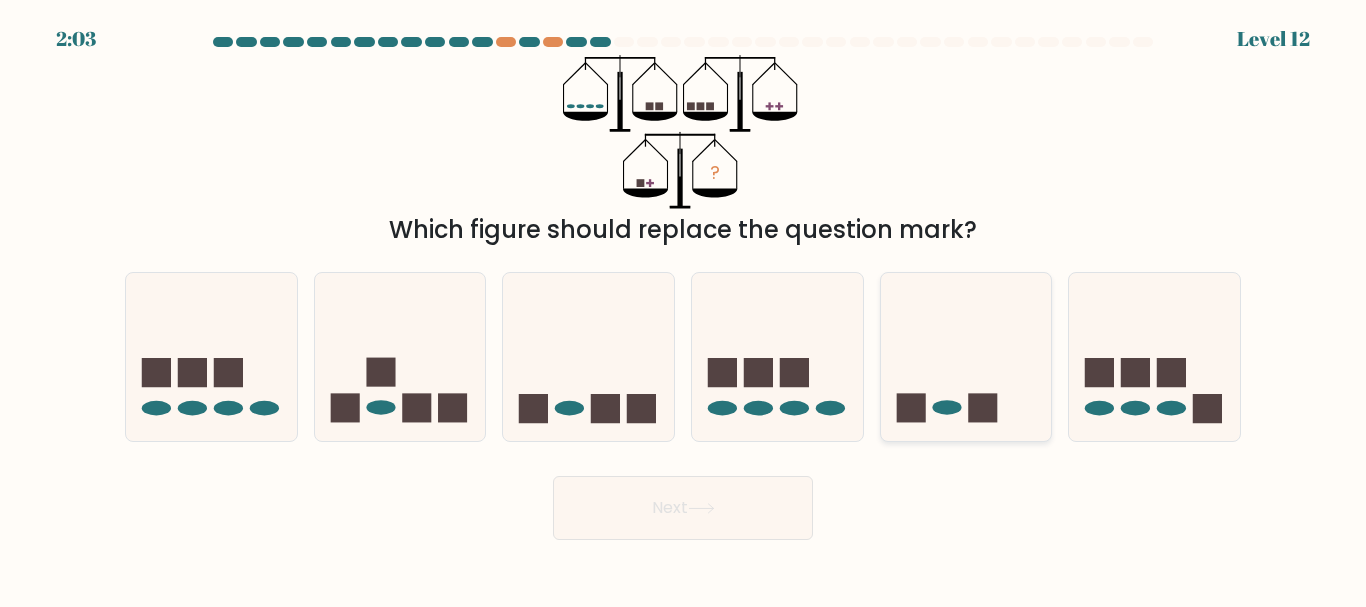 click at bounding box center (966, 356) 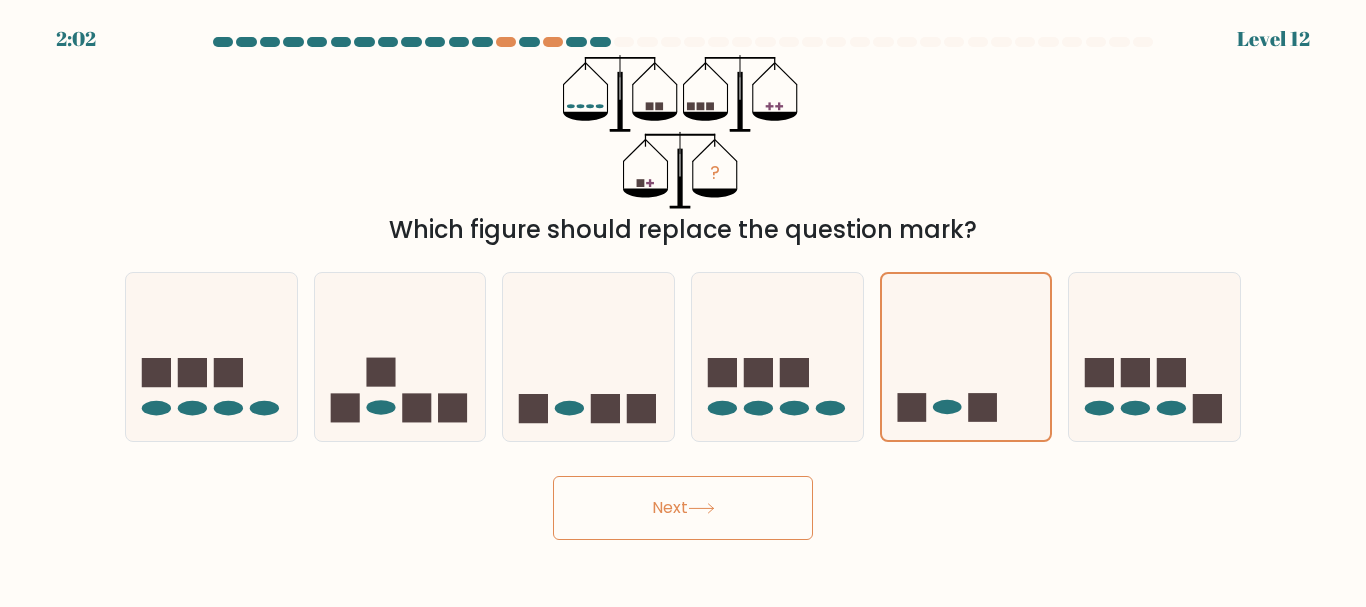 click on "Next" at bounding box center [683, 508] 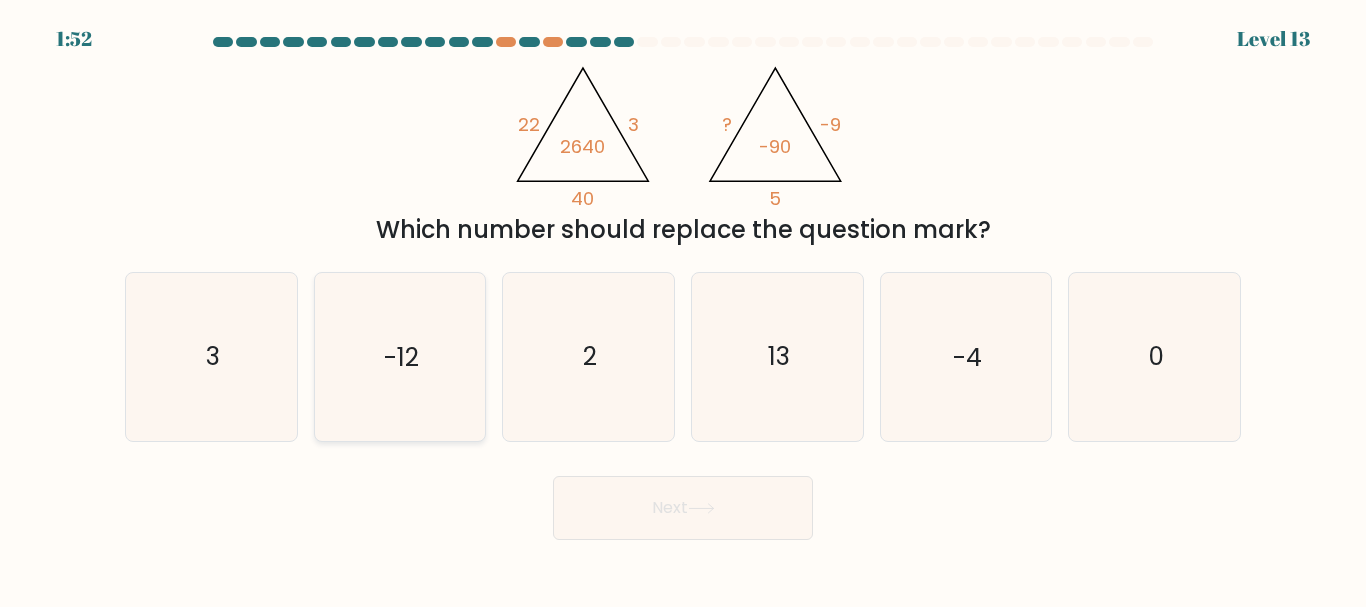 click on "-12" at bounding box center (399, 356) 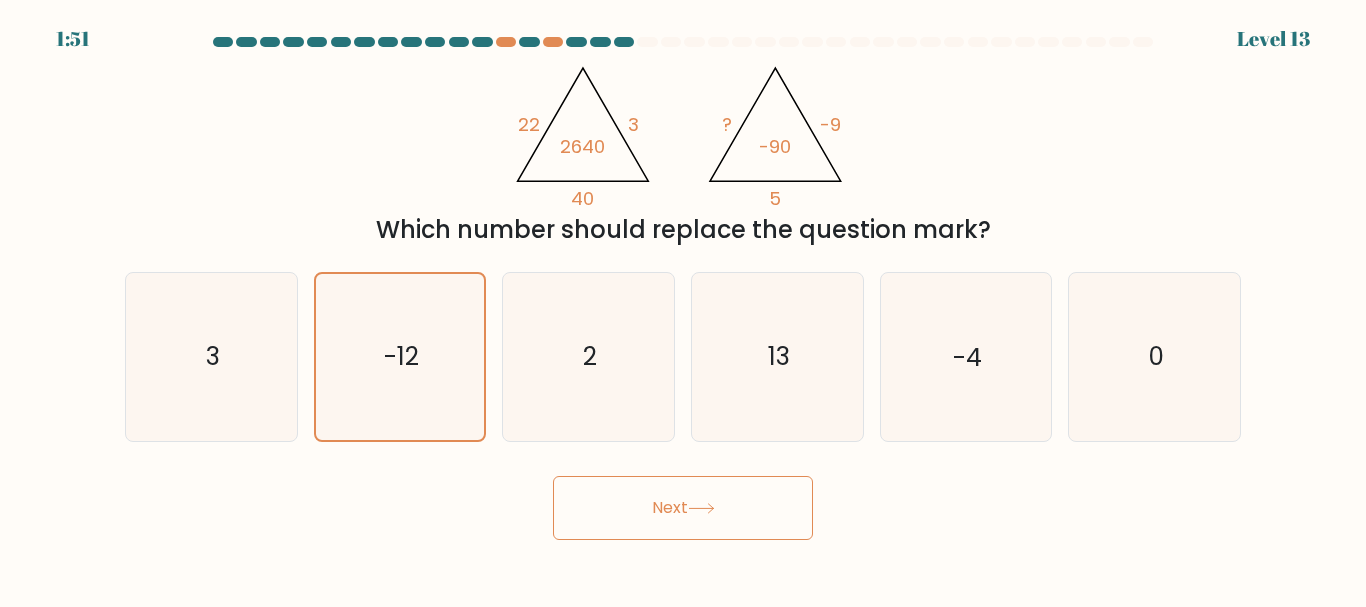 click on "Next" at bounding box center [683, 508] 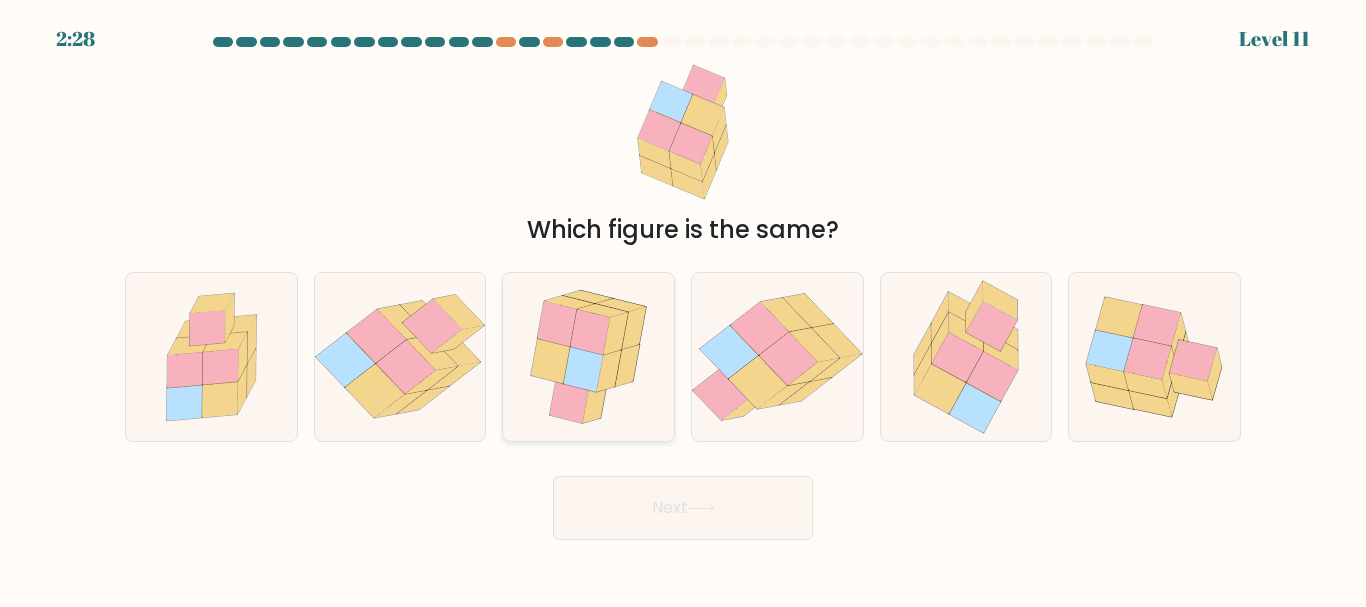 click at bounding box center [588, 356] 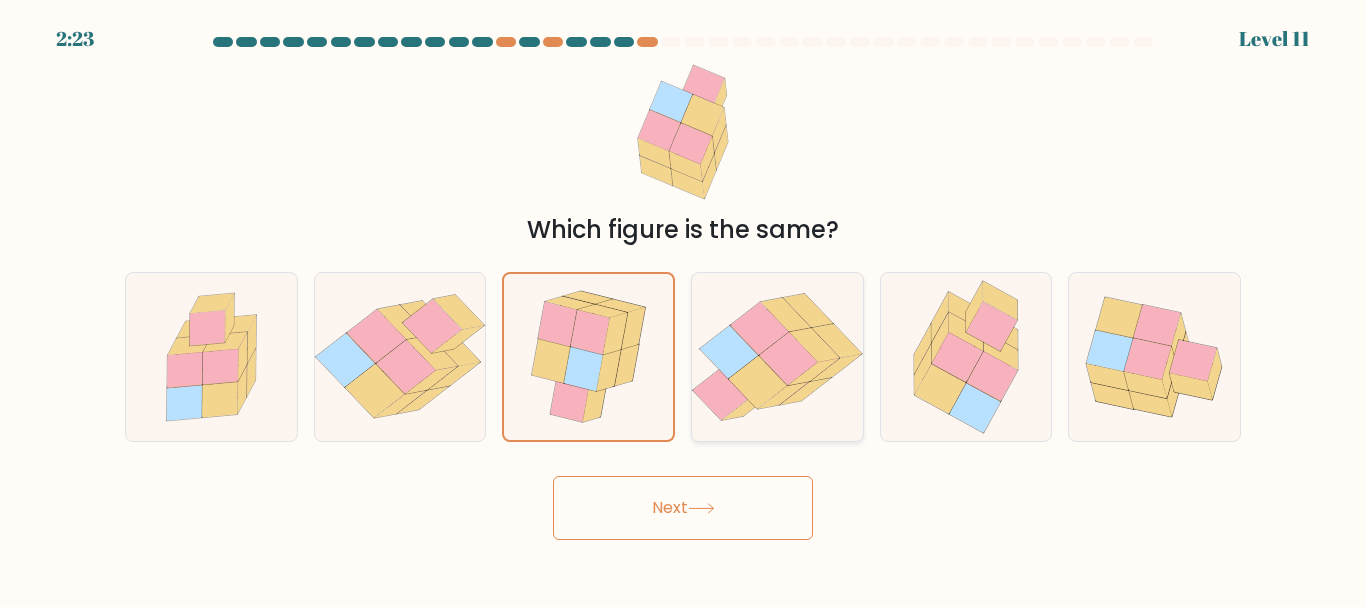 click at bounding box center [722, 393] 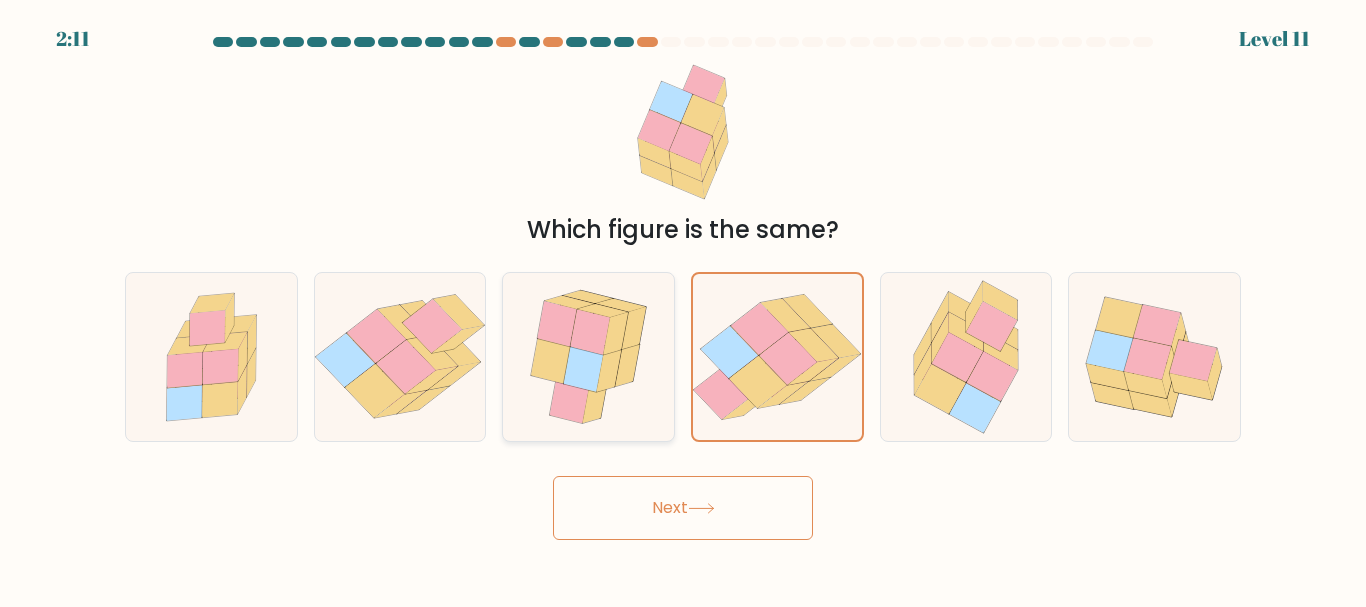 click at bounding box center (588, 356) 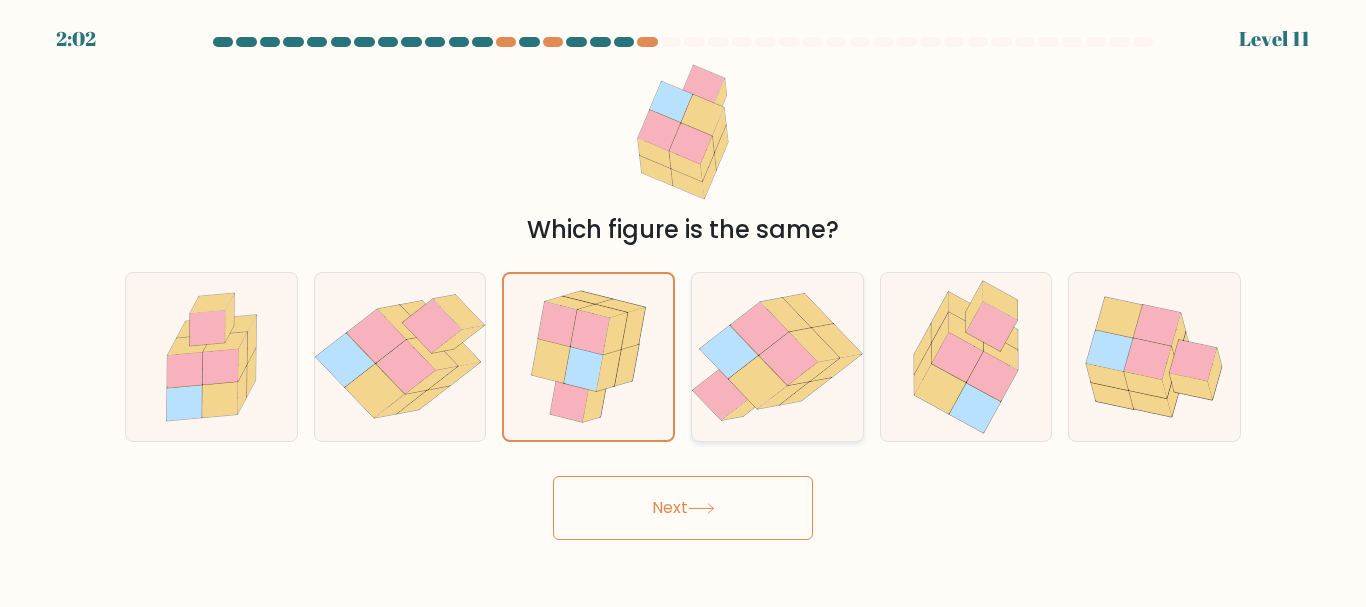 click at bounding box center (758, 382) 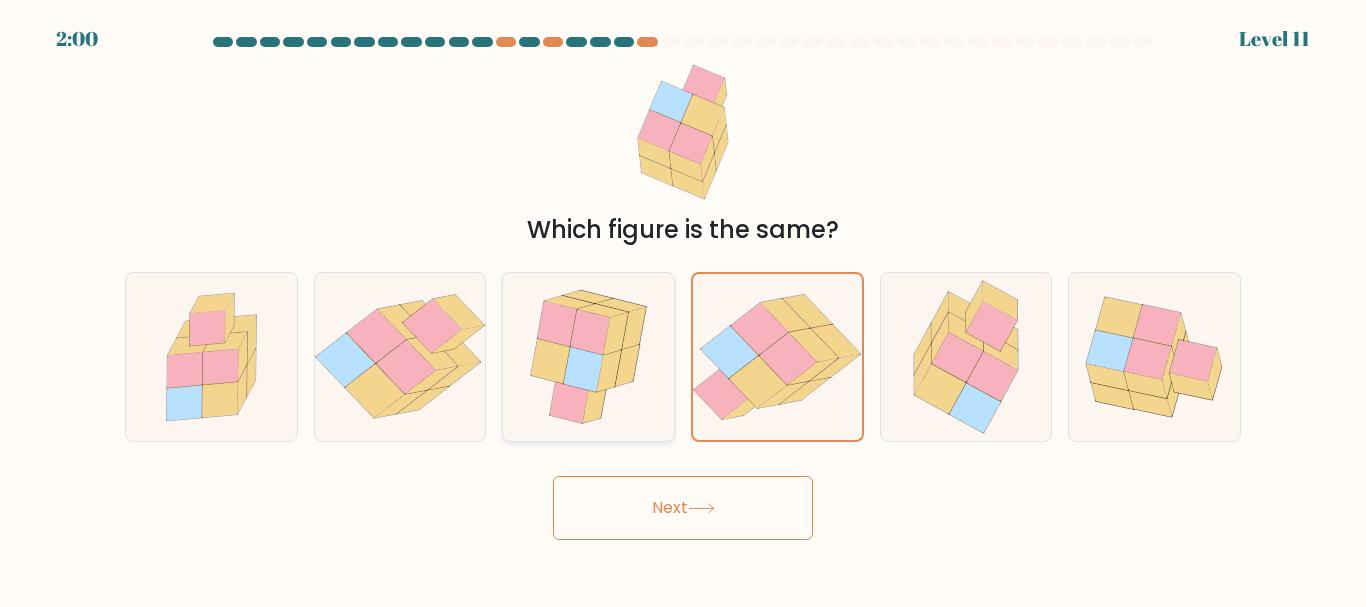 click at bounding box center (595, 402) 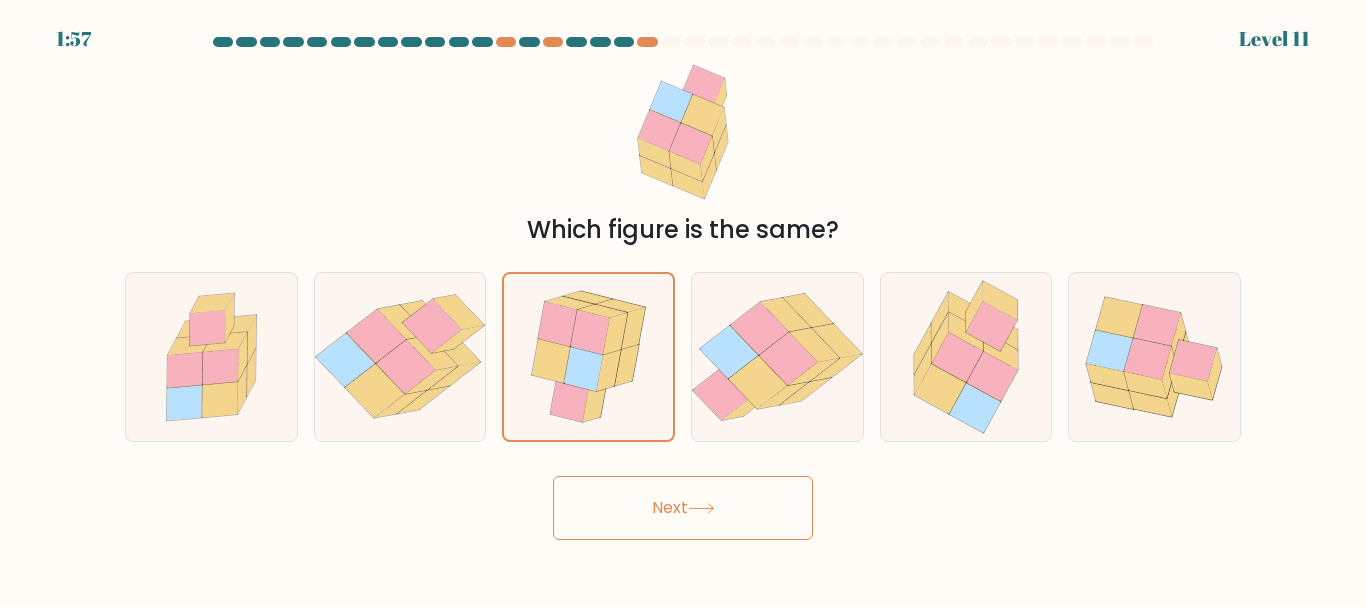 click on "Next" at bounding box center [683, 508] 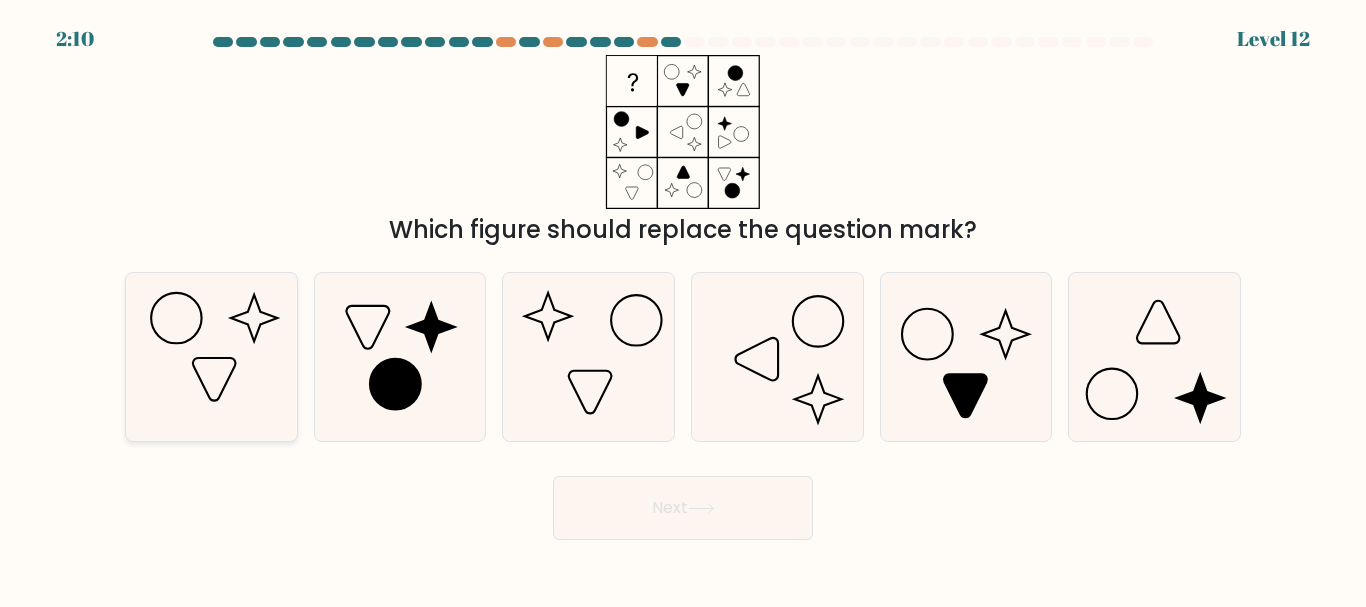 click at bounding box center (211, 356) 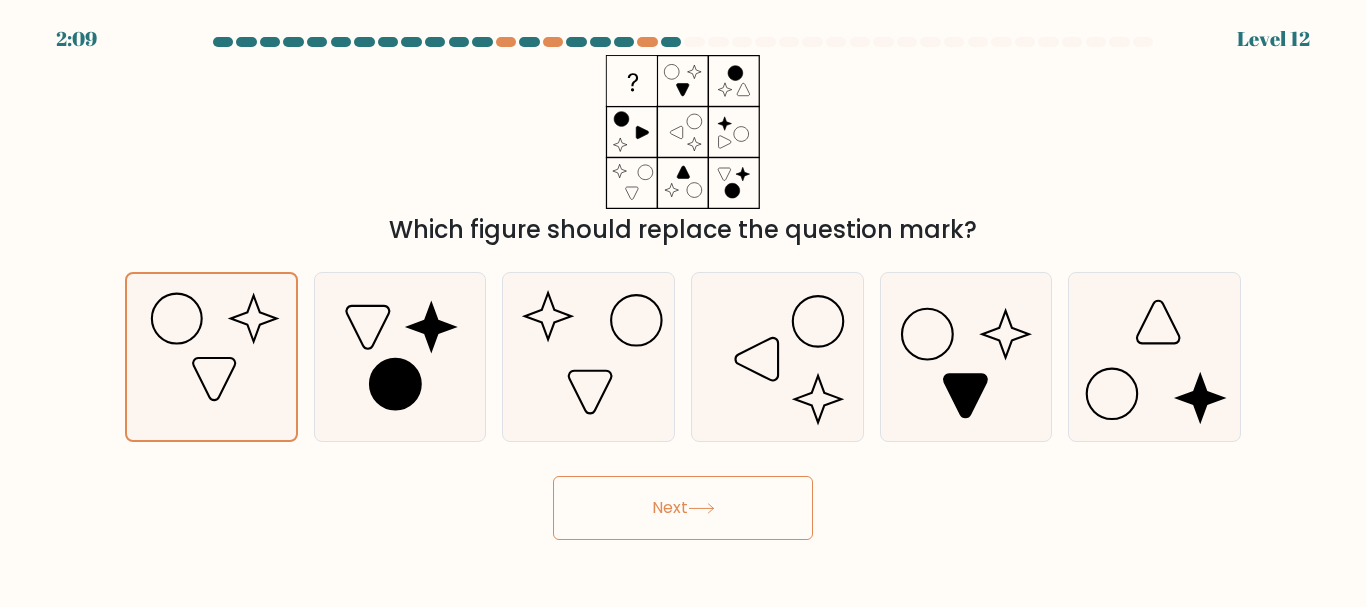 click on "Next" at bounding box center [683, 508] 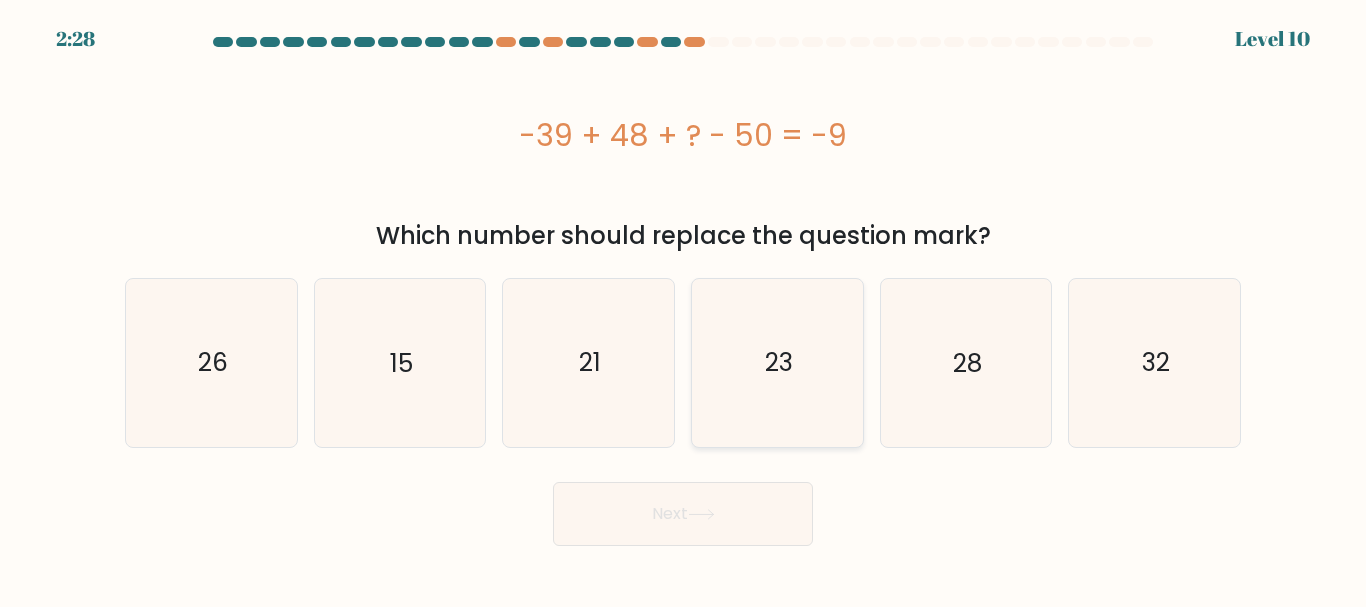 drag, startPoint x: 934, startPoint y: 334, endPoint x: 852, endPoint y: 351, distance: 83.74366 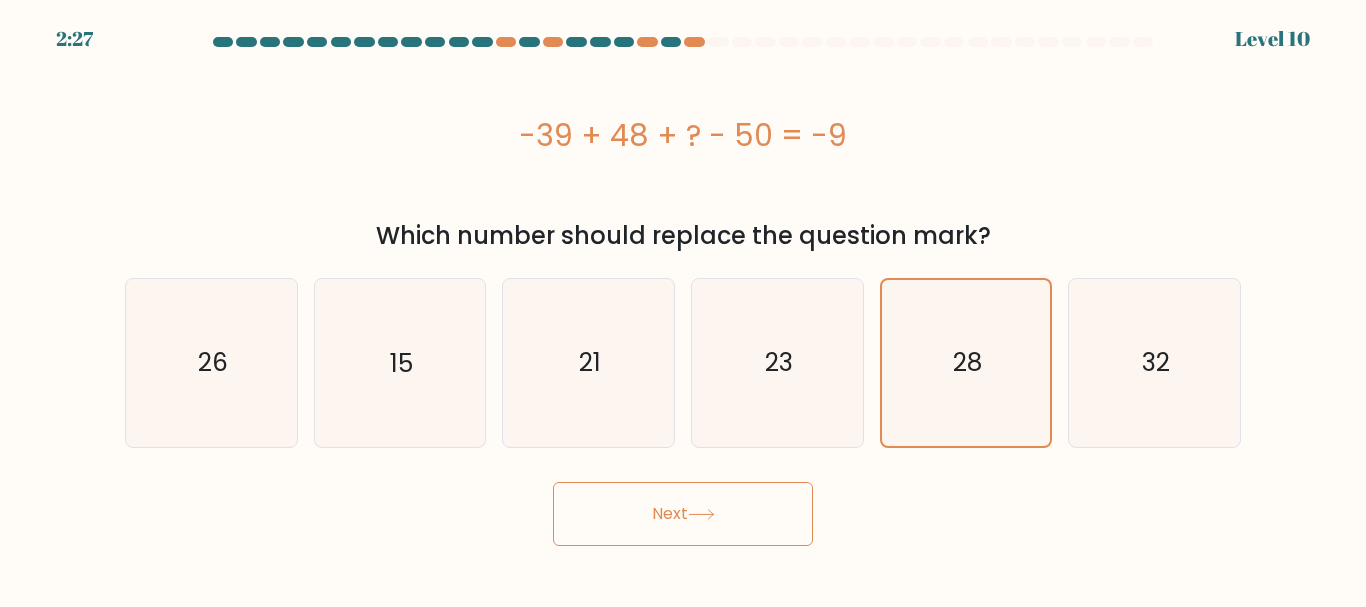click on "Next" at bounding box center [683, 514] 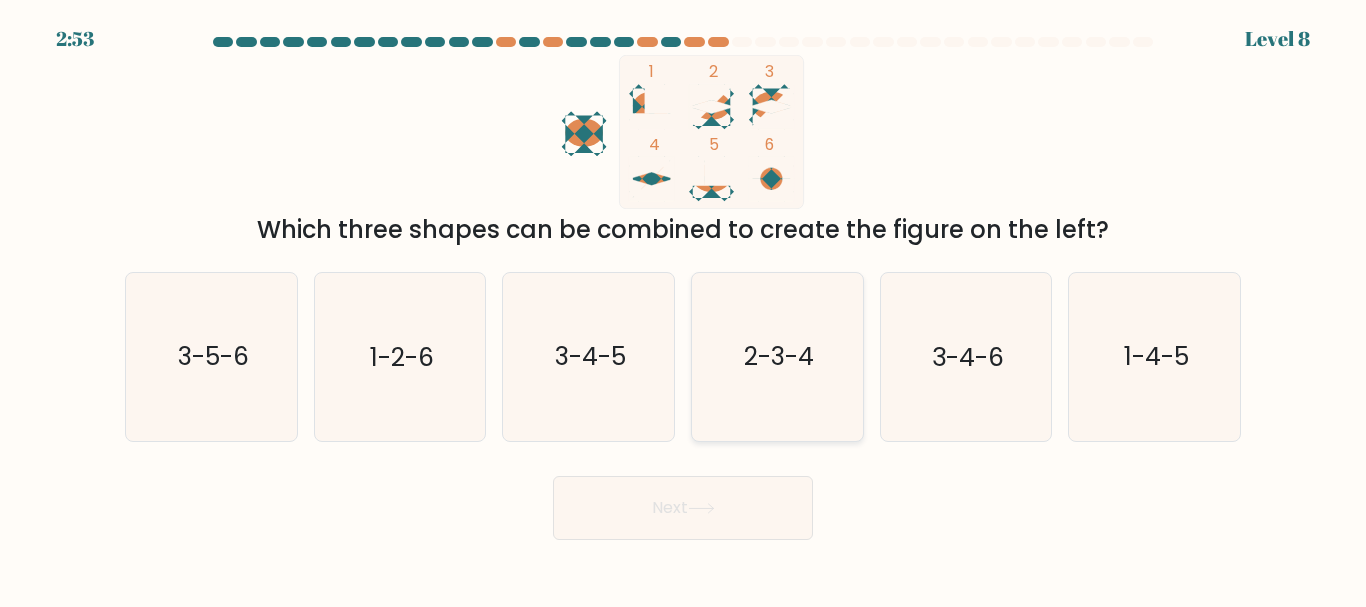 click on "2-3-4" at bounding box center (779, 357) 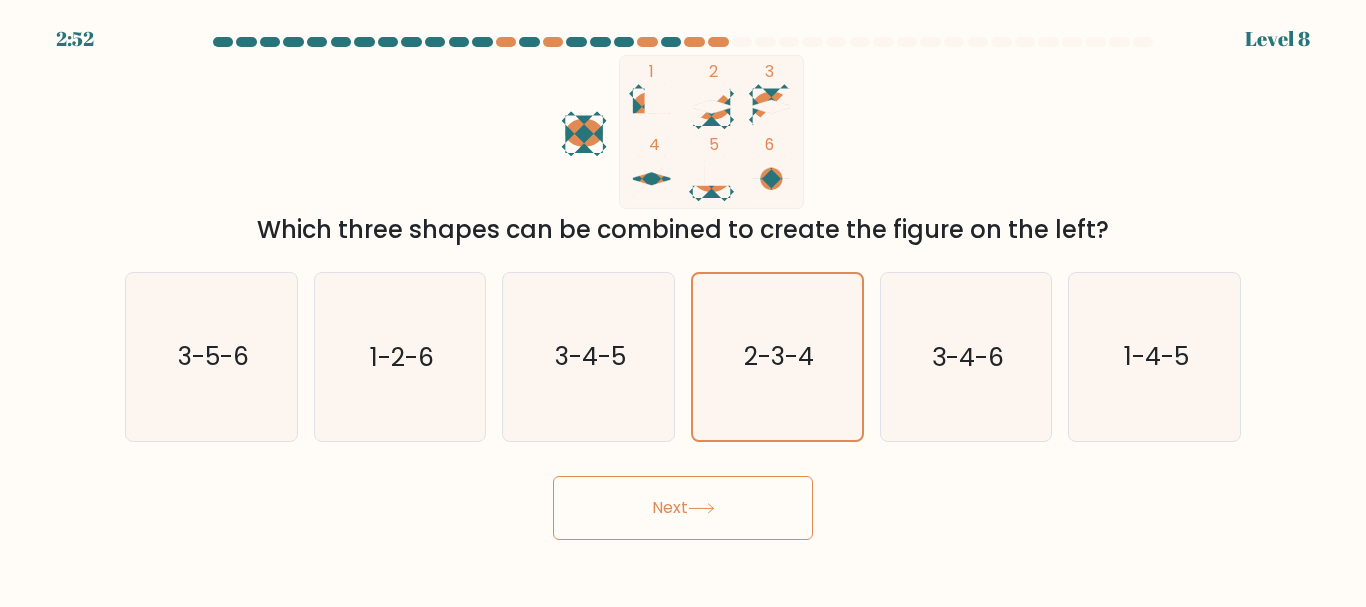 click at bounding box center [701, 508] 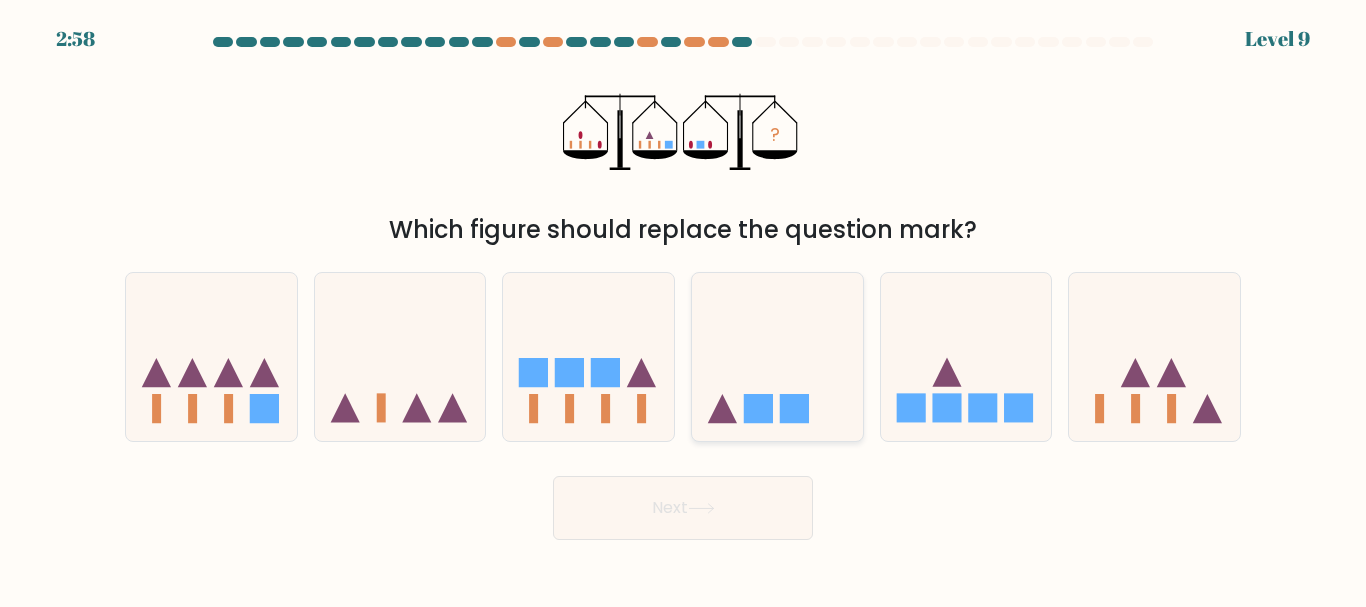 click at bounding box center (777, 356) 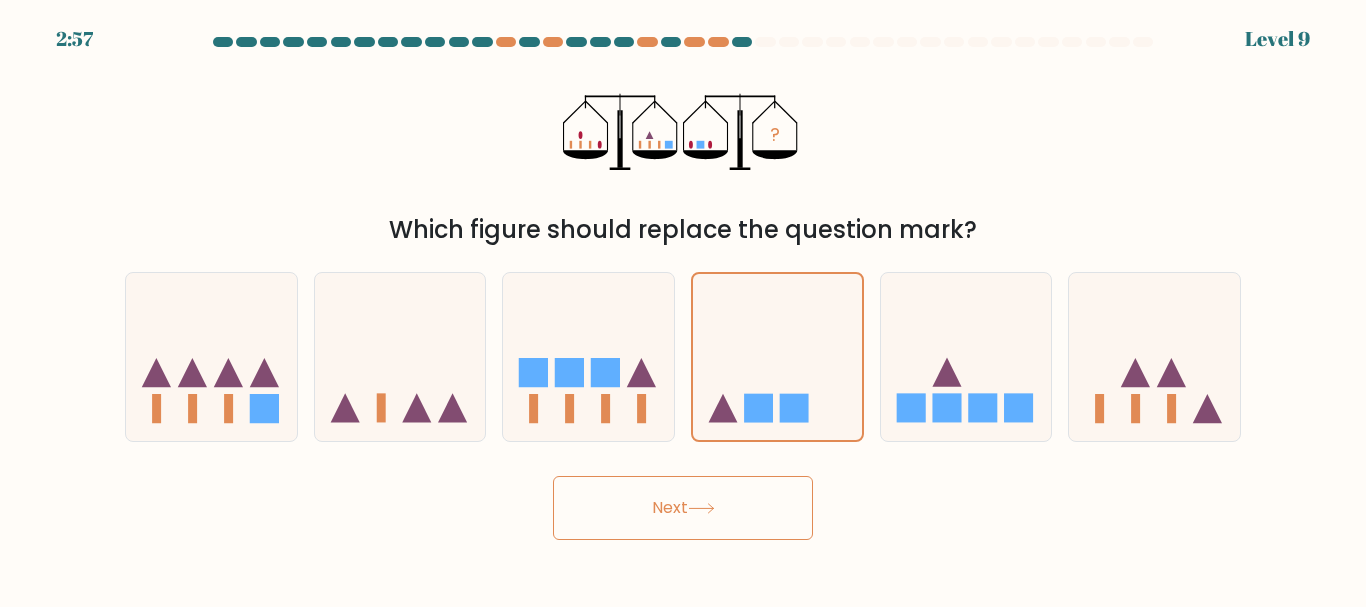 click on "Next" at bounding box center (683, 508) 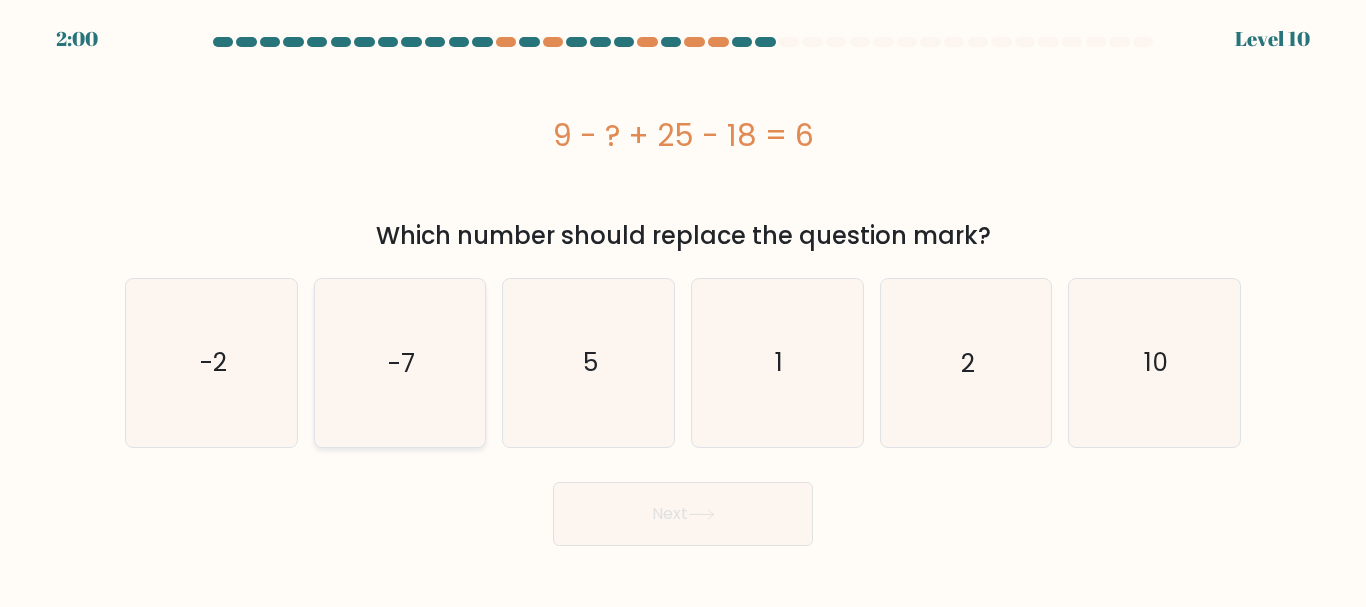 click on "-7" at bounding box center (399, 362) 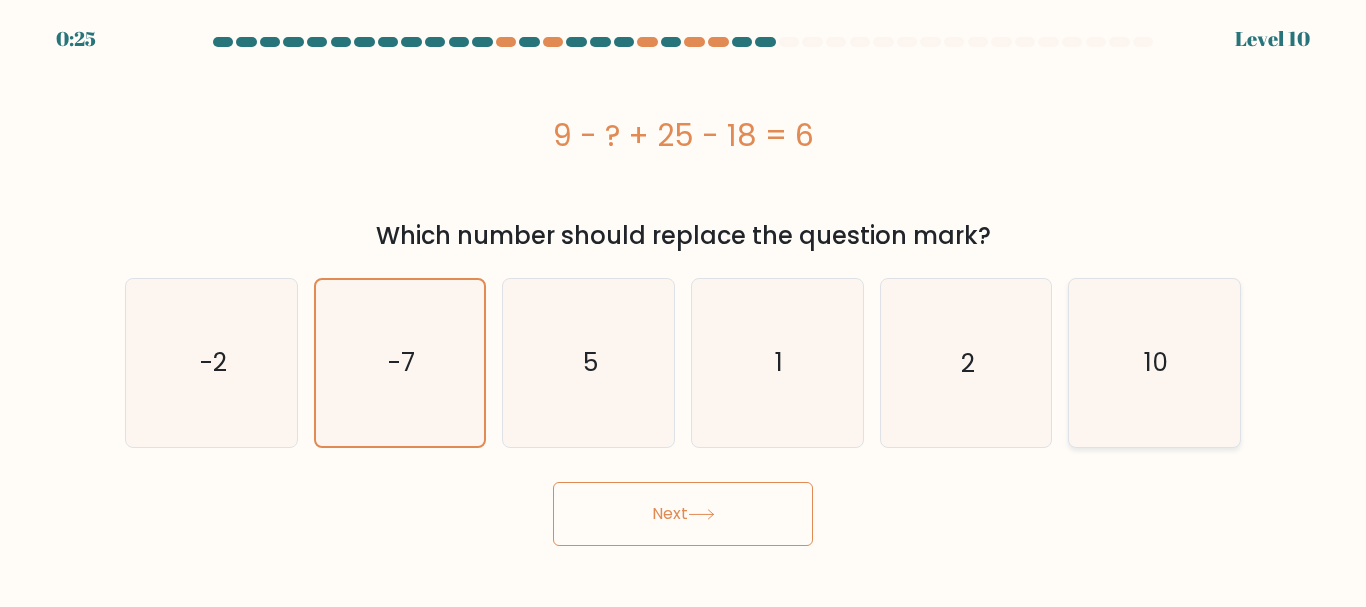 click on "10" at bounding box center (1156, 362) 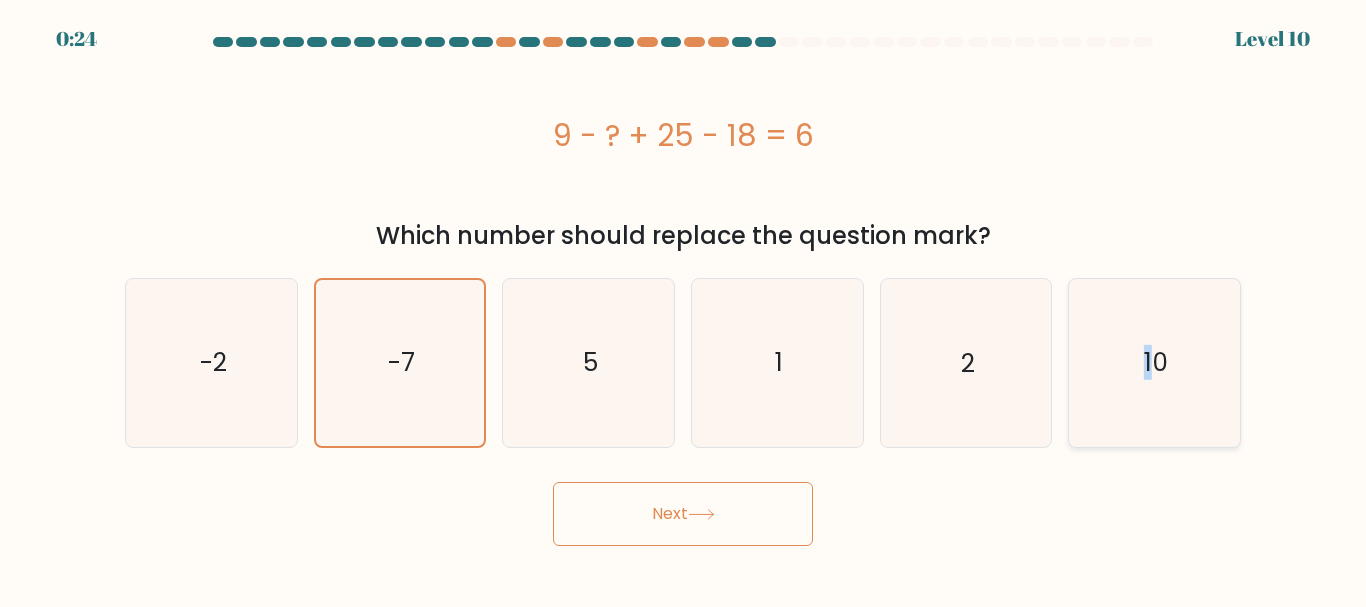 click on "10" at bounding box center [1154, 362] 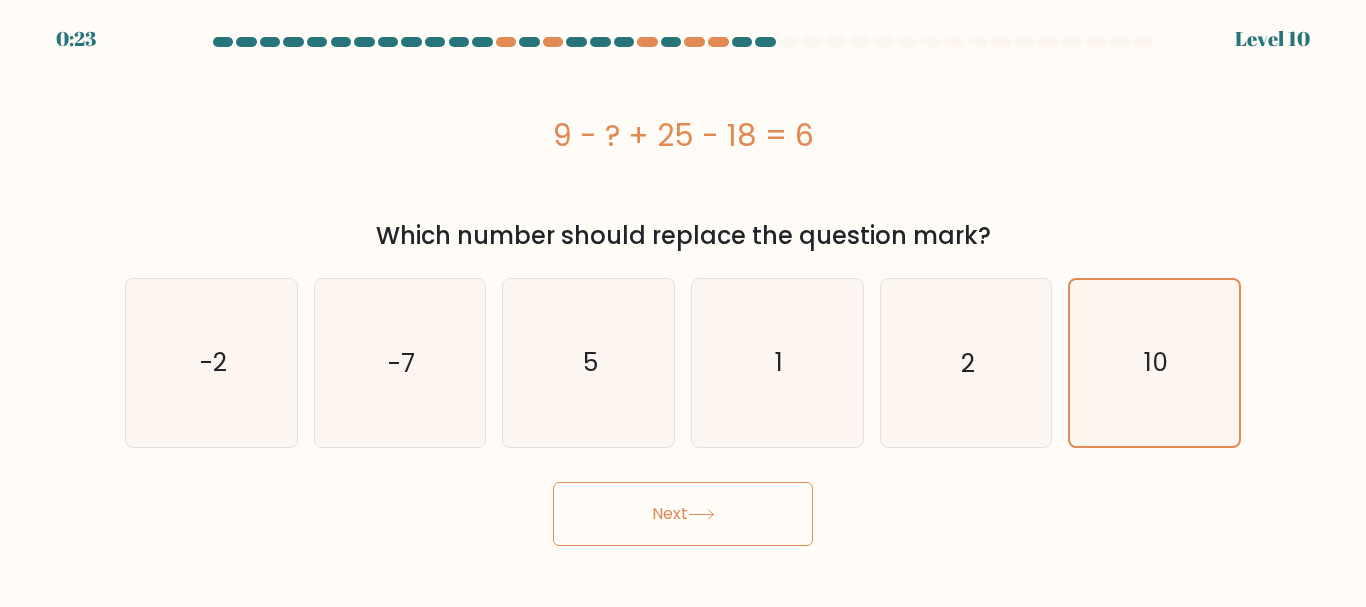 click at bounding box center [701, 514] 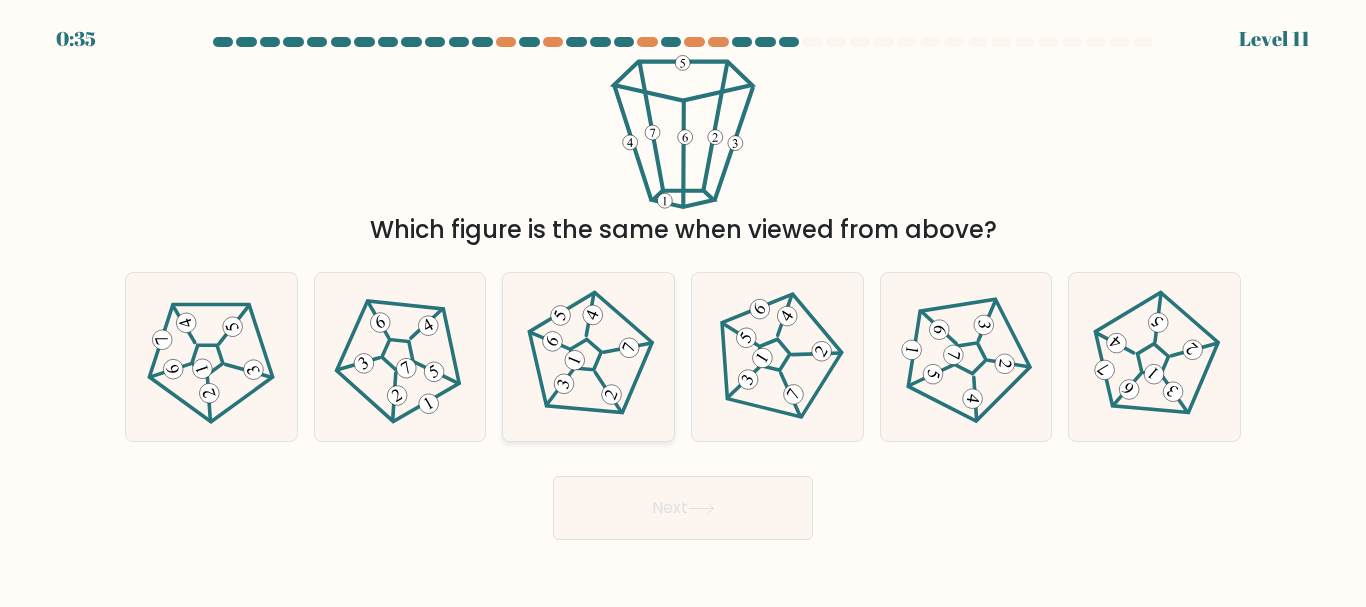 click at bounding box center (589, 357) 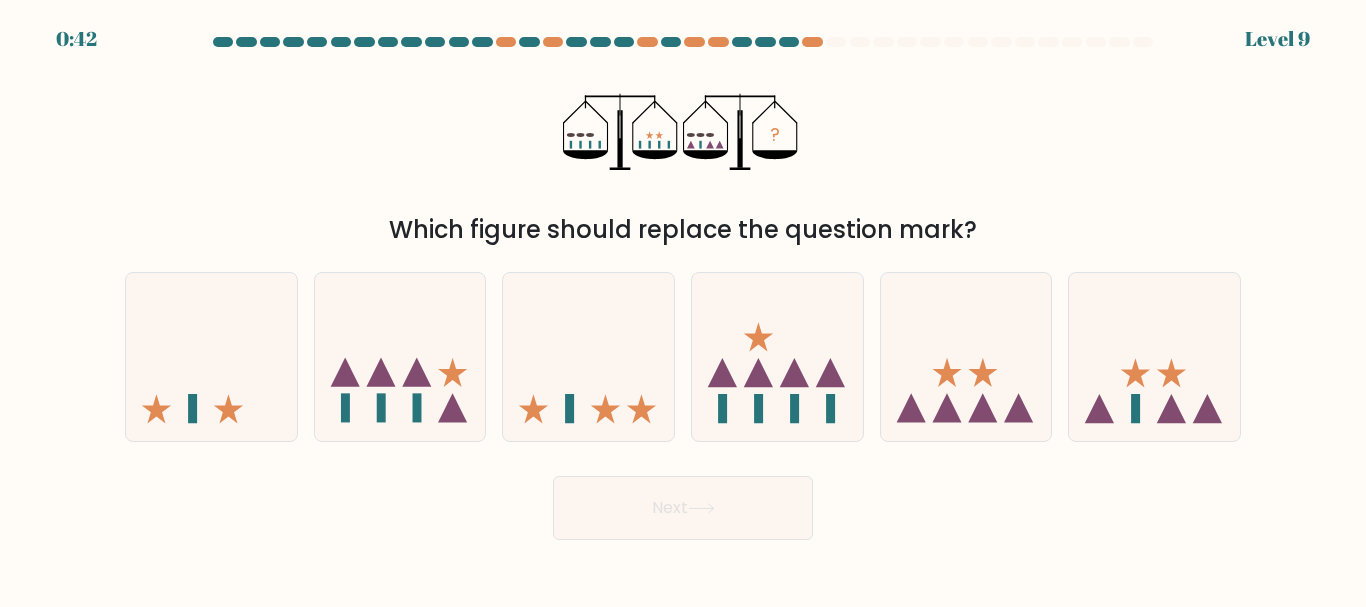 scroll, scrollTop: 0, scrollLeft: 0, axis: both 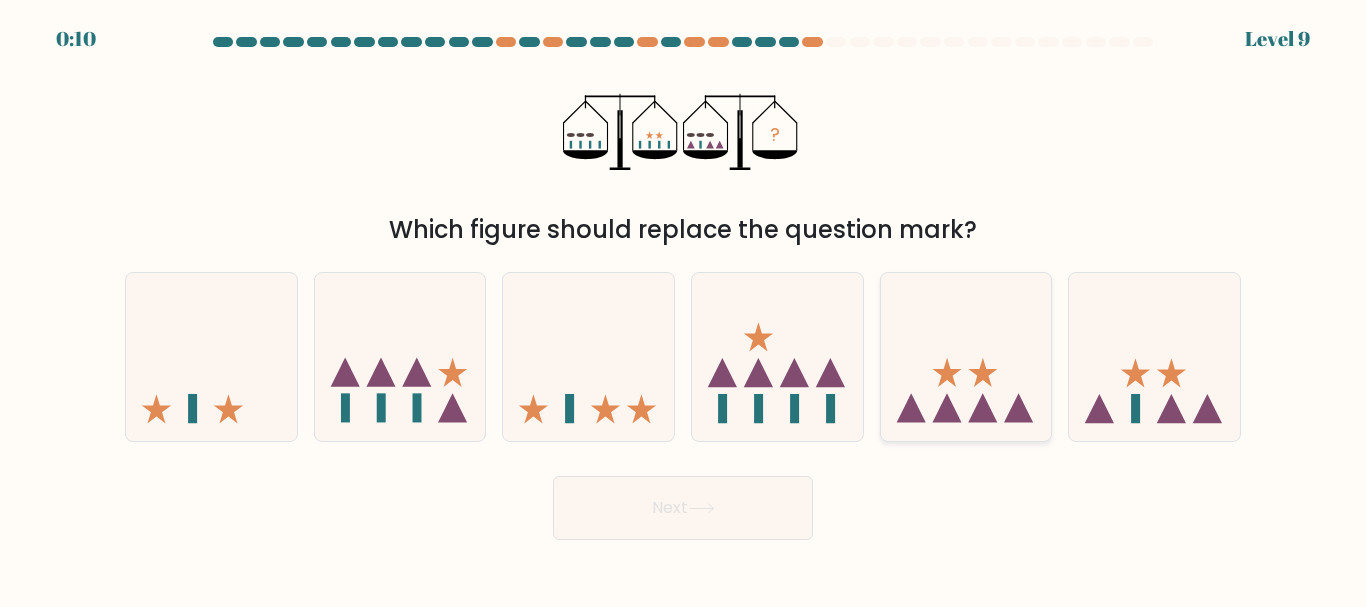 click at bounding box center [966, 356] 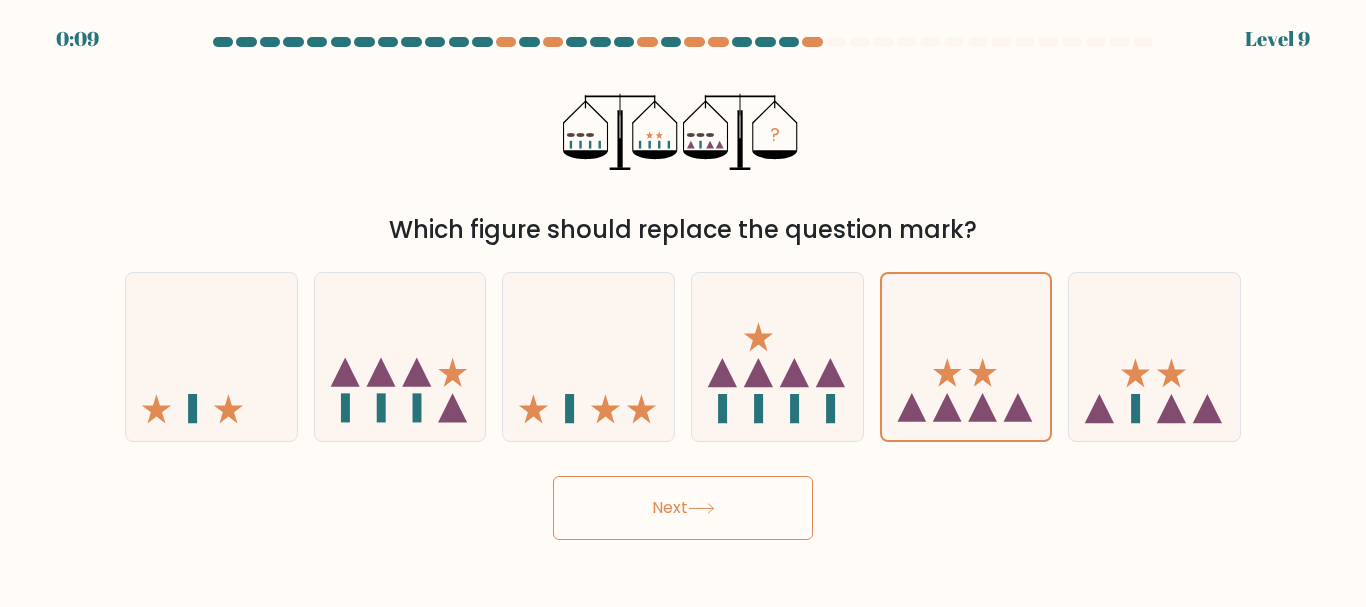 click at bounding box center [701, 508] 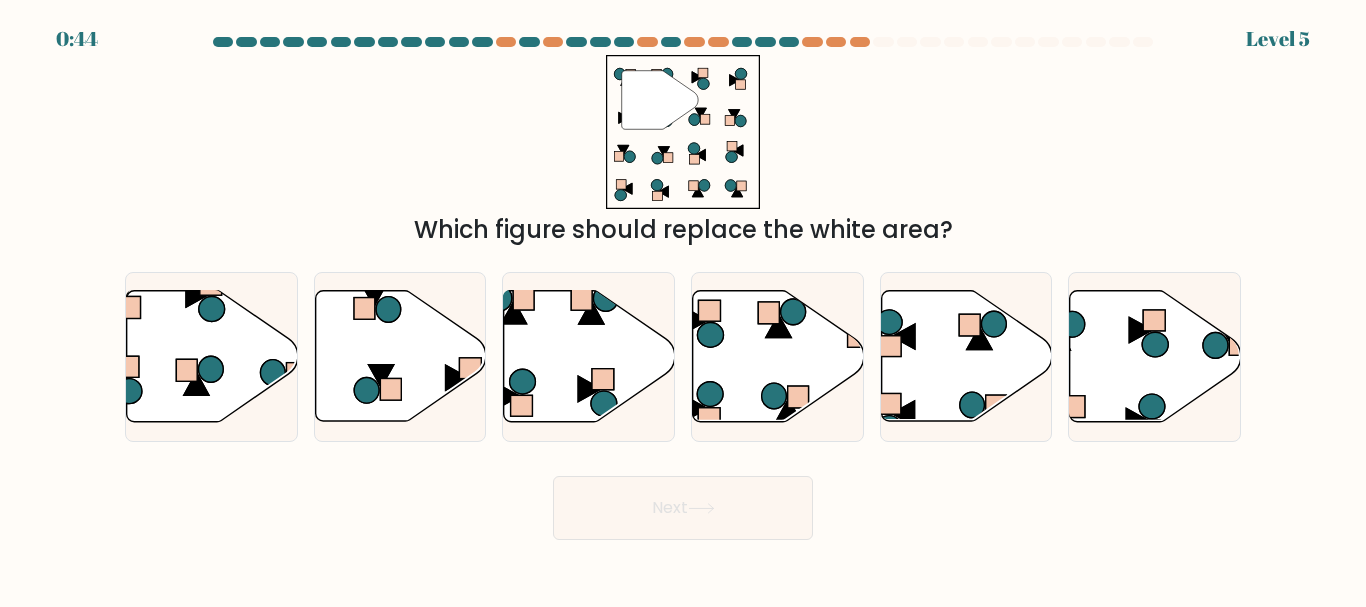 scroll, scrollTop: 0, scrollLeft: 0, axis: both 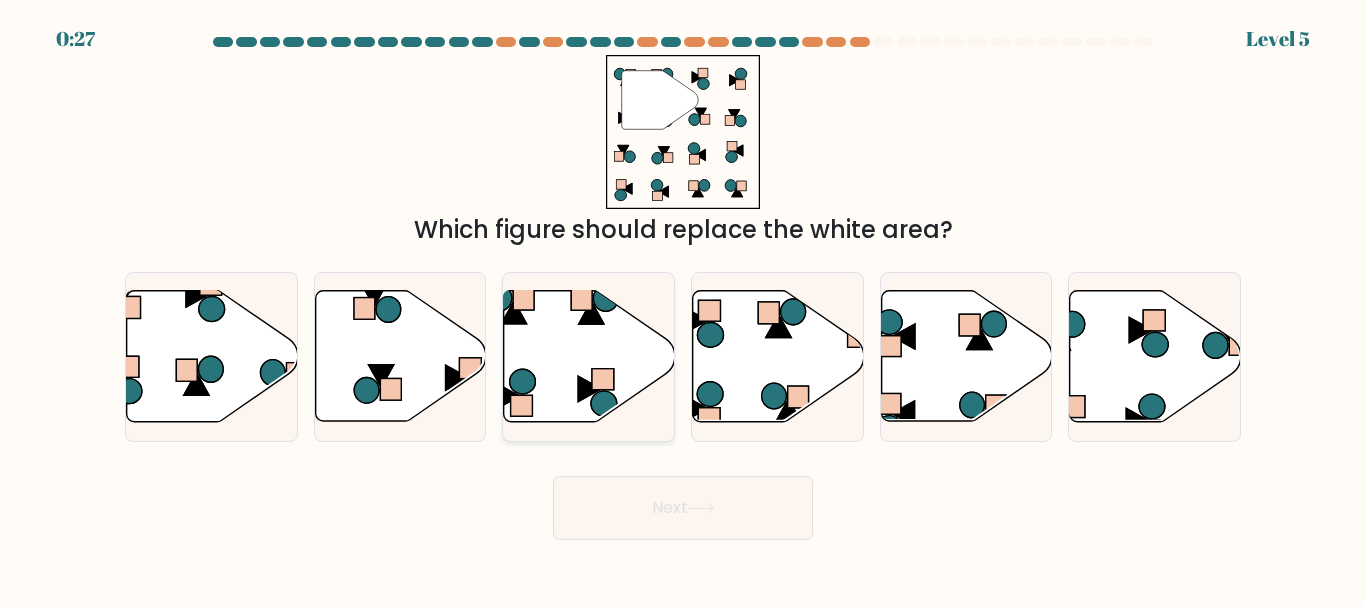 click at bounding box center [522, 405] 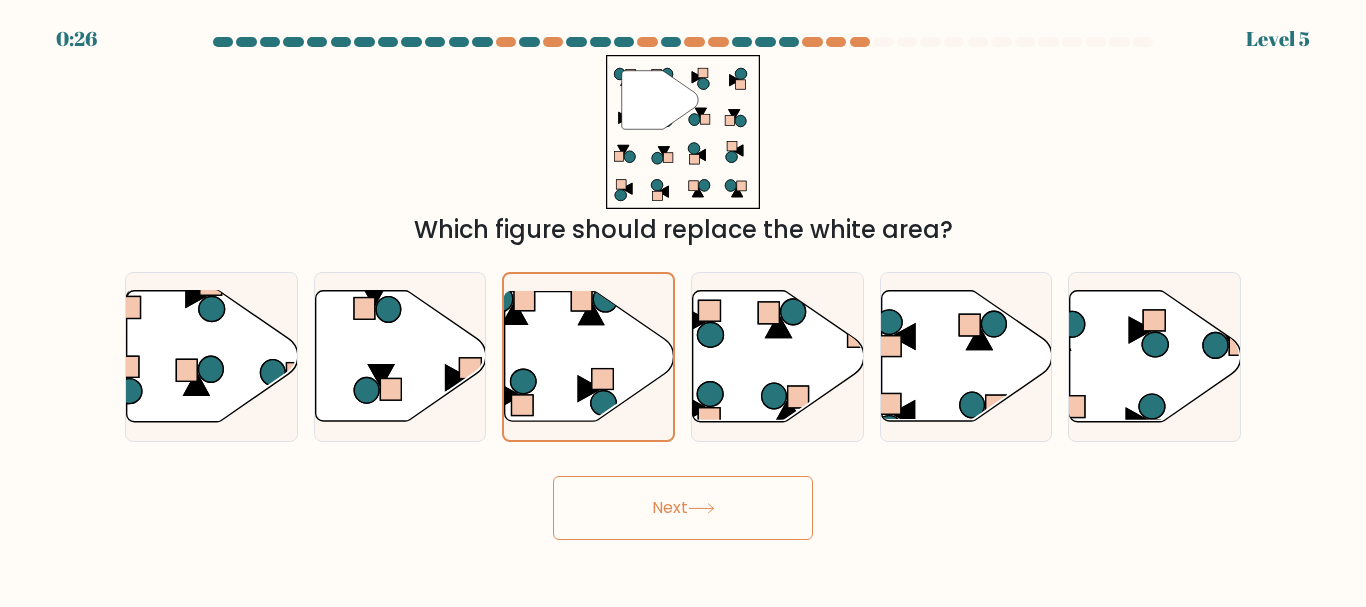 click on "Next" at bounding box center [683, 508] 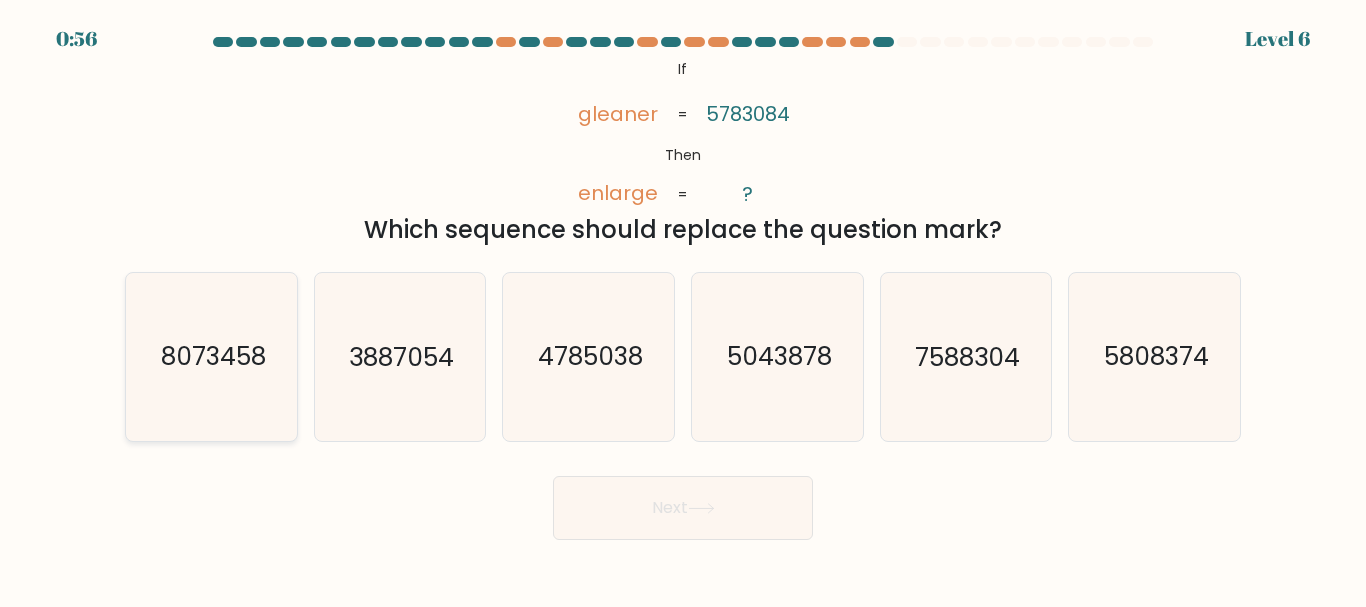click on "8073458" at bounding box center (212, 357) 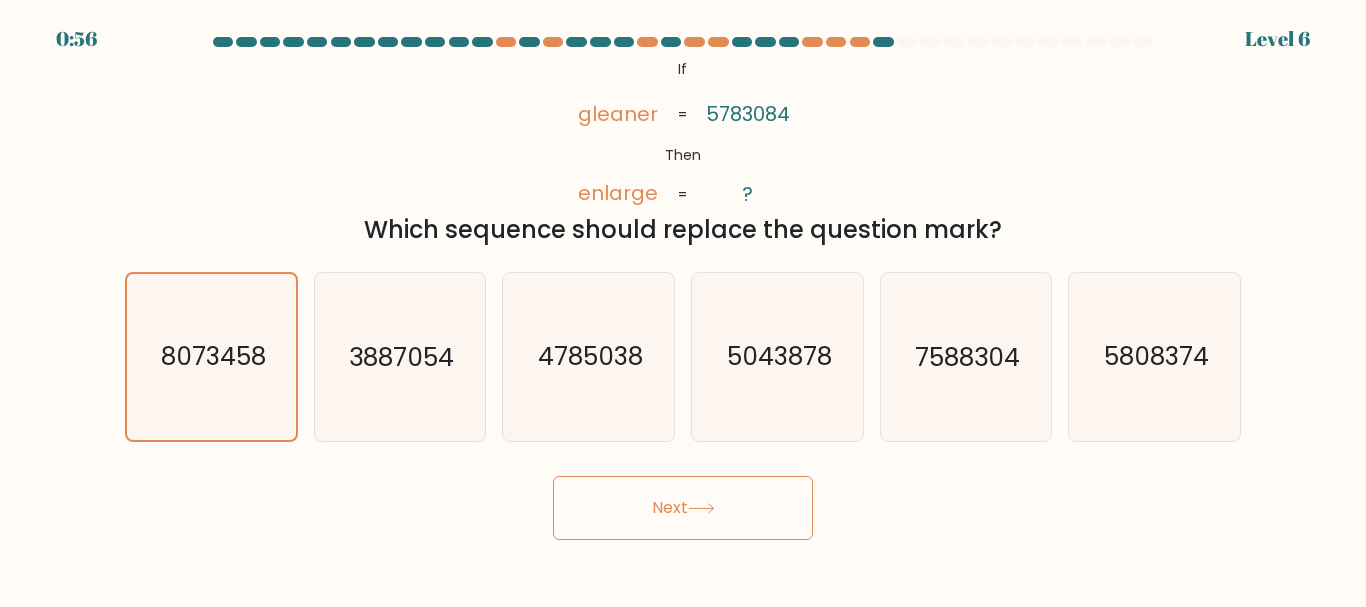 click on "Next" at bounding box center (683, 508) 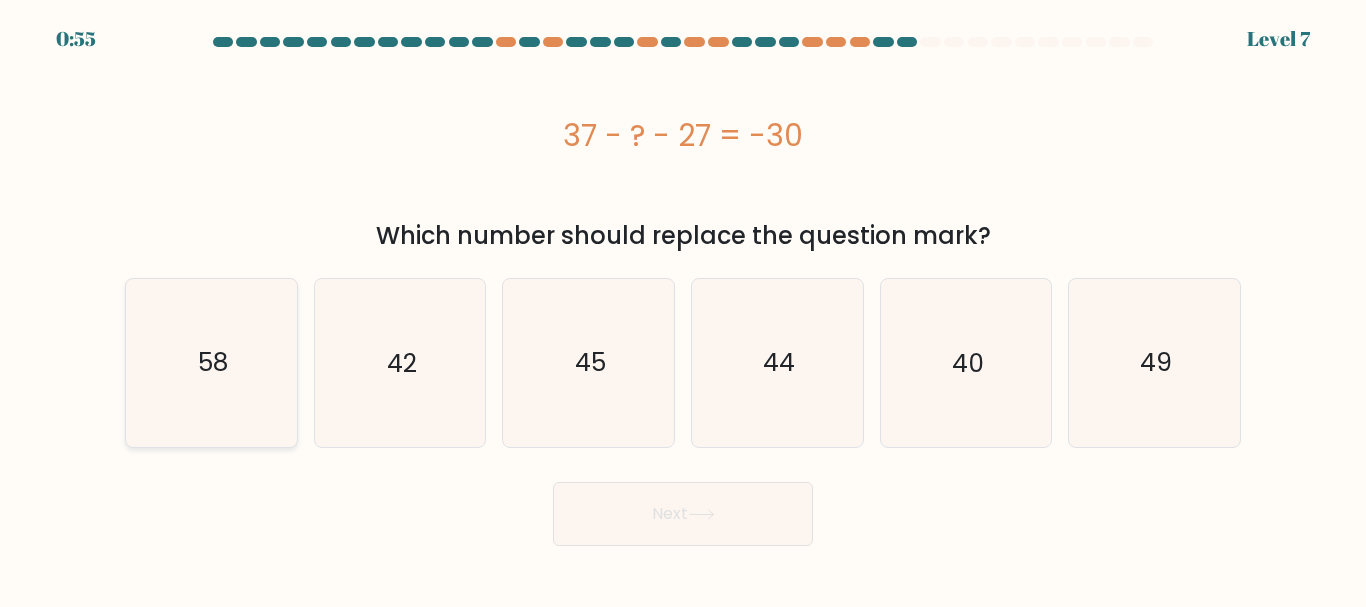 click on "58" at bounding box center [211, 362] 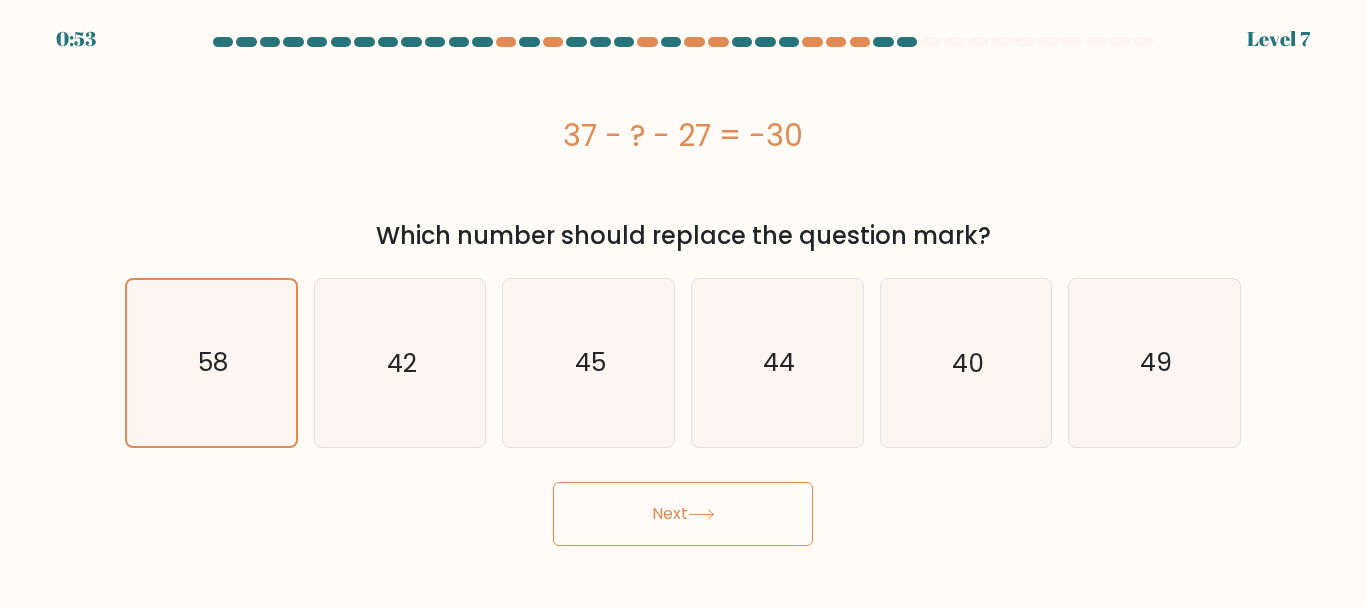 click on "Next" at bounding box center (683, 514) 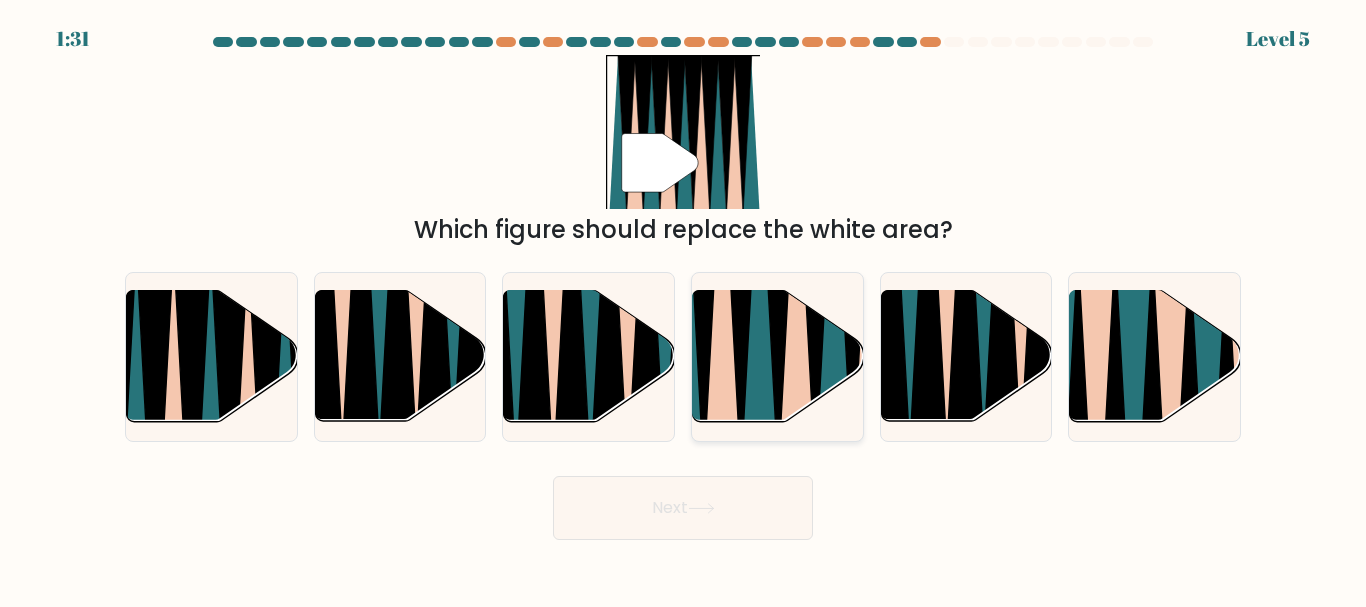 click at bounding box center [758, 288] 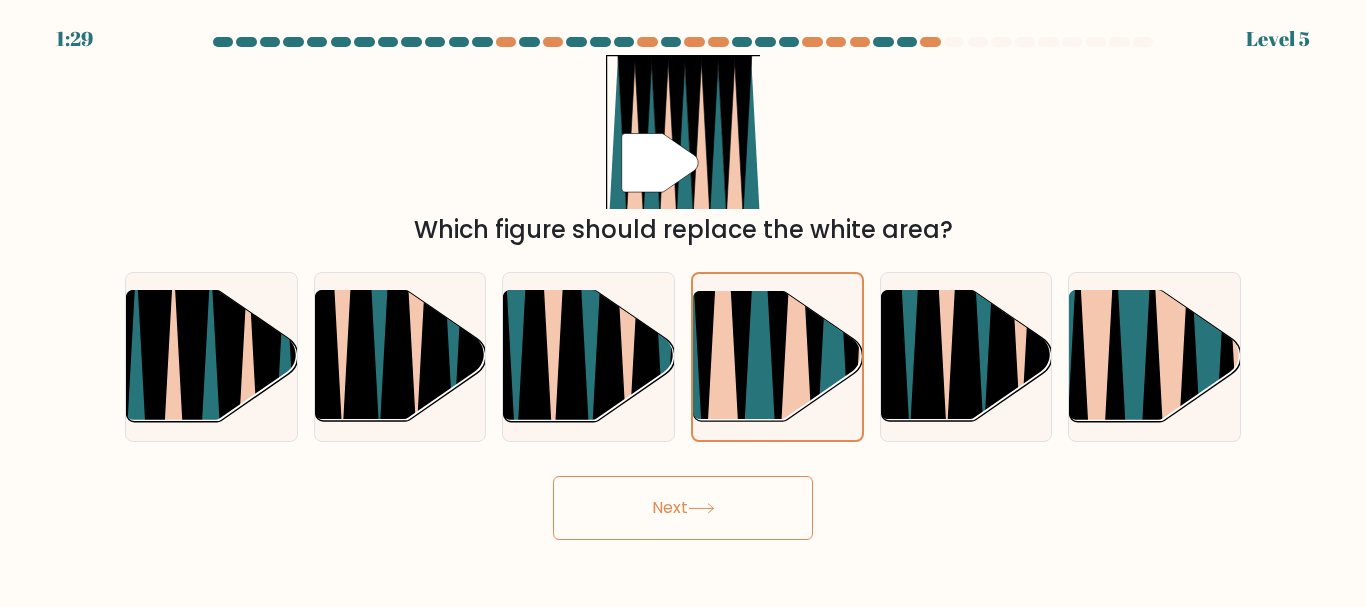 click on "Next" at bounding box center (683, 508) 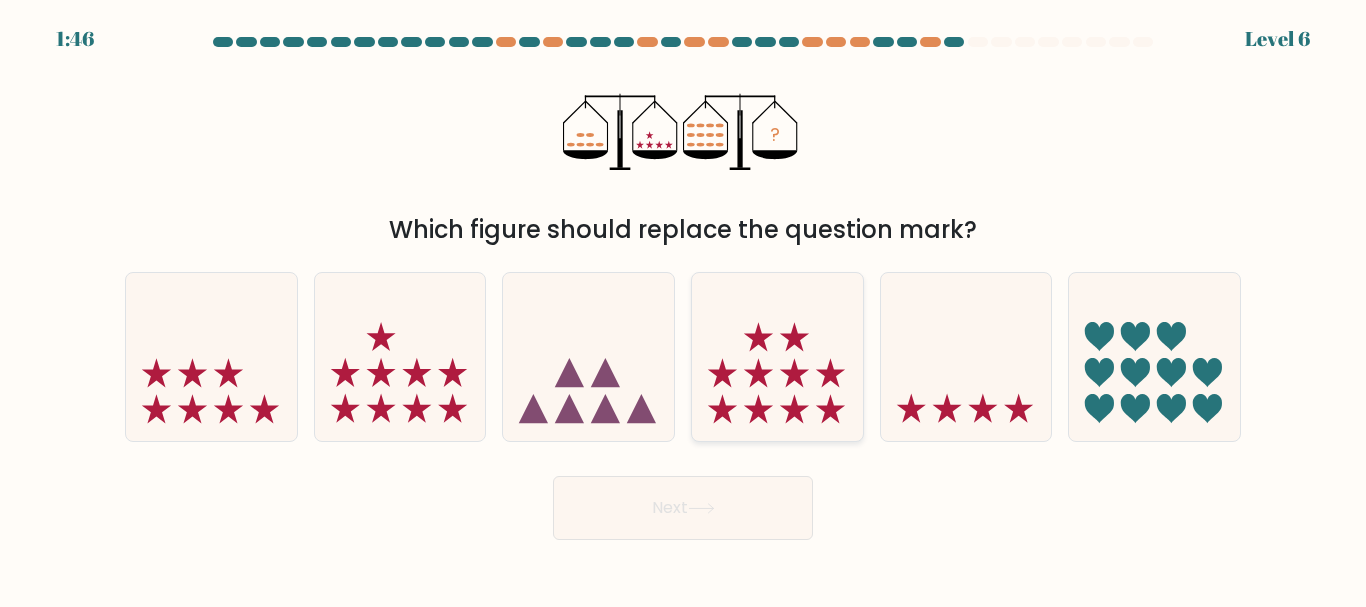 click at bounding box center [777, 356] 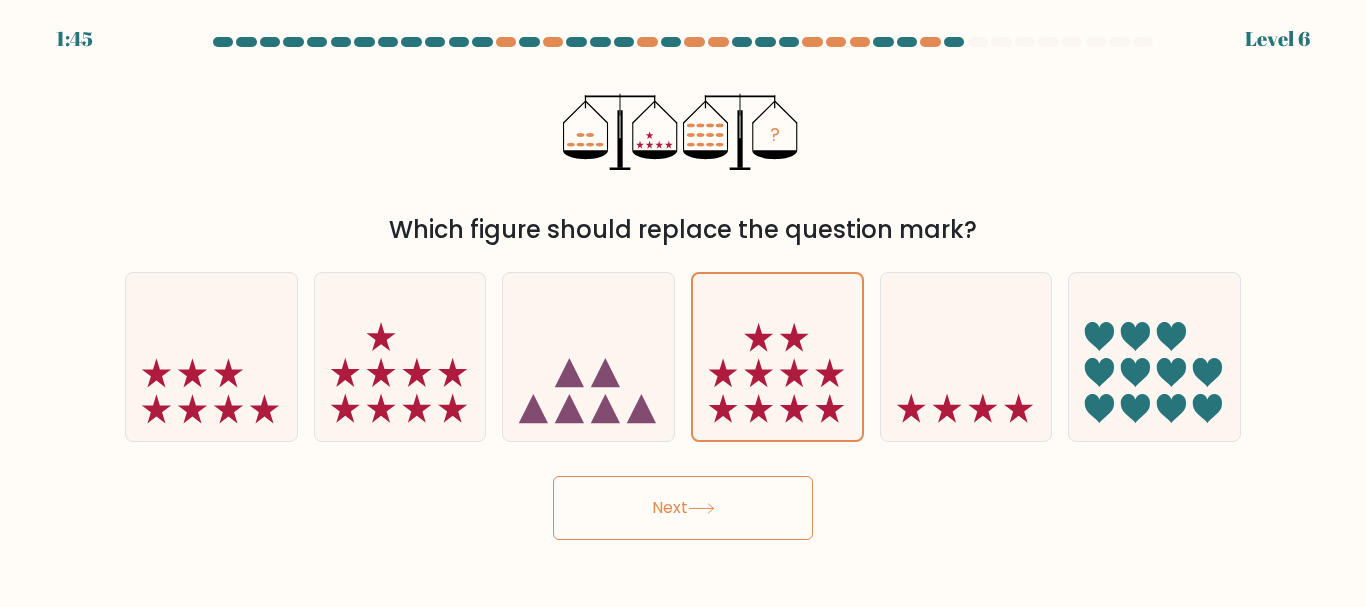 click on "Next" at bounding box center [683, 508] 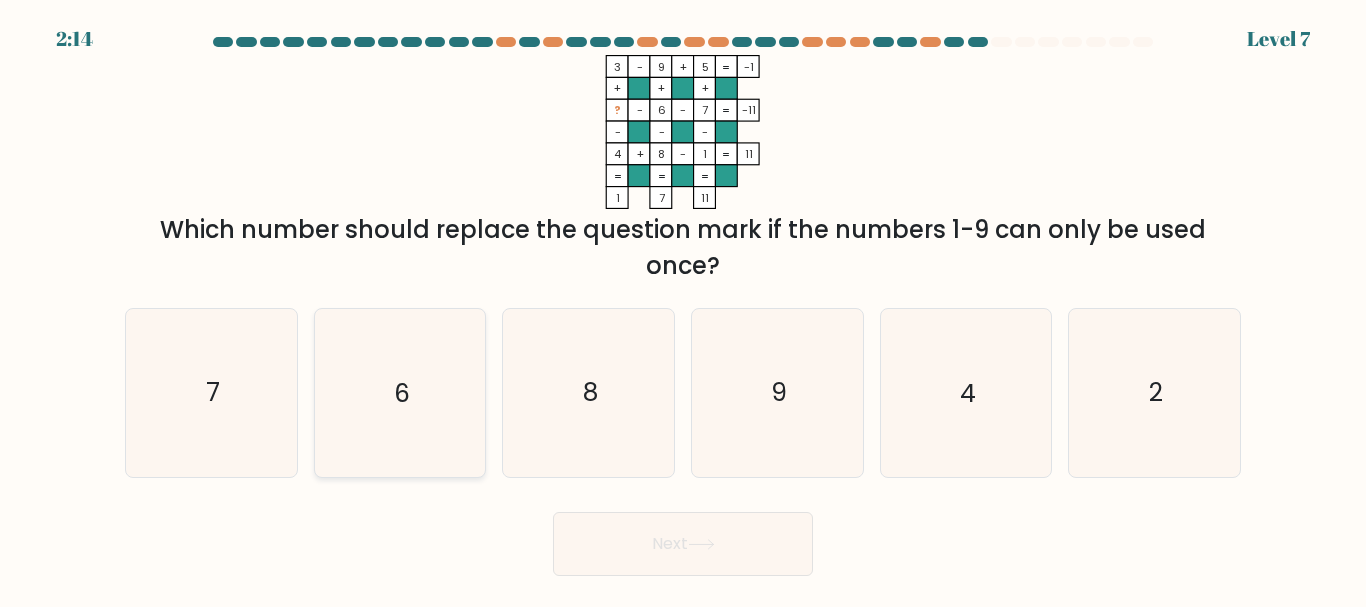 click on "6" at bounding box center (399, 392) 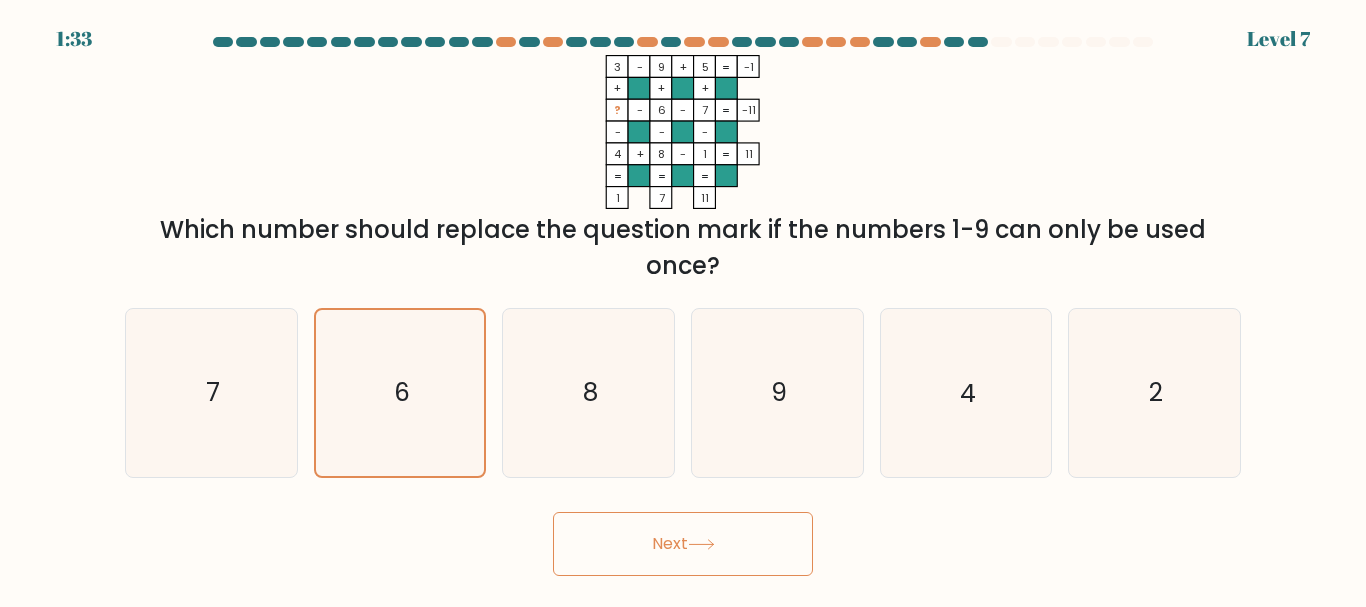 click on "Next" at bounding box center [683, 539] 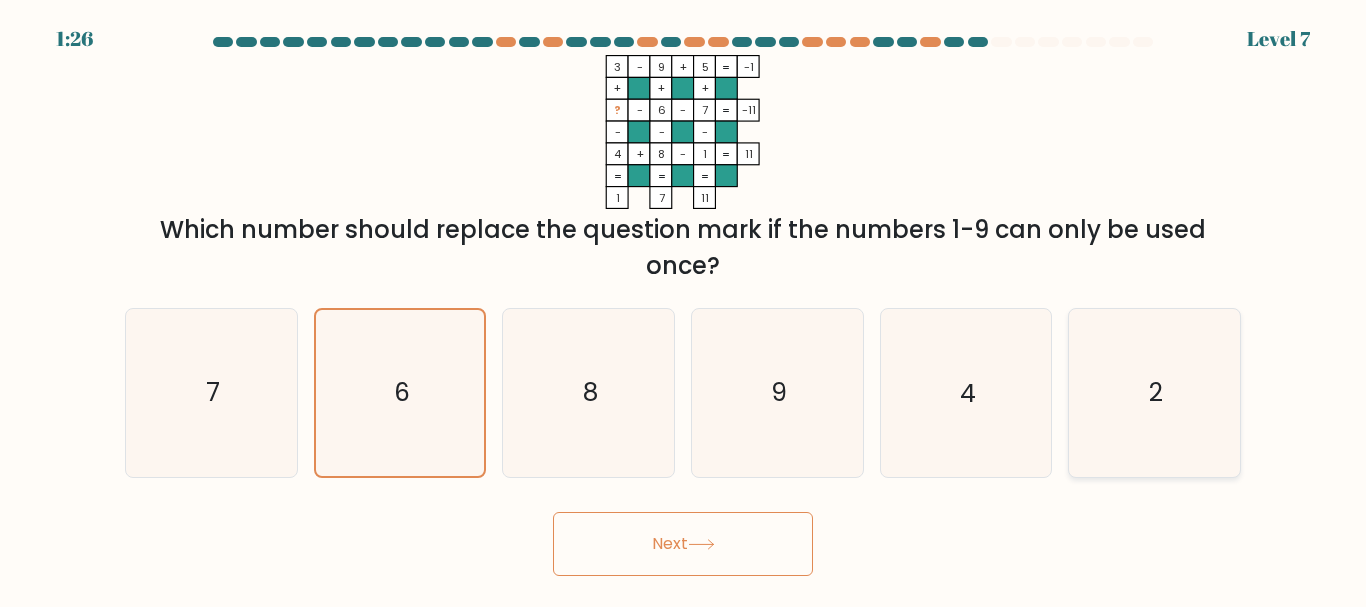 click on "2" at bounding box center [1154, 392] 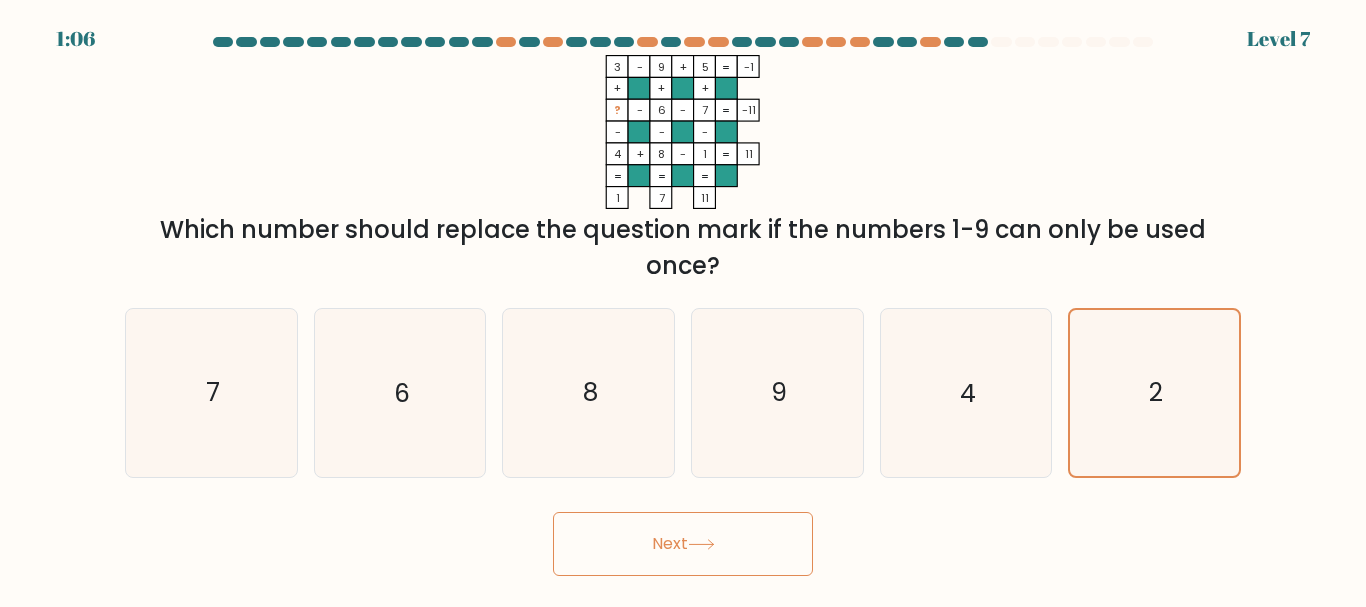 click on "Next" at bounding box center [683, 544] 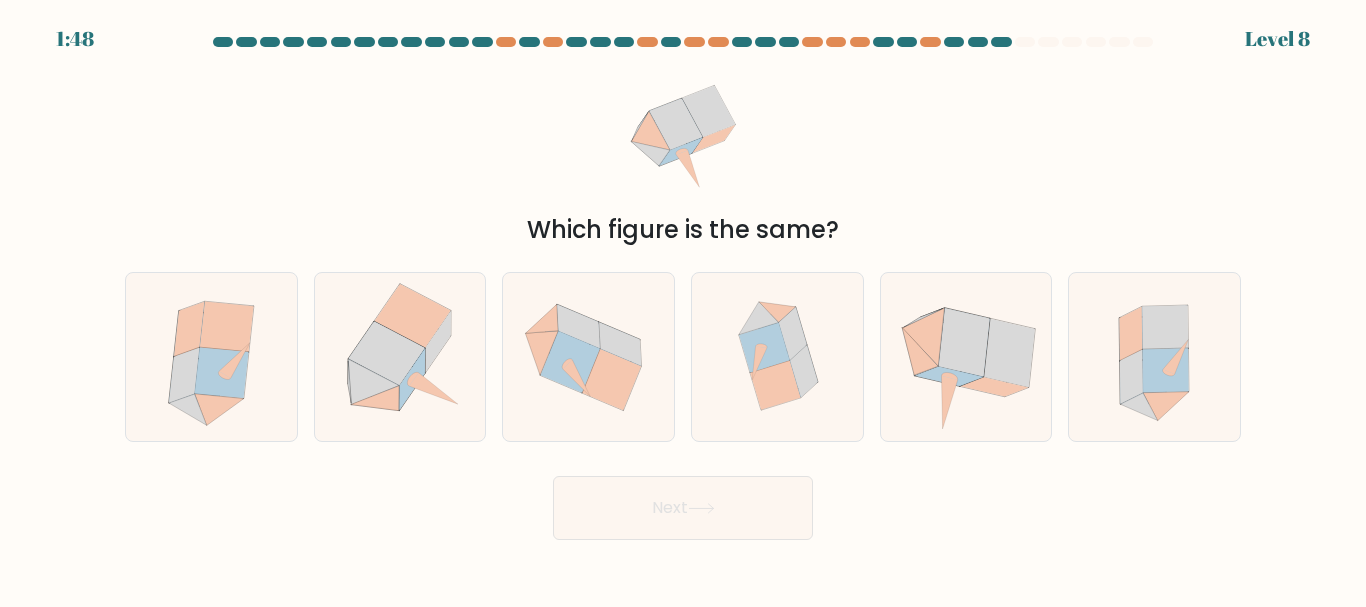 click at bounding box center (683, 288) 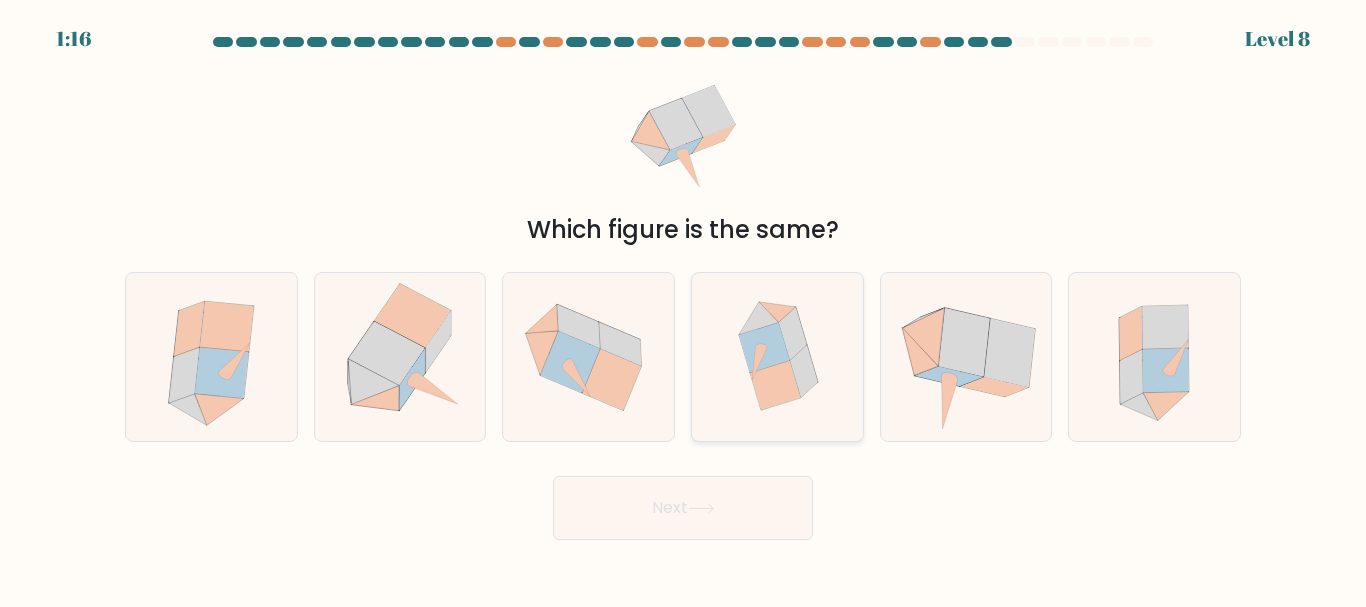 click at bounding box center [804, 371] 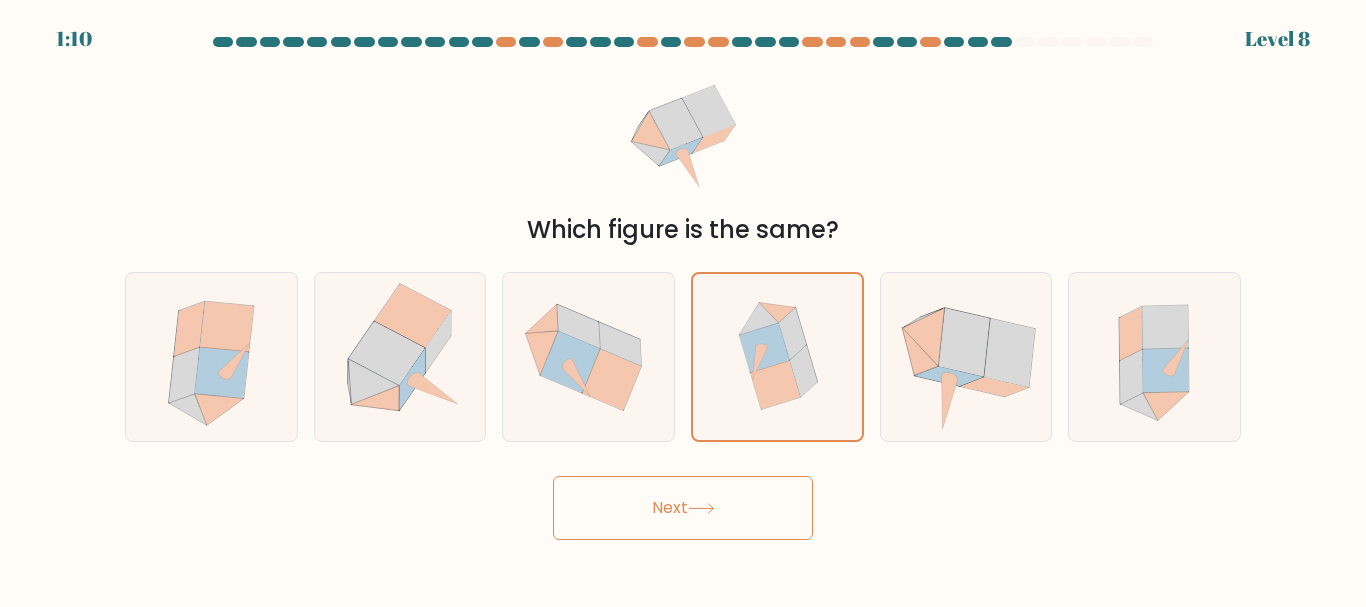 click on "Next" at bounding box center [683, 508] 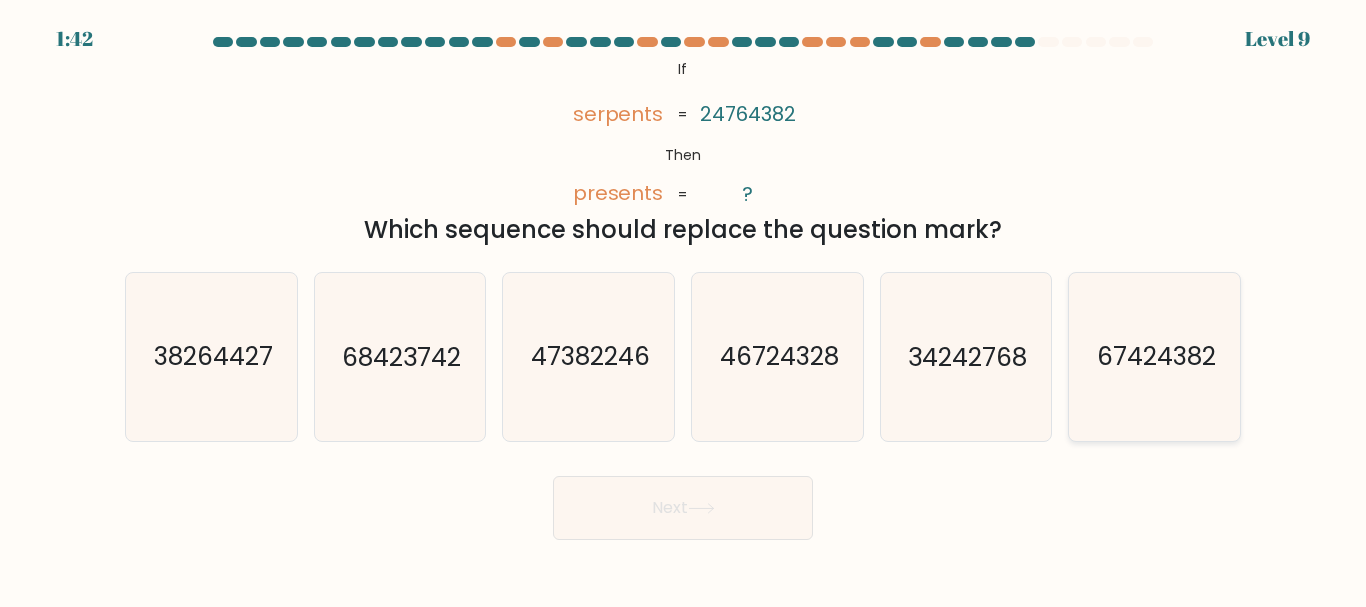 drag, startPoint x: 1141, startPoint y: 351, endPoint x: 1103, endPoint y: 356, distance: 38.327538 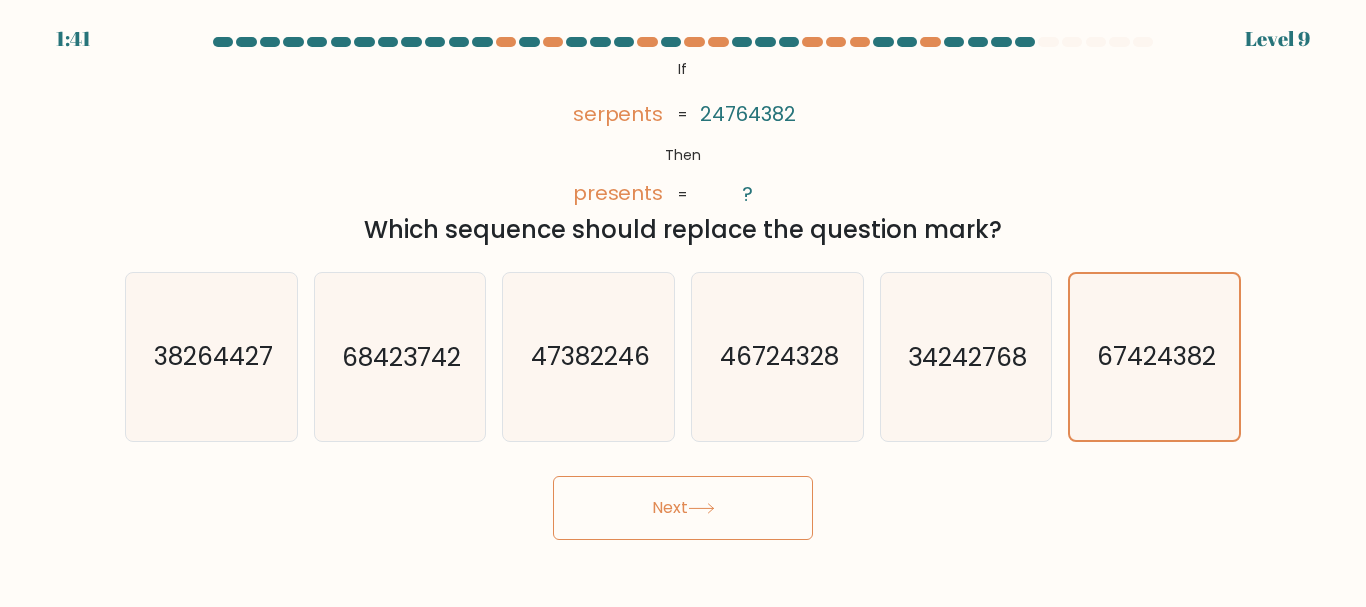 click on "Next" at bounding box center [683, 508] 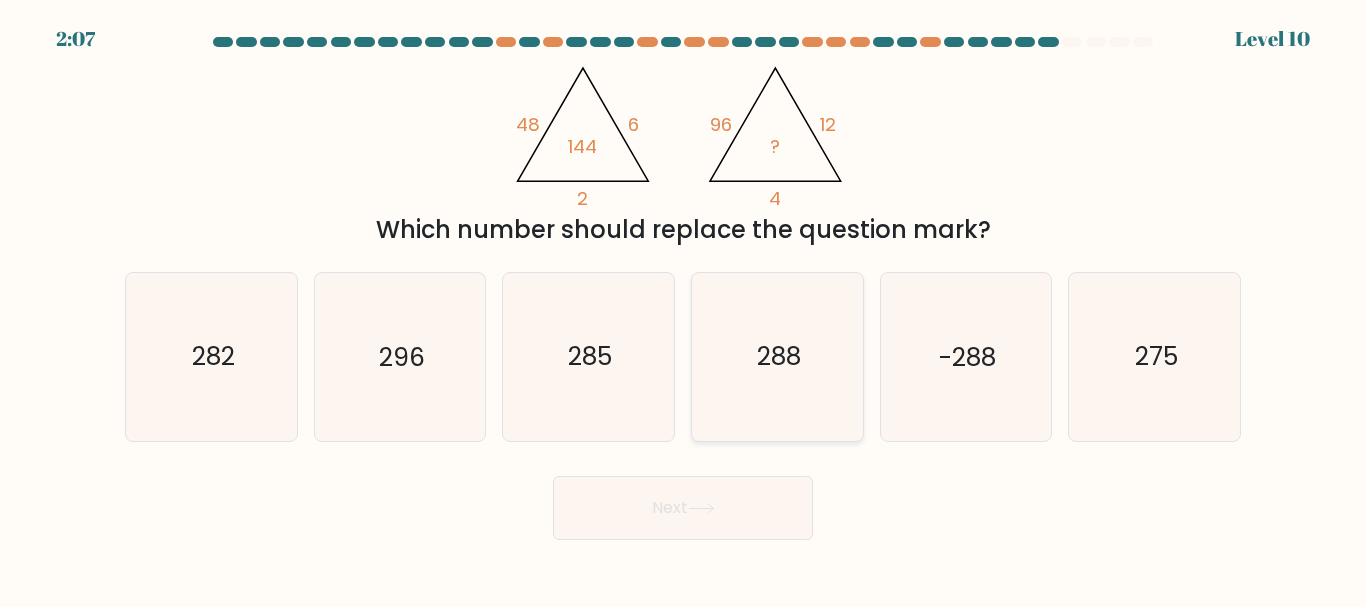 click on "288" at bounding box center (777, 356) 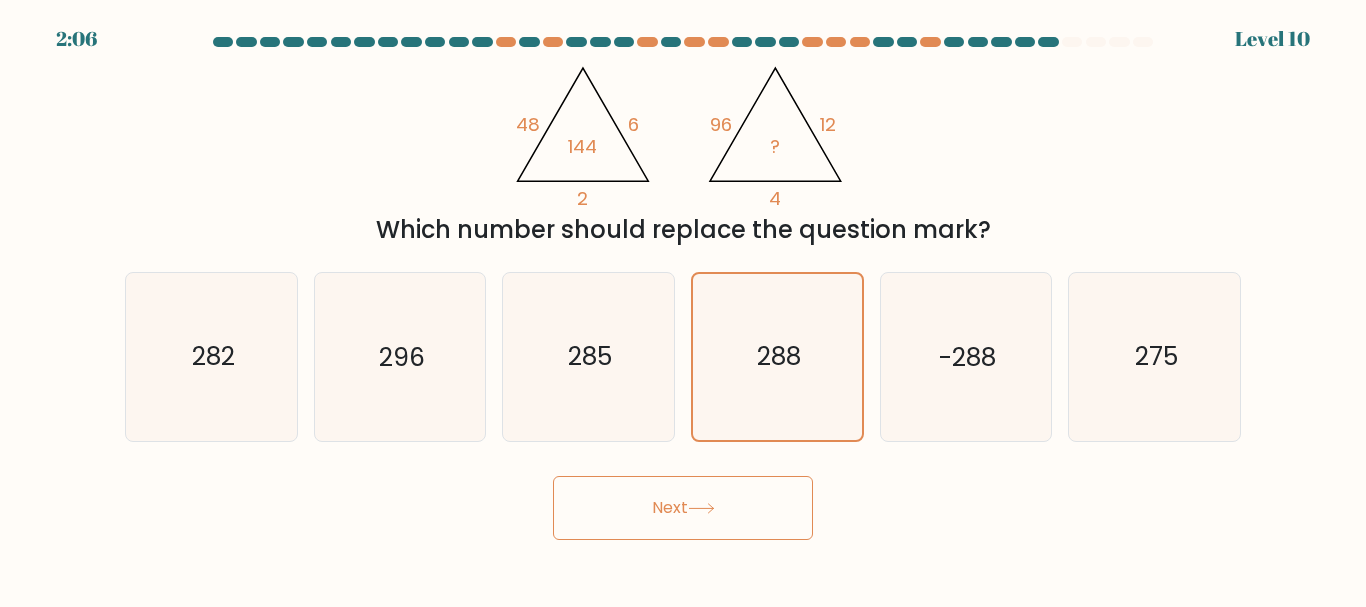 click on "Next" at bounding box center [683, 508] 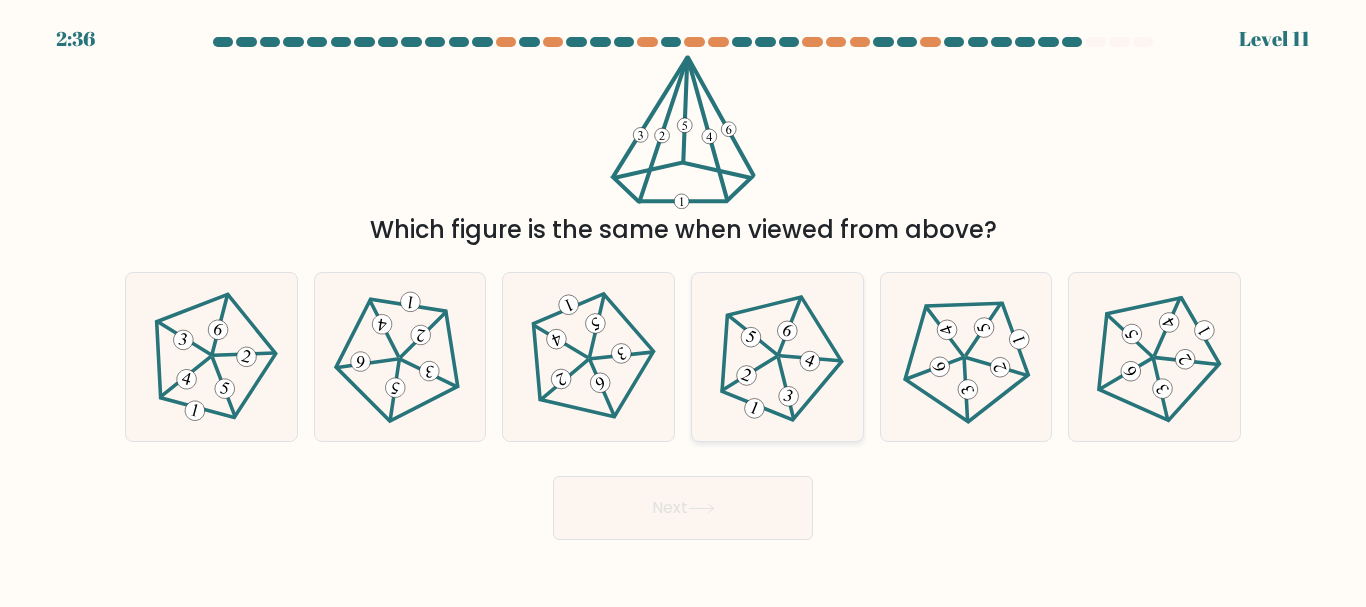 click at bounding box center (777, 357) 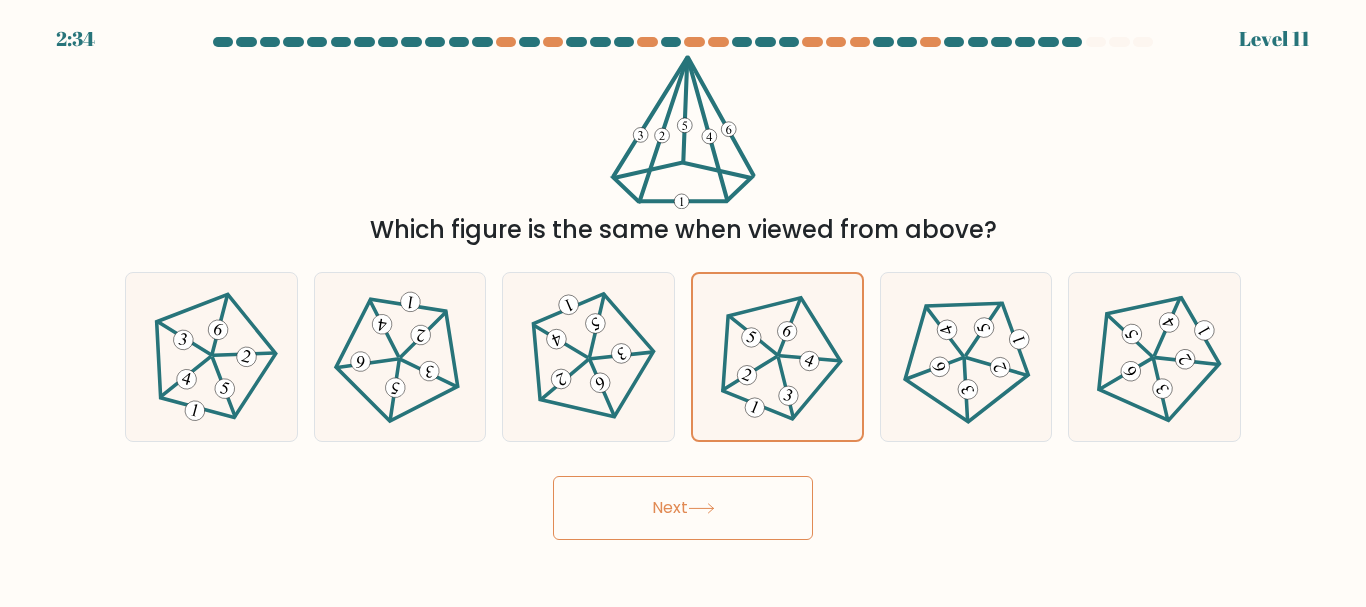 click on "Next" at bounding box center (683, 508) 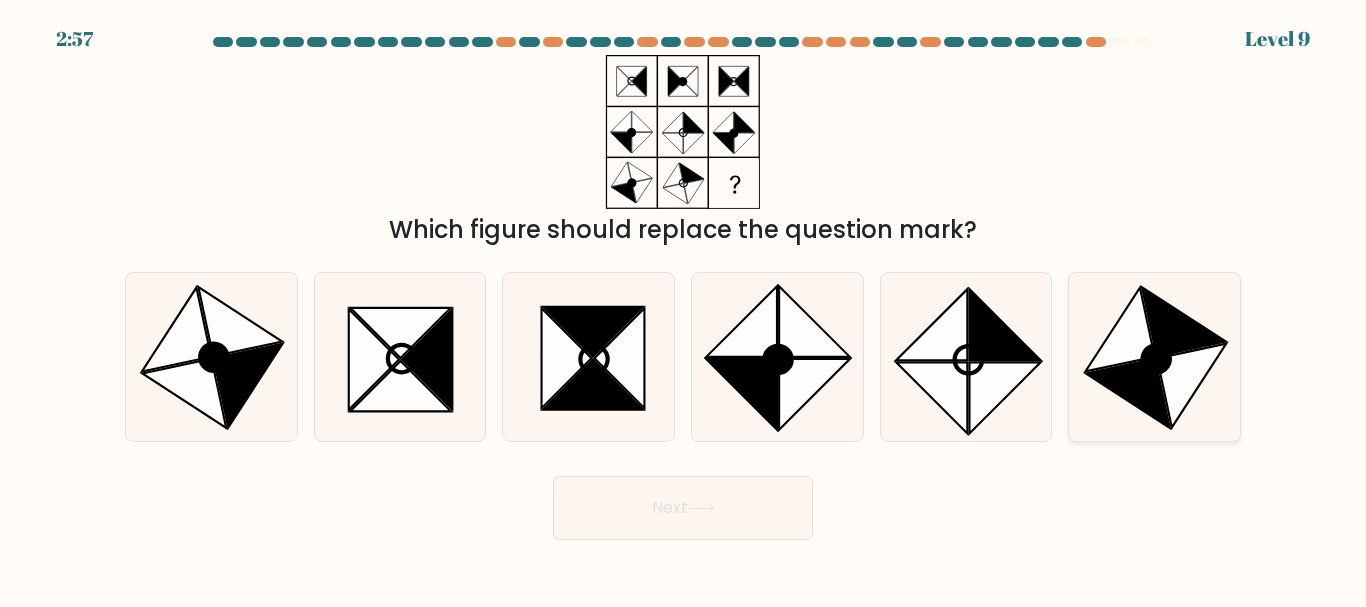 click at bounding box center [1156, 359] 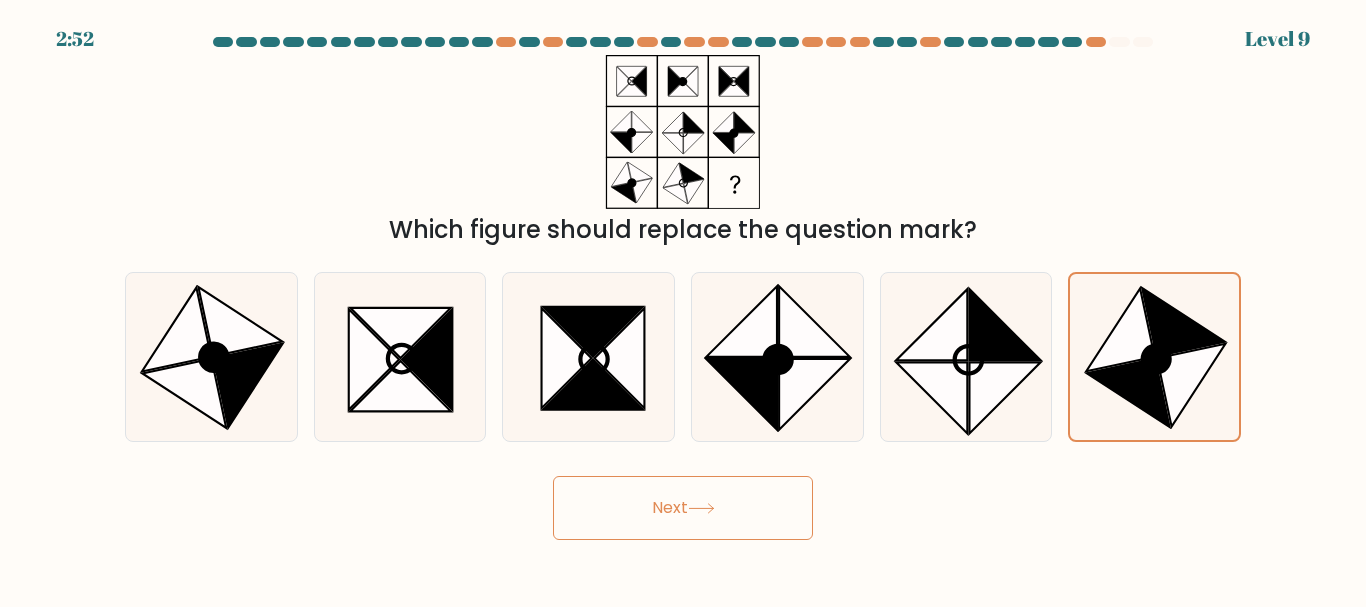 click on "Next" at bounding box center (683, 508) 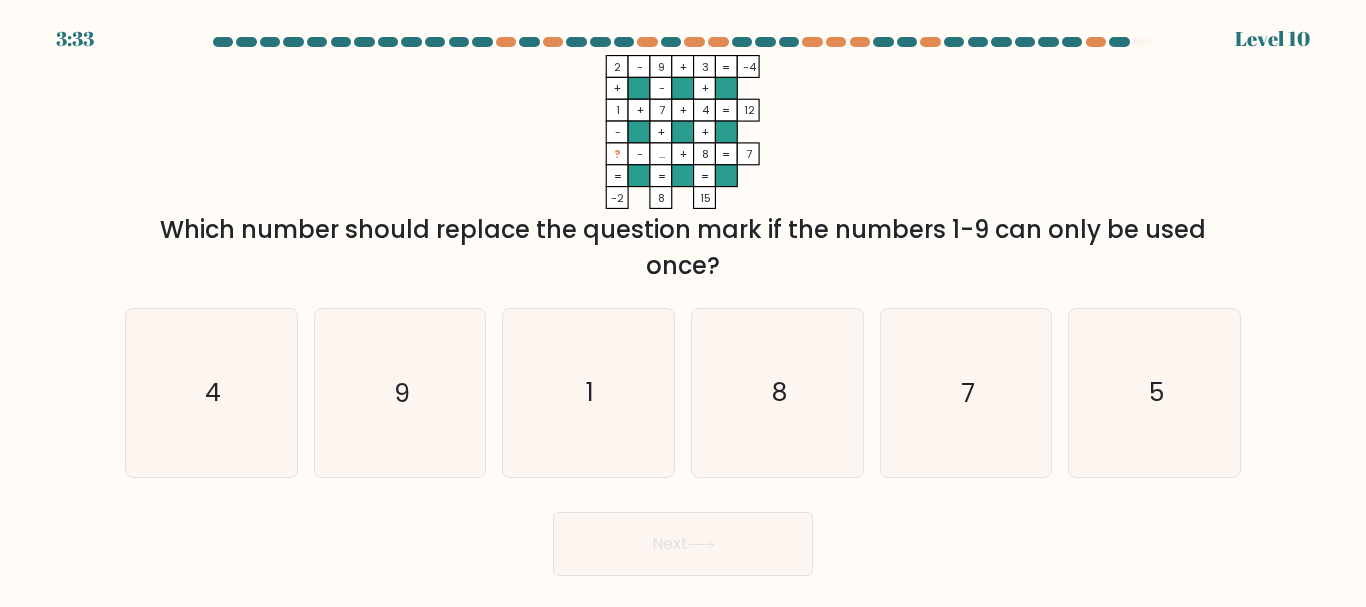 click at bounding box center [683, 306] 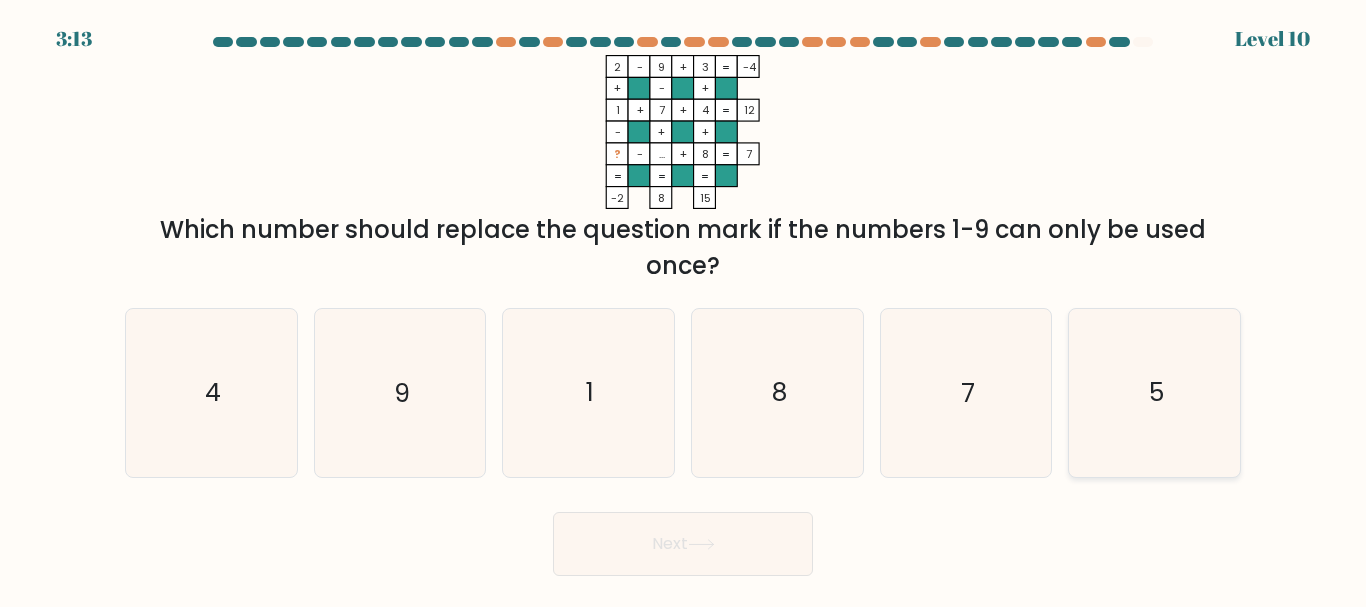 click on "5" at bounding box center (1154, 392) 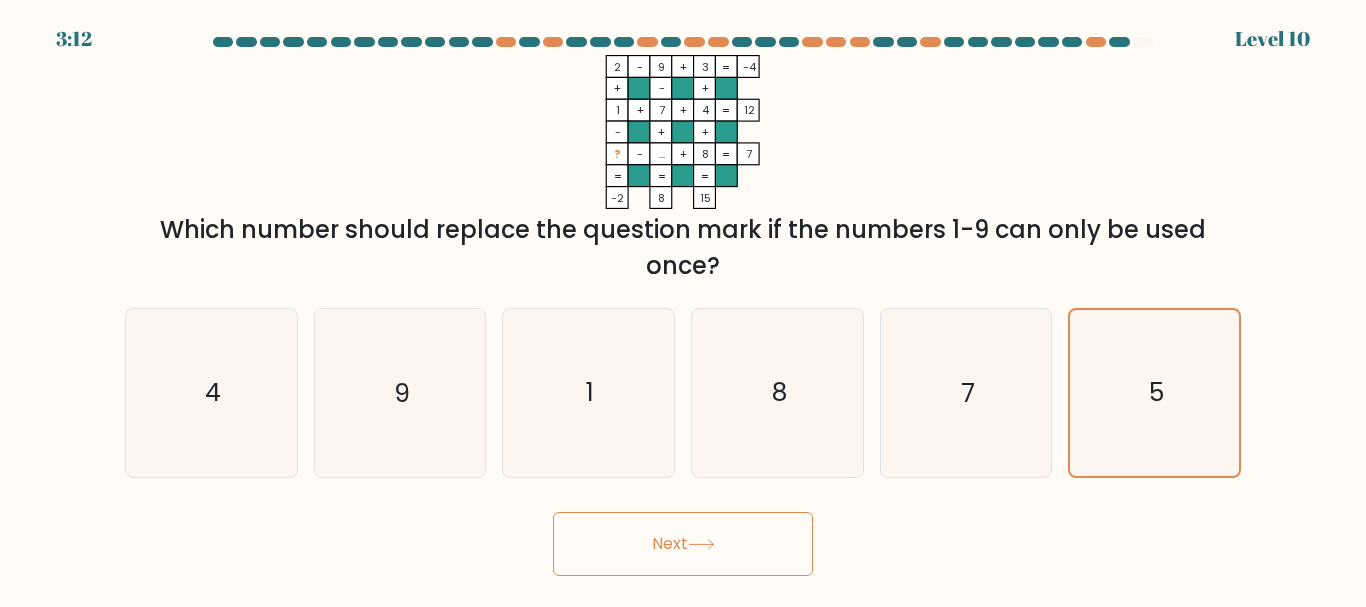 click on "Next" at bounding box center [683, 544] 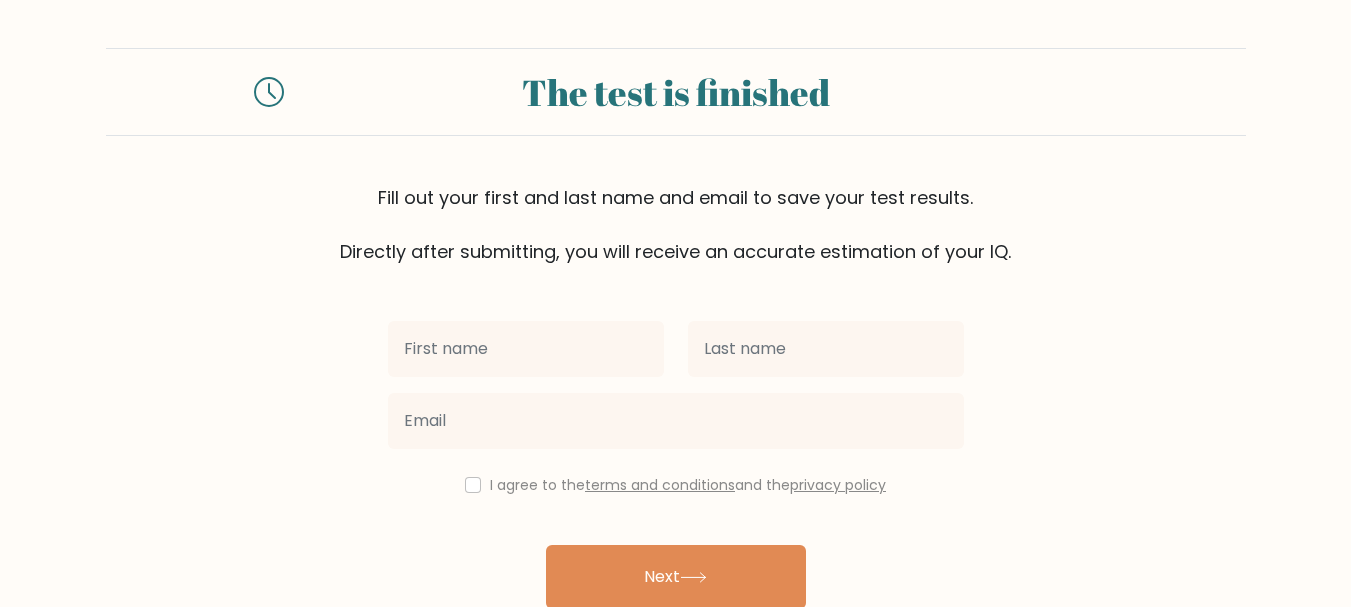 scroll, scrollTop: 0, scrollLeft: 0, axis: both 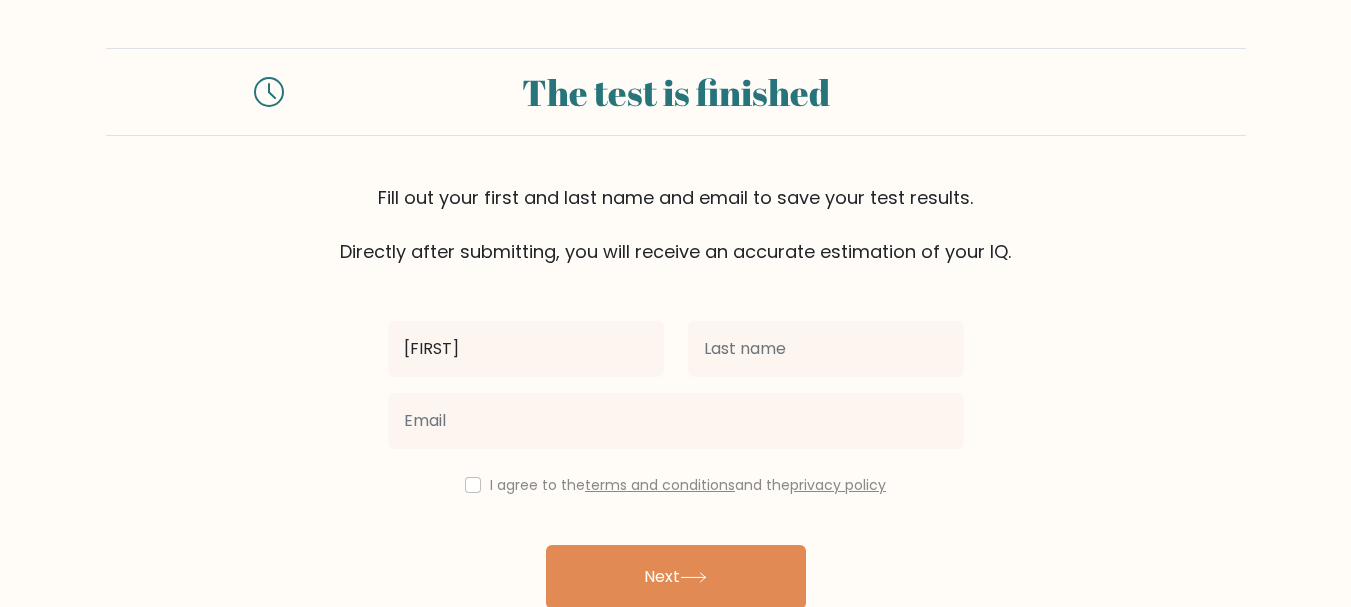 click on "AHmed" at bounding box center (526, 349) 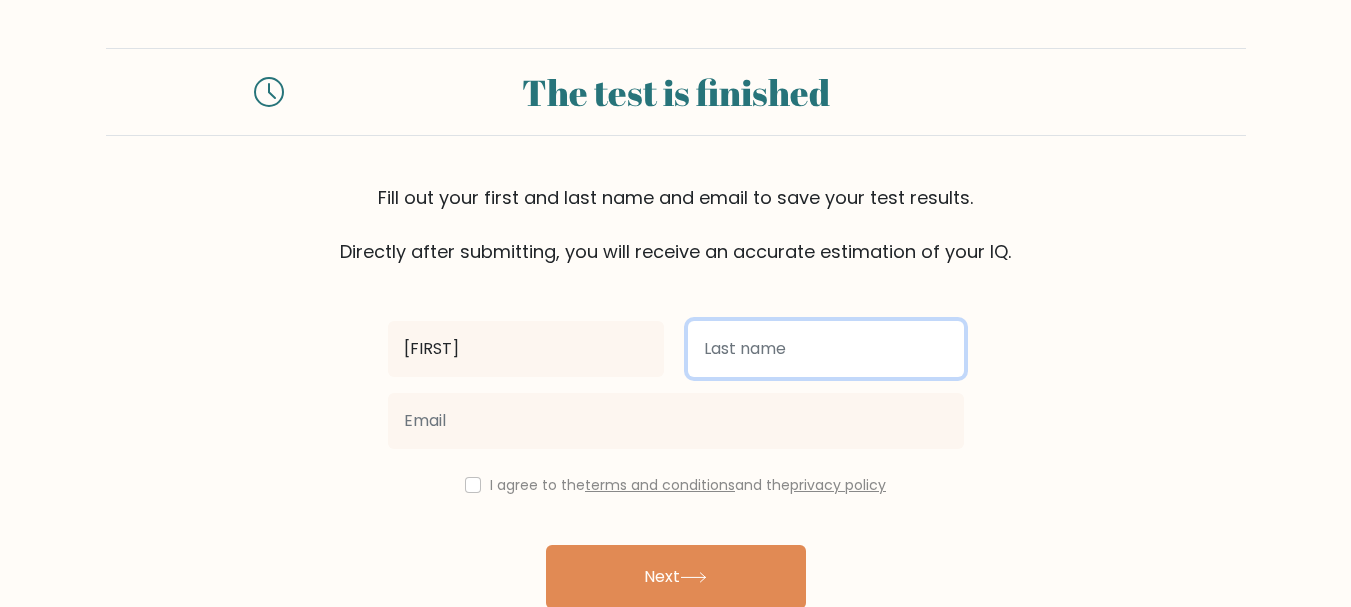 click at bounding box center (826, 349) 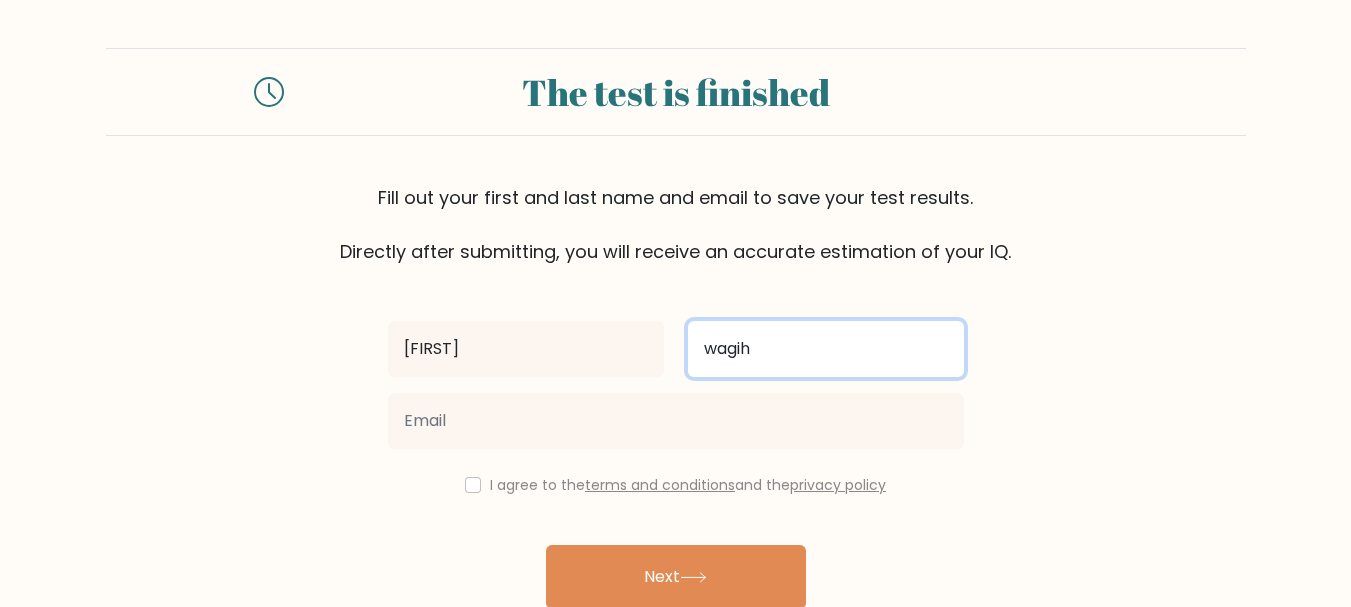 type on "wagih" 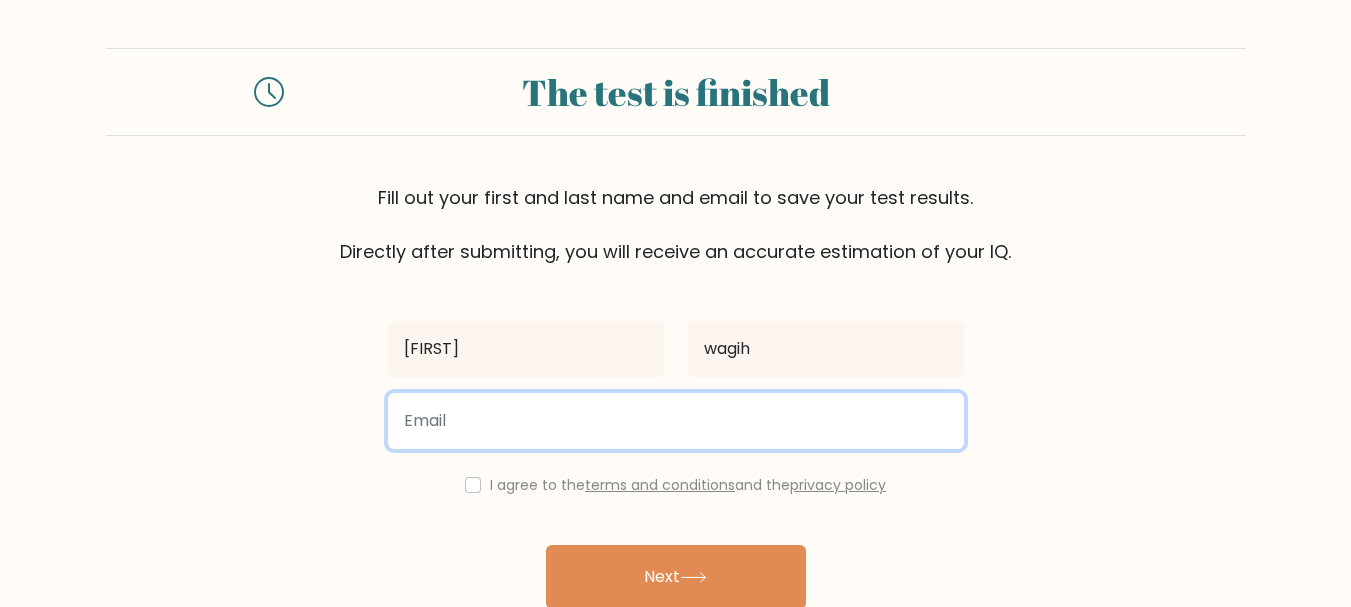 click at bounding box center [676, 421] 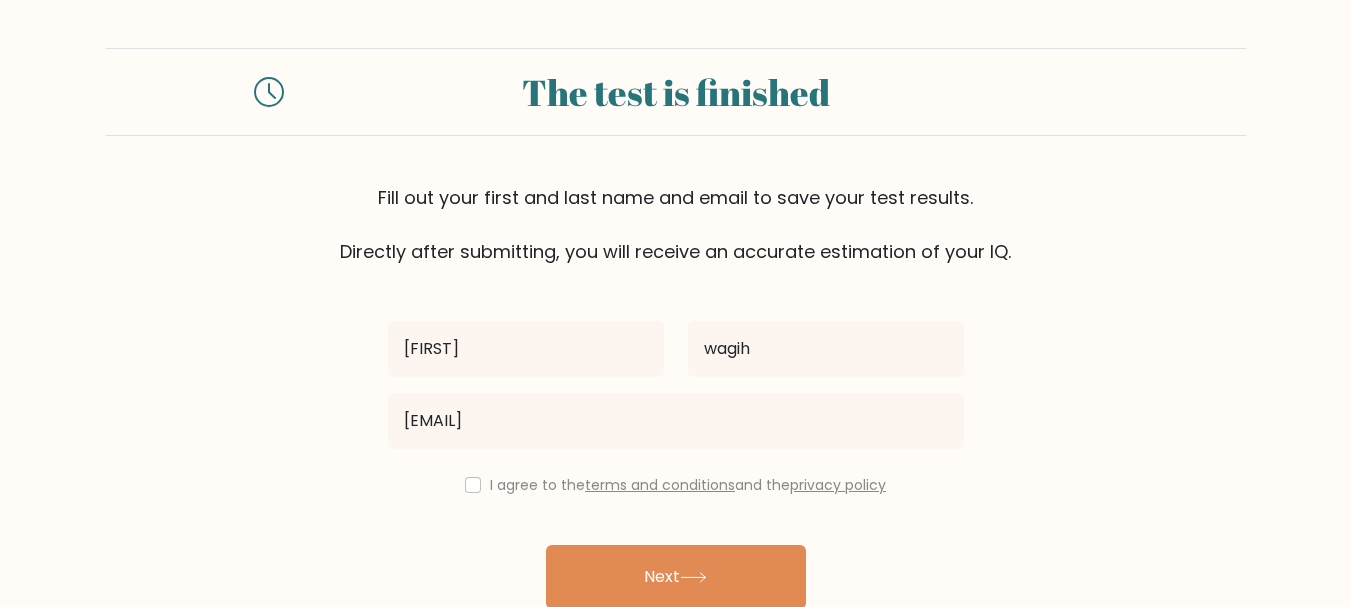 click on "I agree to the  terms and conditions  and the  privacy policy" at bounding box center [676, 485] 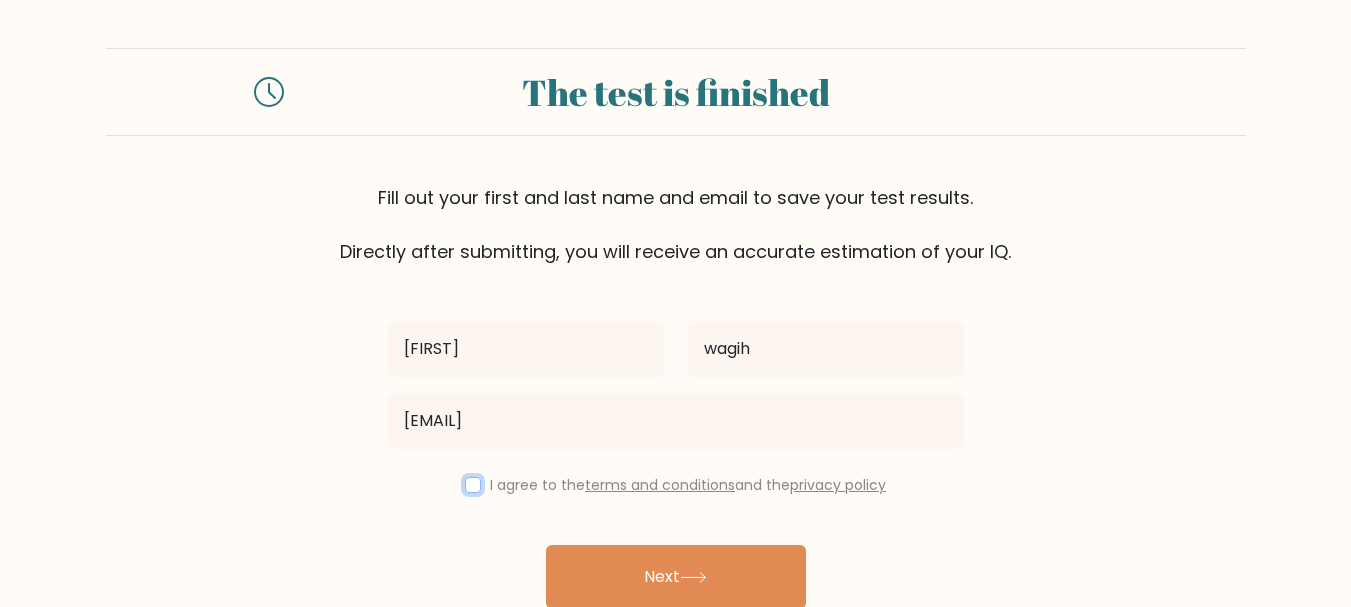 click at bounding box center (473, 485) 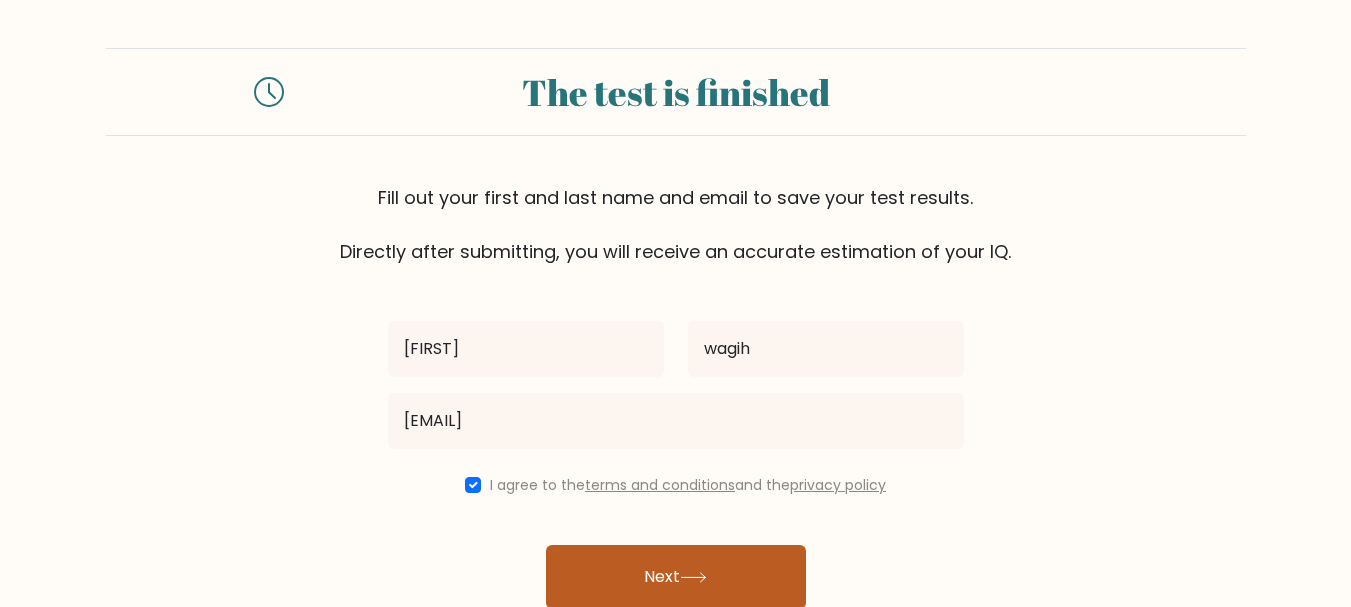 click at bounding box center (693, 577) 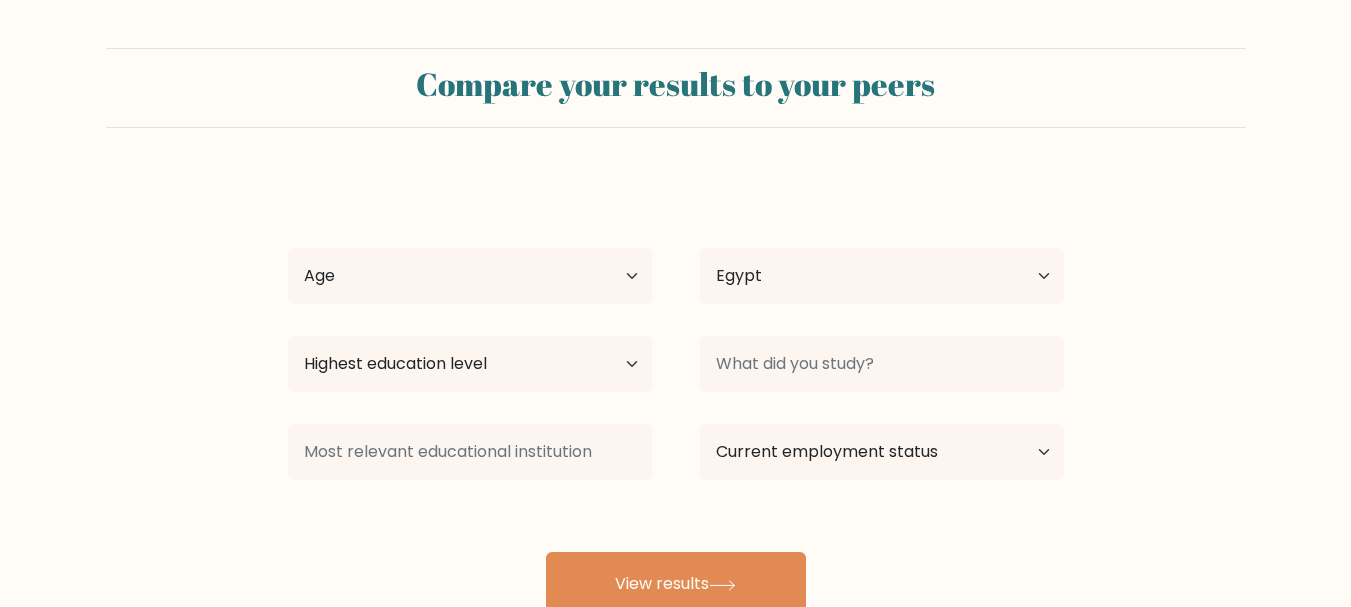 scroll, scrollTop: 0, scrollLeft: 0, axis: both 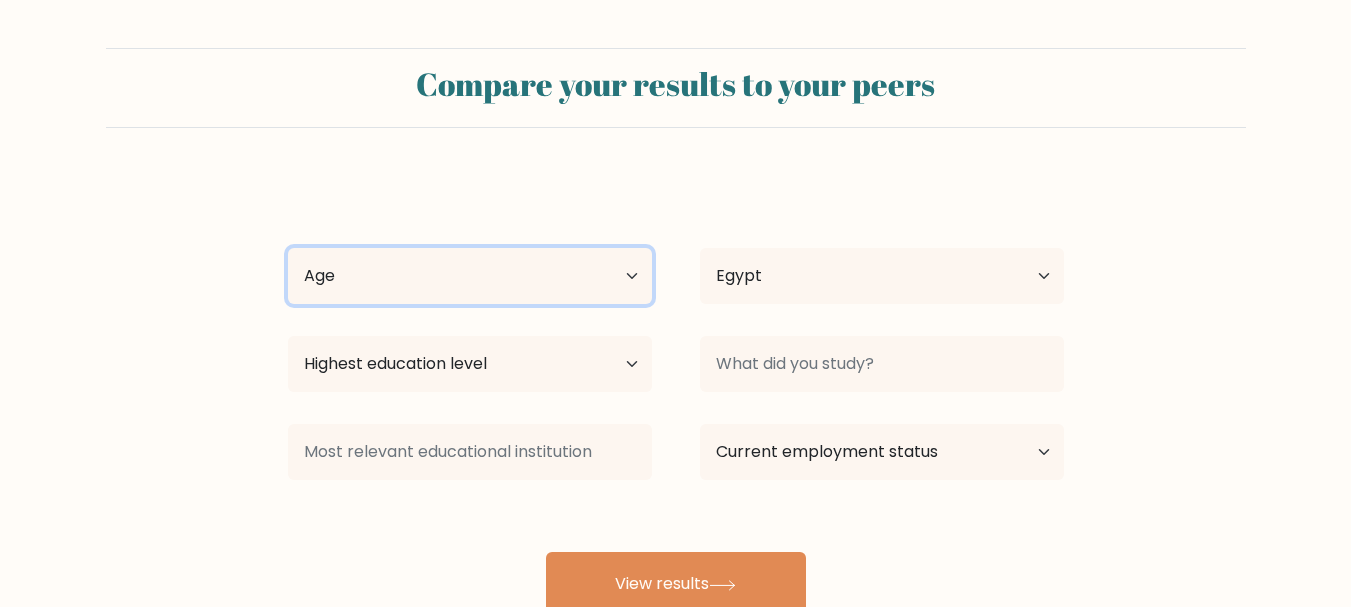 click on "Age
Under 18 years old
18-24 years old
25-34 years old
35-44 years old
45-54 years old
55-64 years old
65 years old and above" at bounding box center (470, 276) 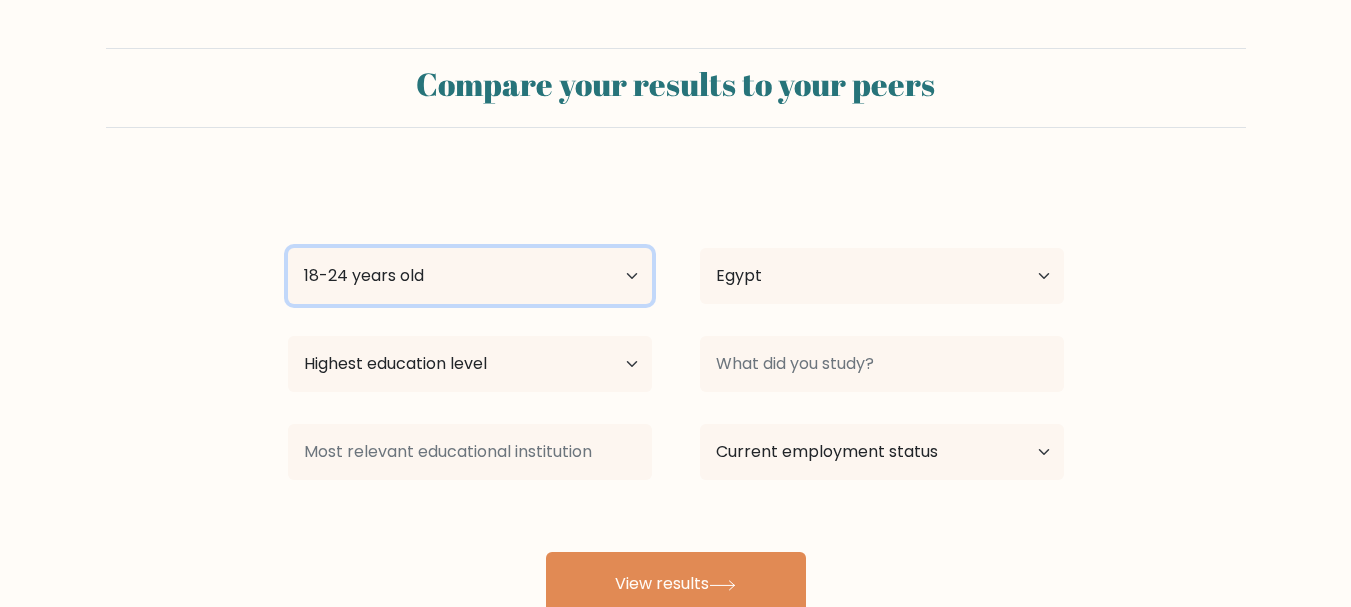 click on "Age
Under 18 years old
18-24 years old
25-34 years old
35-44 years old
45-54 years old
55-64 years old
65 years old and above" at bounding box center [470, 276] 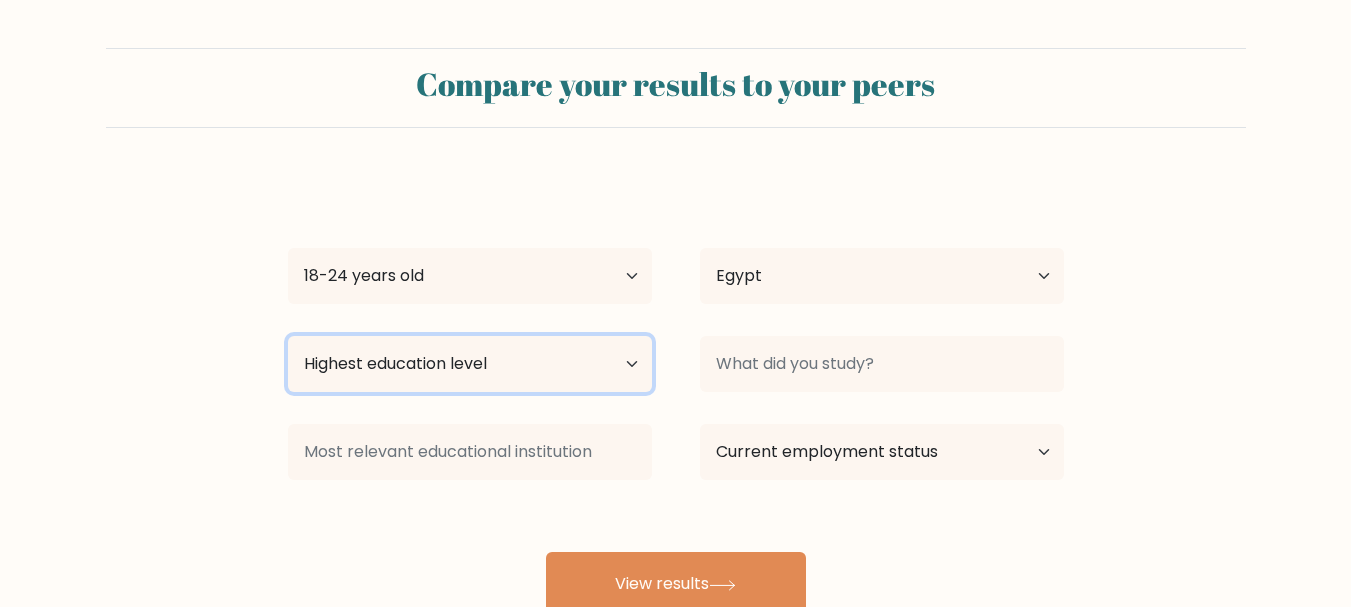 click on "Highest education level
No schooling
Primary
Lower Secondary
Upper Secondary
Occupation Specific
Bachelor's degree
Master's degree
Doctoral degree" at bounding box center (470, 364) 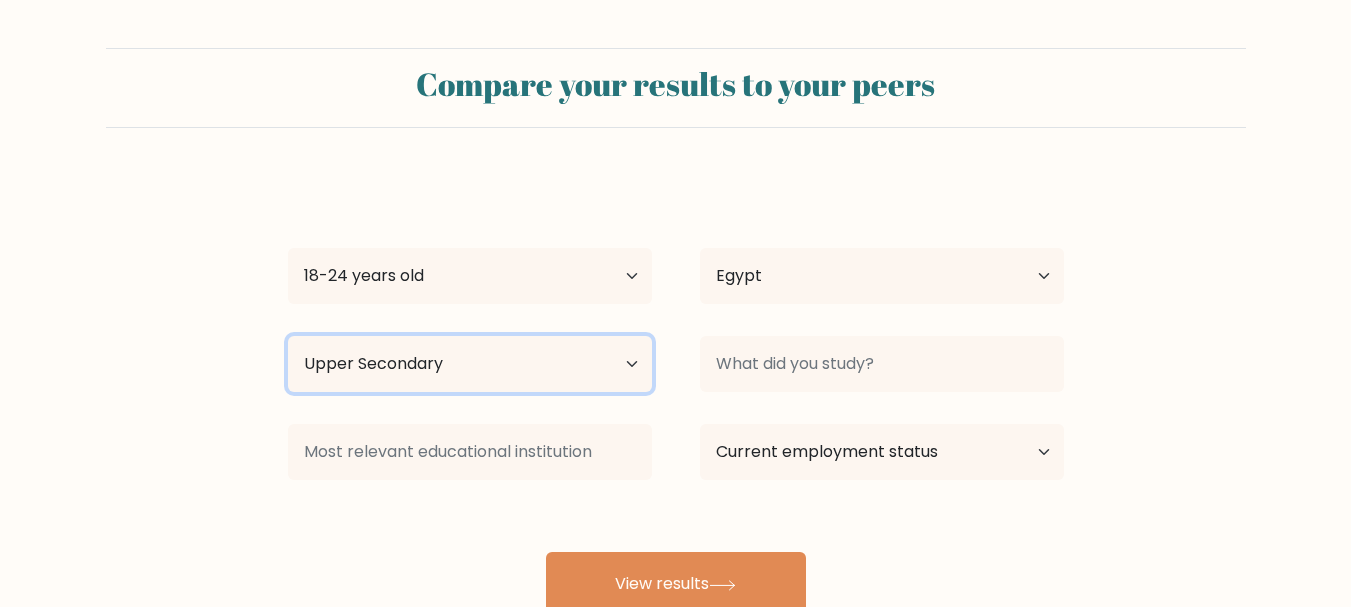 click on "Highest education level
No schooling
Primary
Lower Secondary
Upper Secondary
Occupation Specific
Bachelor's degree
Master's degree
Doctoral degree" at bounding box center [470, 364] 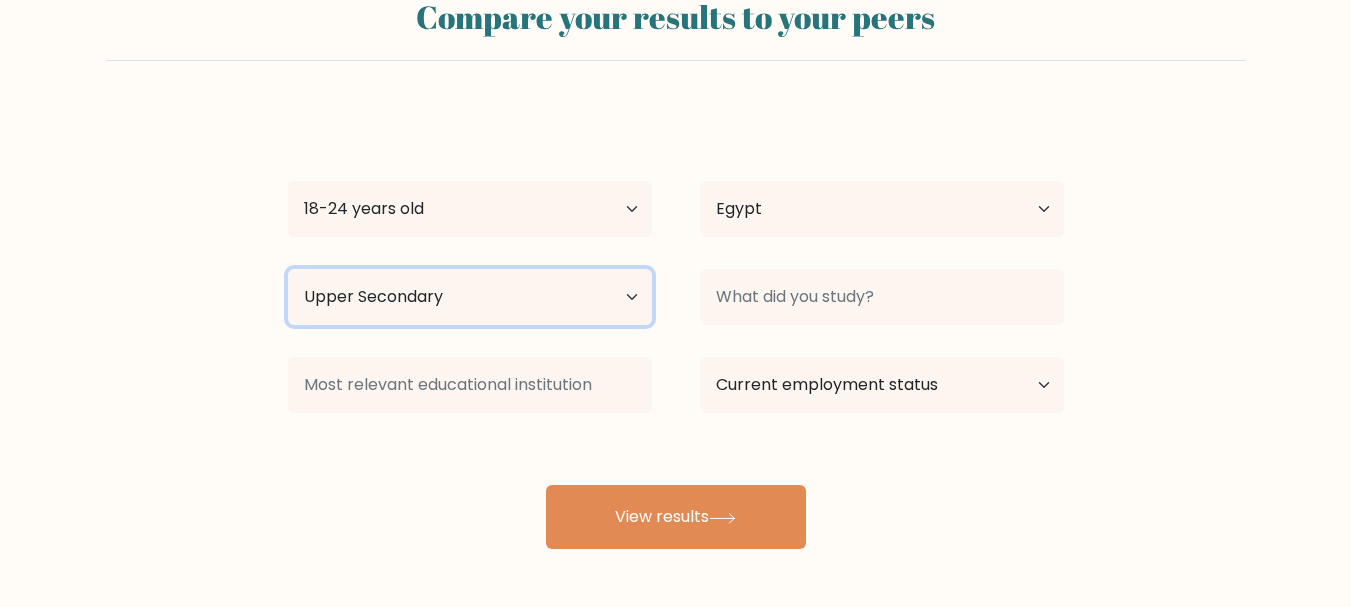 scroll, scrollTop: 151, scrollLeft: 0, axis: vertical 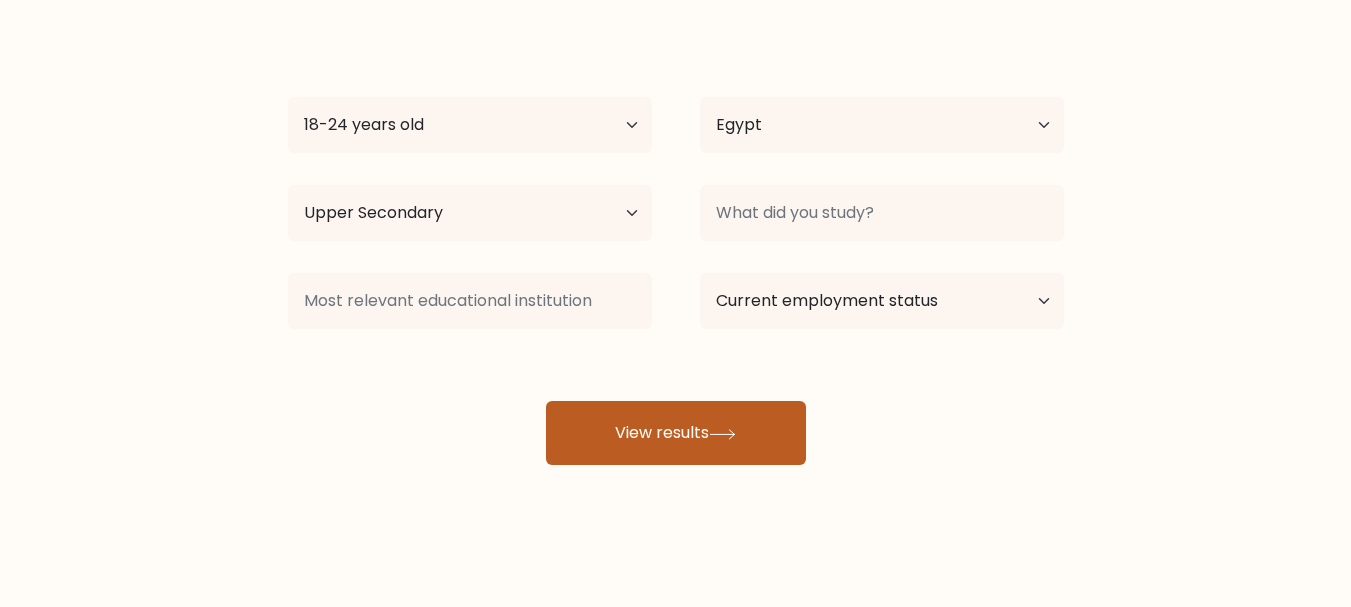 click on "View results" at bounding box center (676, 433) 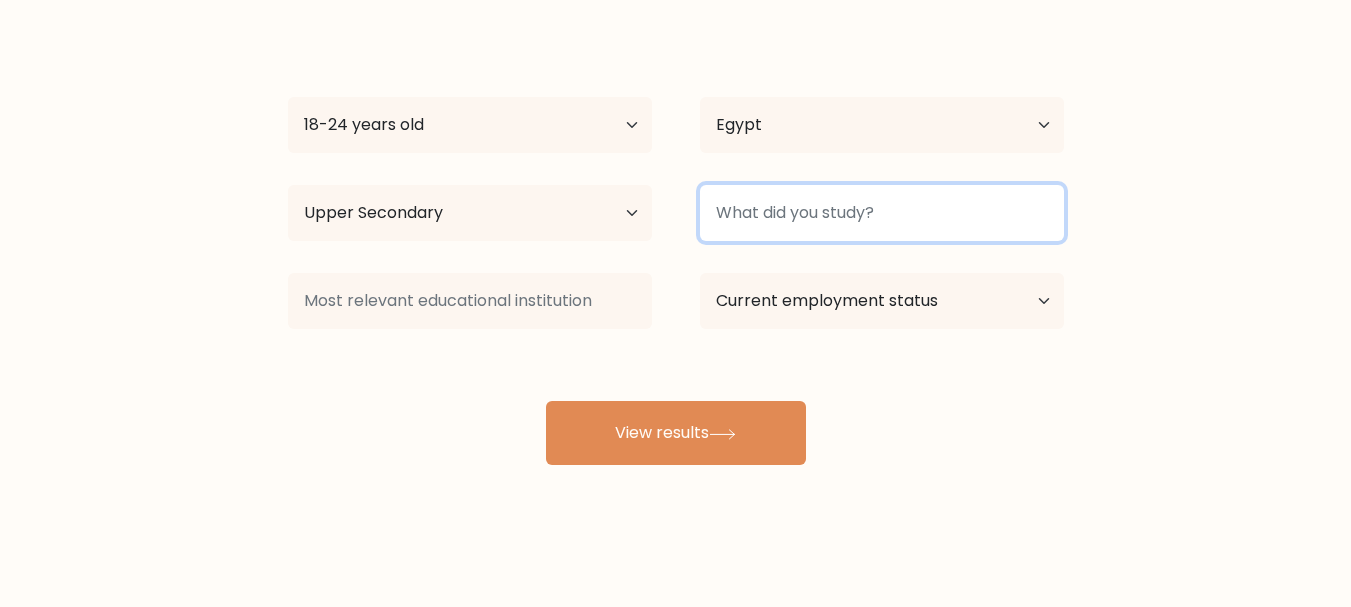 click at bounding box center [882, 213] 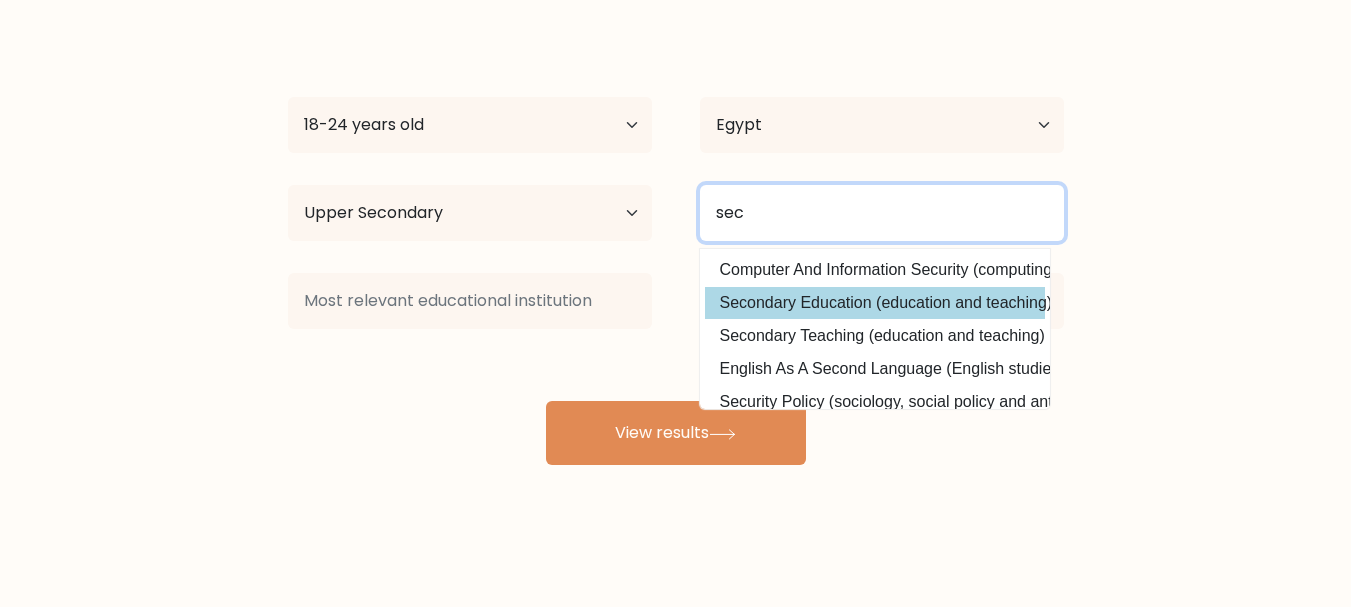 type on "sec" 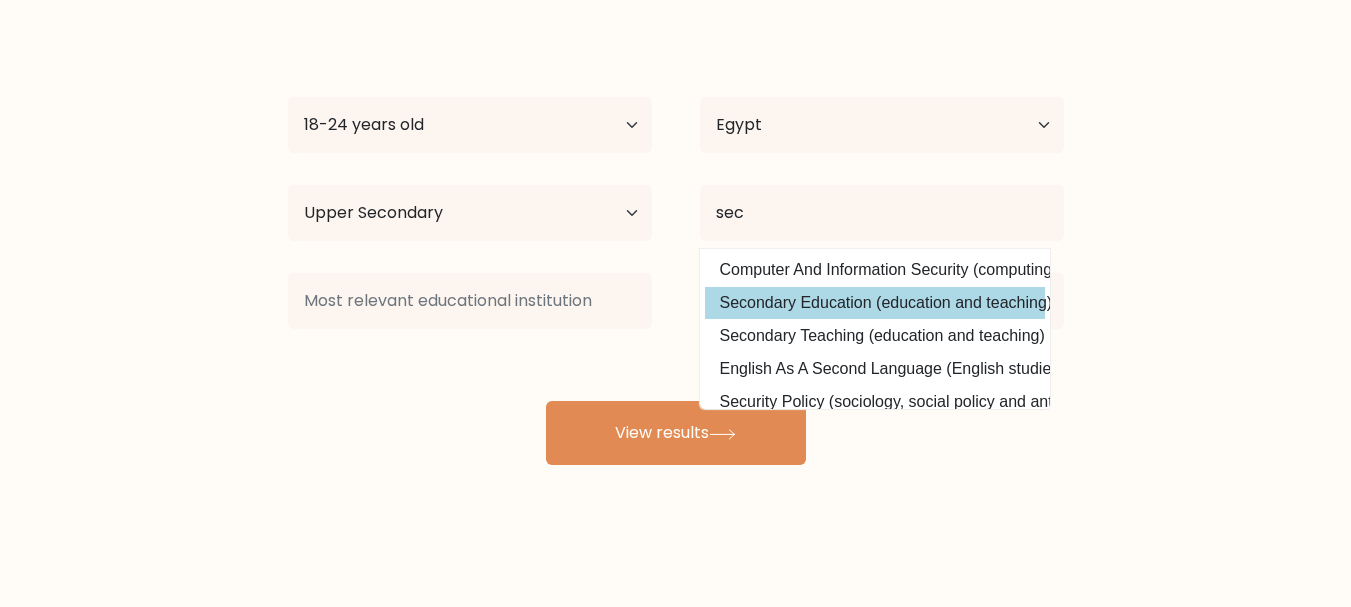 click on "Secondary Education (education and teaching)" at bounding box center (875, 303) 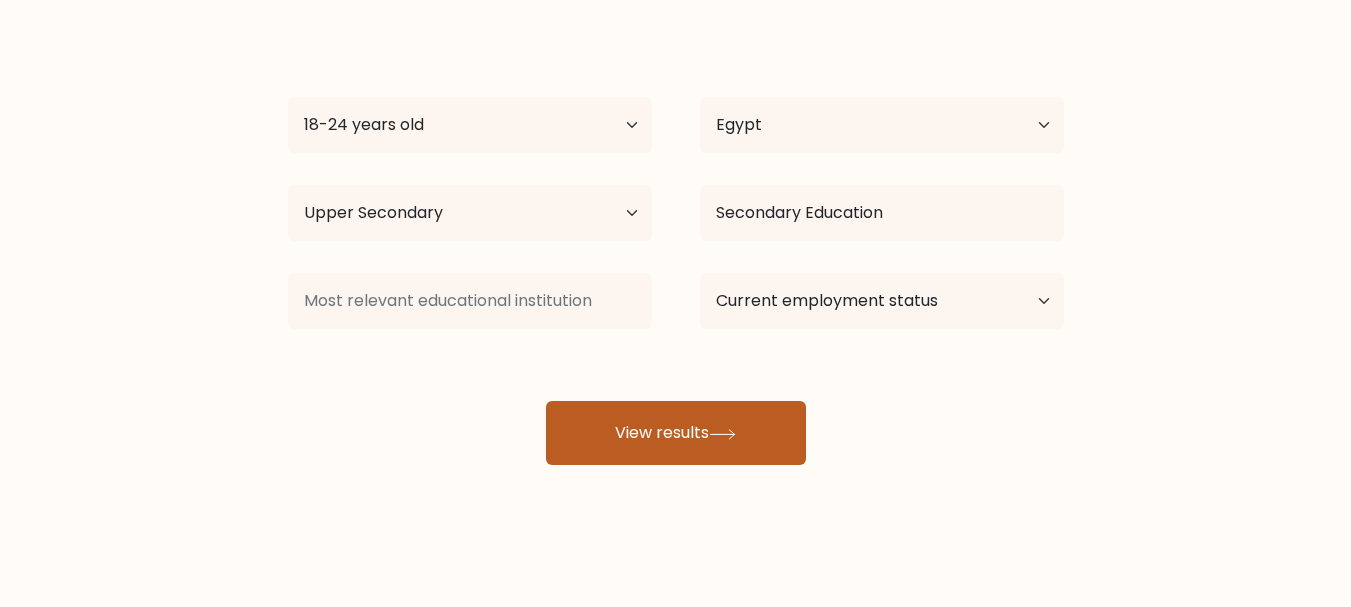 click on "View results" at bounding box center [676, 433] 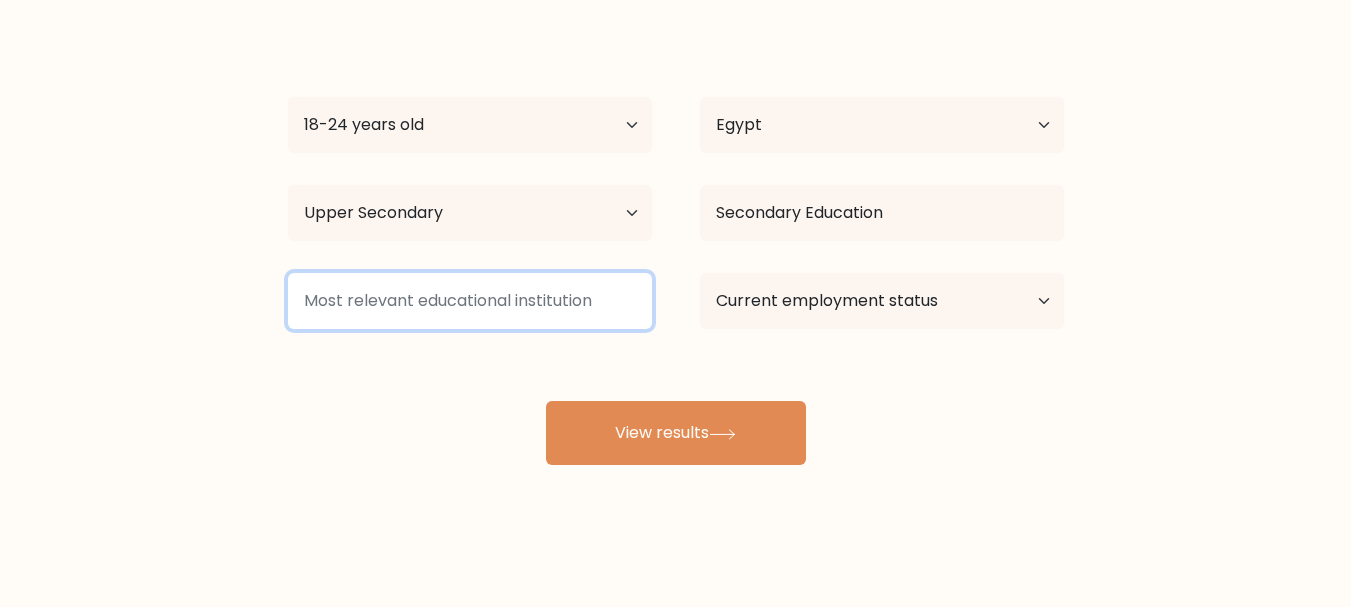 click at bounding box center [470, 301] 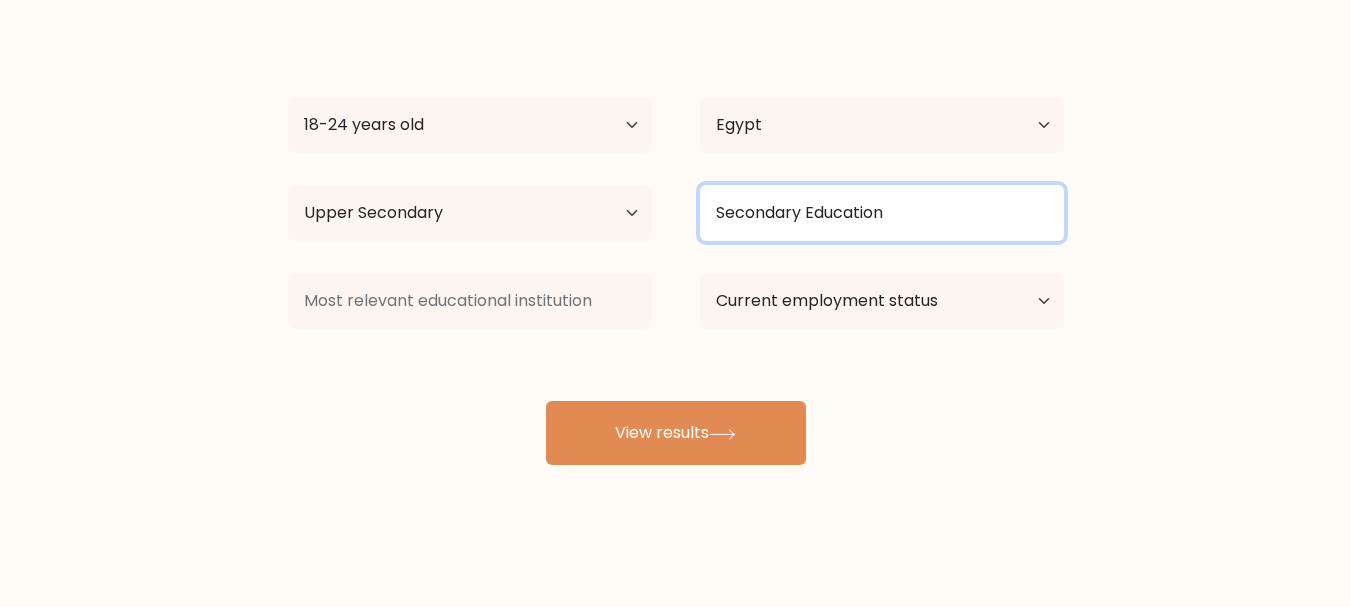 drag, startPoint x: 719, startPoint y: 210, endPoint x: 904, endPoint y: 210, distance: 185 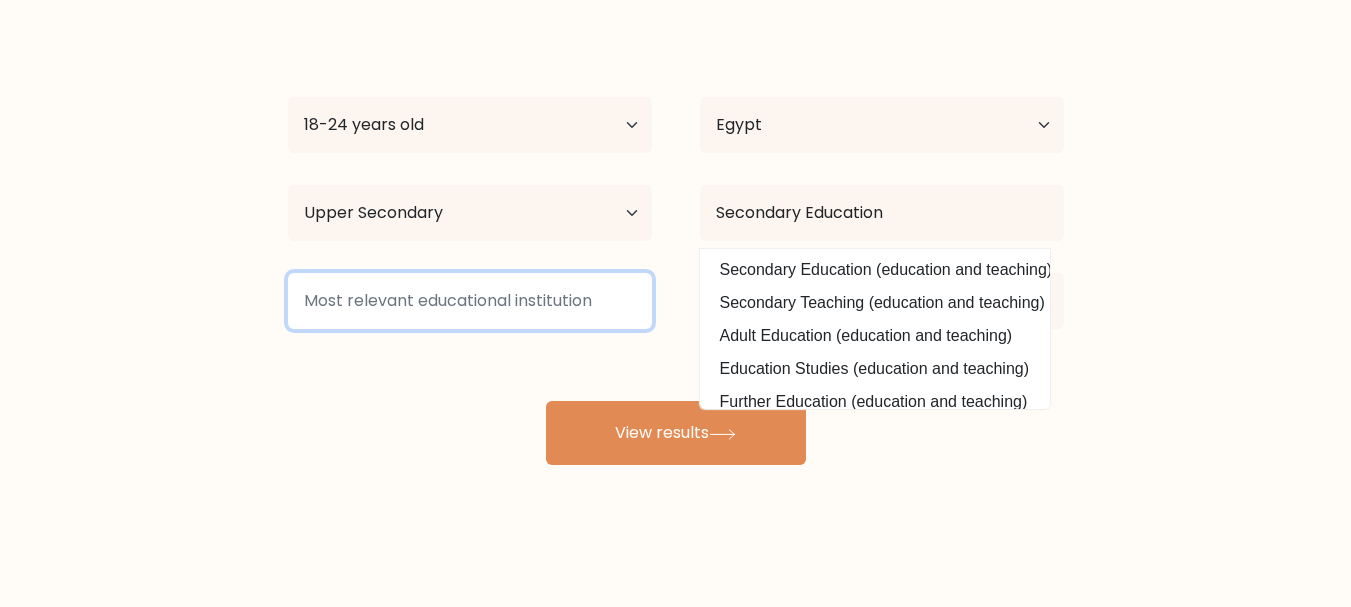 click at bounding box center (470, 301) 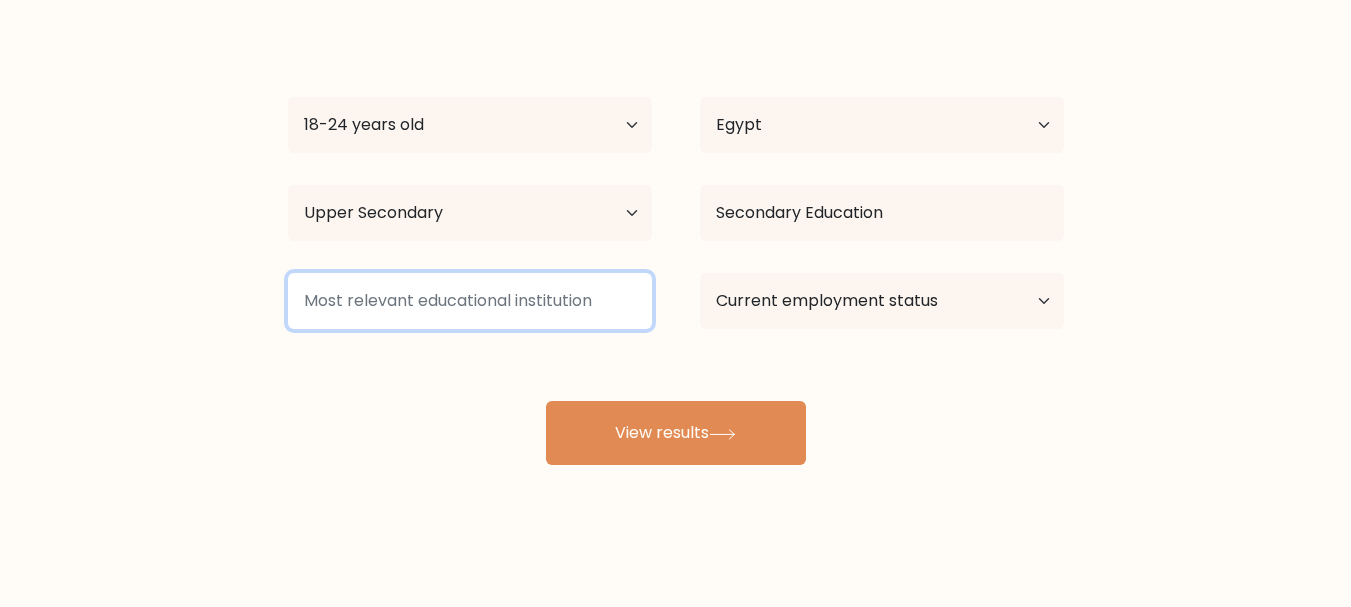 paste on "Secondary Education" 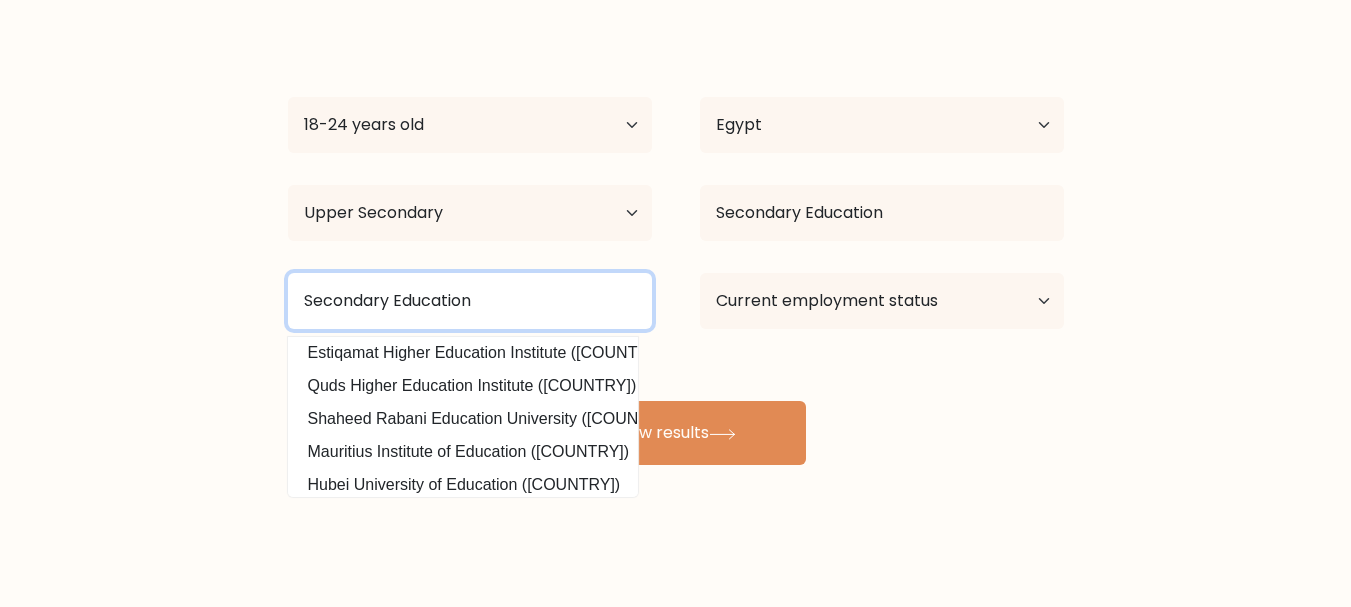 scroll, scrollTop: 186, scrollLeft: 0, axis: vertical 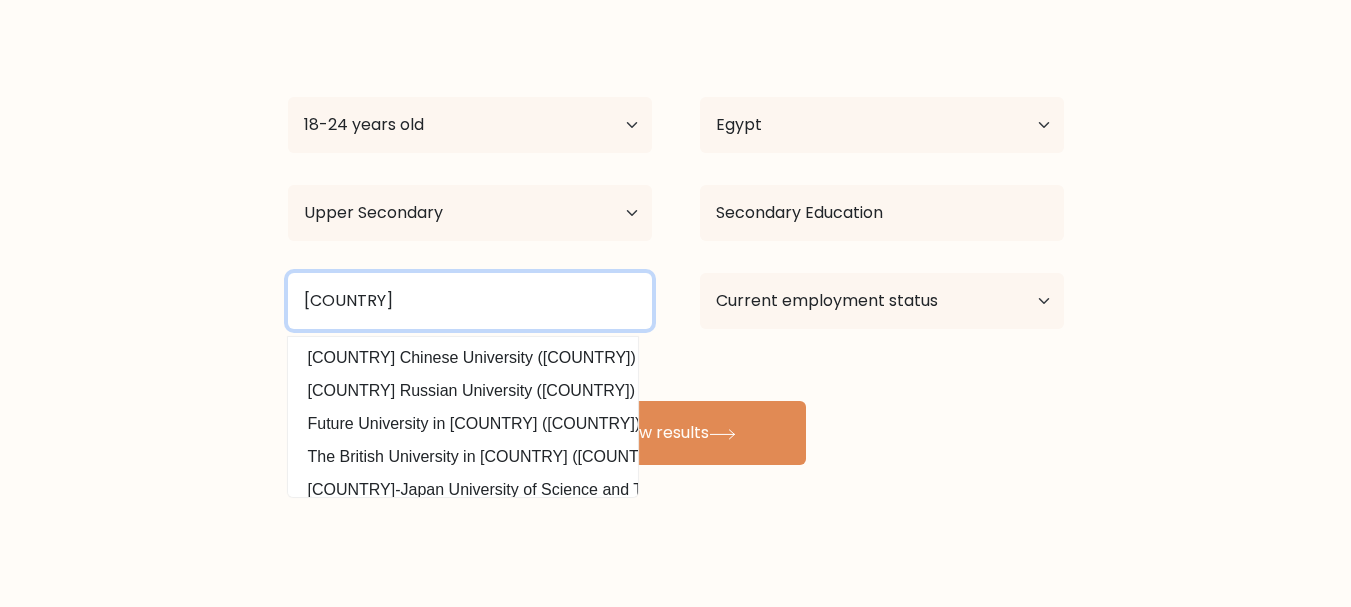 type on "egy" 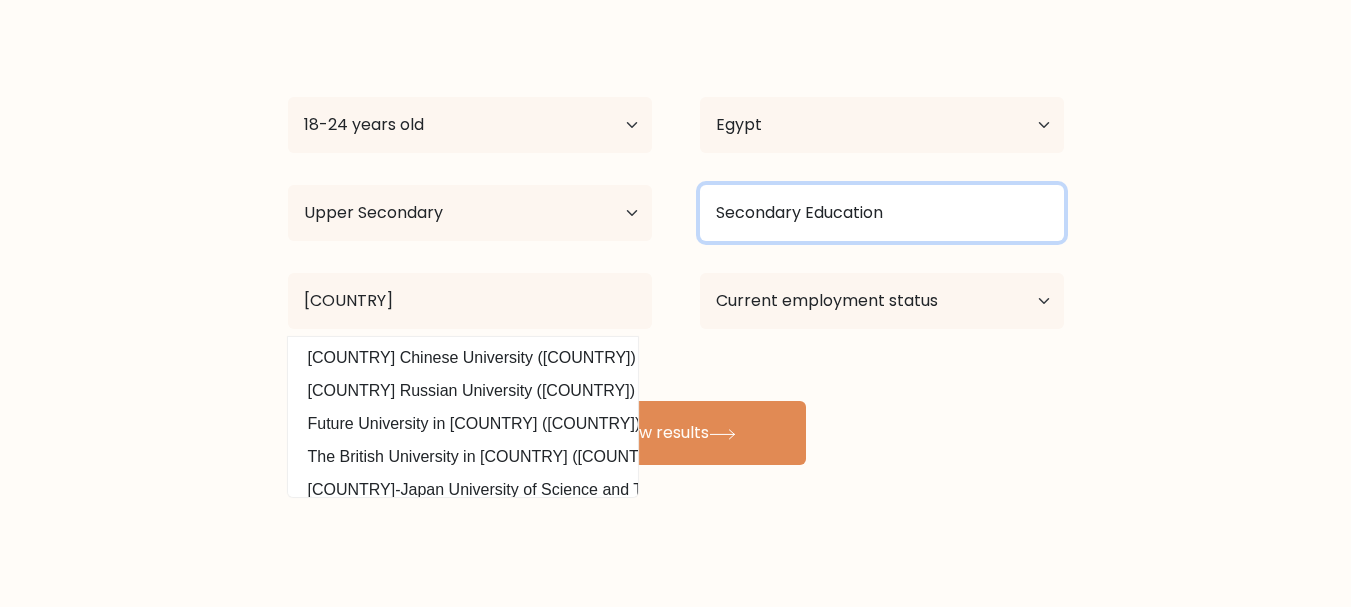 click on "Secondary Education" at bounding box center (882, 213) 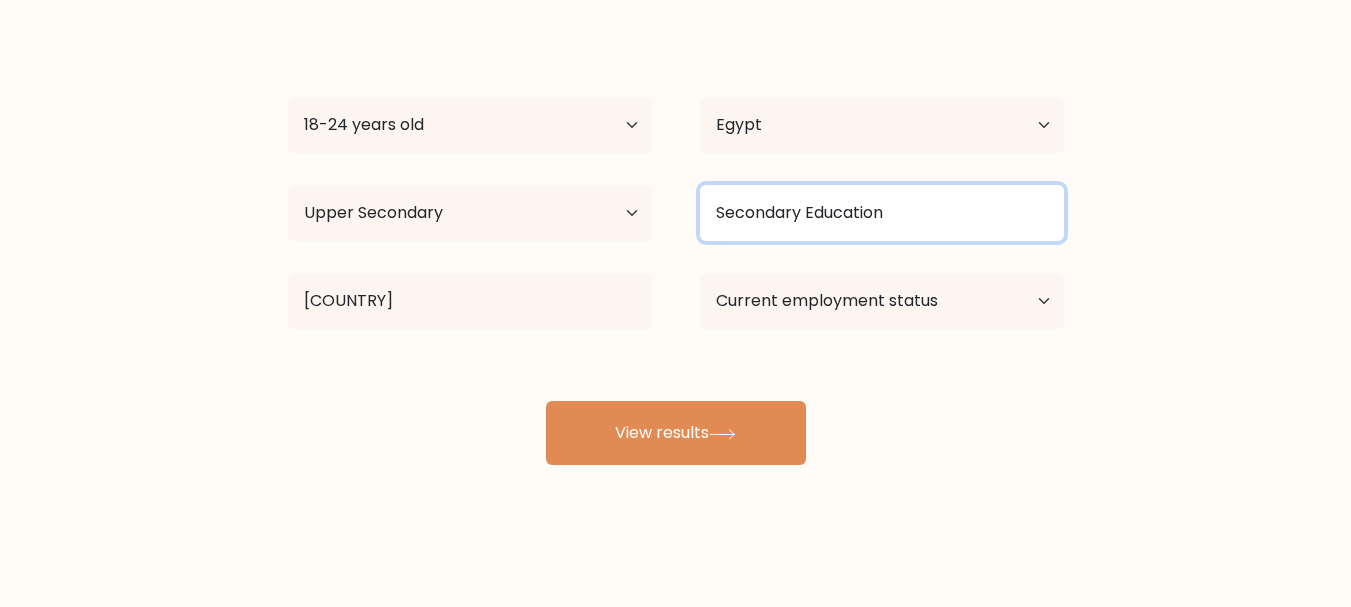 click on "Secondary Education" at bounding box center [882, 213] 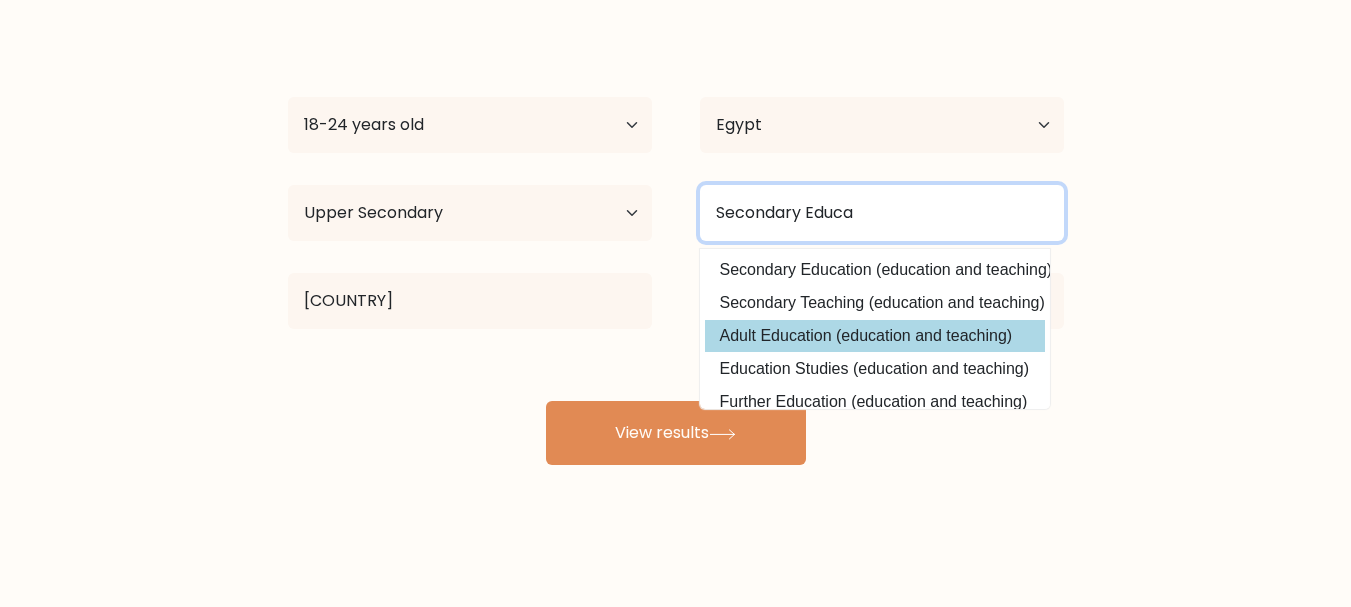 scroll, scrollTop: 100, scrollLeft: 0, axis: vertical 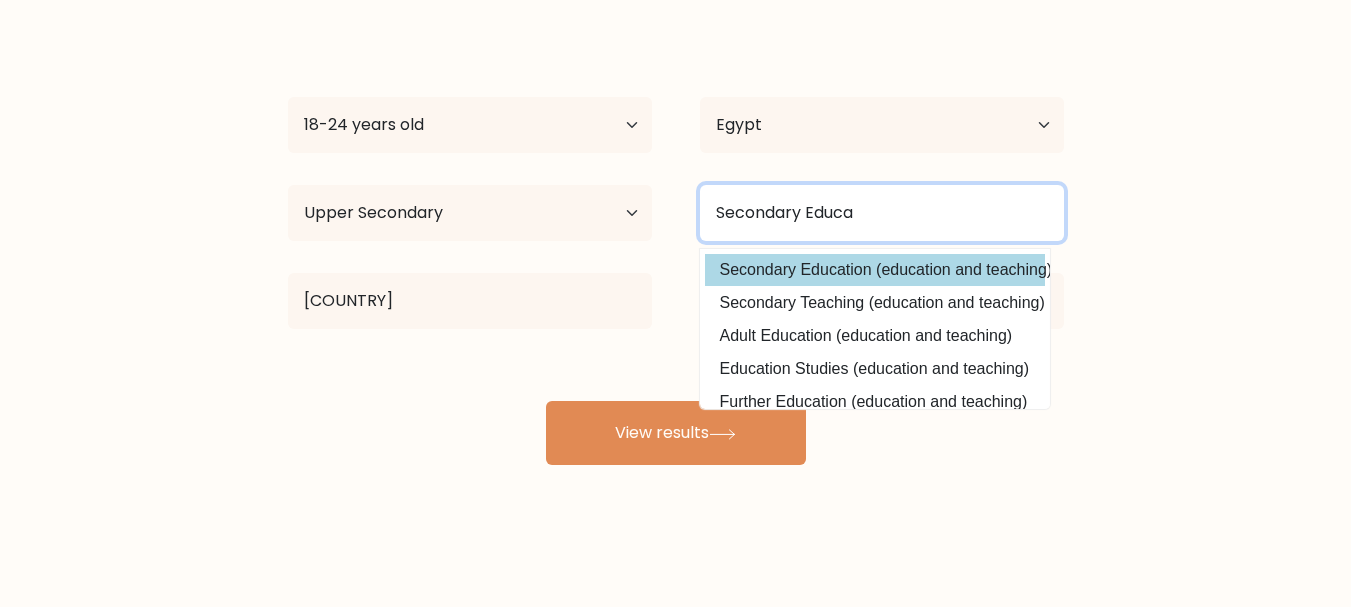 type on "Secondary Educa" 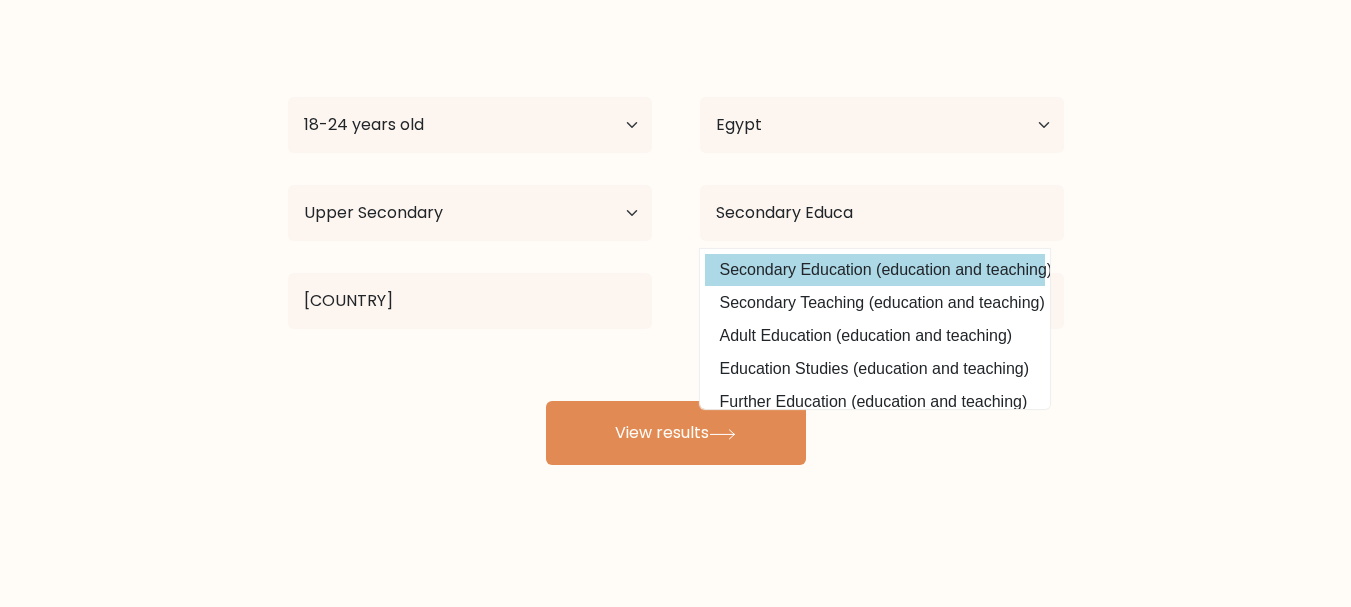 click on "Secondary Education (education and teaching)" at bounding box center [875, 270] 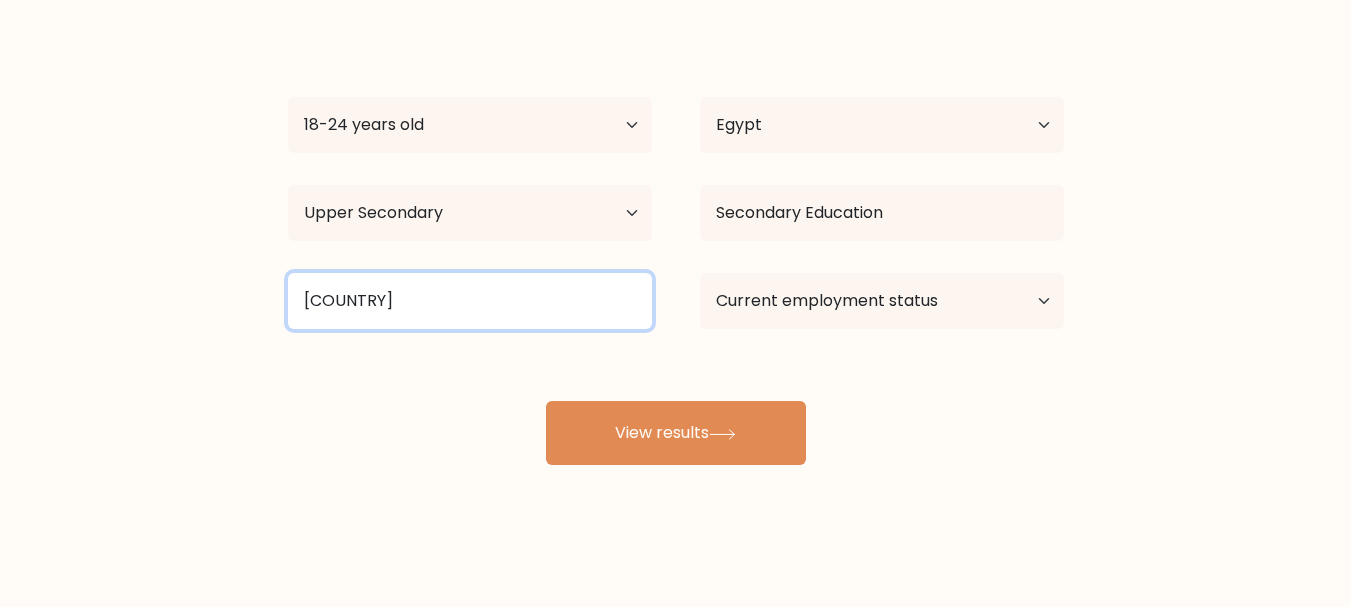 click on "egy" at bounding box center [470, 301] 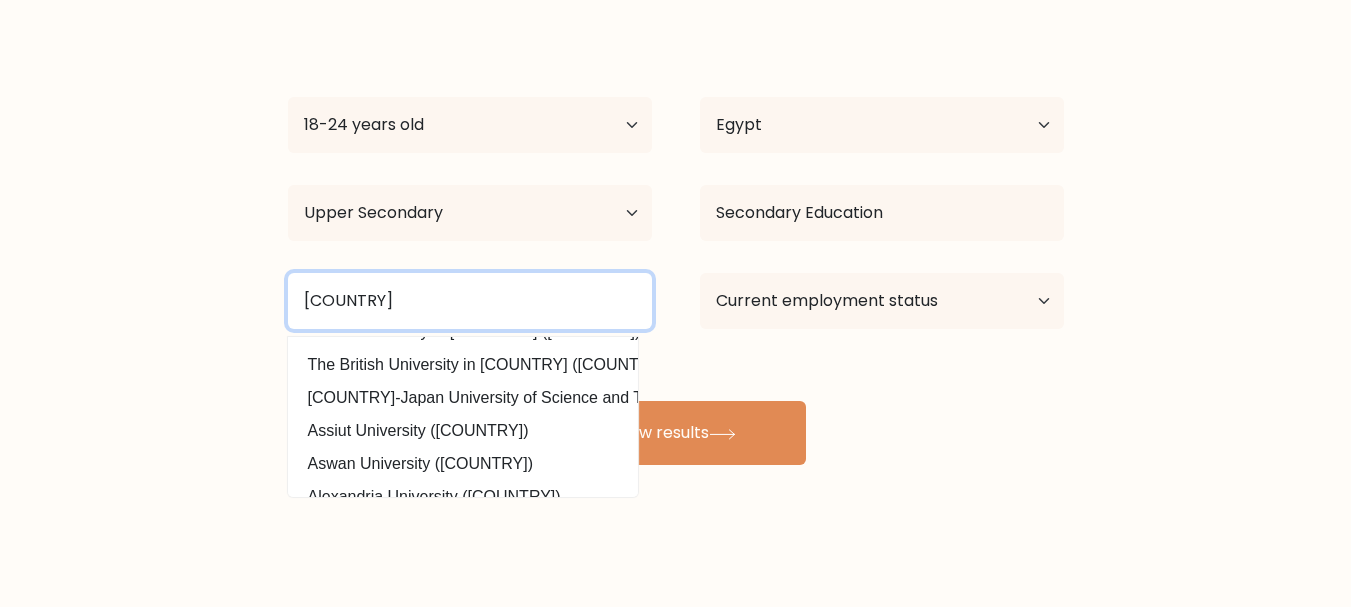 scroll, scrollTop: 0, scrollLeft: 0, axis: both 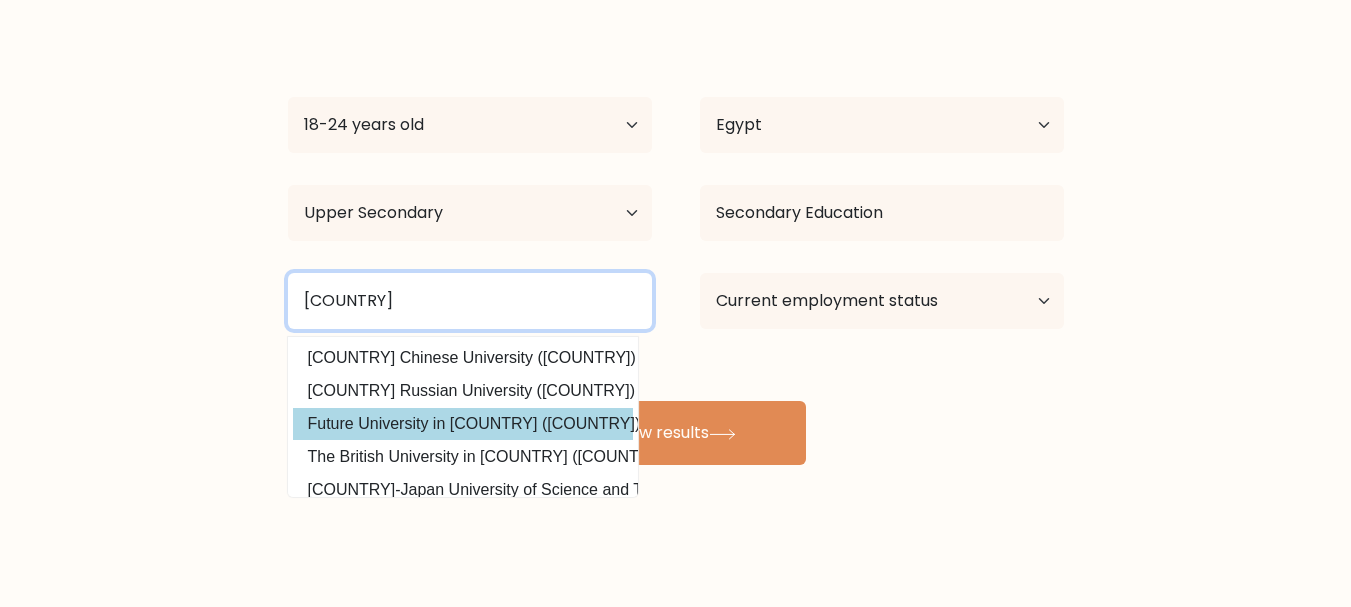 type on "eg" 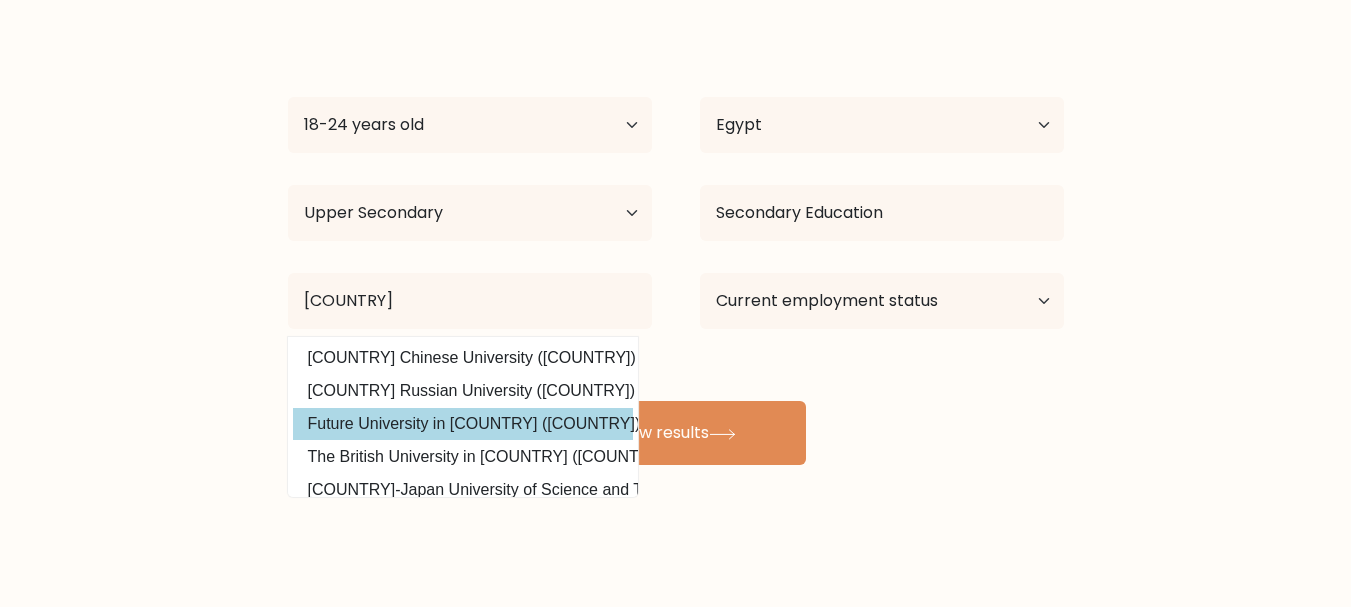 click on "Future University in Egypt (Egypt)" at bounding box center (463, 424) 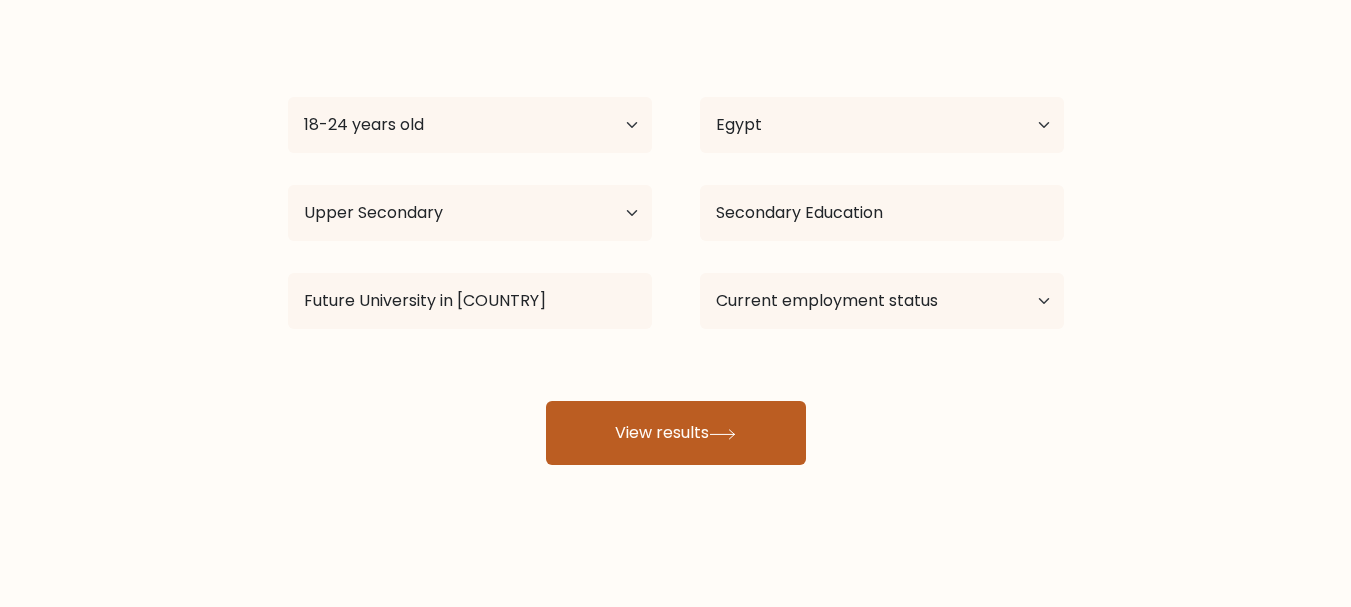 click on "View results" at bounding box center (676, 433) 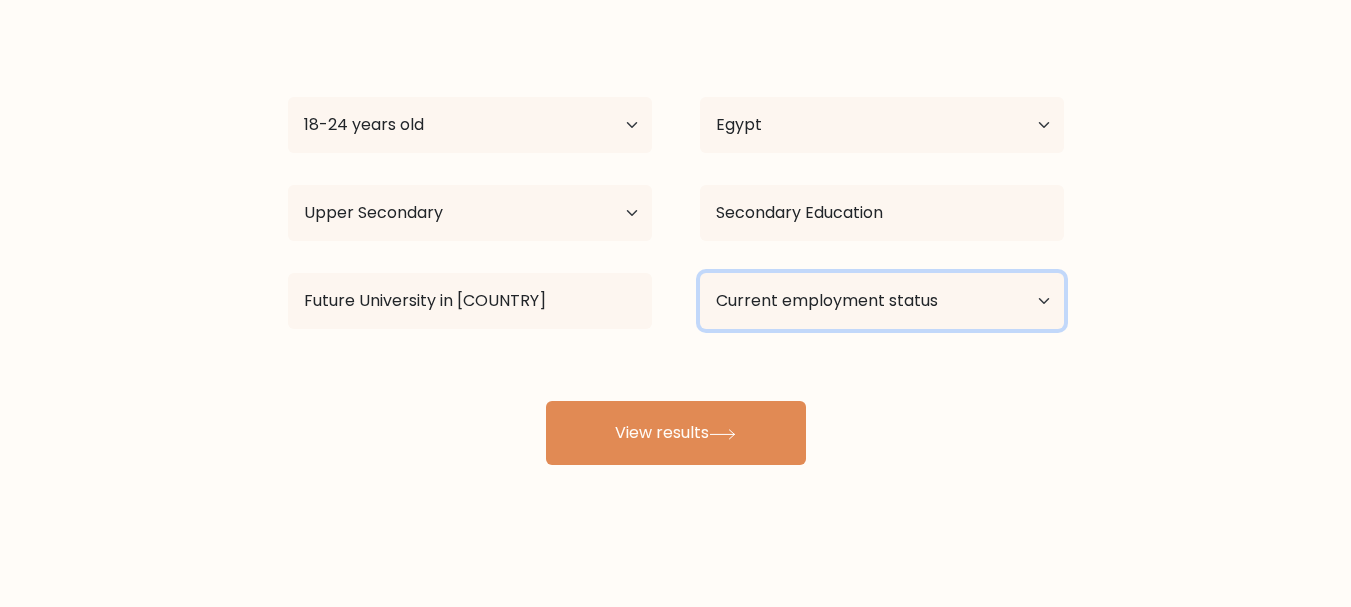 click on "Current employment status
Employed
Student
Retired
Other / prefer not to answer" at bounding box center (882, 301) 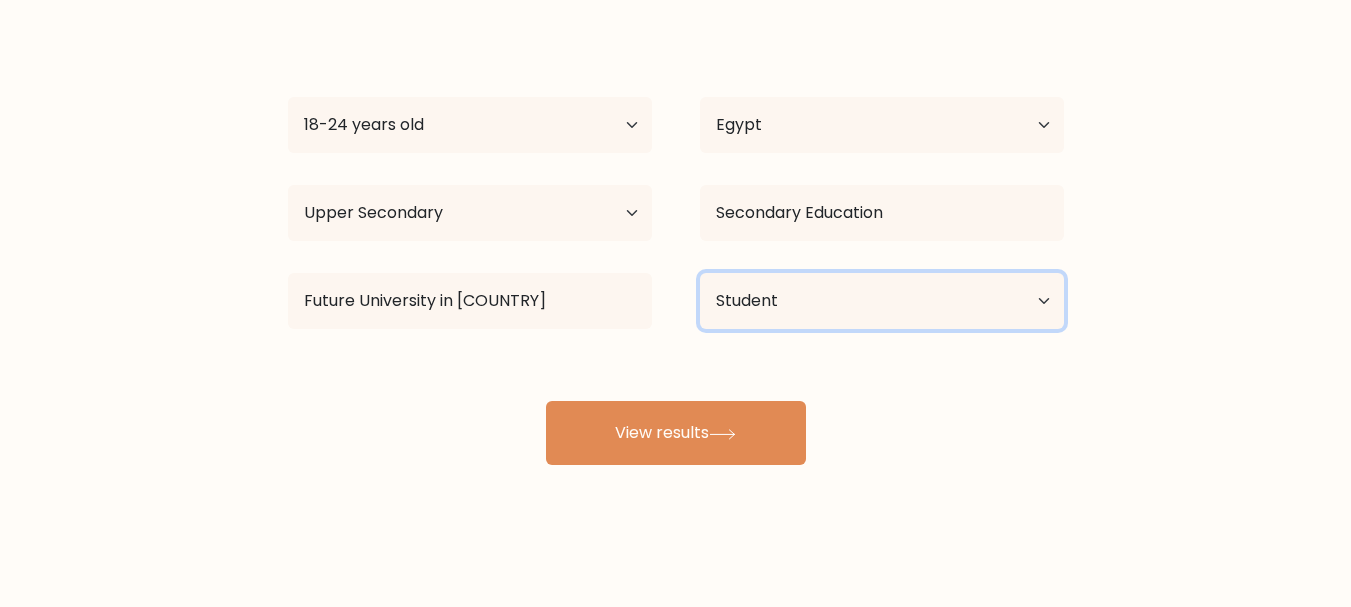 click on "Current employment status
Employed
Student
Retired
Other / prefer not to answer" at bounding box center [882, 301] 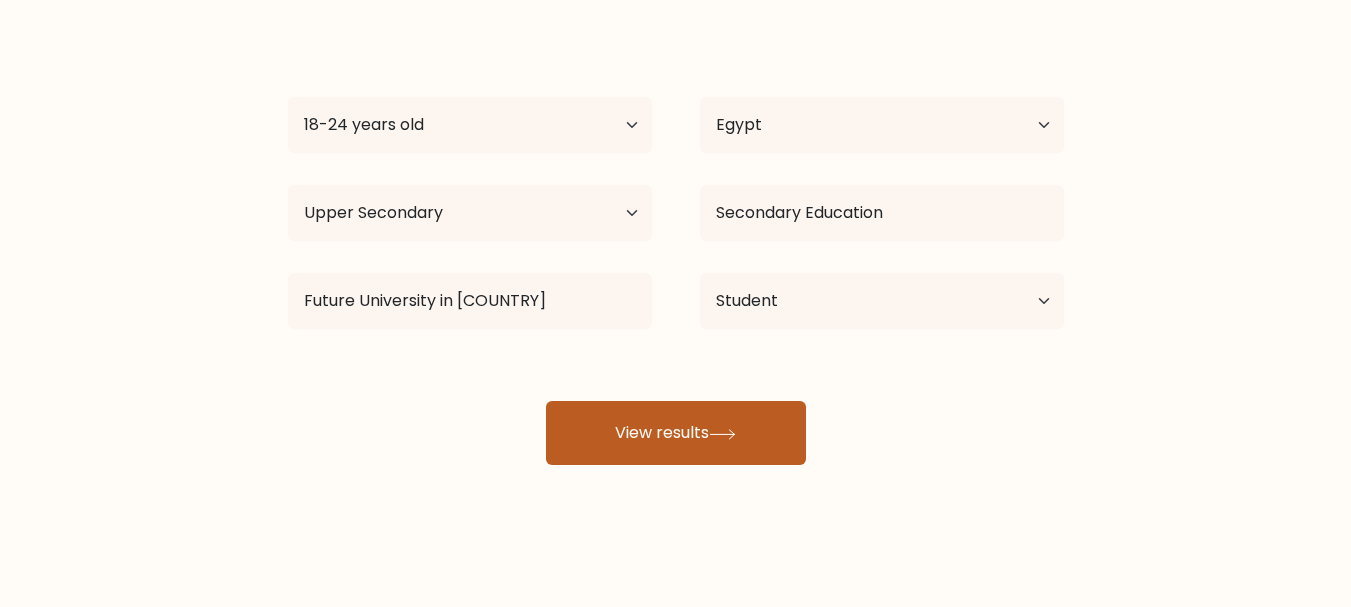 click on "View results" at bounding box center (676, 433) 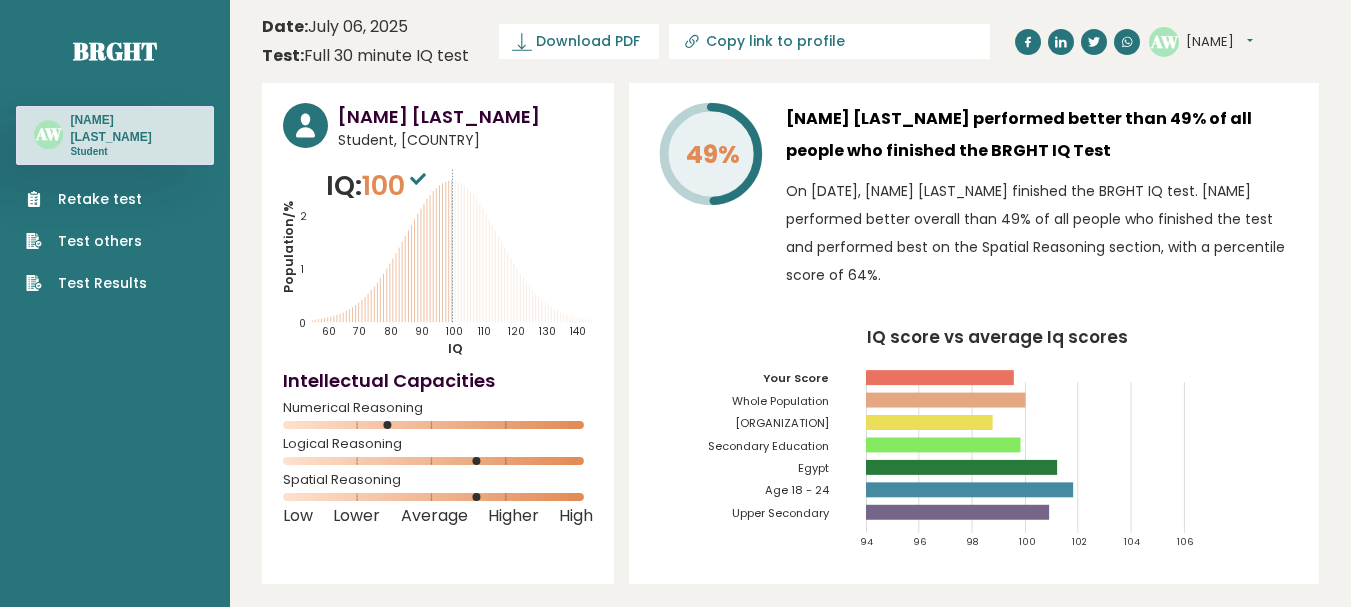 scroll, scrollTop: 0, scrollLeft: 0, axis: both 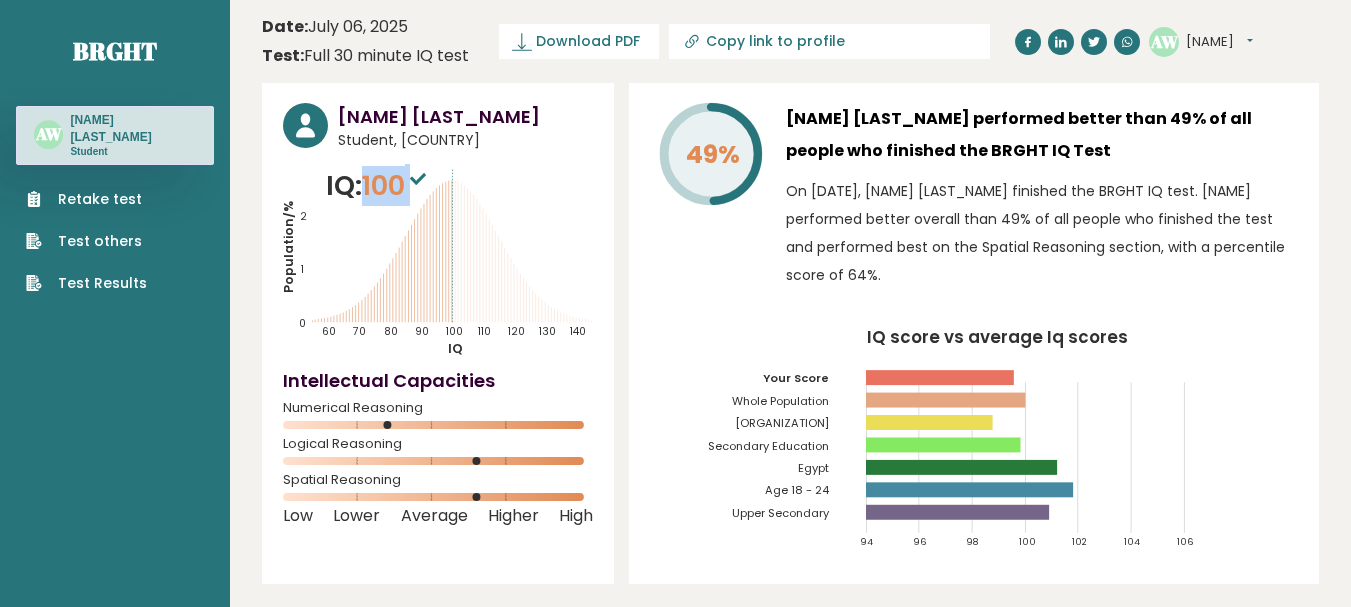 click on "100" at bounding box center [396, 185] 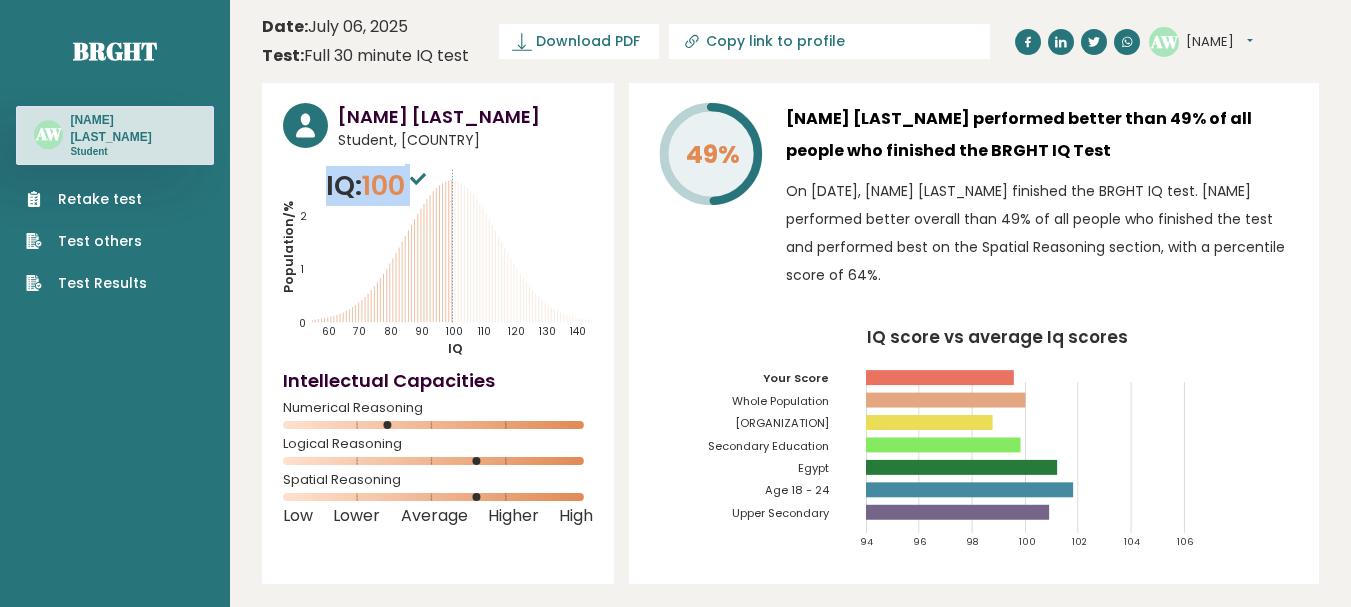 click on "100" at bounding box center (396, 185) 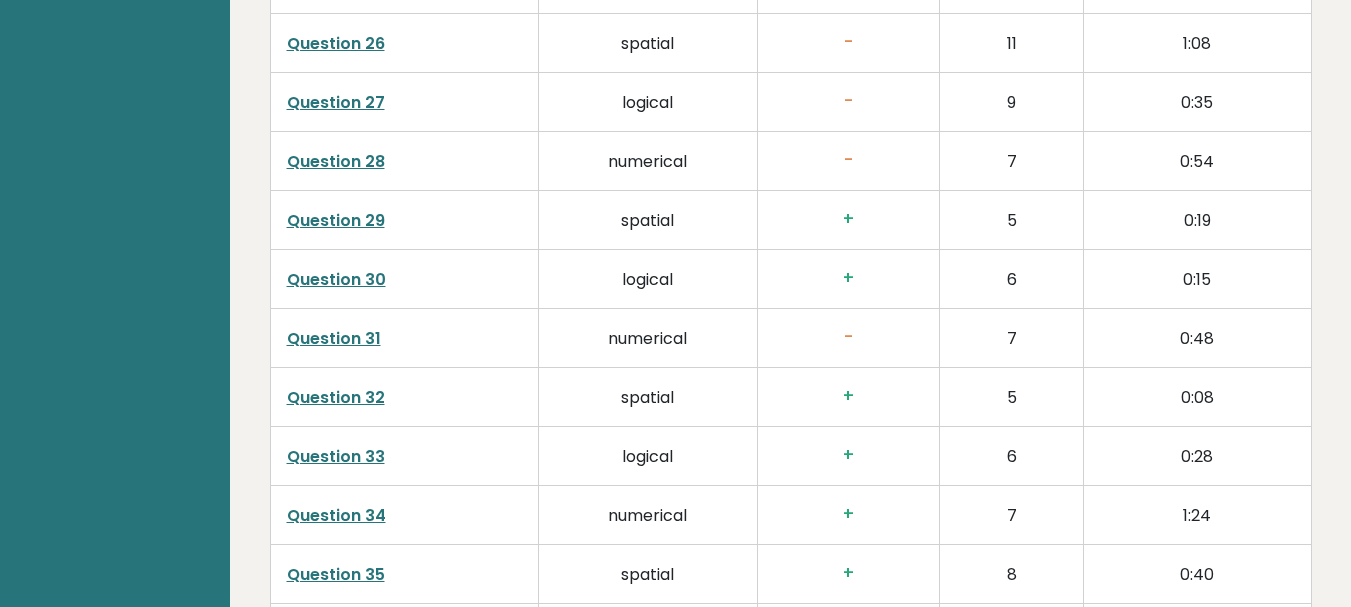 scroll, scrollTop: 5273, scrollLeft: 0, axis: vertical 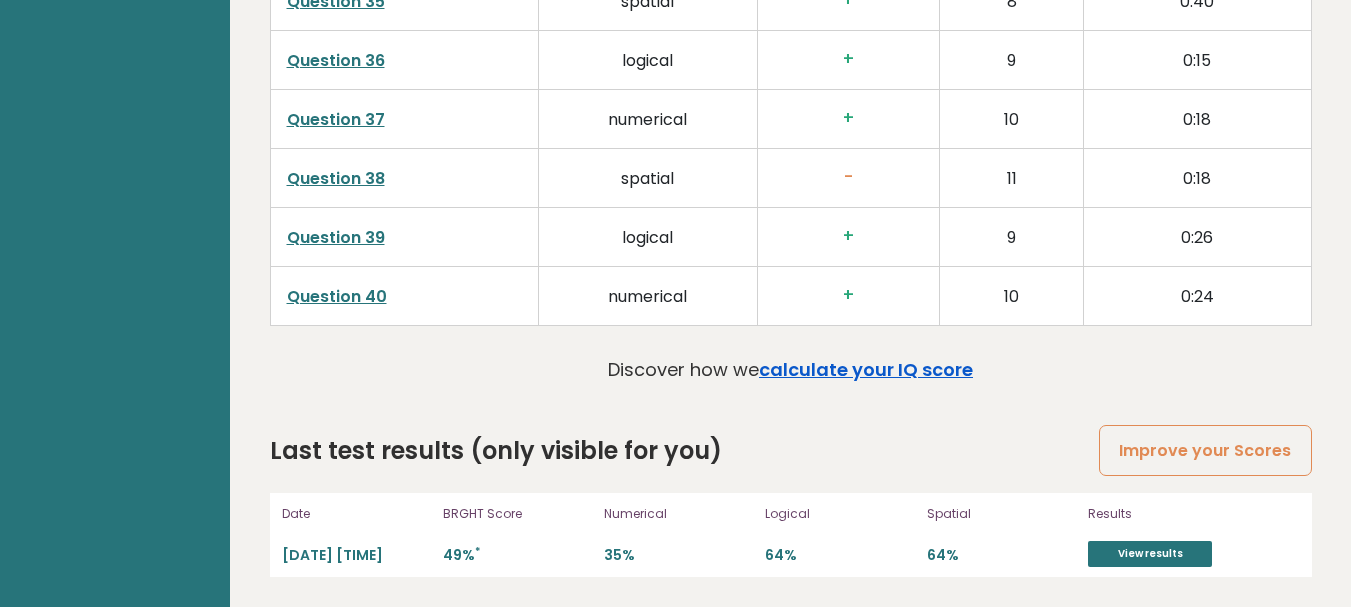 click on "calculate your IQ score" at bounding box center [866, 369] 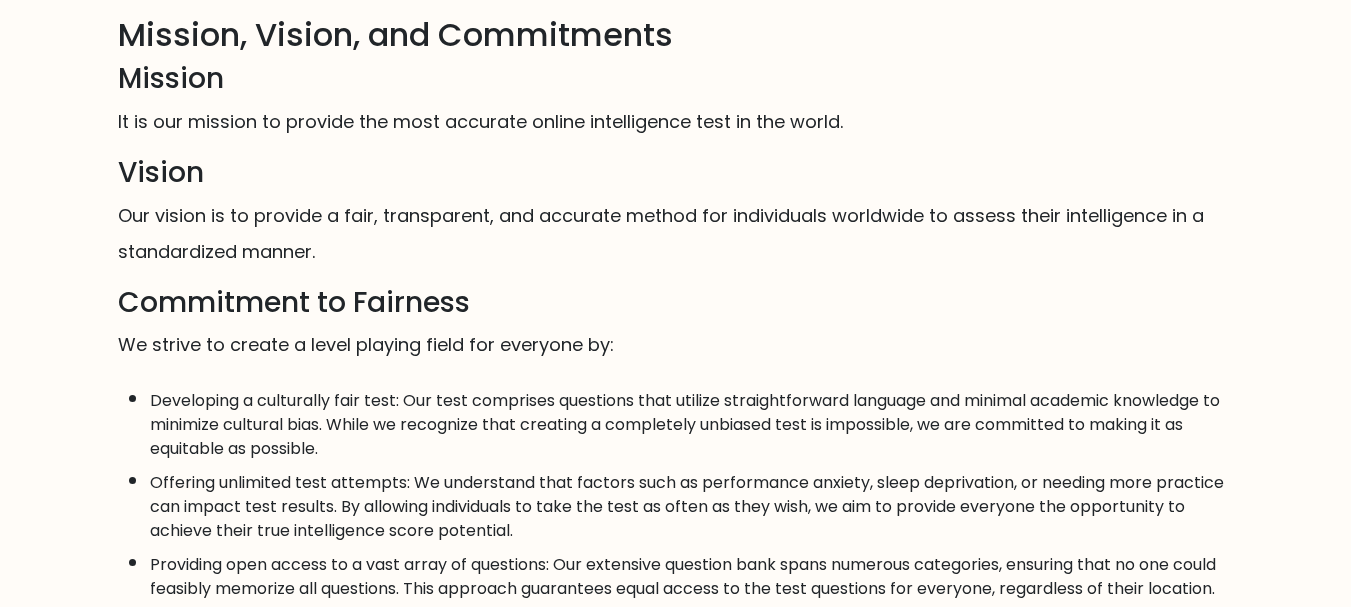 scroll, scrollTop: 0, scrollLeft: 0, axis: both 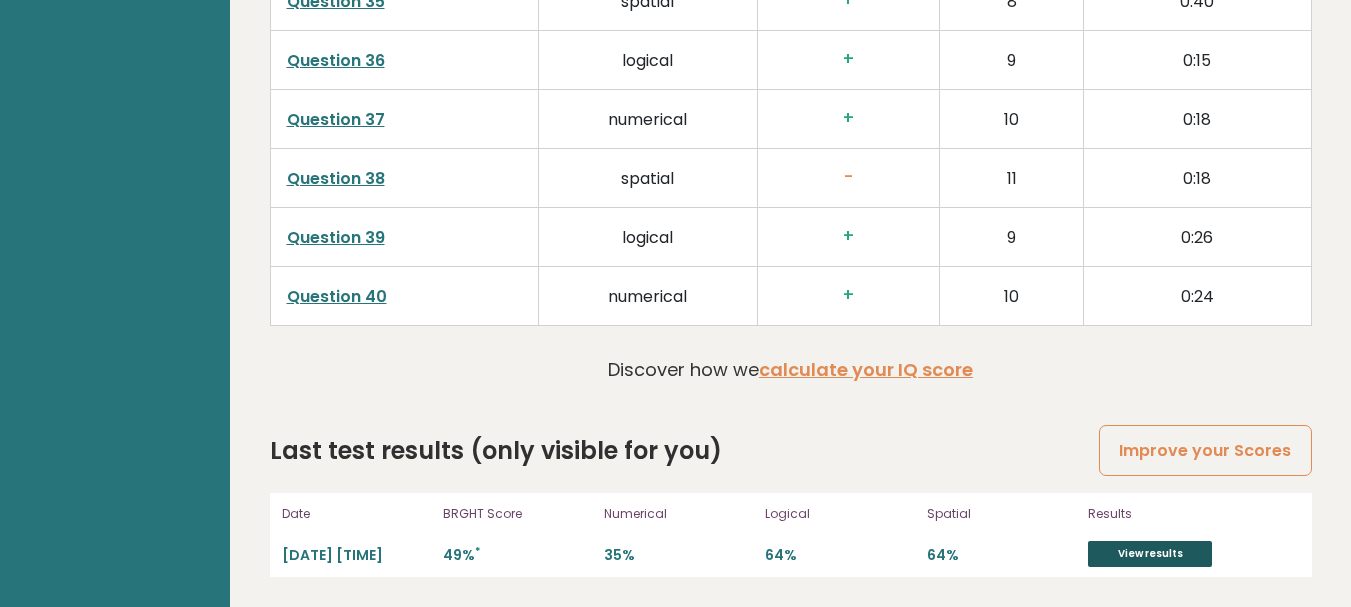 click on "View results" at bounding box center (1150, 554) 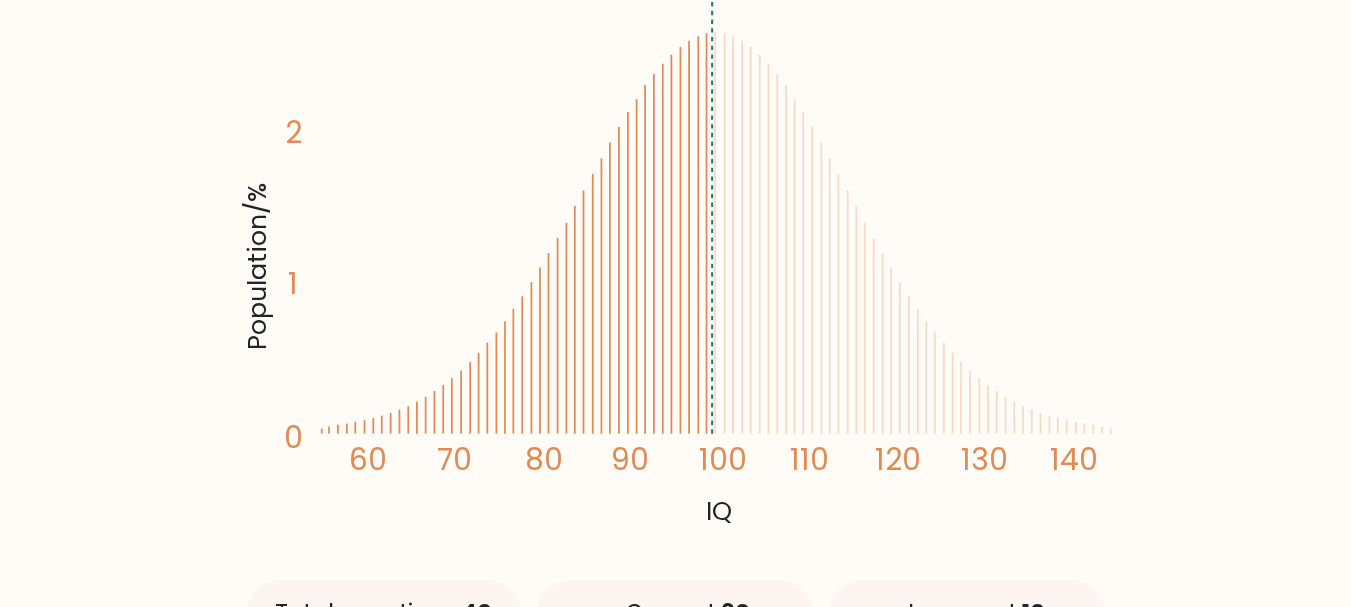 scroll, scrollTop: 0, scrollLeft: 0, axis: both 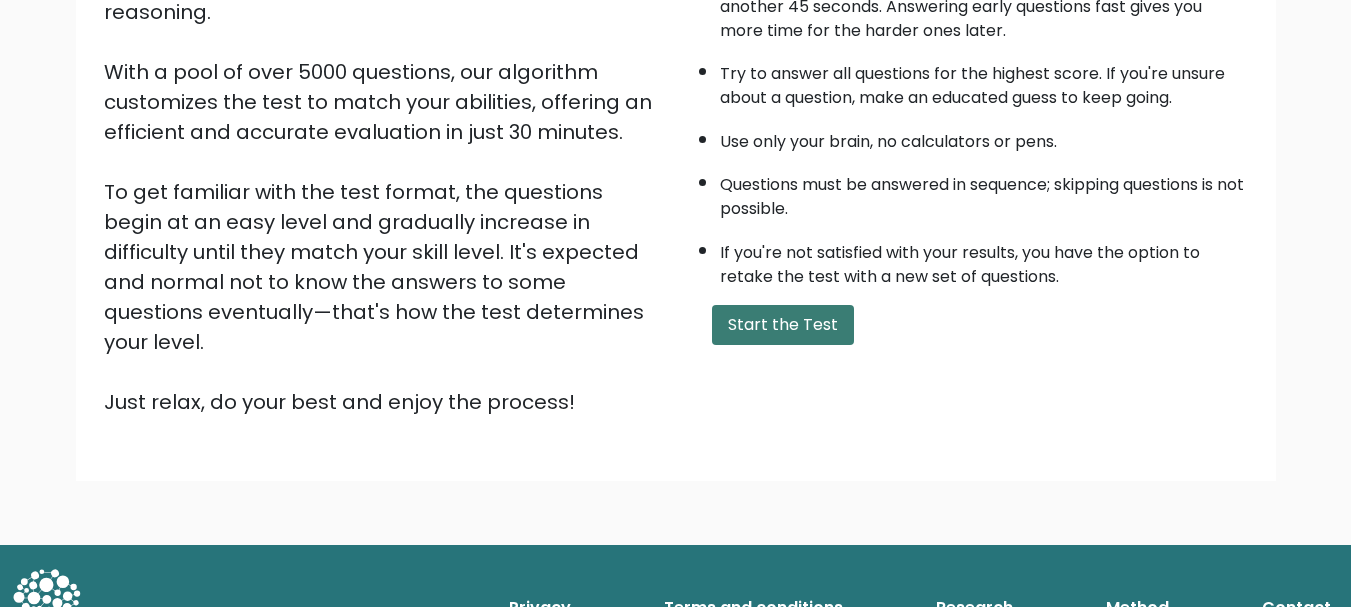 click on "Start the Test" at bounding box center (783, 325) 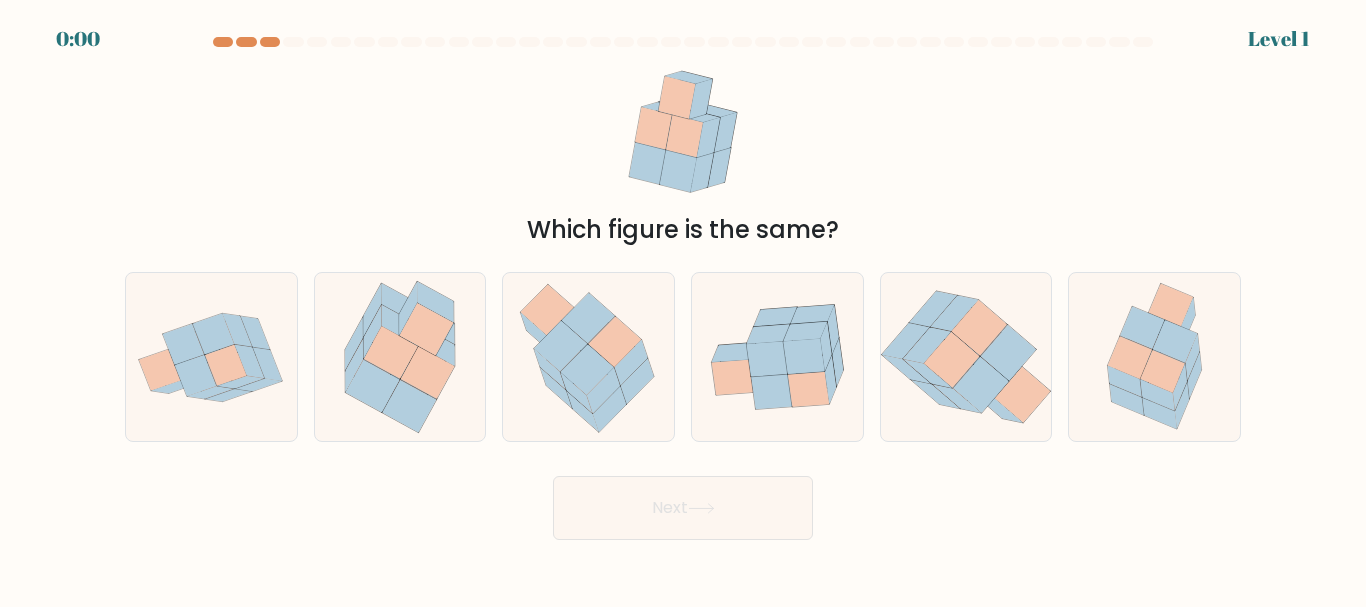 scroll, scrollTop: 0, scrollLeft: 0, axis: both 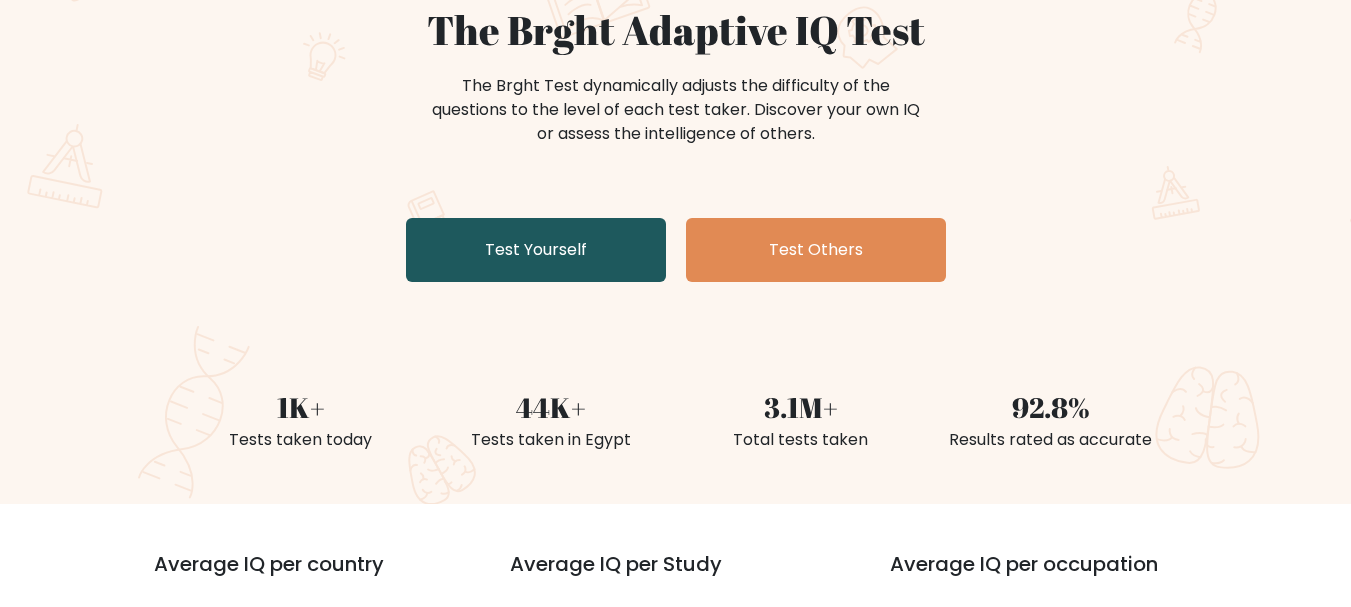 click on "Test Yourself" at bounding box center (536, 250) 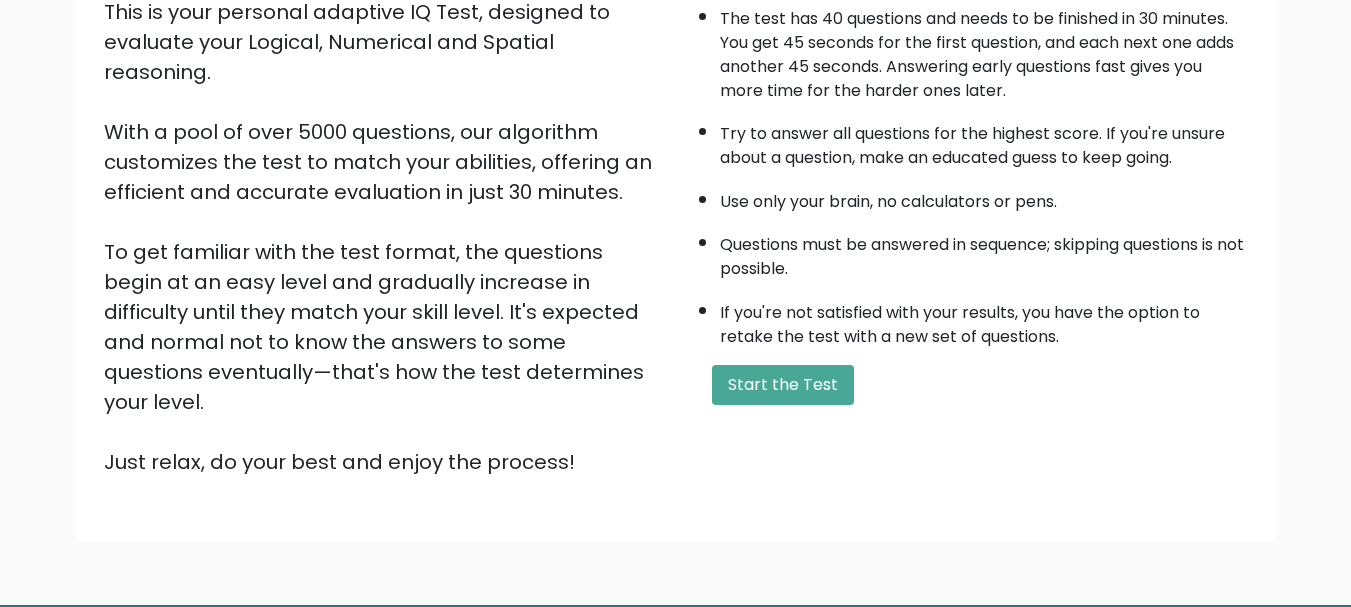 scroll, scrollTop: 300, scrollLeft: 0, axis: vertical 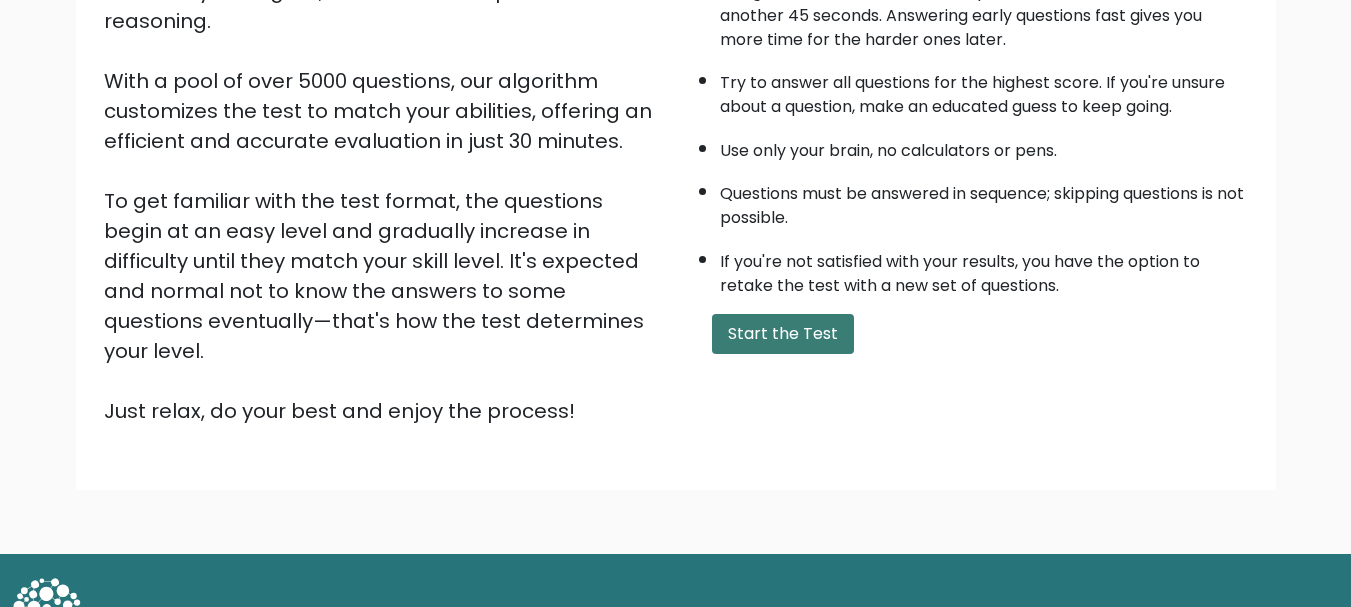 click on "Start the Test" at bounding box center [783, 334] 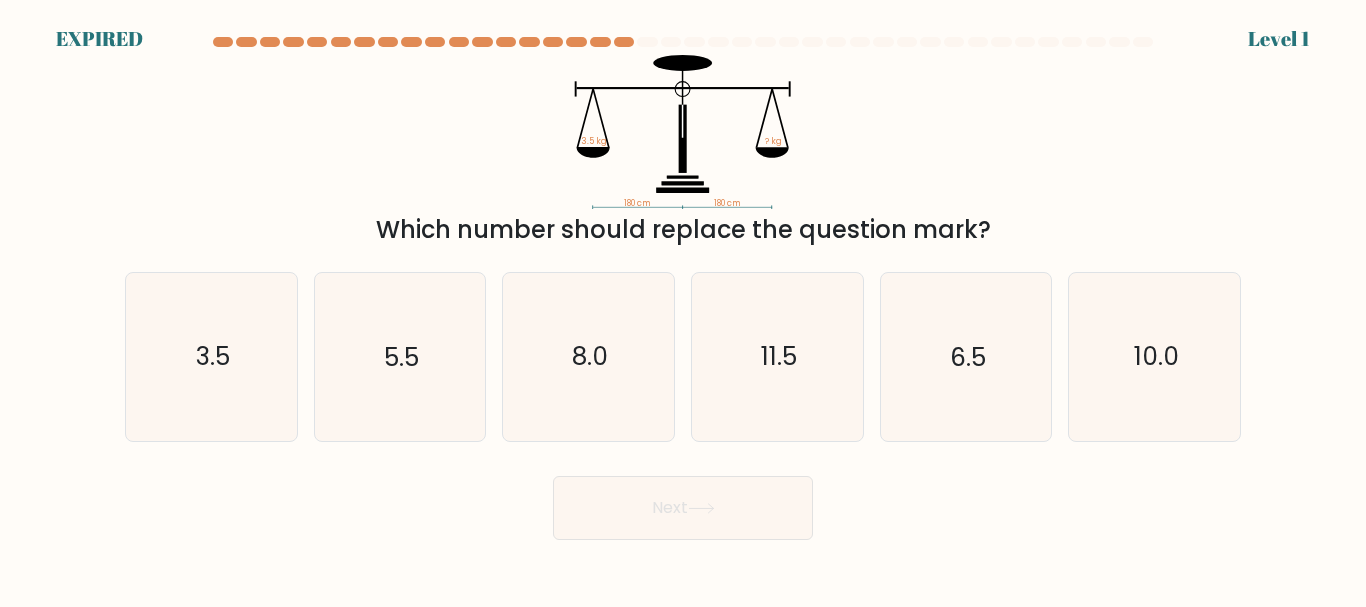 scroll, scrollTop: 0, scrollLeft: 0, axis: both 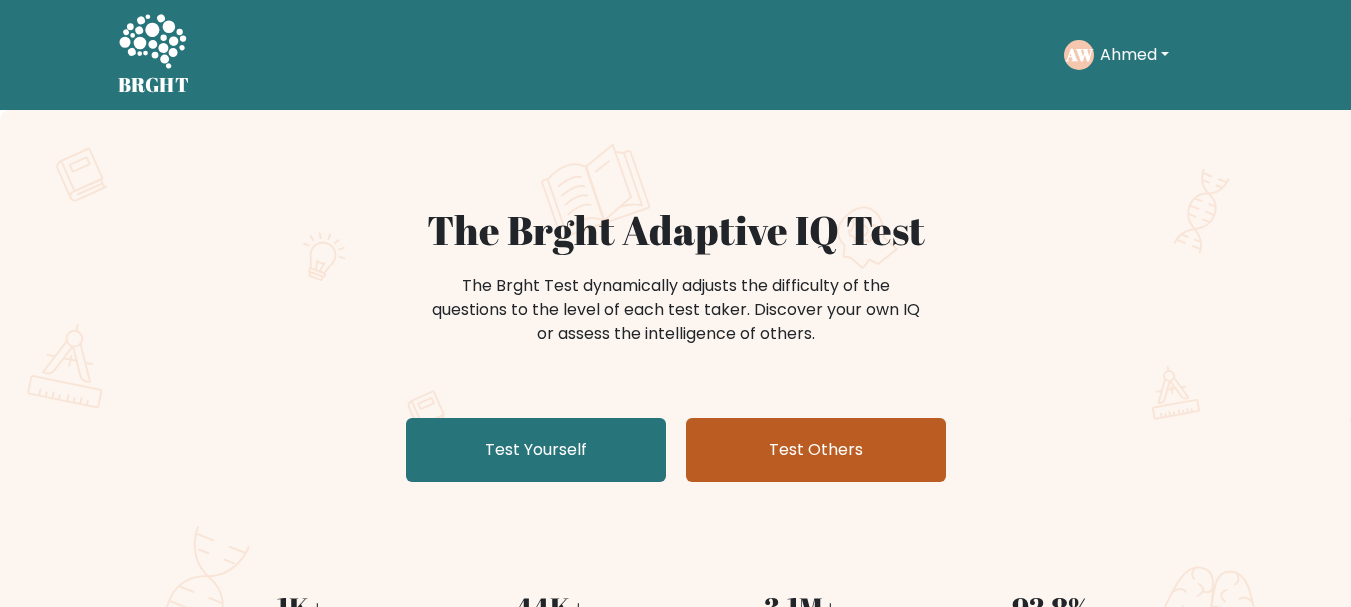 click on "Test Others" at bounding box center (816, 450) 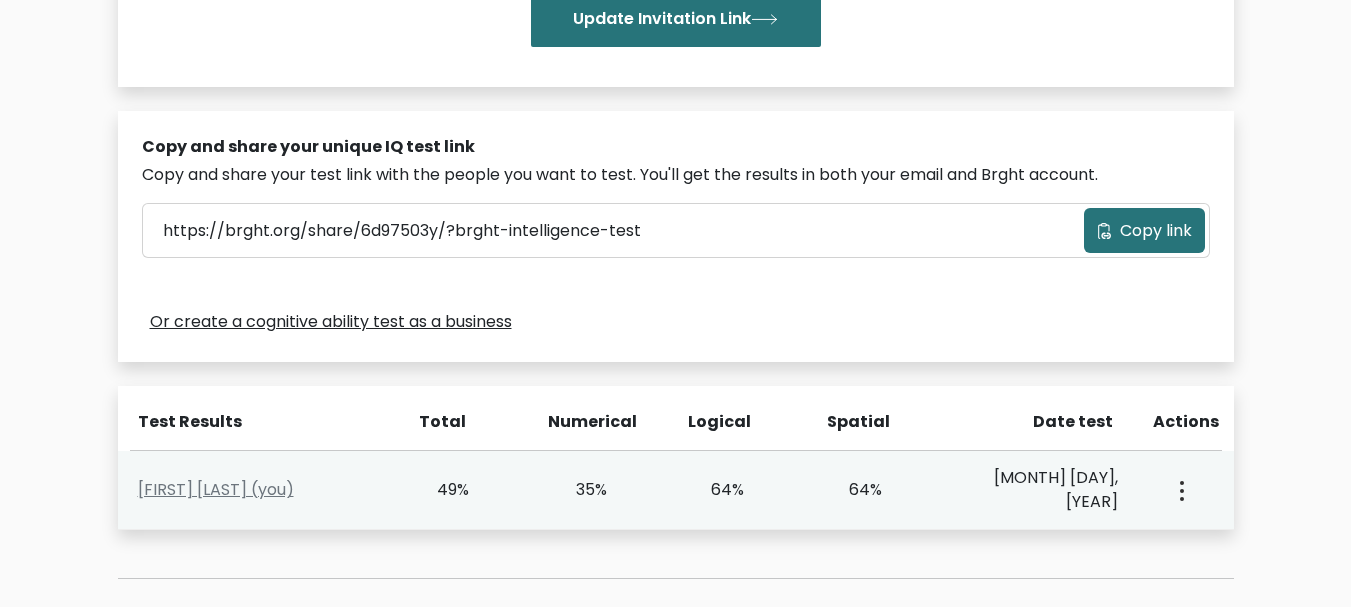 scroll, scrollTop: 400, scrollLeft: 0, axis: vertical 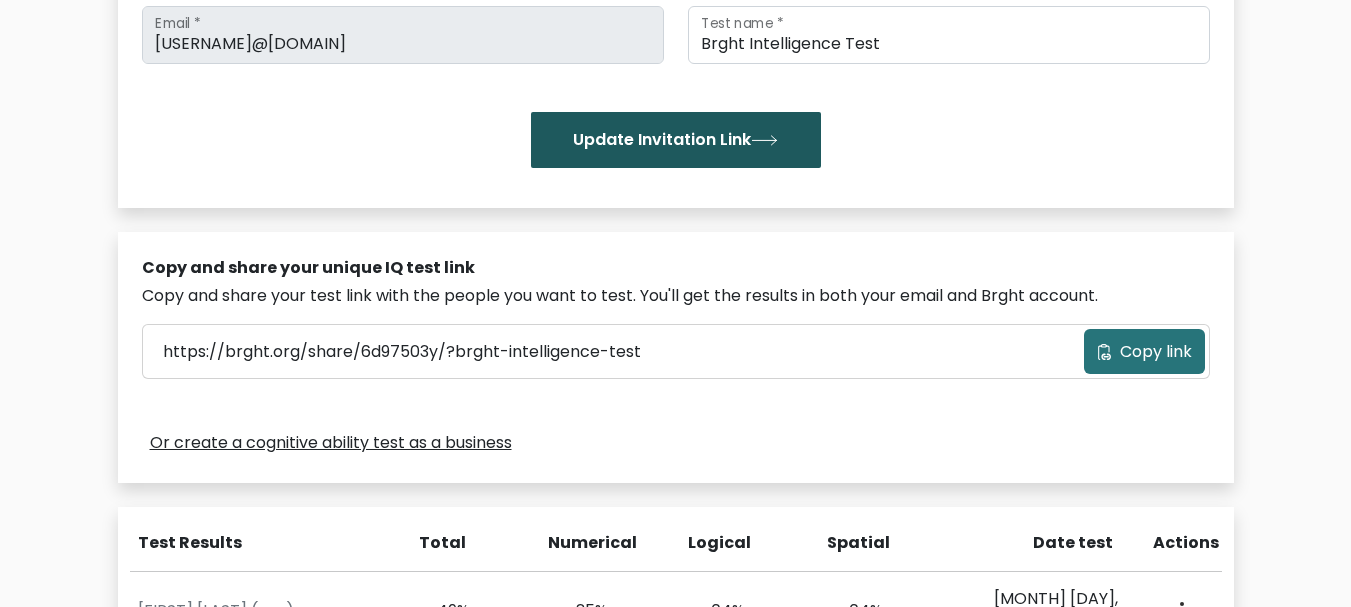 click on "Update Invitation Link" at bounding box center (676, 140) 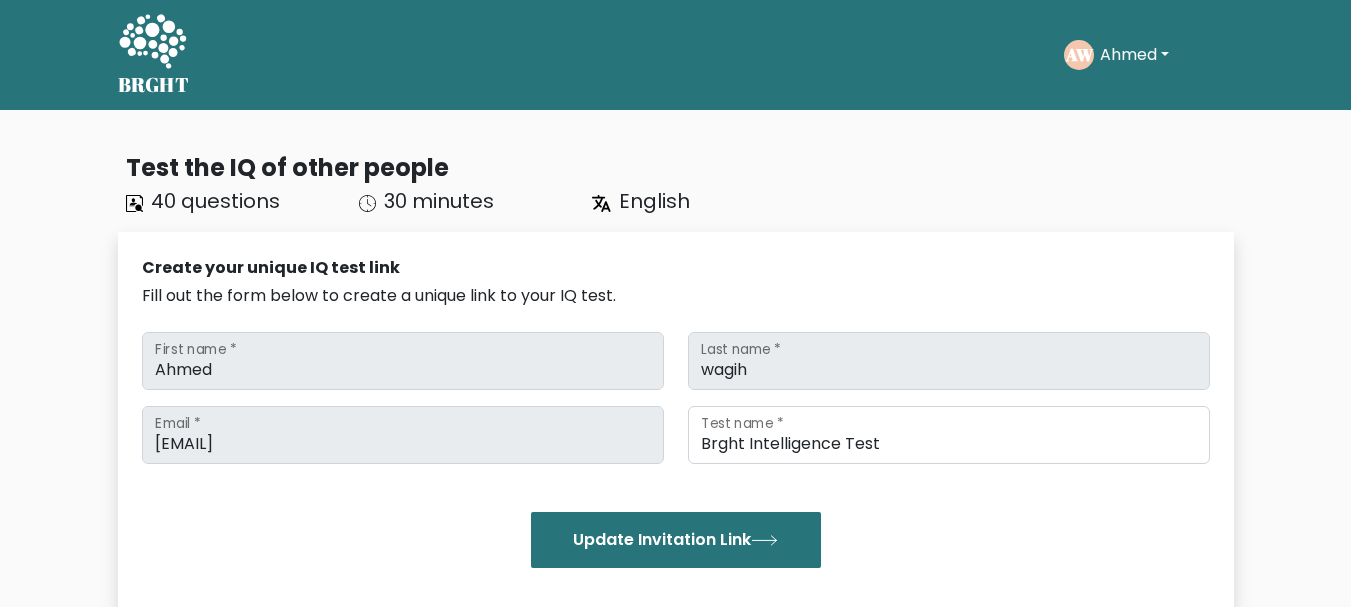 scroll, scrollTop: 100, scrollLeft: 0, axis: vertical 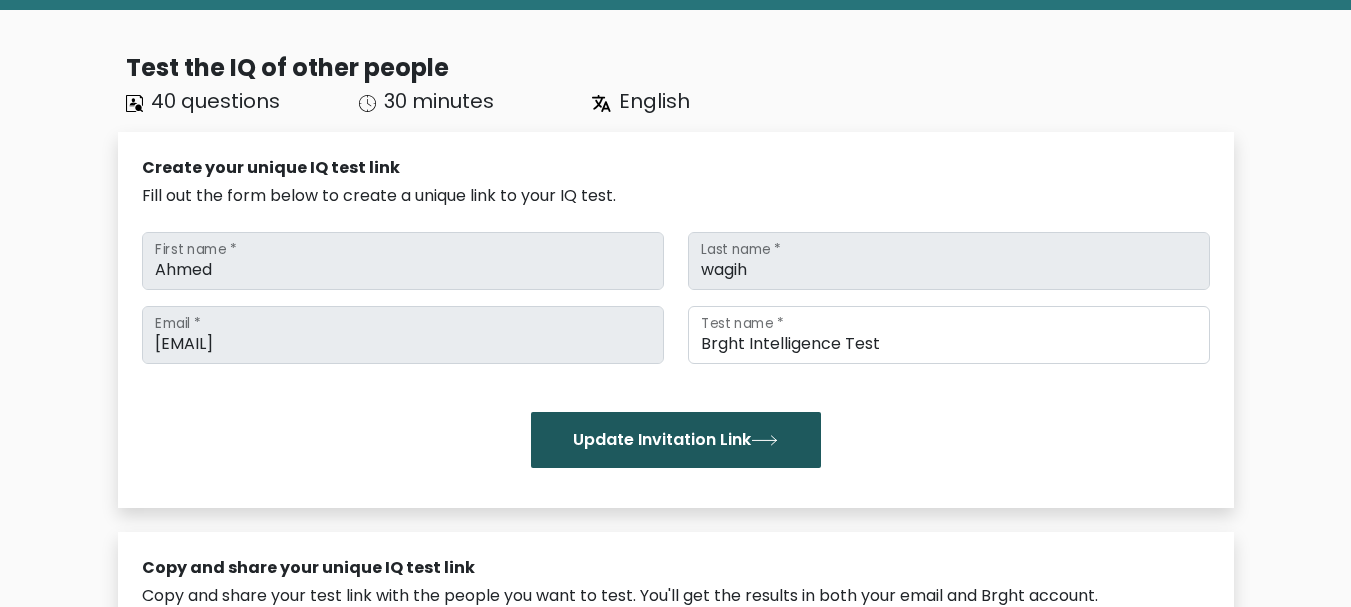 click on "Update Invitation Link" at bounding box center (676, 440) 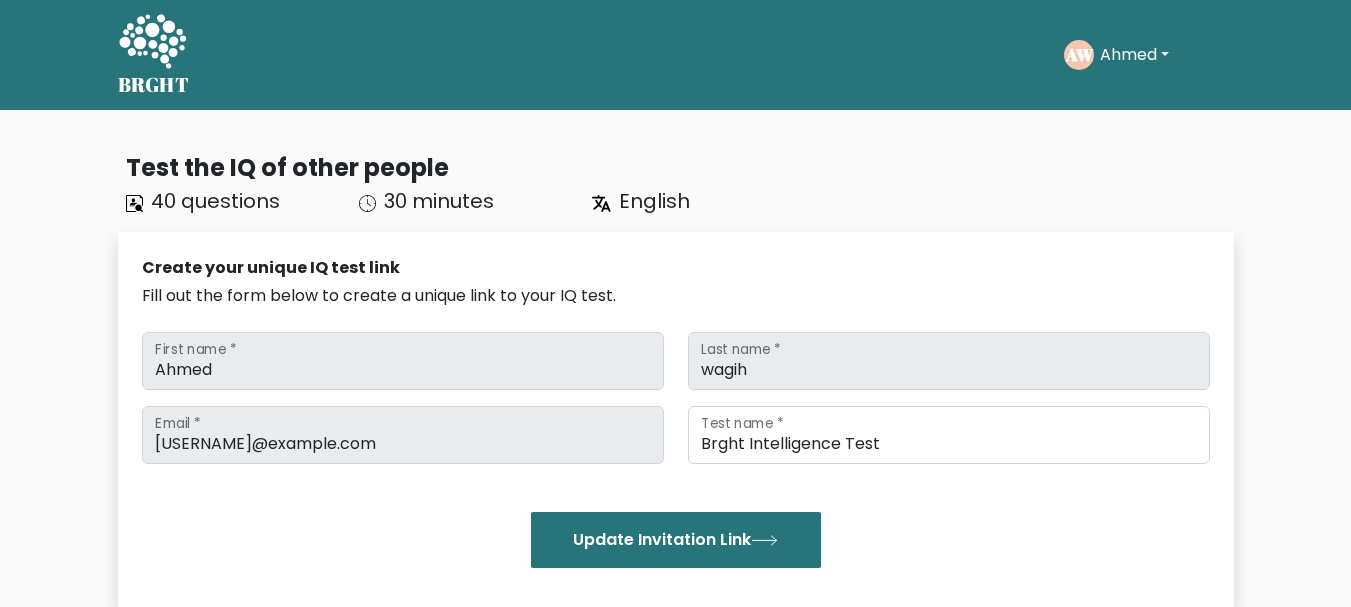 scroll, scrollTop: 200, scrollLeft: 0, axis: vertical 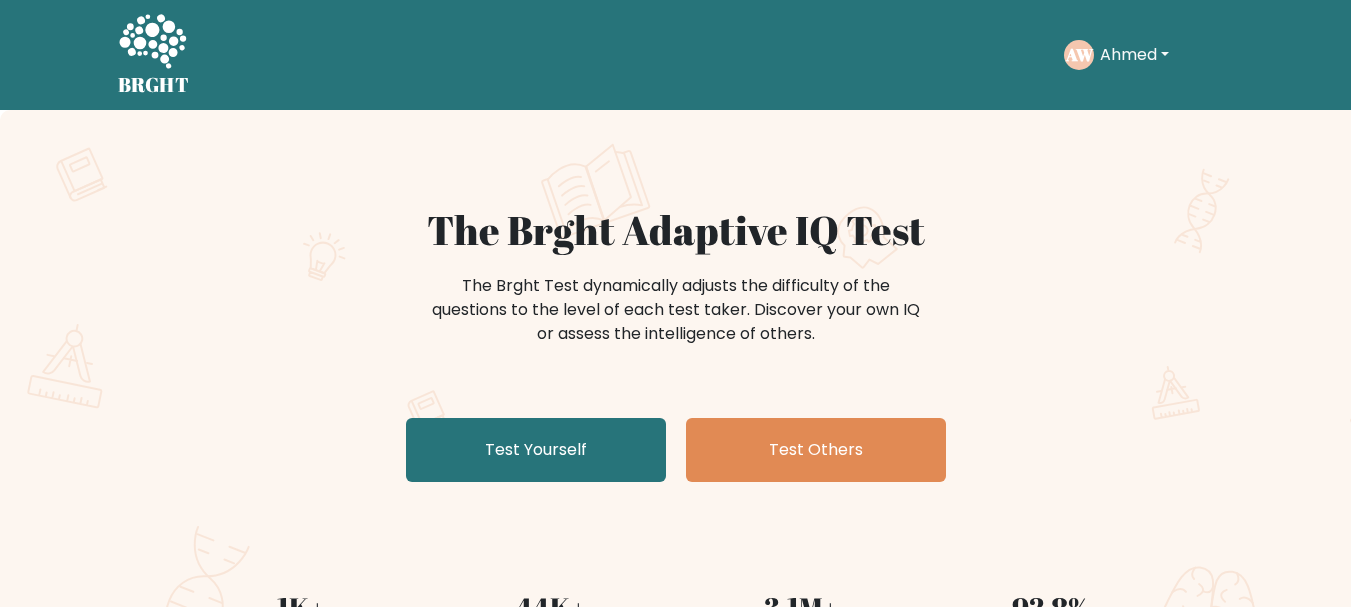 click on "Test Yourself" at bounding box center (536, 450) 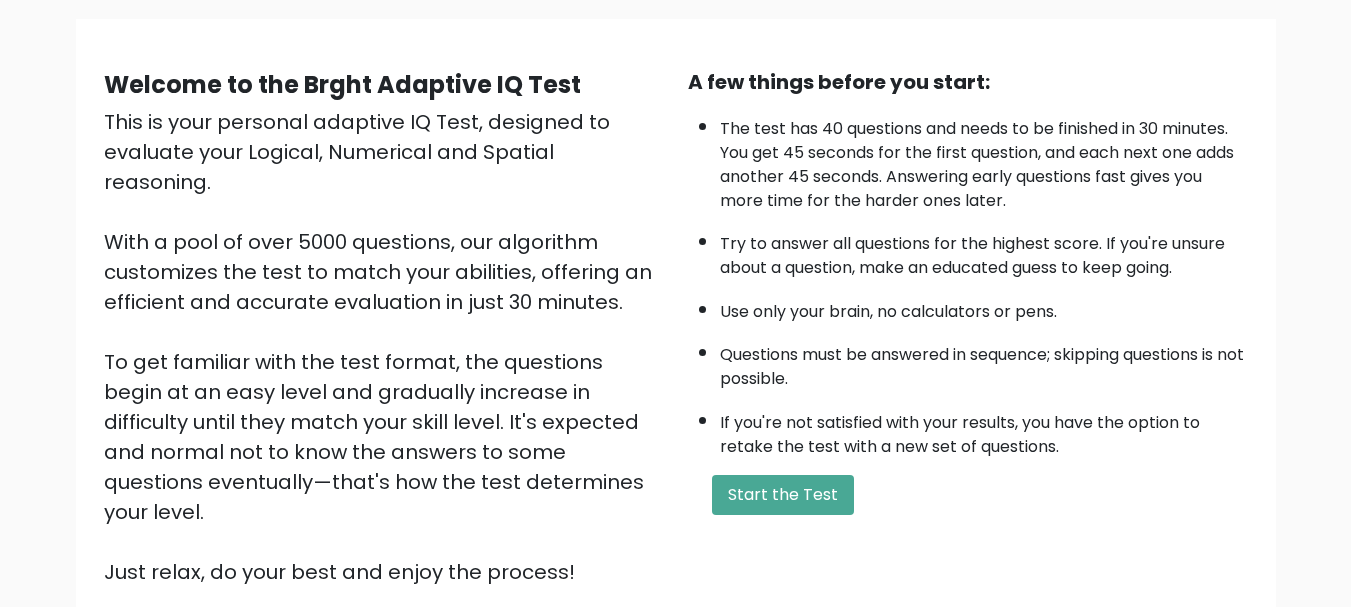 scroll, scrollTop: 300, scrollLeft: 0, axis: vertical 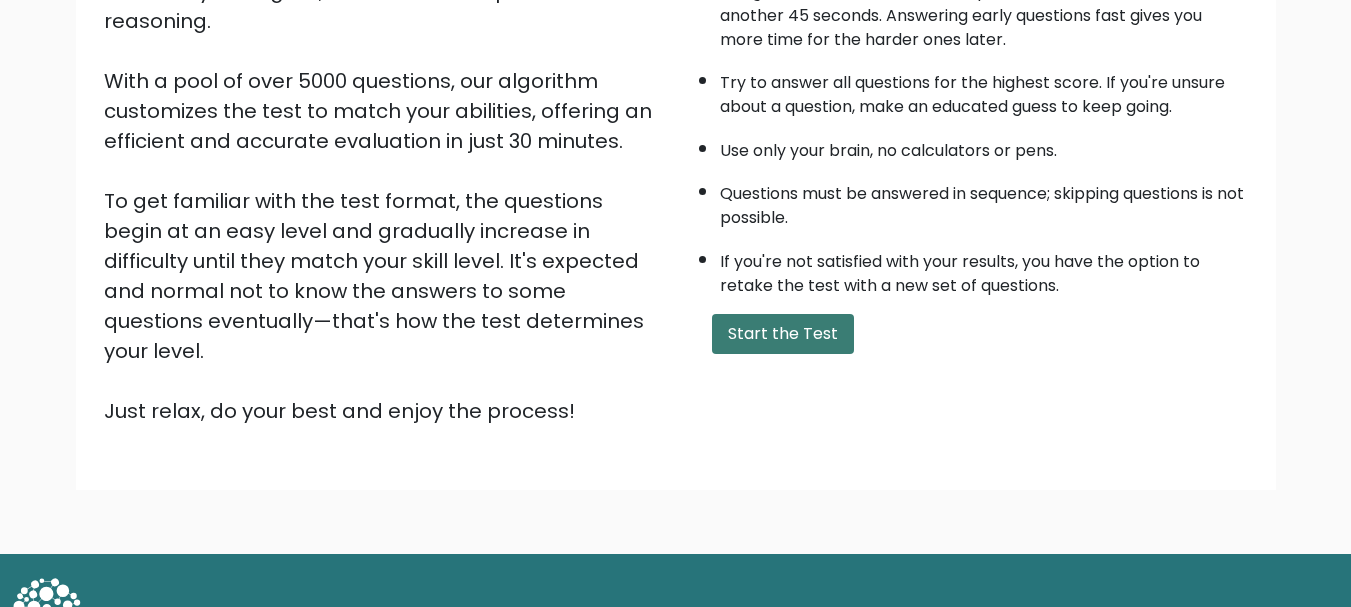 click on "Start the Test" at bounding box center [783, 334] 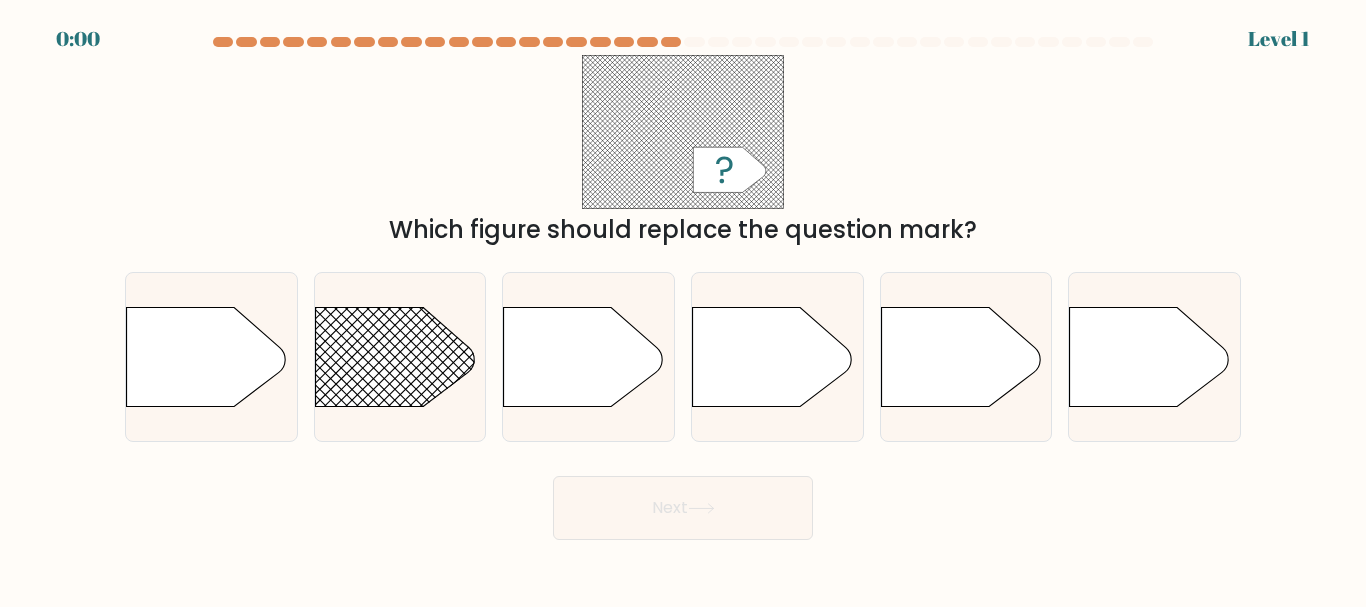 scroll, scrollTop: 0, scrollLeft: 0, axis: both 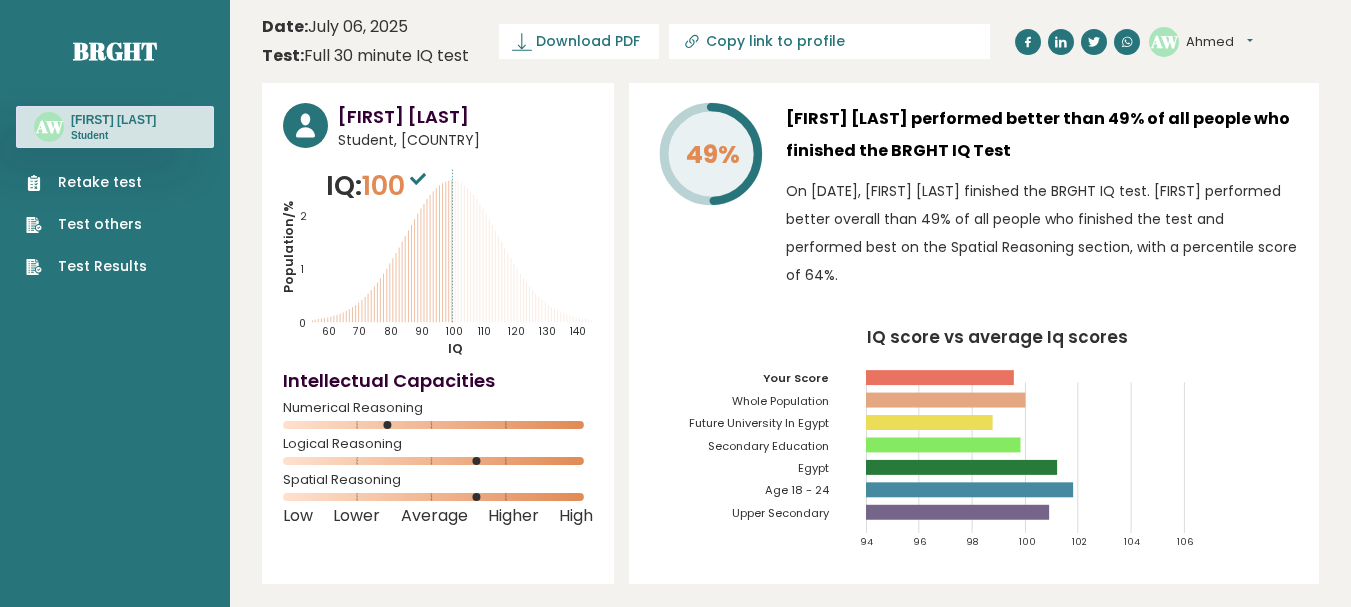 click on "Ahmed" at bounding box center (1219, 42) 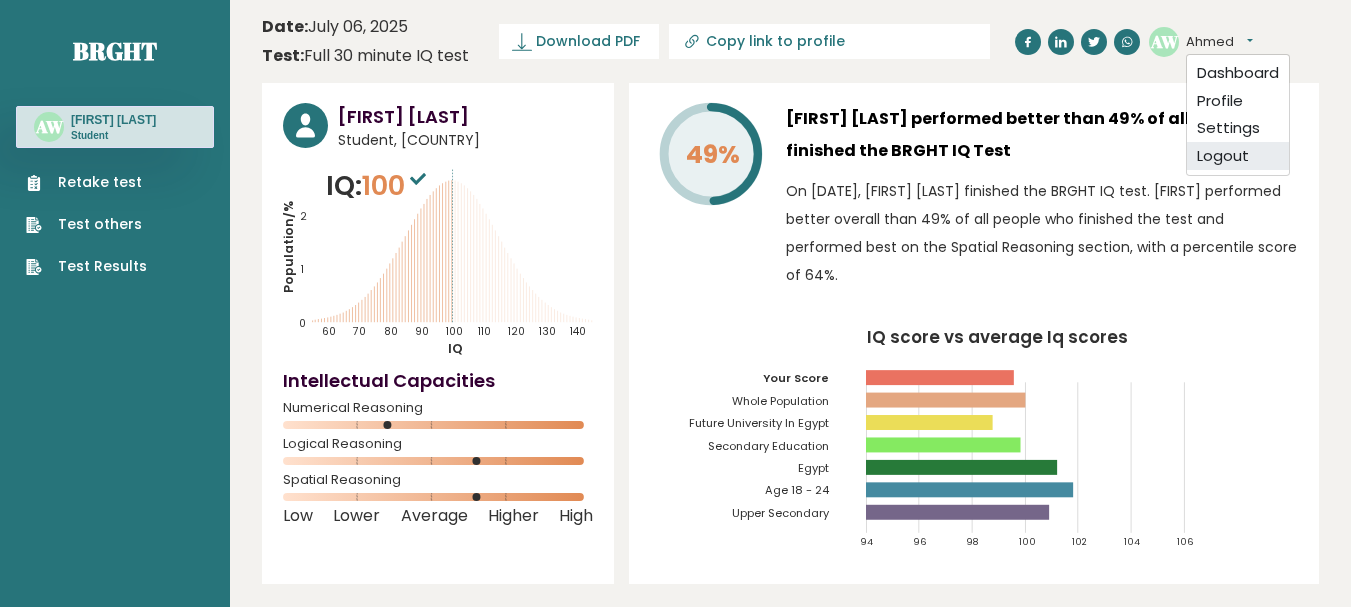 click on "Logout" at bounding box center (1238, 156) 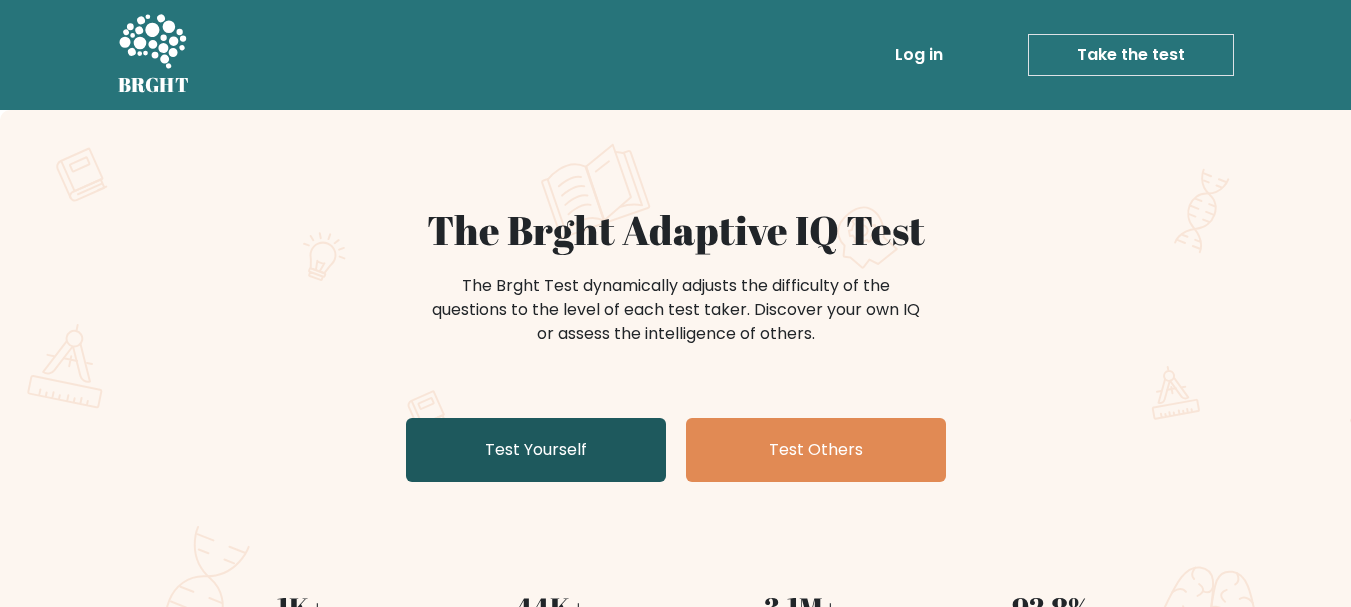 scroll, scrollTop: 0, scrollLeft: 0, axis: both 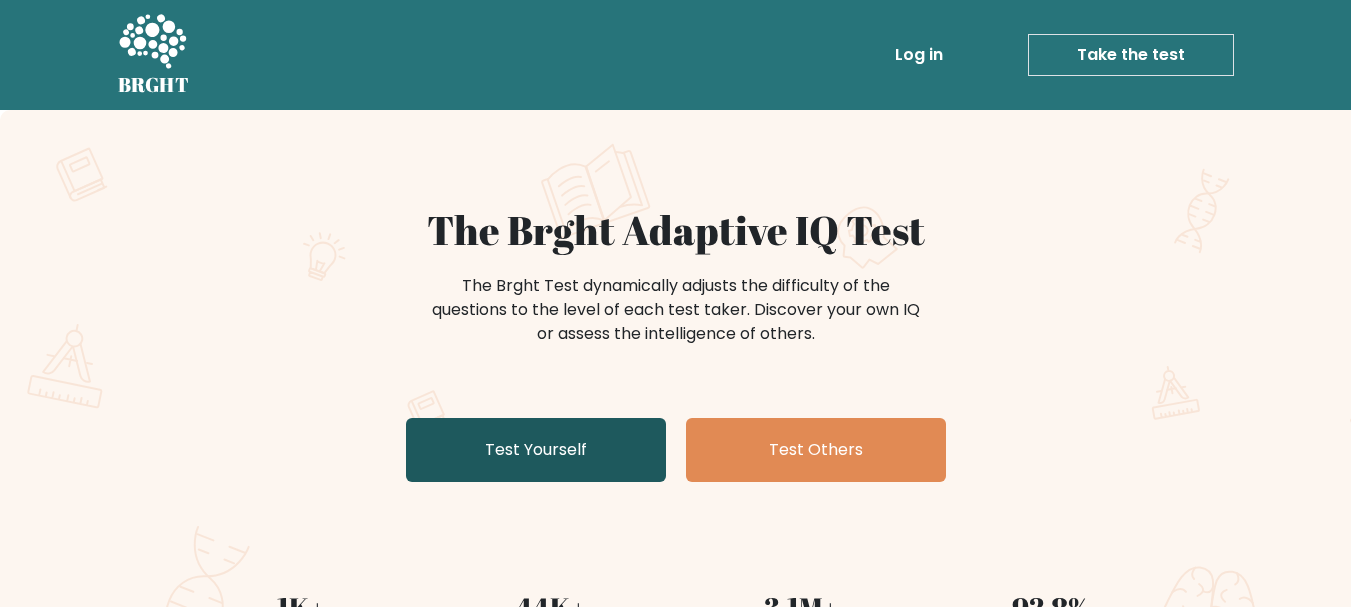 click on "Test Yourself" at bounding box center (536, 450) 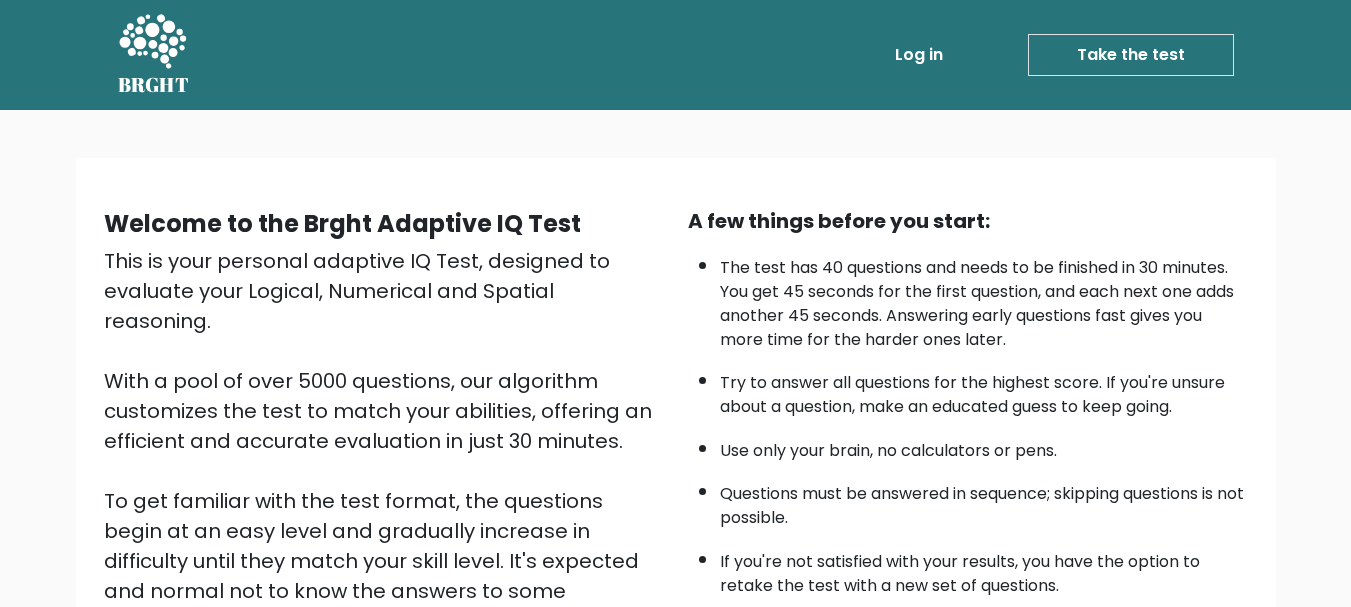 scroll, scrollTop: 309, scrollLeft: 0, axis: vertical 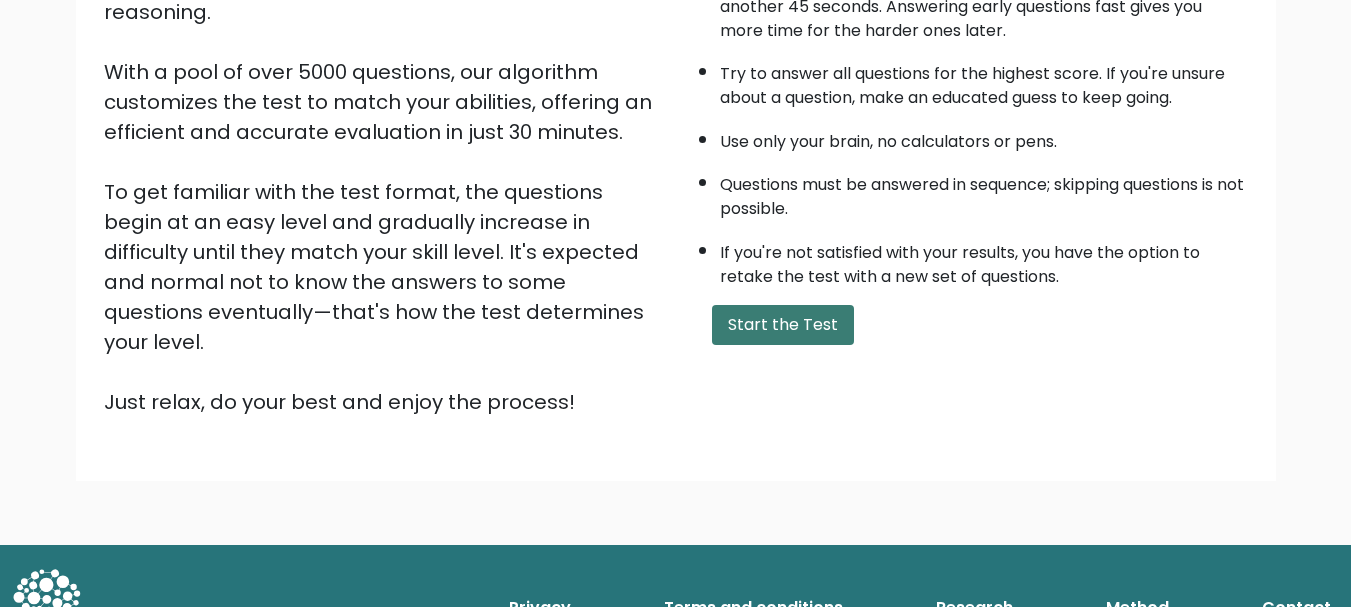 click on "Start the Test" at bounding box center (783, 325) 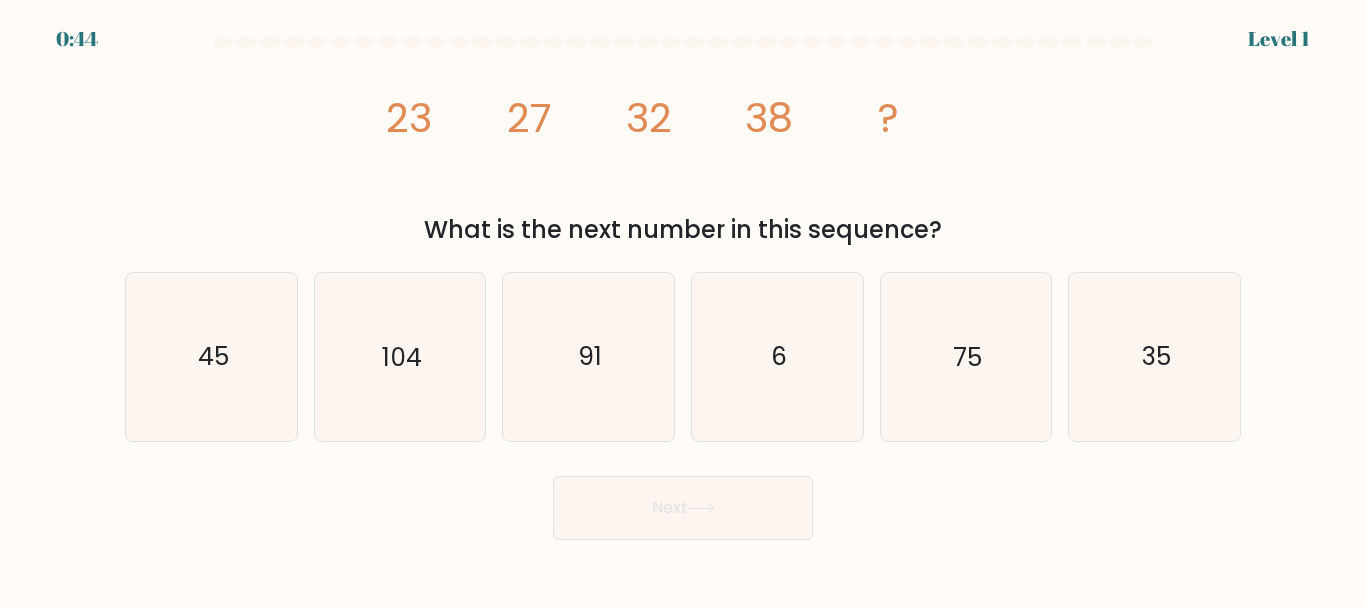 scroll, scrollTop: 0, scrollLeft: 0, axis: both 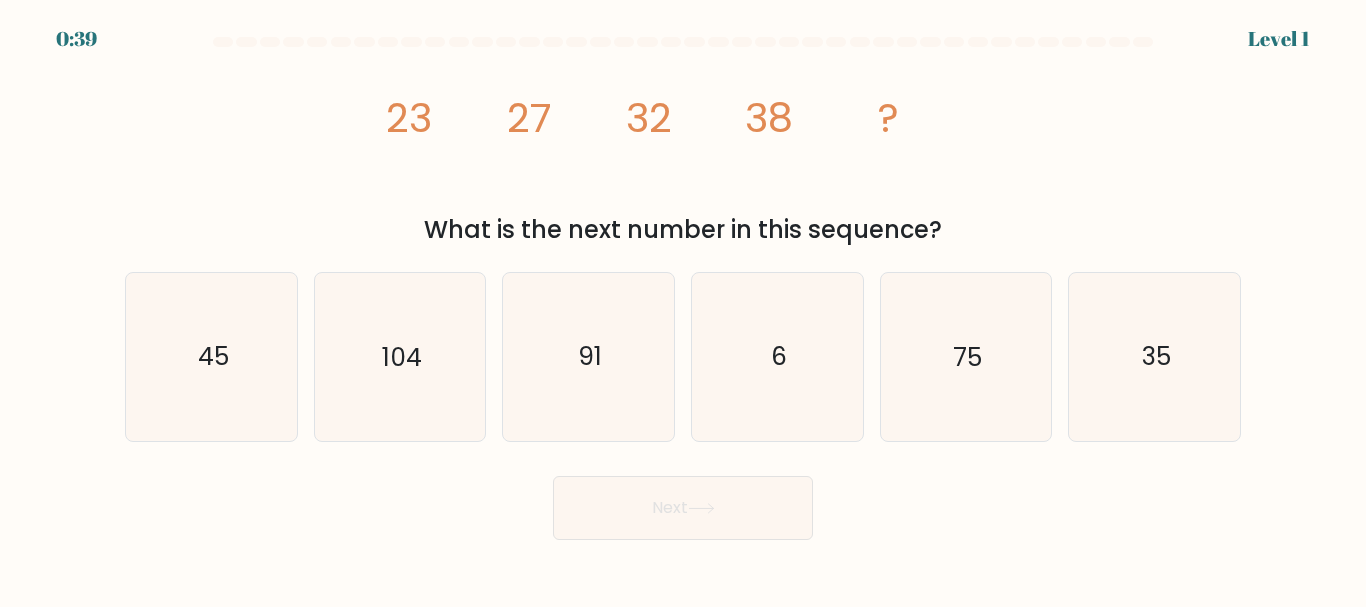 click at bounding box center [683, 288] 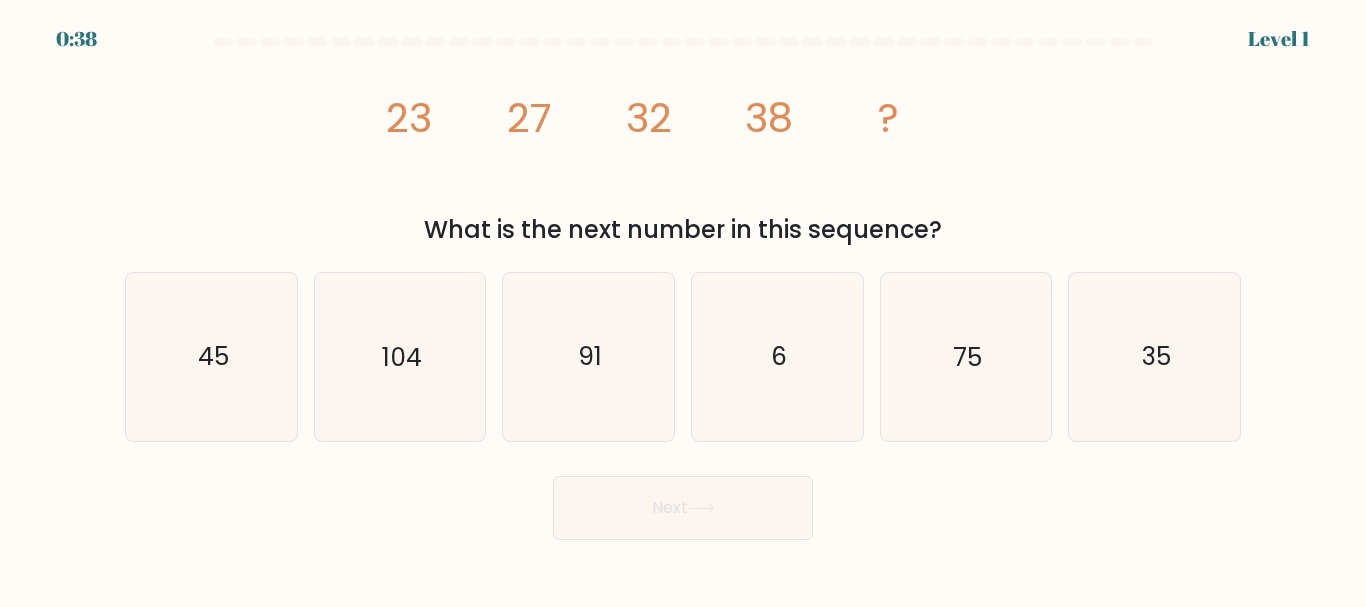 click at bounding box center (683, 288) 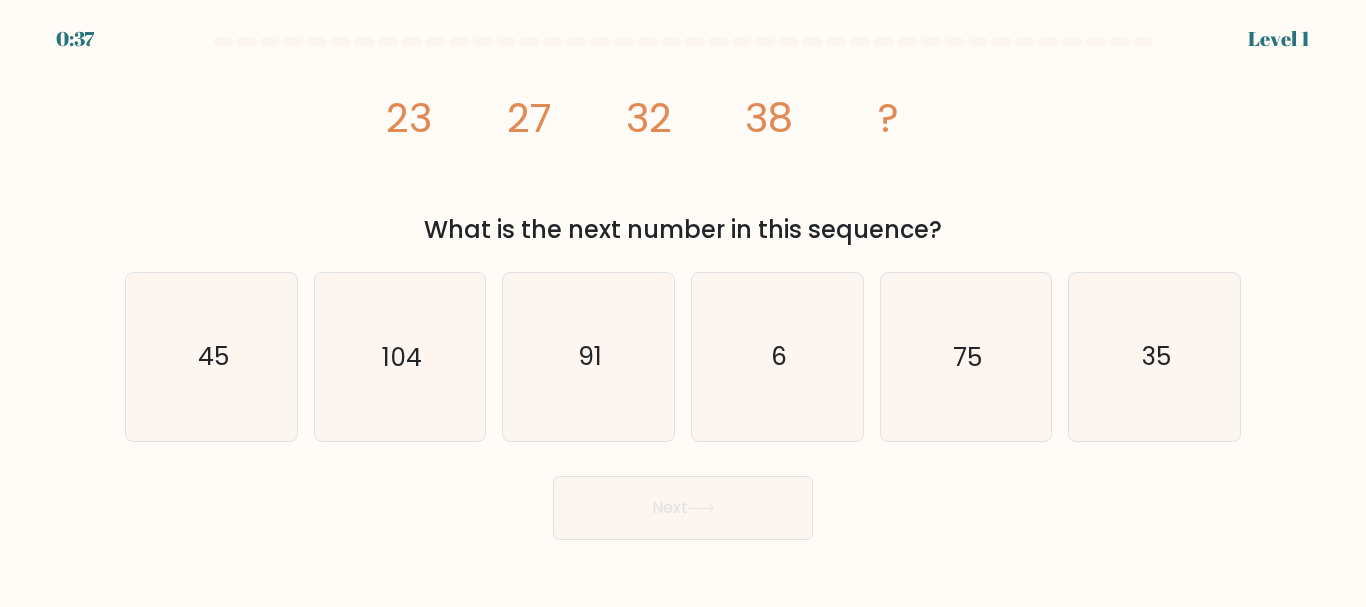 click at bounding box center [683, 288] 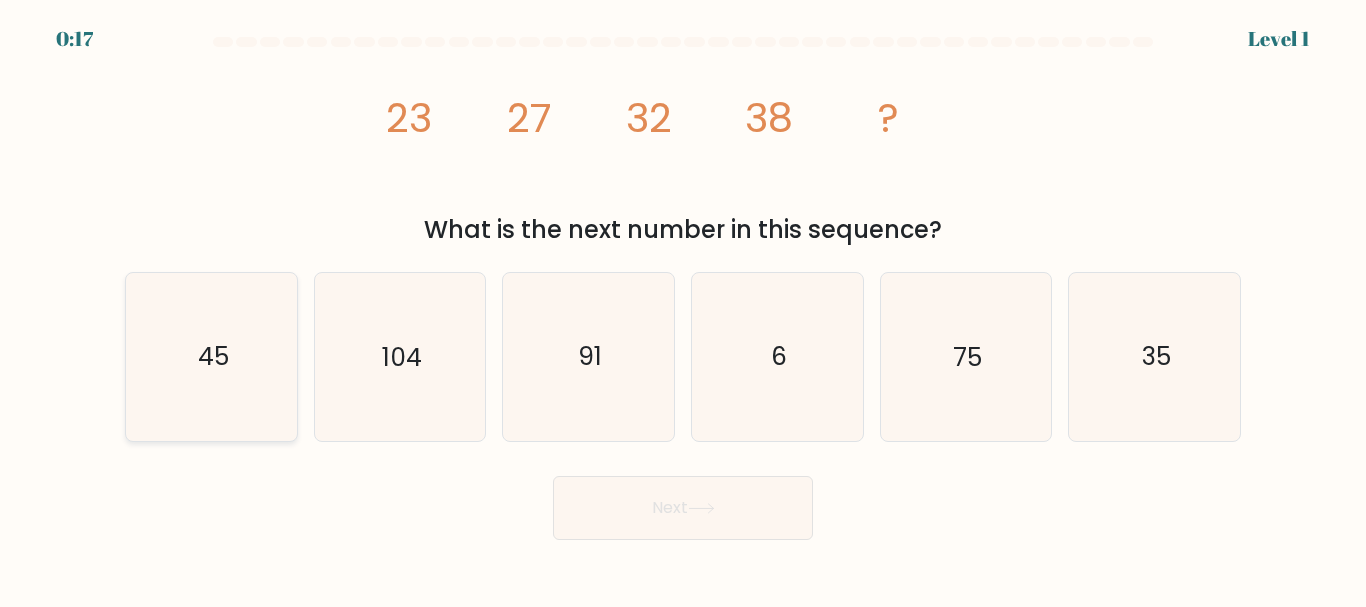 click on "45" at bounding box center (212, 357) 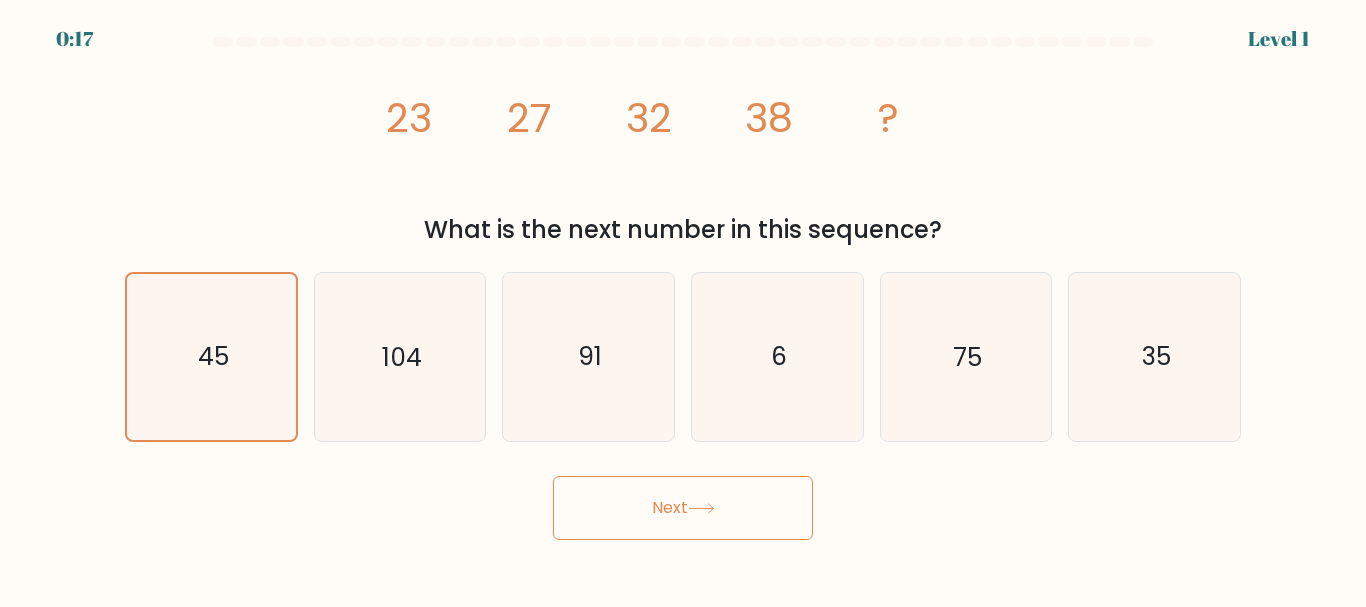 click on "Next" at bounding box center (683, 508) 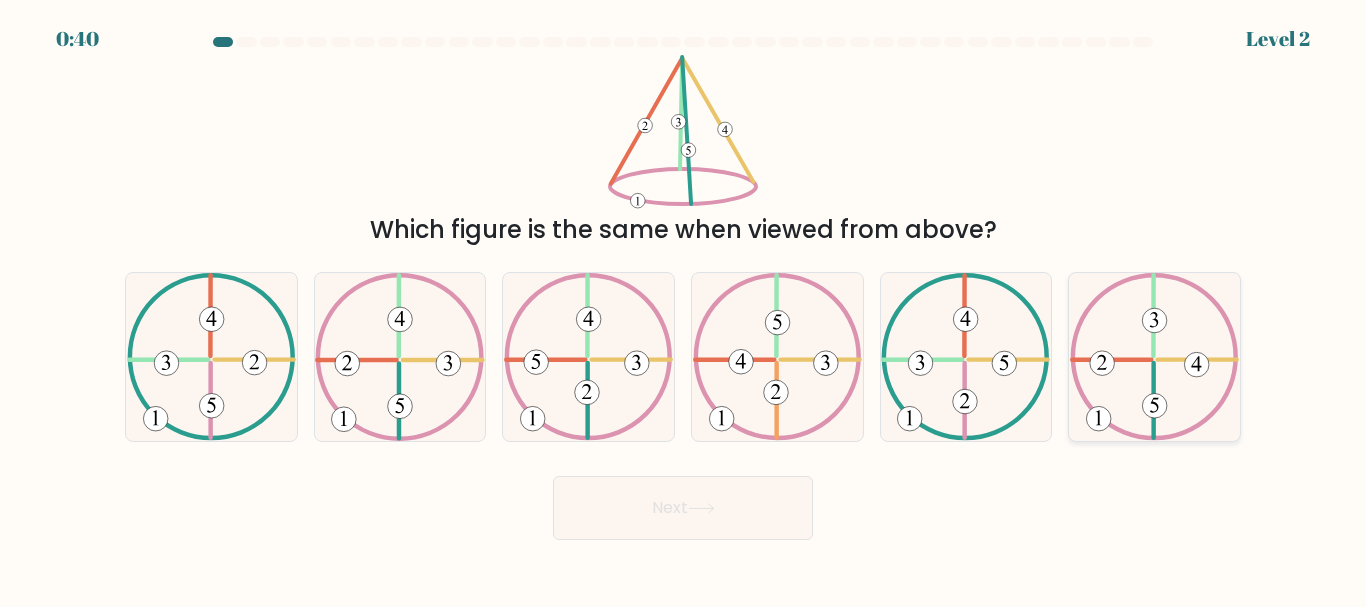 click at bounding box center (1154, 356) 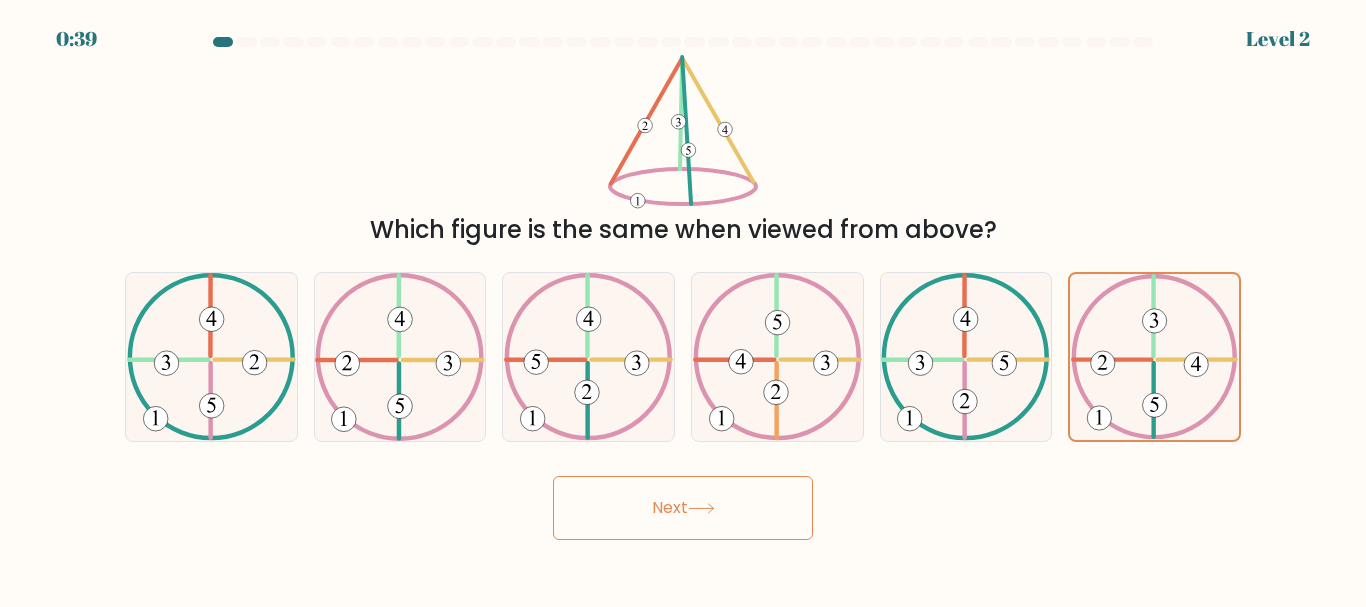 click on "Next" at bounding box center [683, 508] 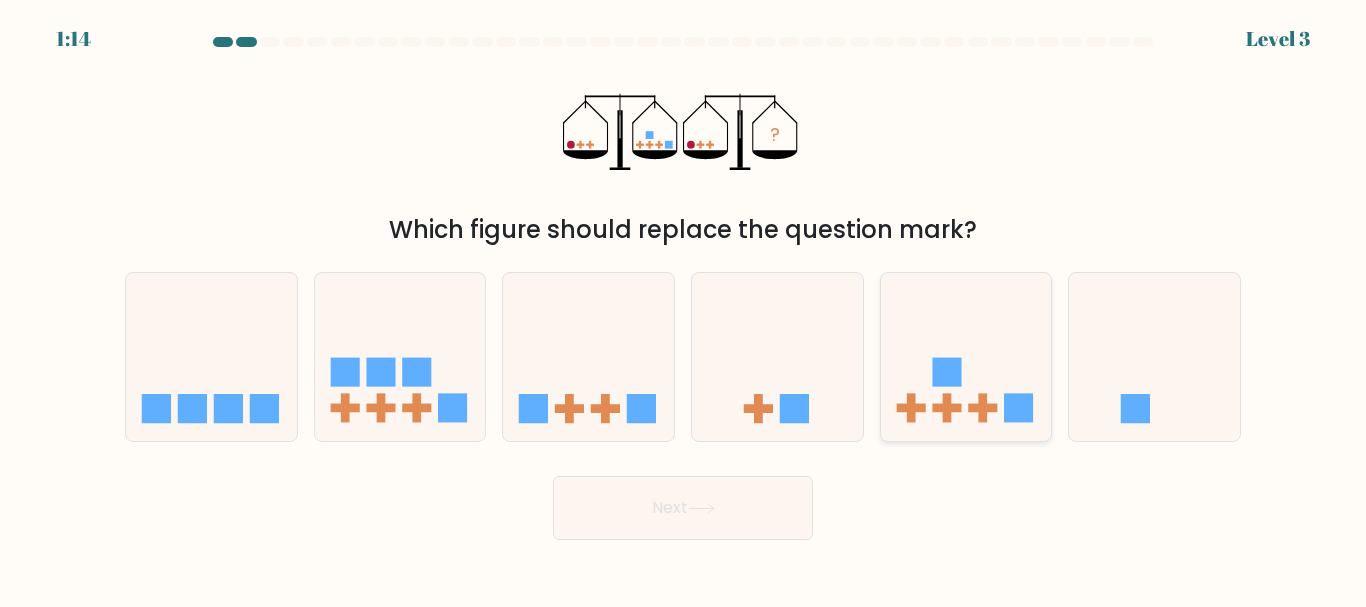 click at bounding box center (966, 356) 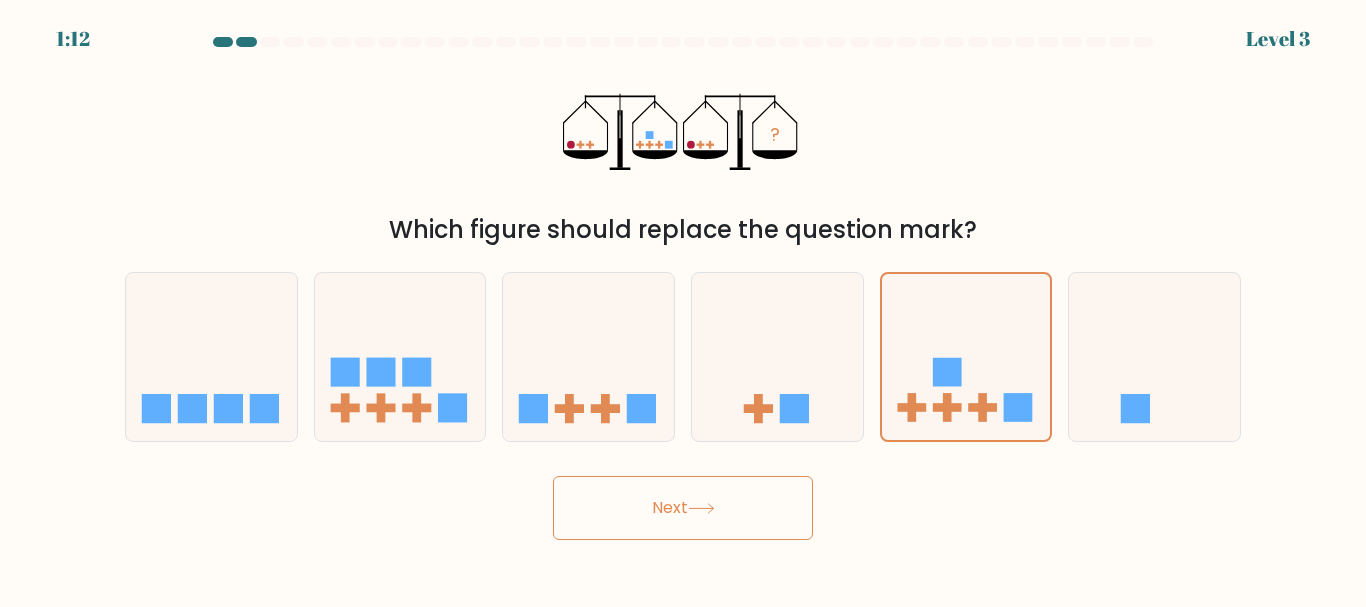 click on "Next" at bounding box center (683, 508) 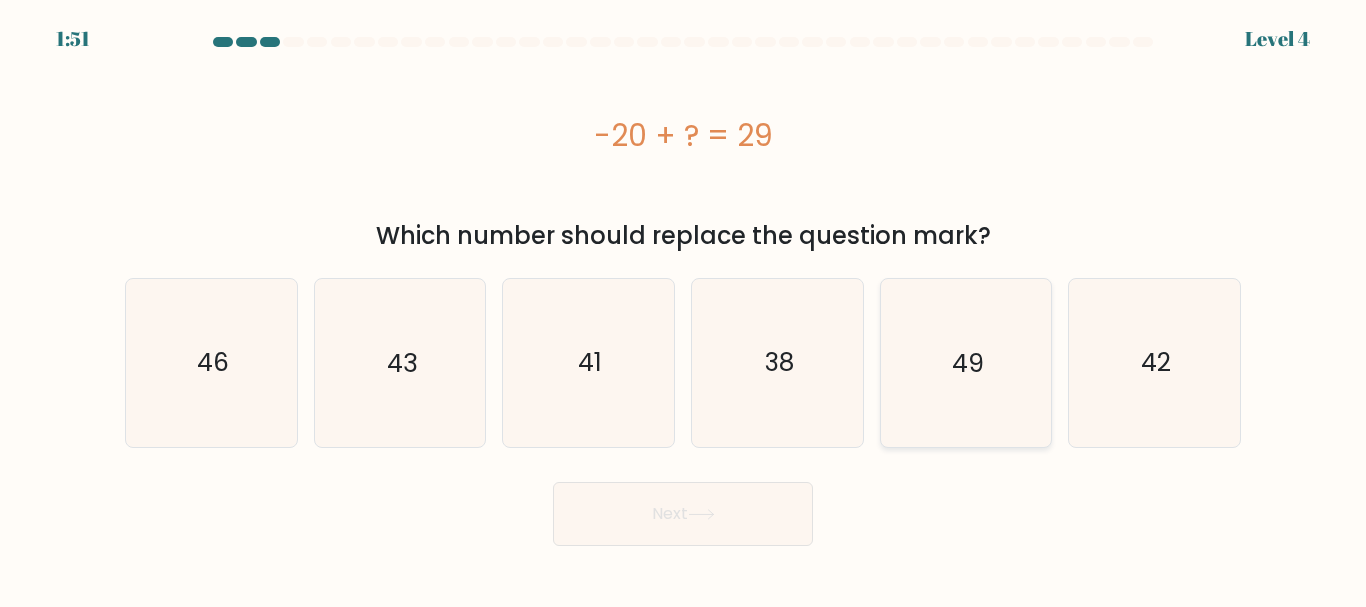 click on "49" at bounding box center [968, 362] 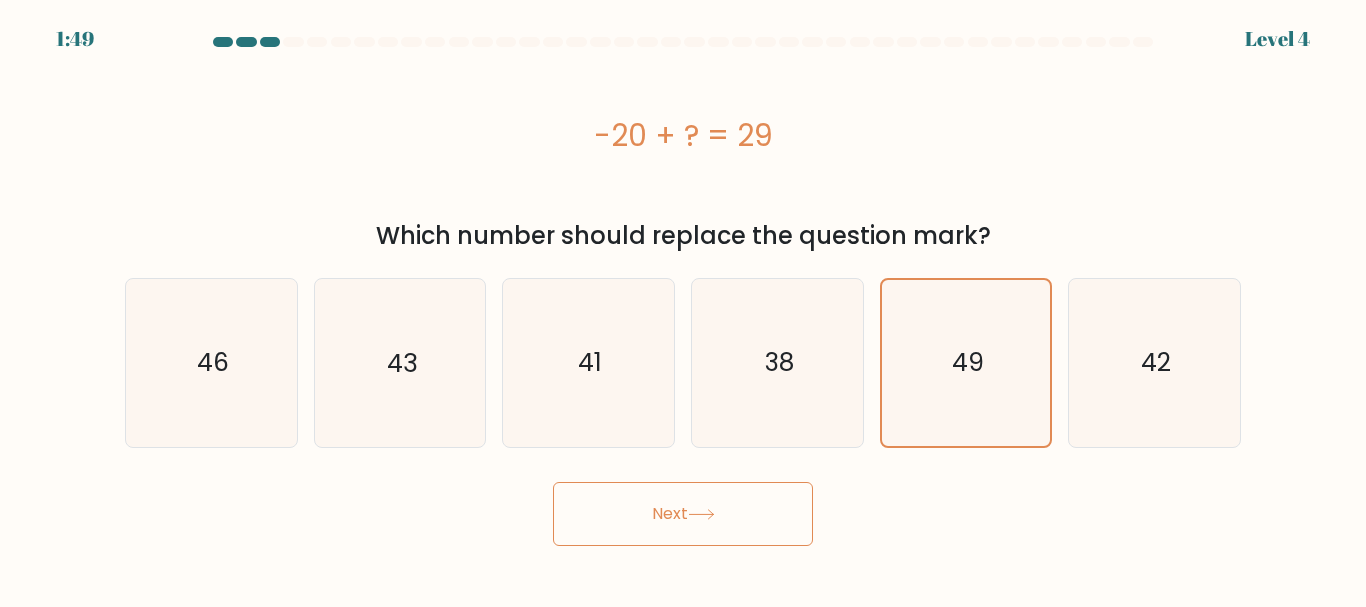 click on "Next" at bounding box center [683, 514] 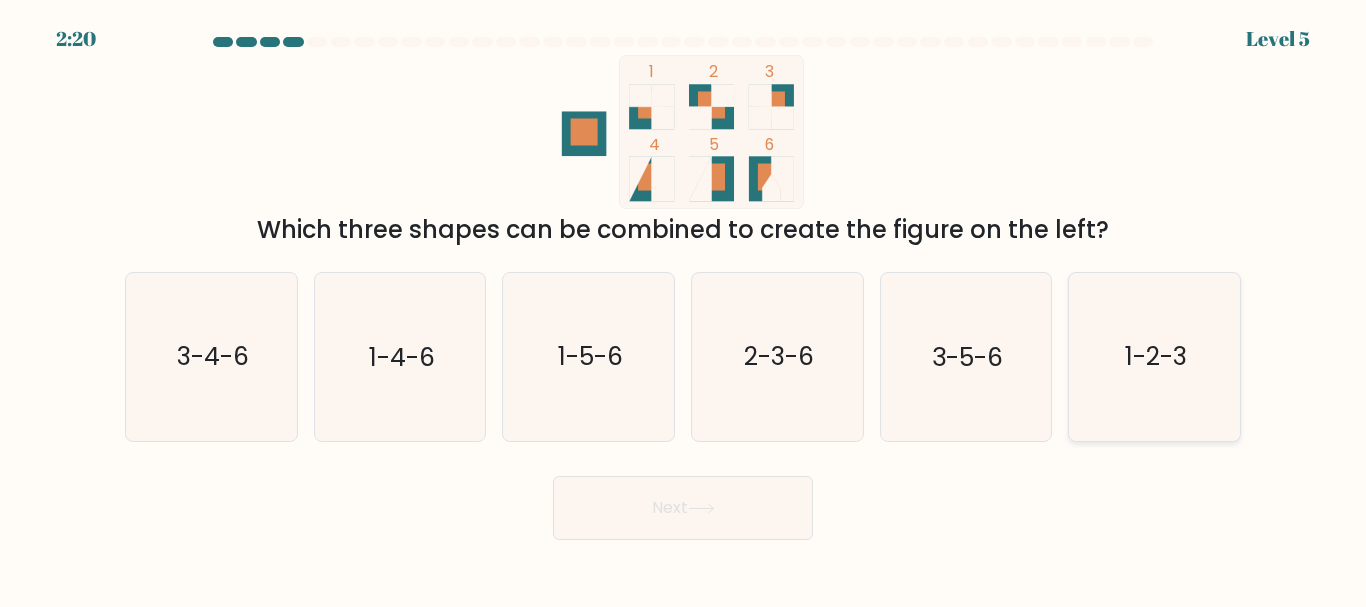 click on "1-2-3" at bounding box center [1154, 356] 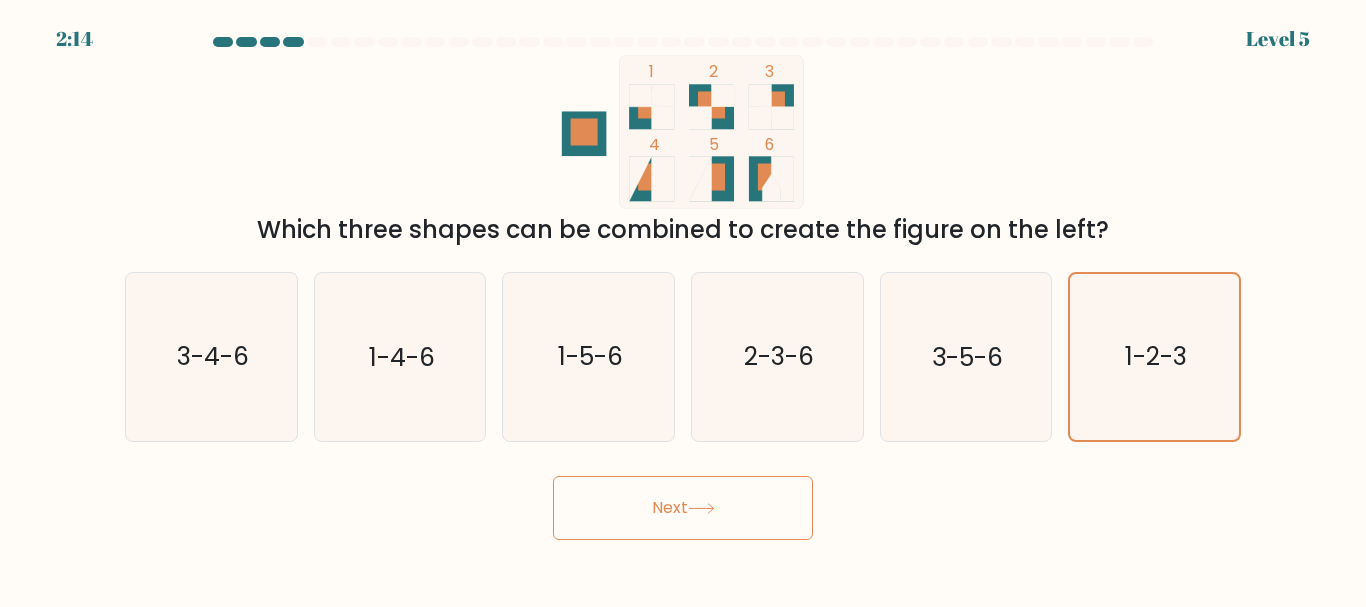 click on "Next" at bounding box center [683, 508] 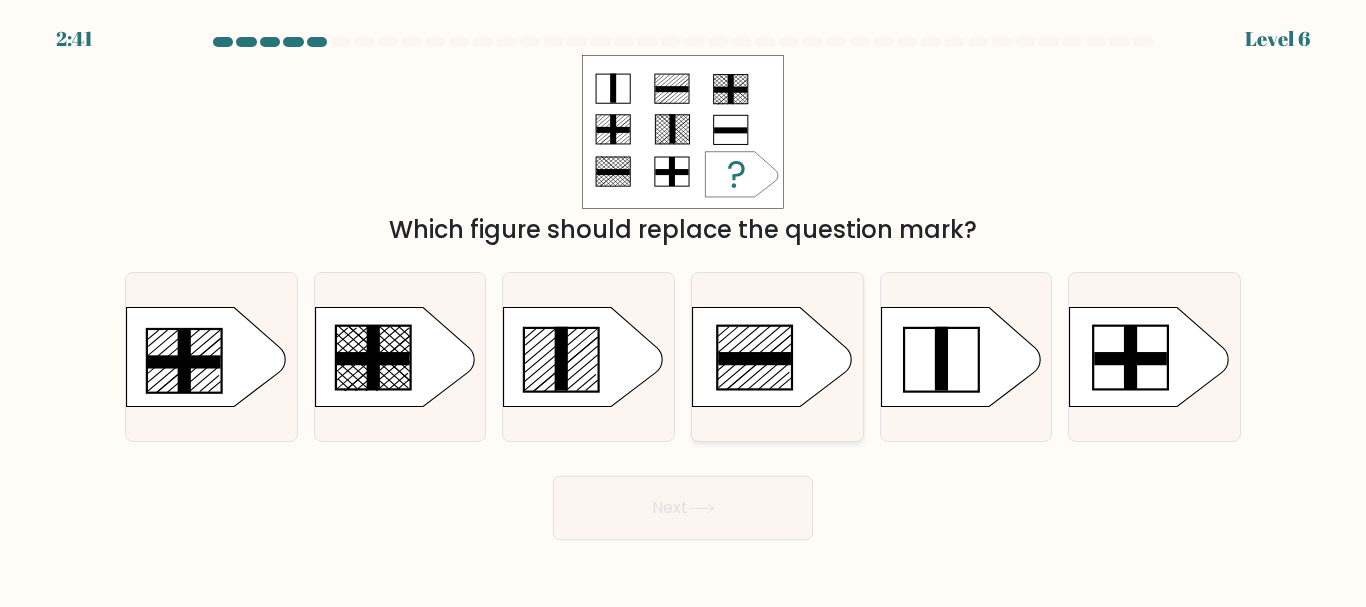 click at bounding box center (773, 357) 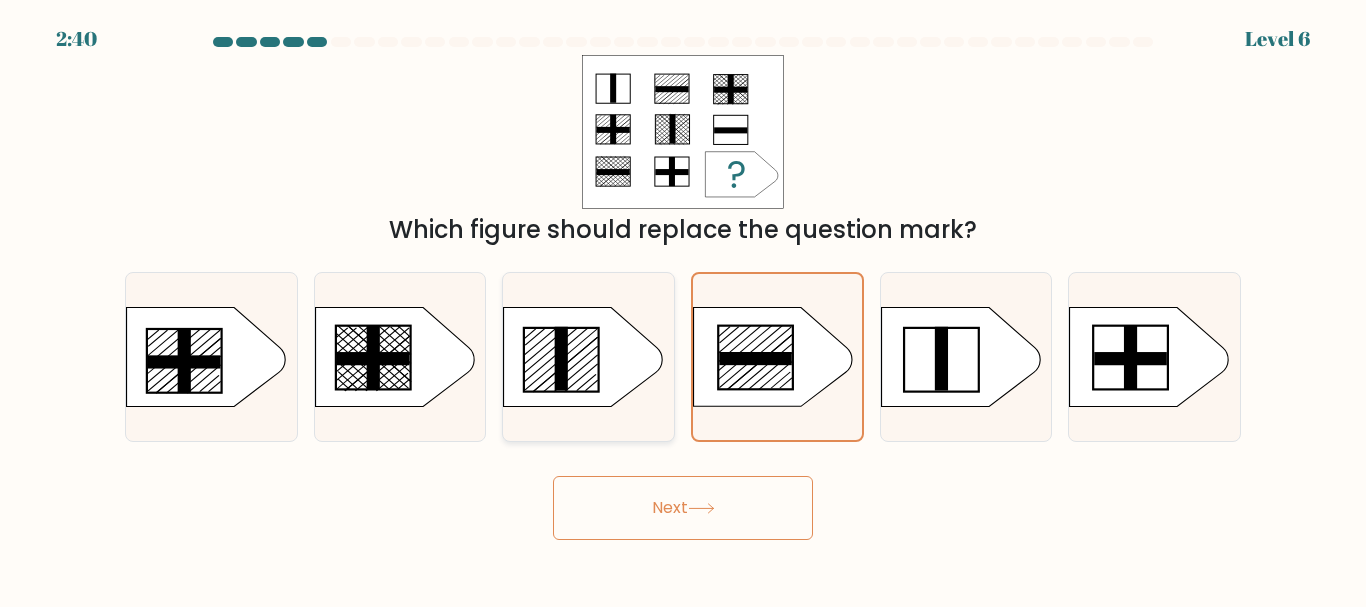 click at bounding box center (584, 357) 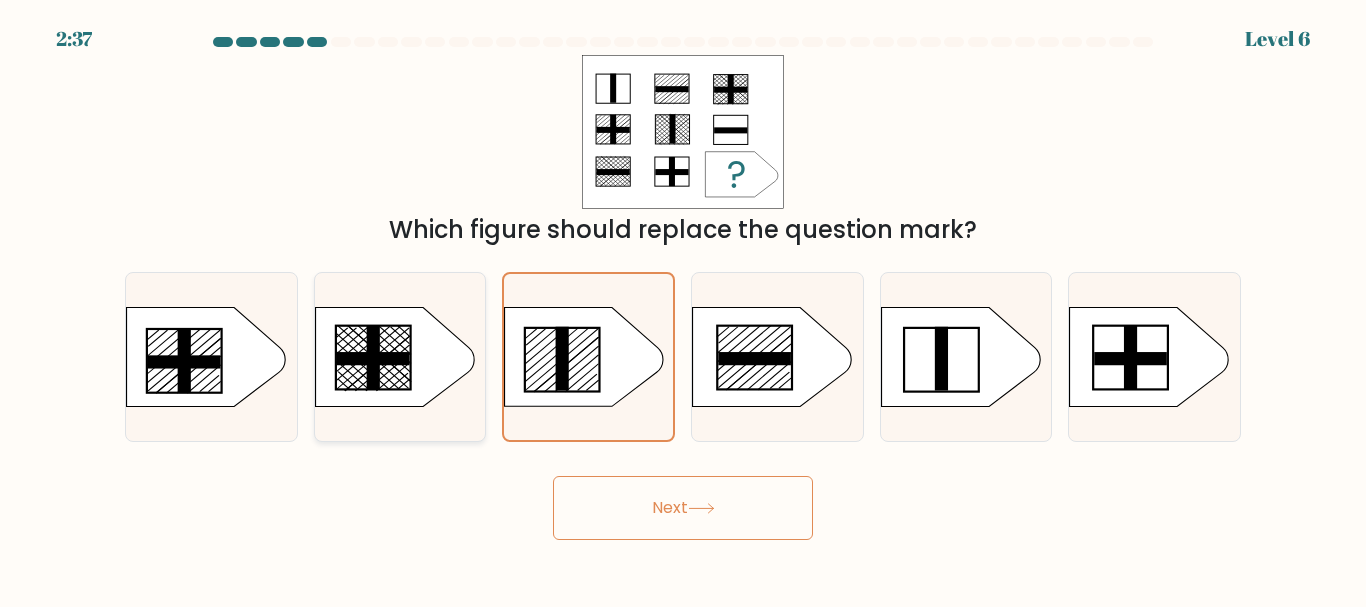 click at bounding box center (347, 380) 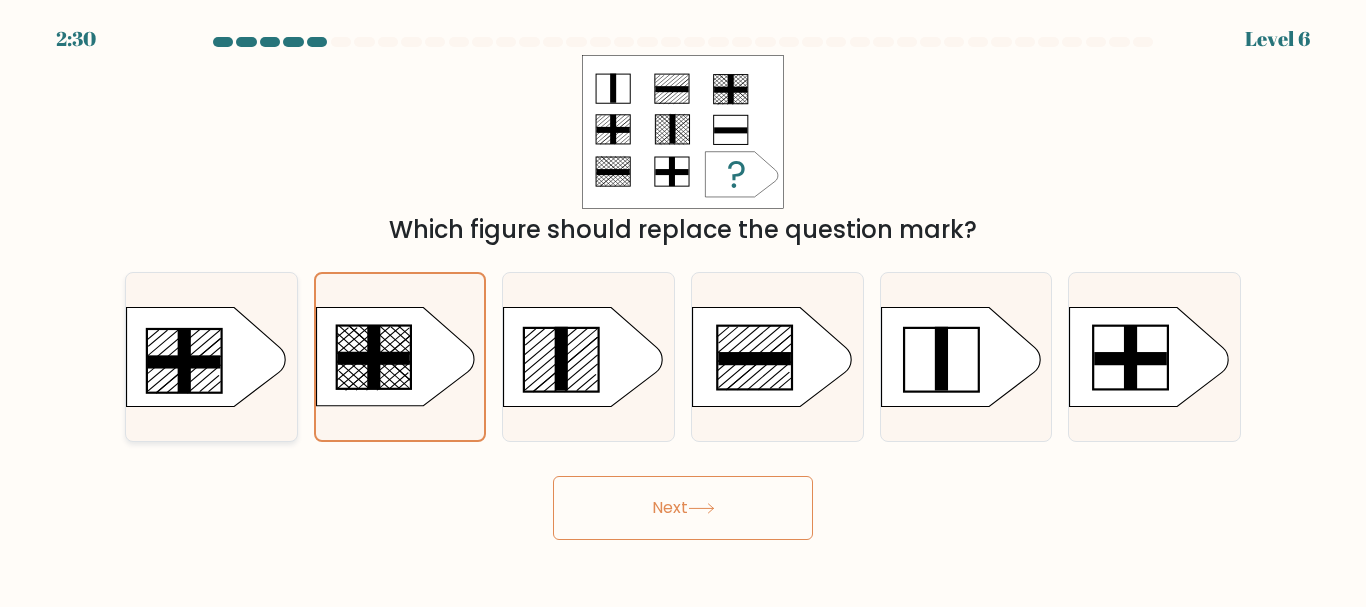click at bounding box center [207, 357] 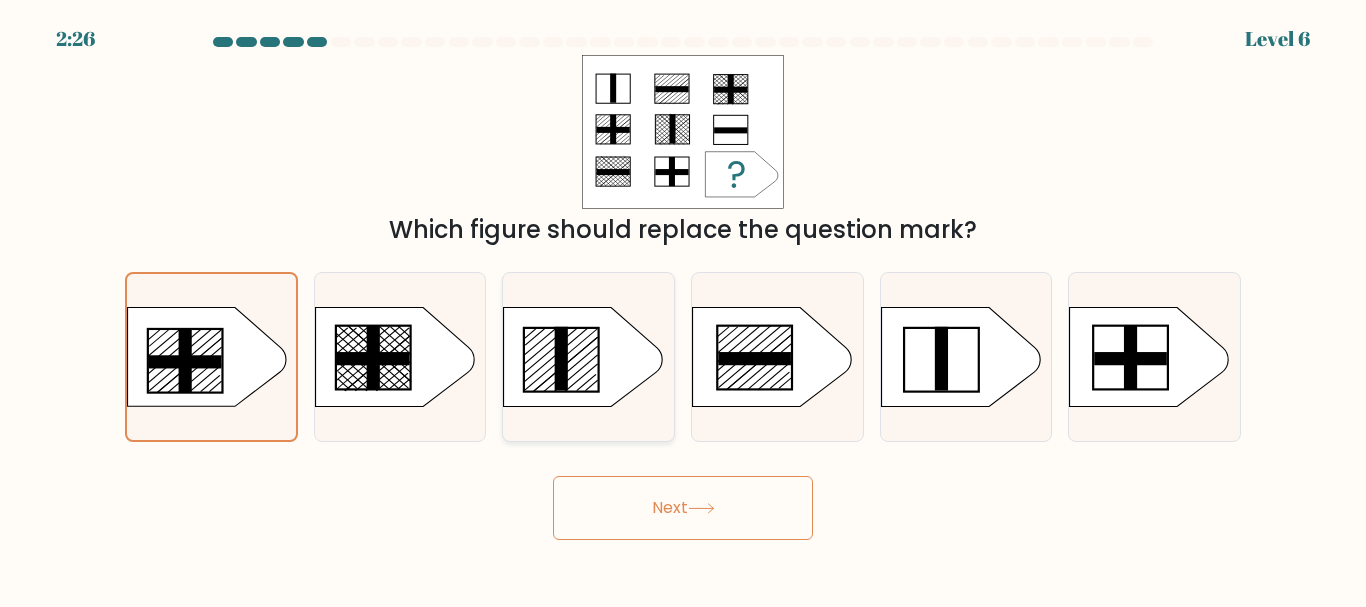 click at bounding box center [584, 357] 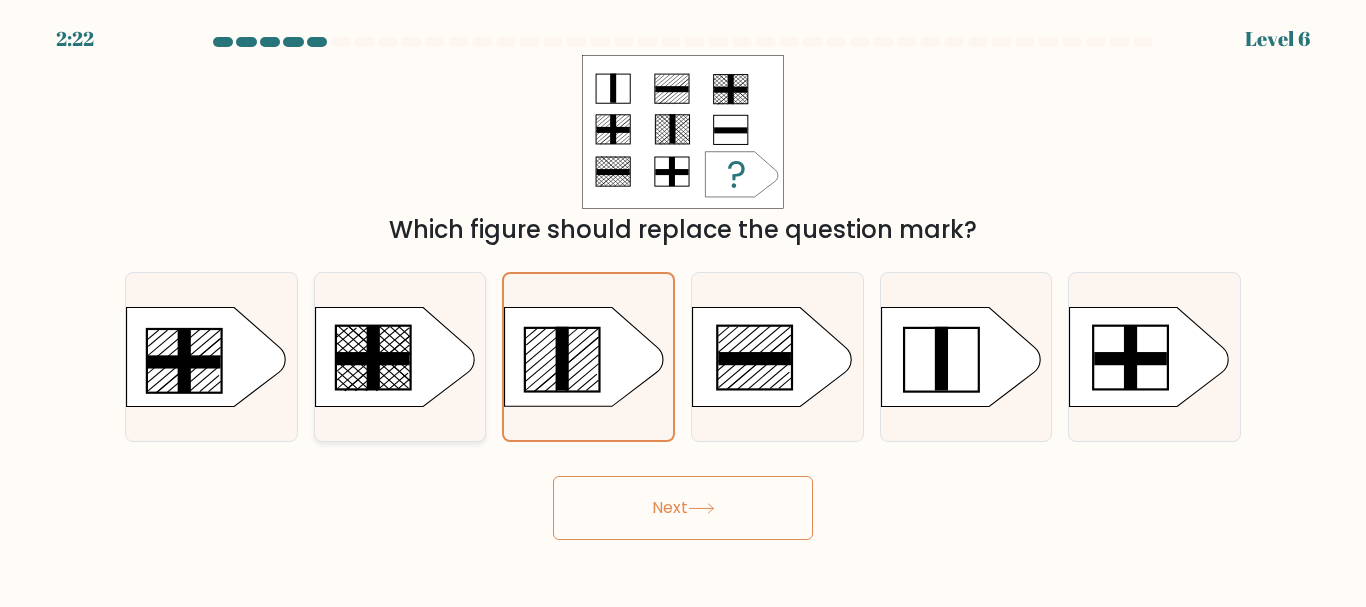 click at bounding box center [395, 357] 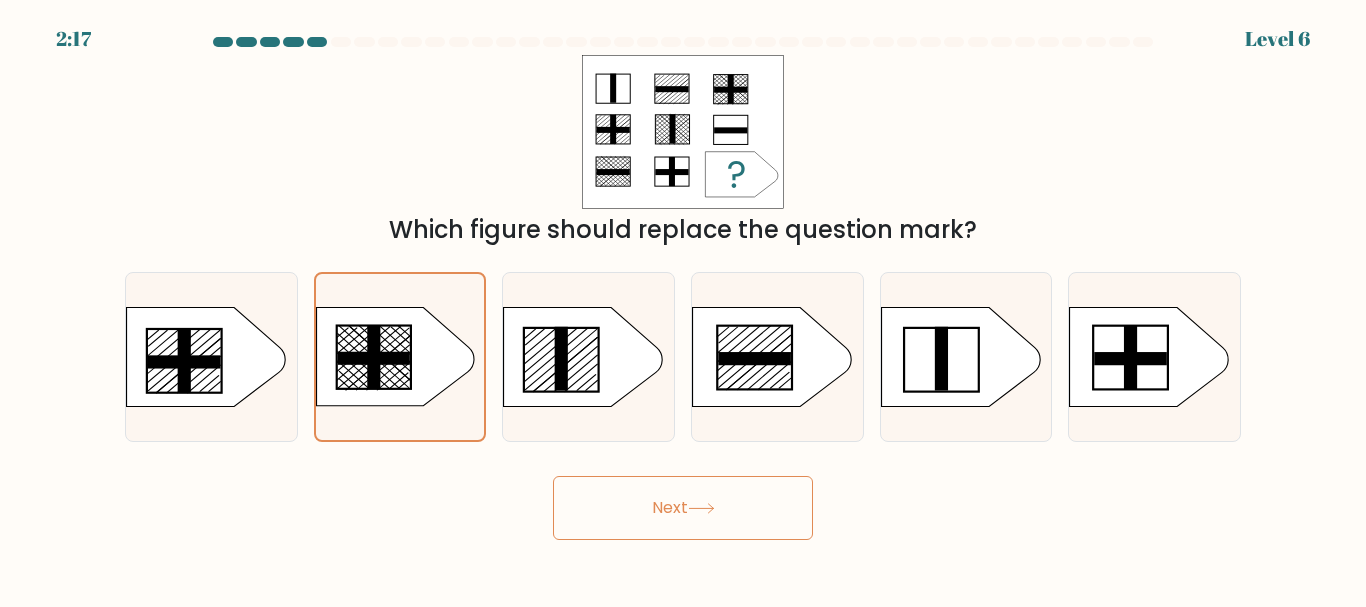 click on "Next" at bounding box center (683, 508) 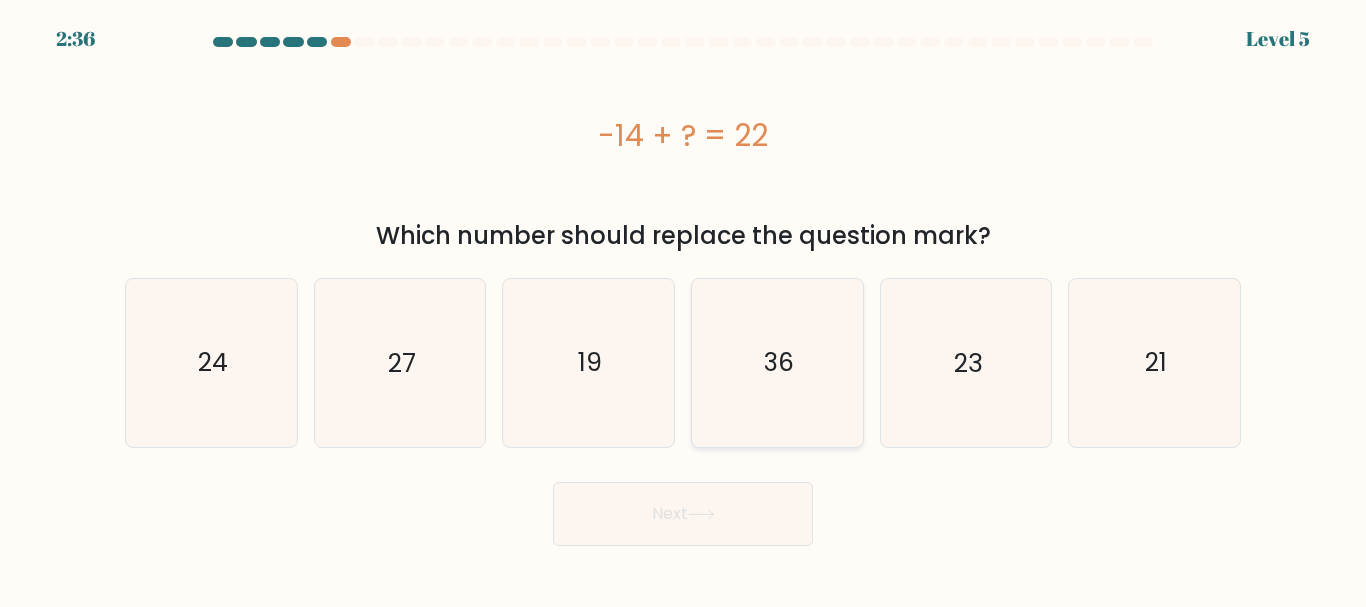 click on "36" at bounding box center [777, 362] 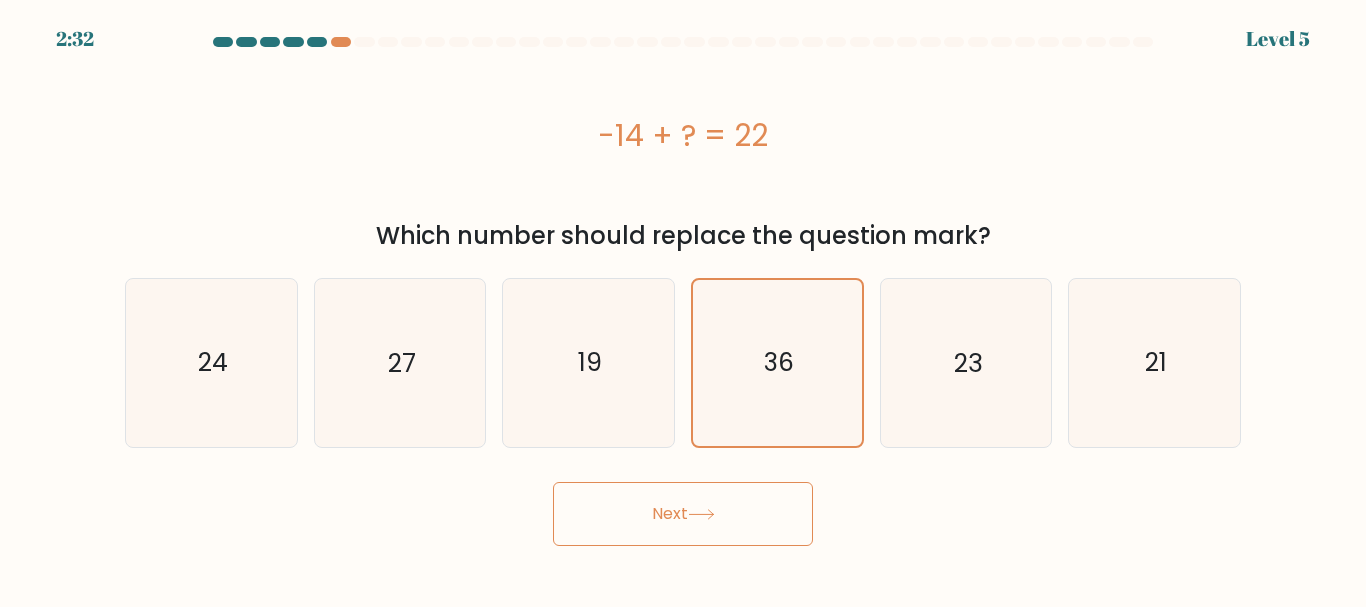 click on "Next" at bounding box center [683, 514] 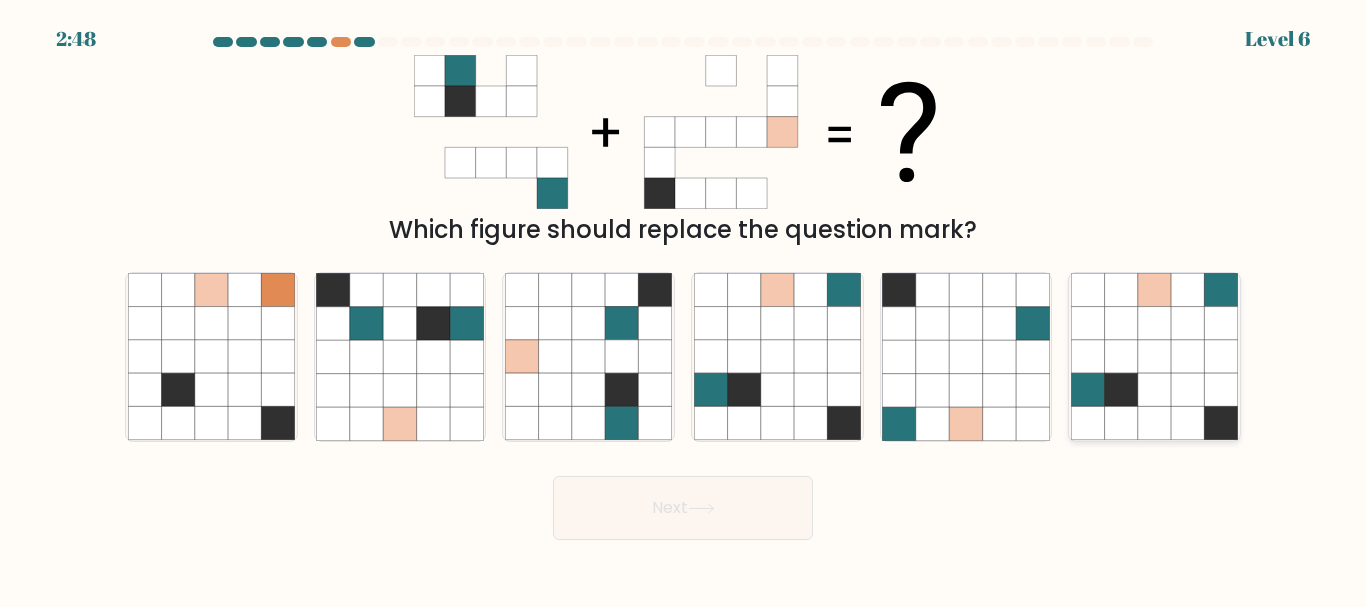 click at bounding box center (1154, 356) 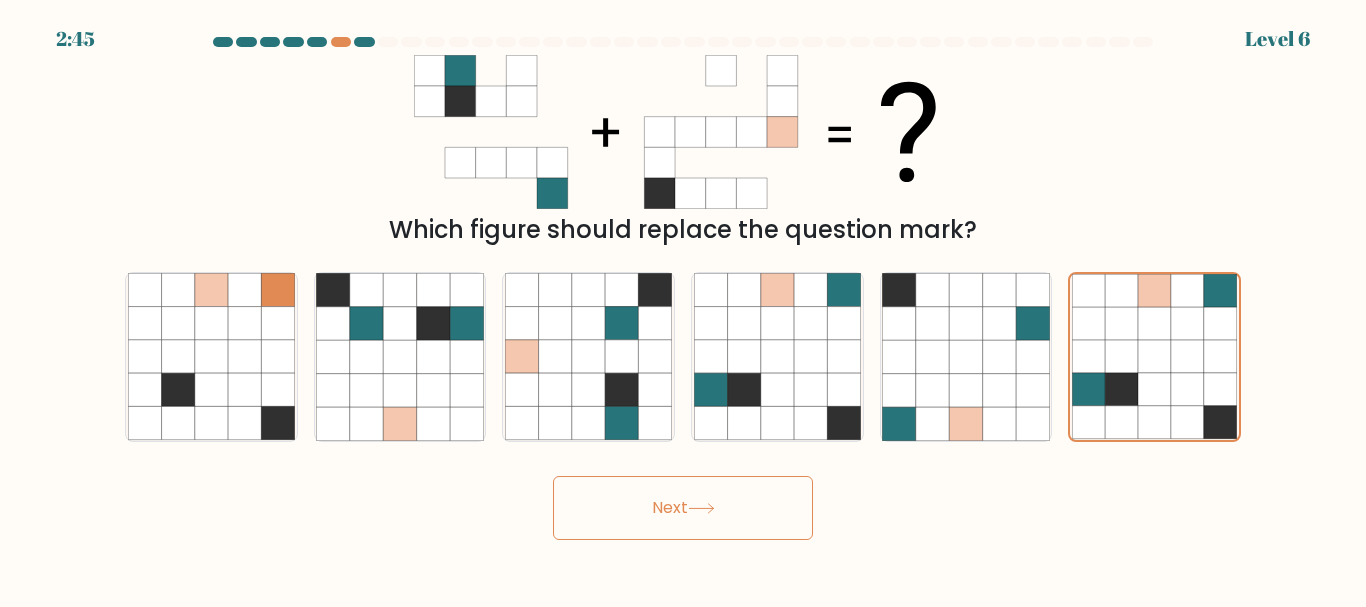 click on "Next" at bounding box center (683, 508) 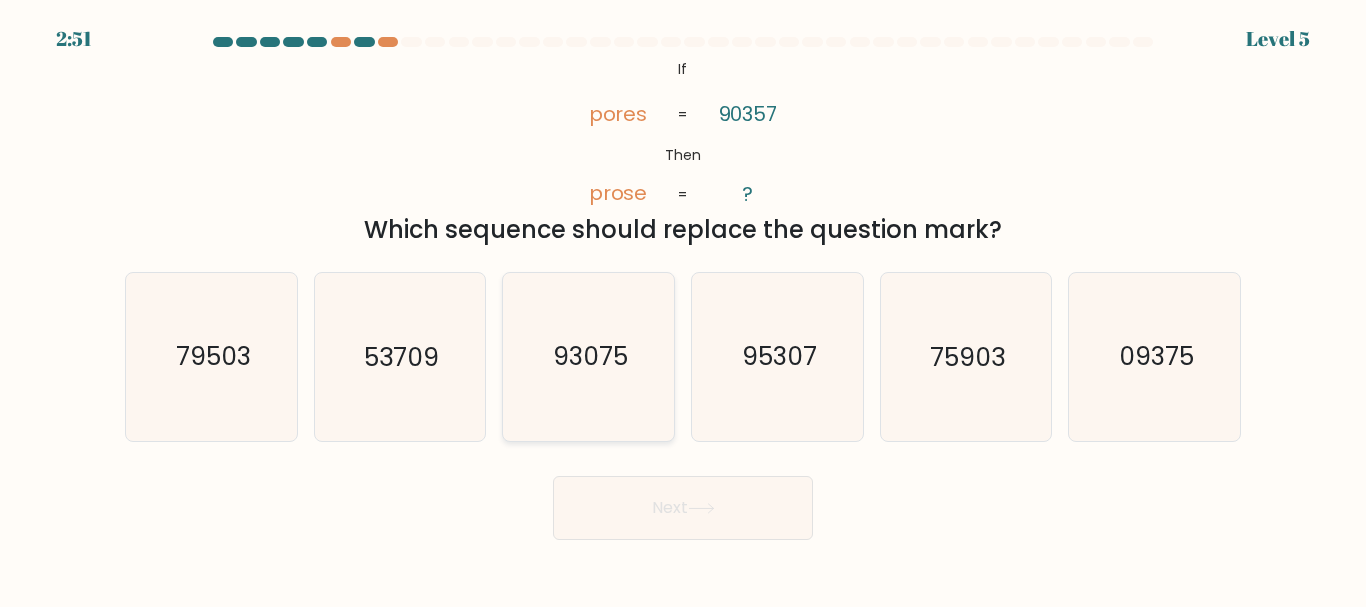 click on "93075" at bounding box center [590, 357] 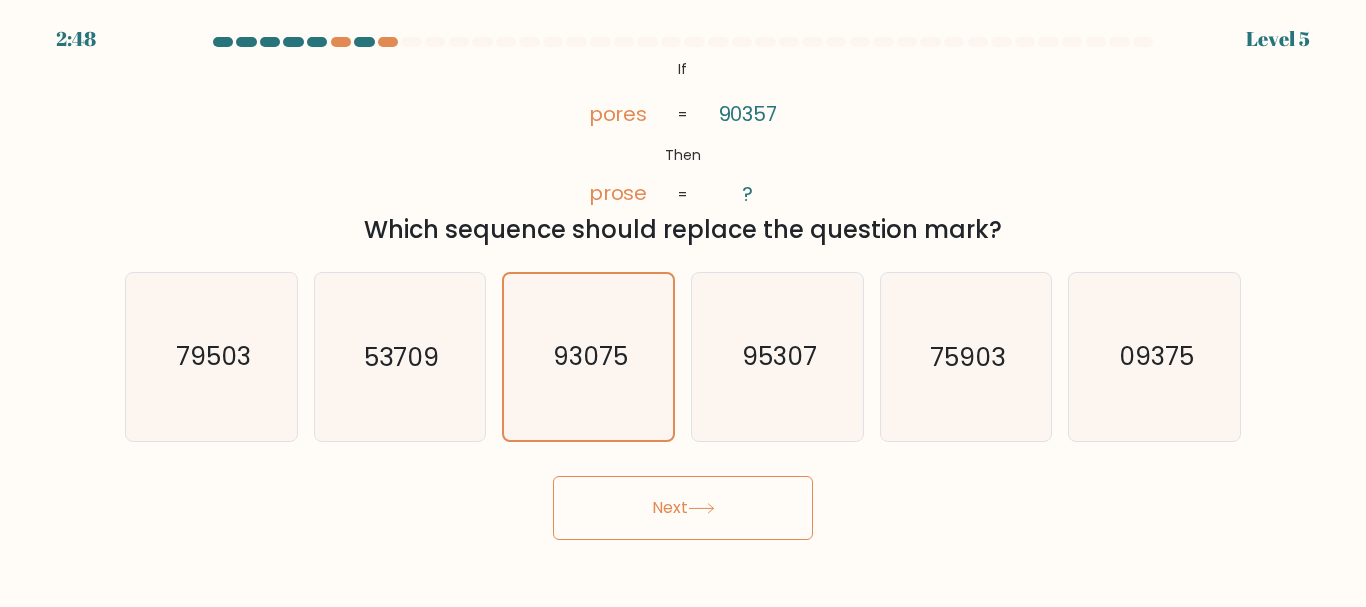 click on "Next" at bounding box center [683, 508] 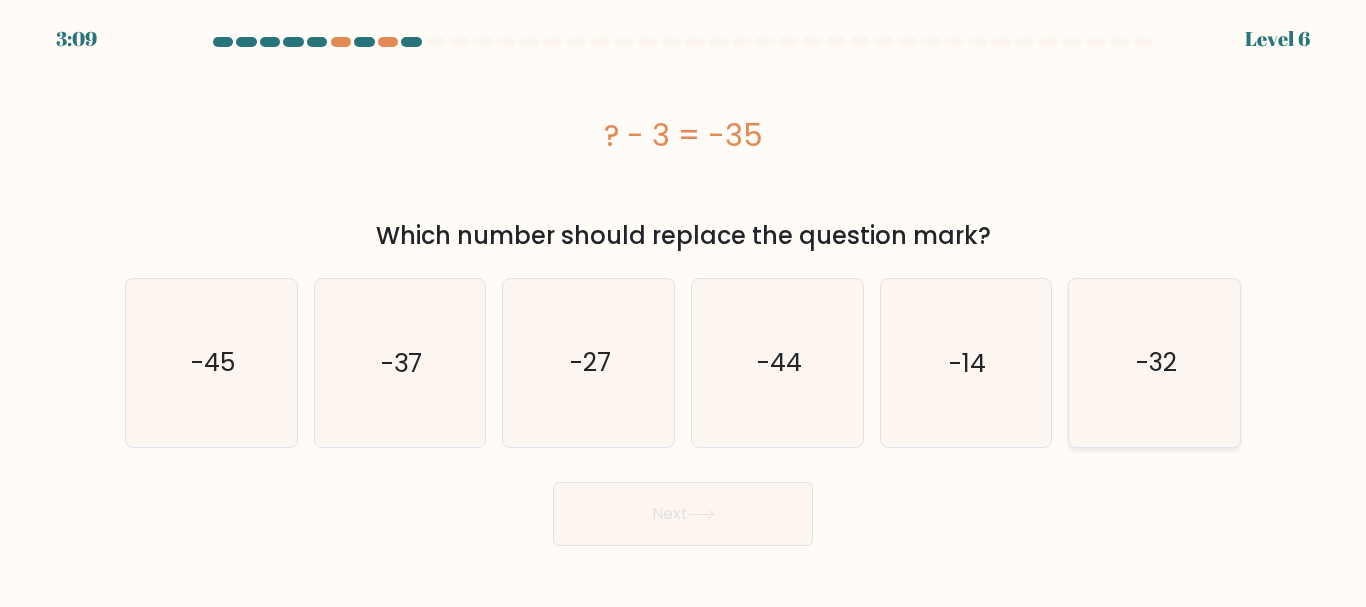 click on "-32" at bounding box center [1156, 362] 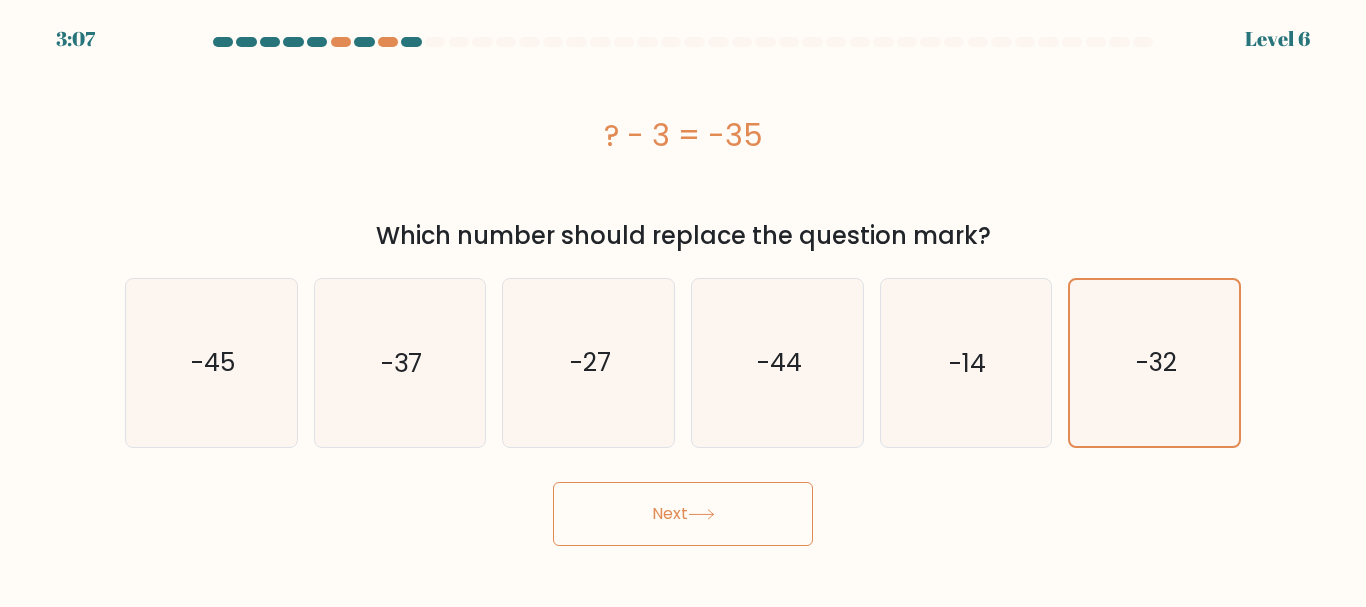 click on "Next" at bounding box center [683, 514] 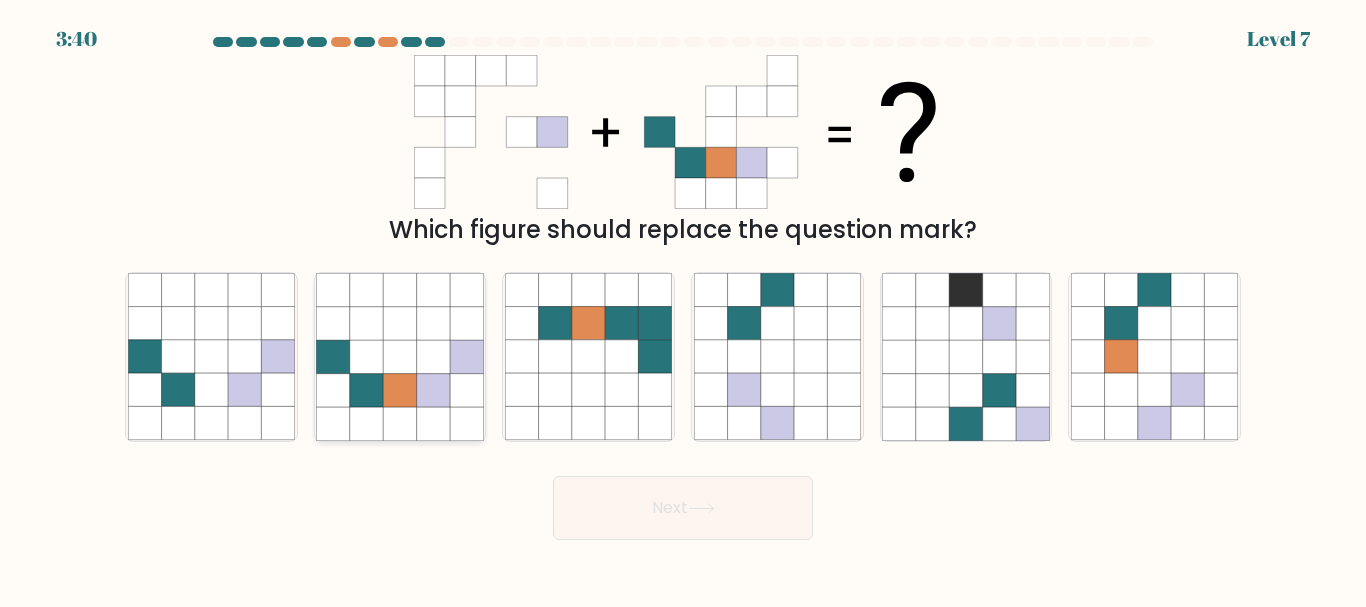 click at bounding box center (399, 356) 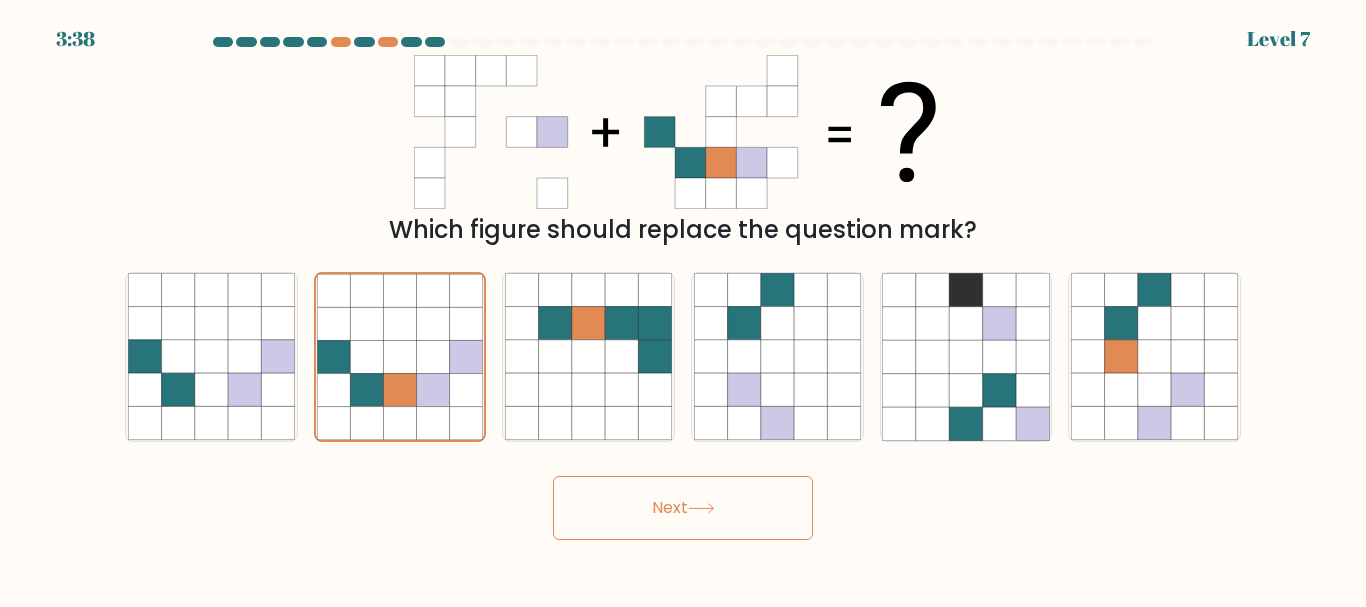 click on "Next" at bounding box center [683, 508] 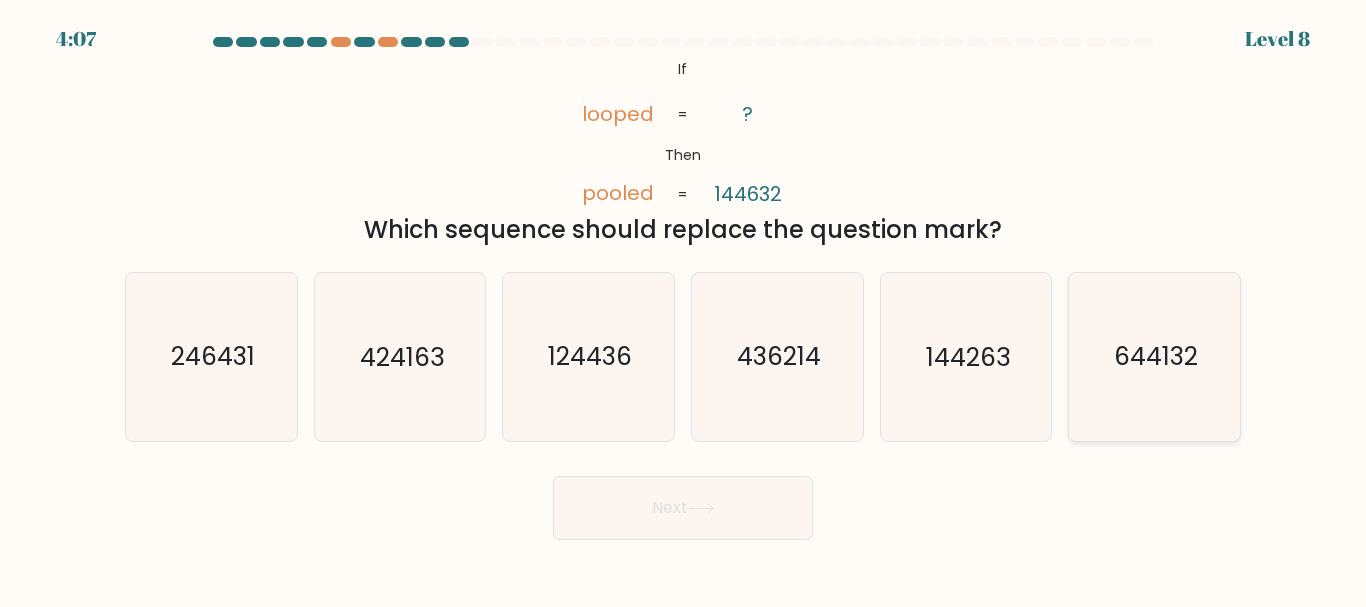 click on "644132" at bounding box center (1154, 356) 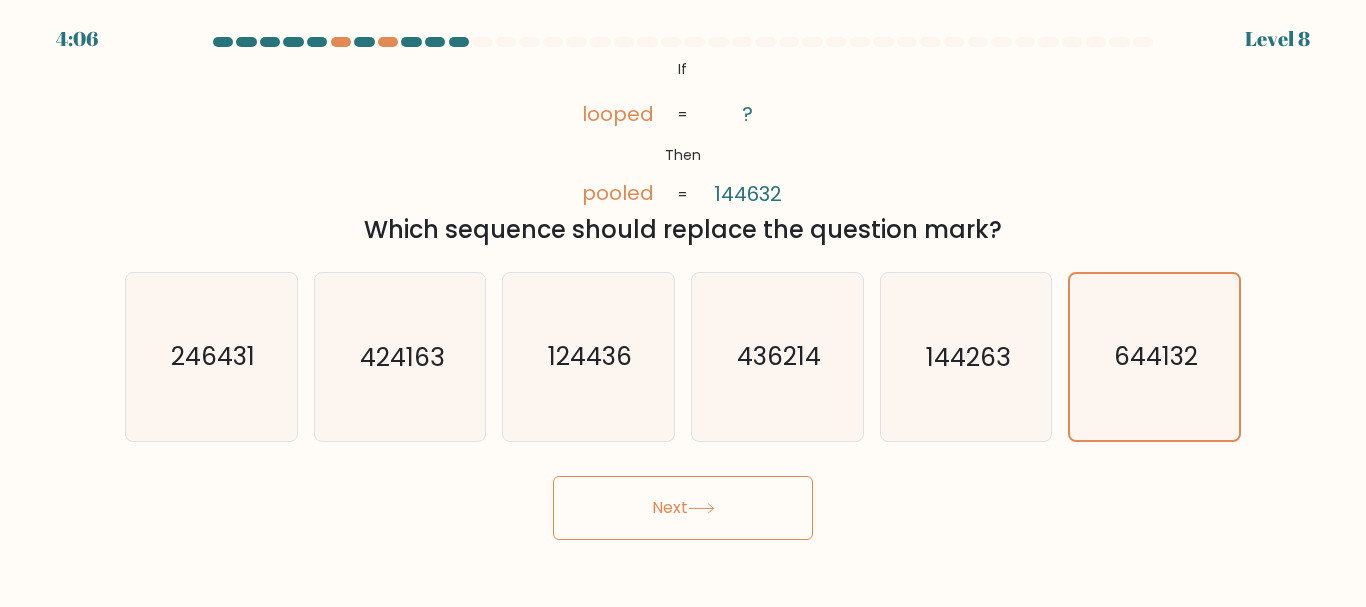click on "Next" at bounding box center [683, 508] 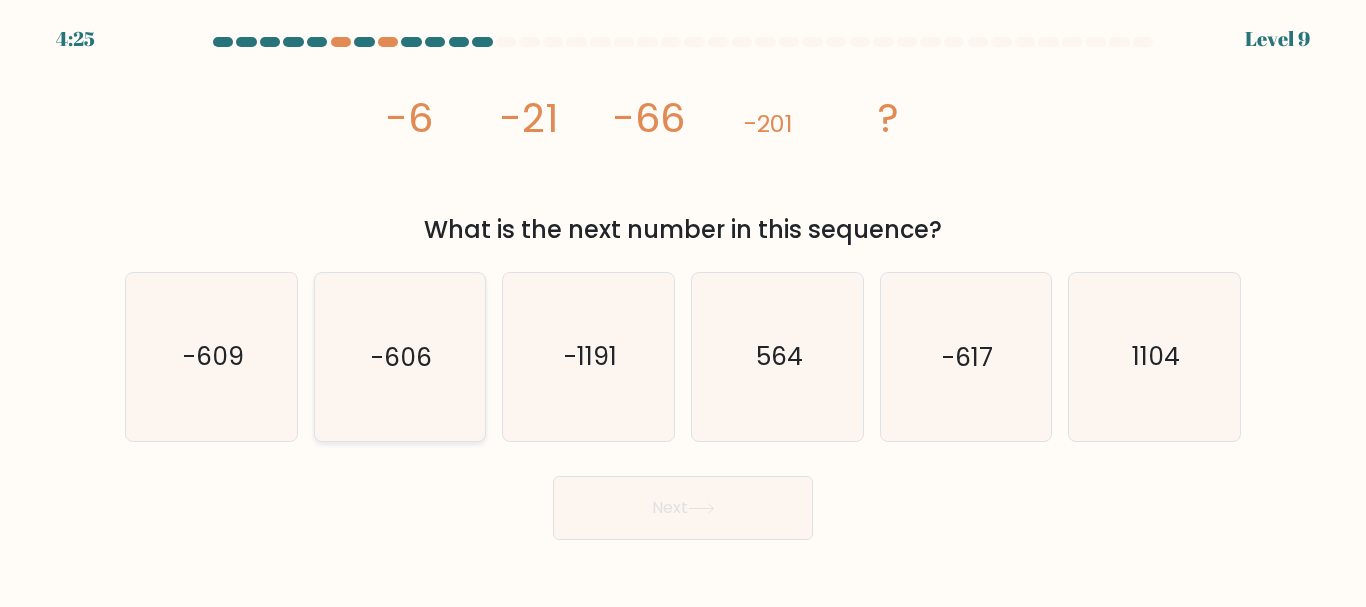 click on "-606" at bounding box center (401, 357) 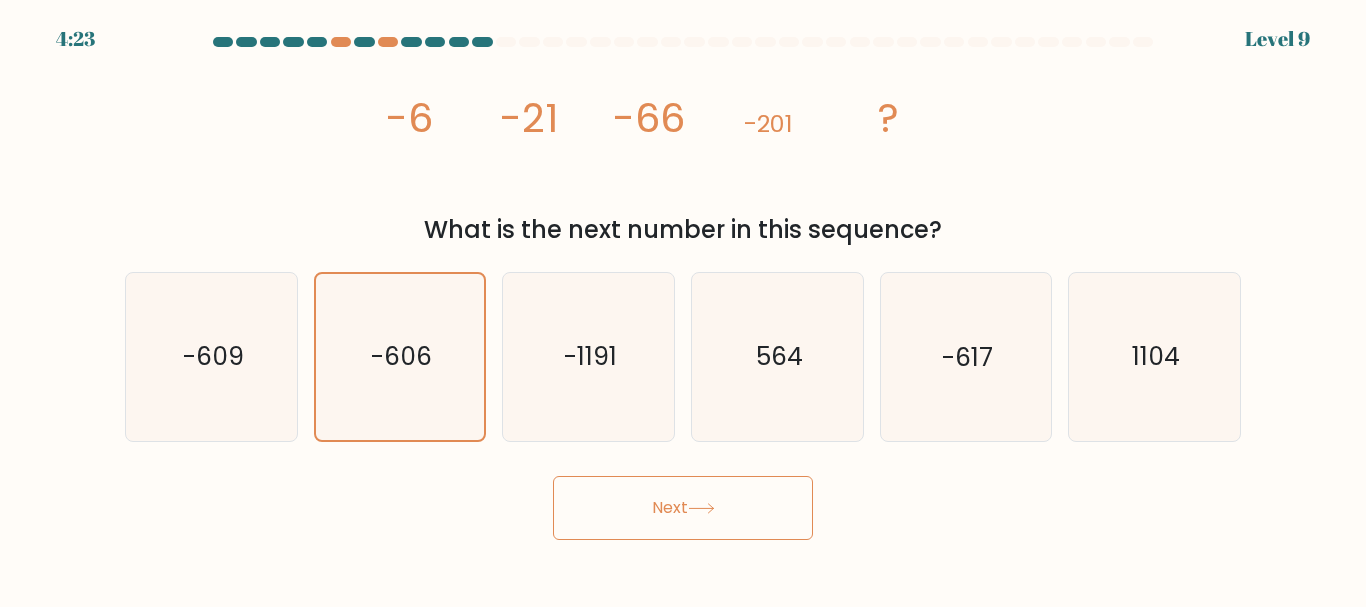 click on "Next" at bounding box center (683, 508) 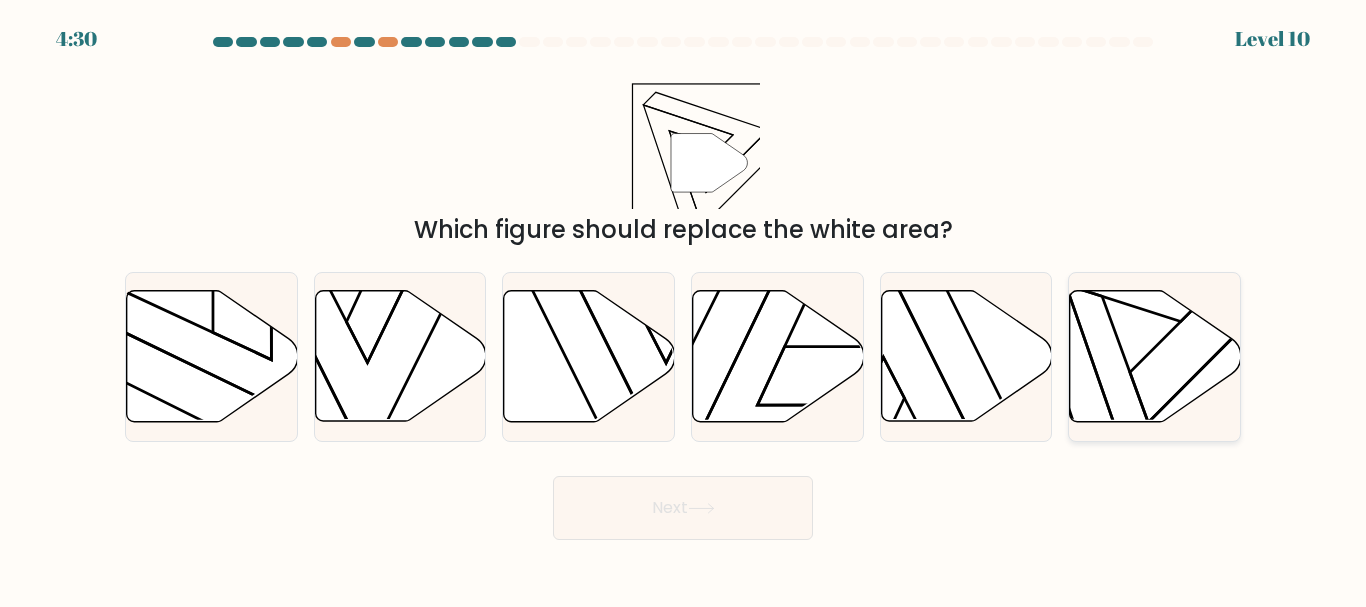 click at bounding box center [1155, 356] 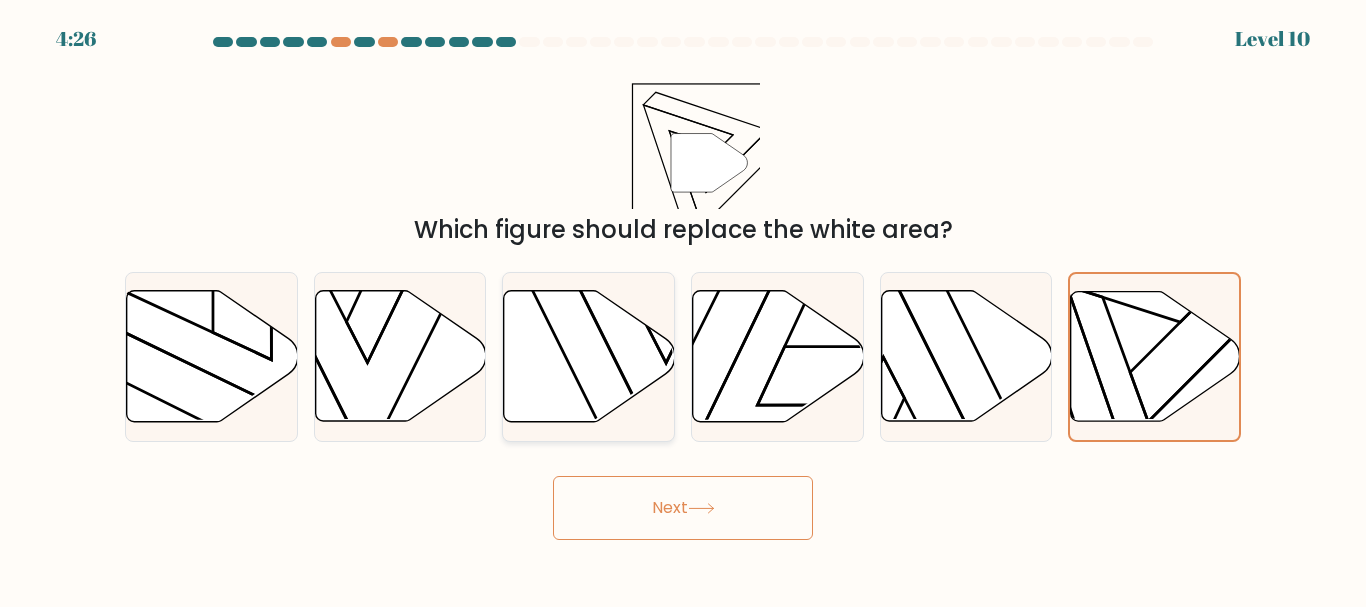 click at bounding box center [589, 356] 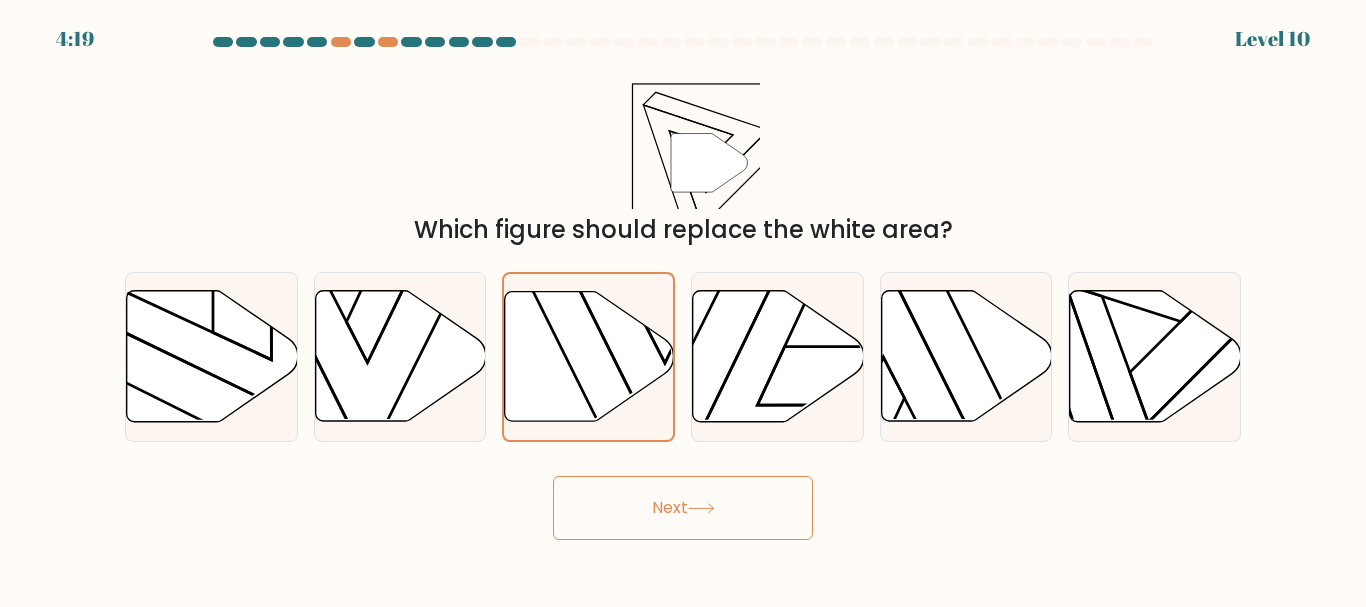 click on "Next" at bounding box center [683, 508] 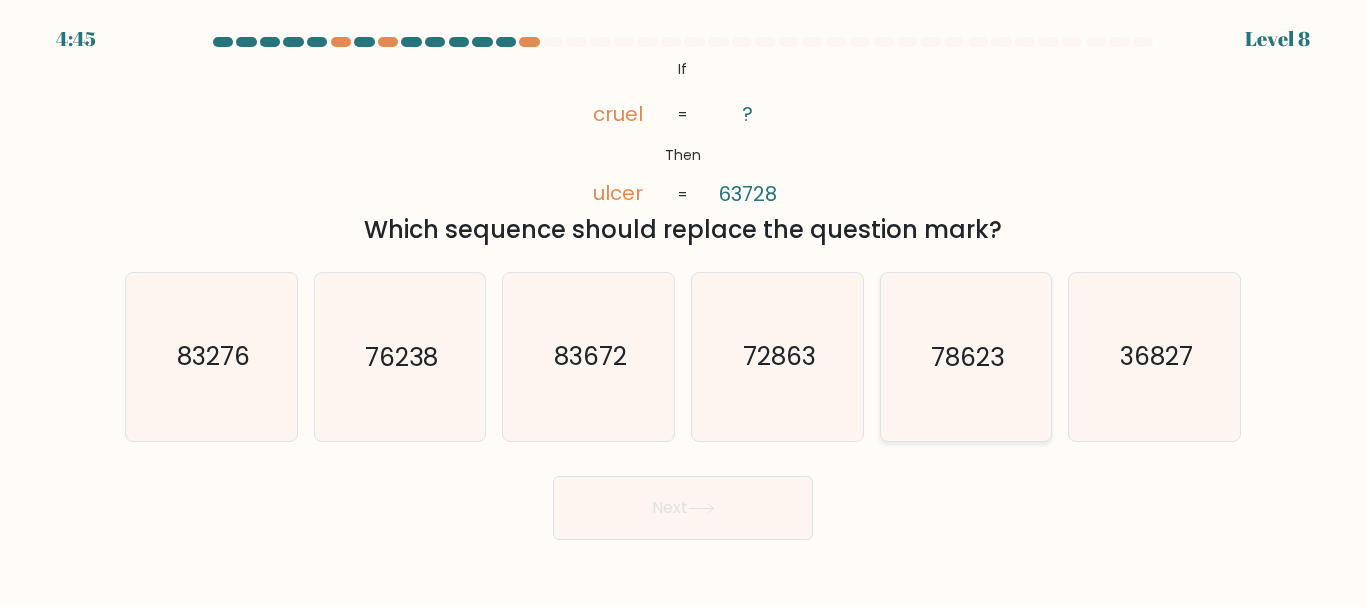 click on "78623" at bounding box center (965, 356) 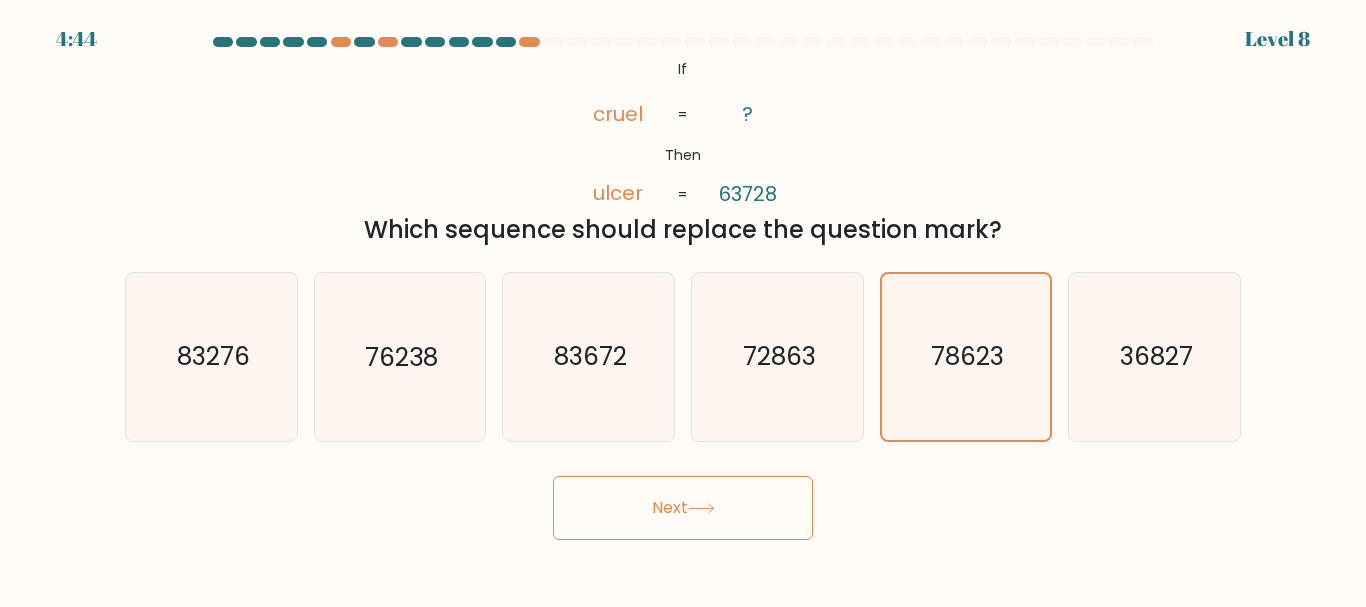 click on "Next" at bounding box center (683, 508) 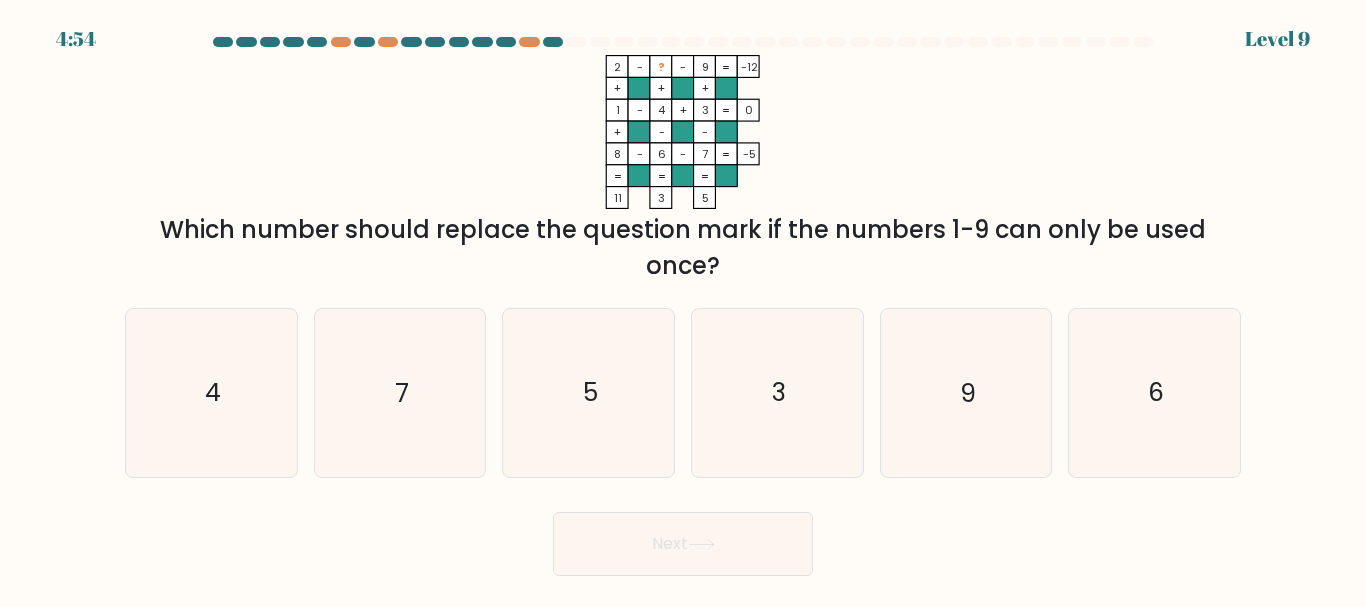 click on "4" at bounding box center [618, 67] 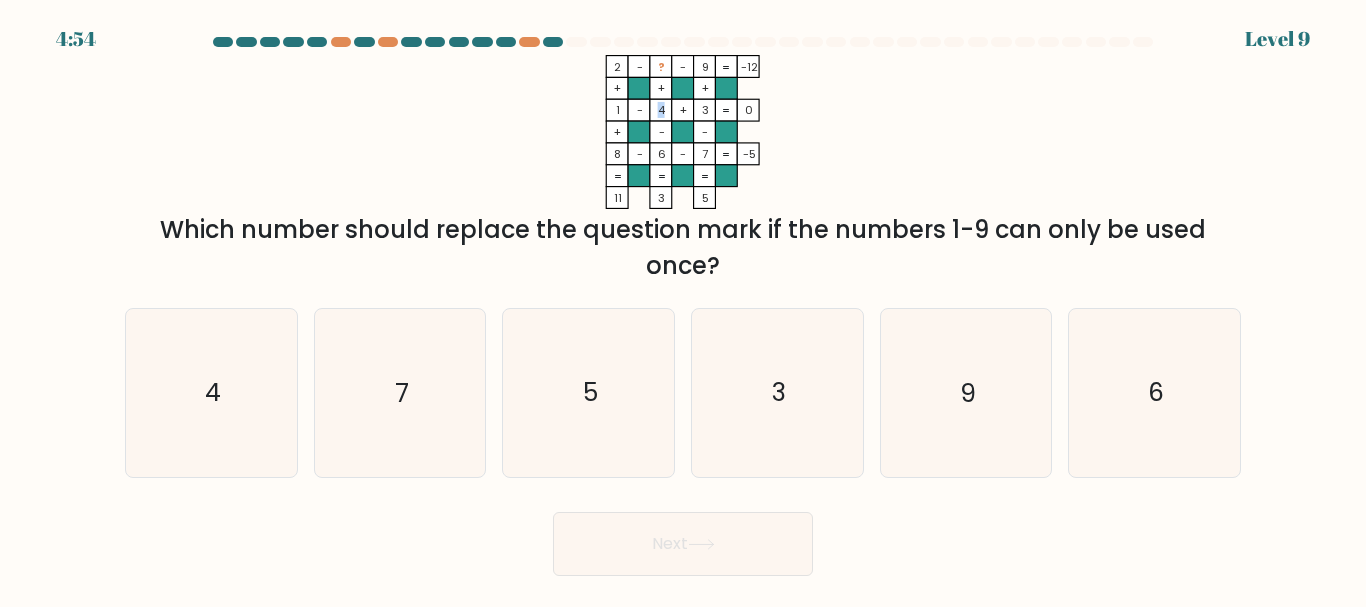 click on "4" at bounding box center (618, 67) 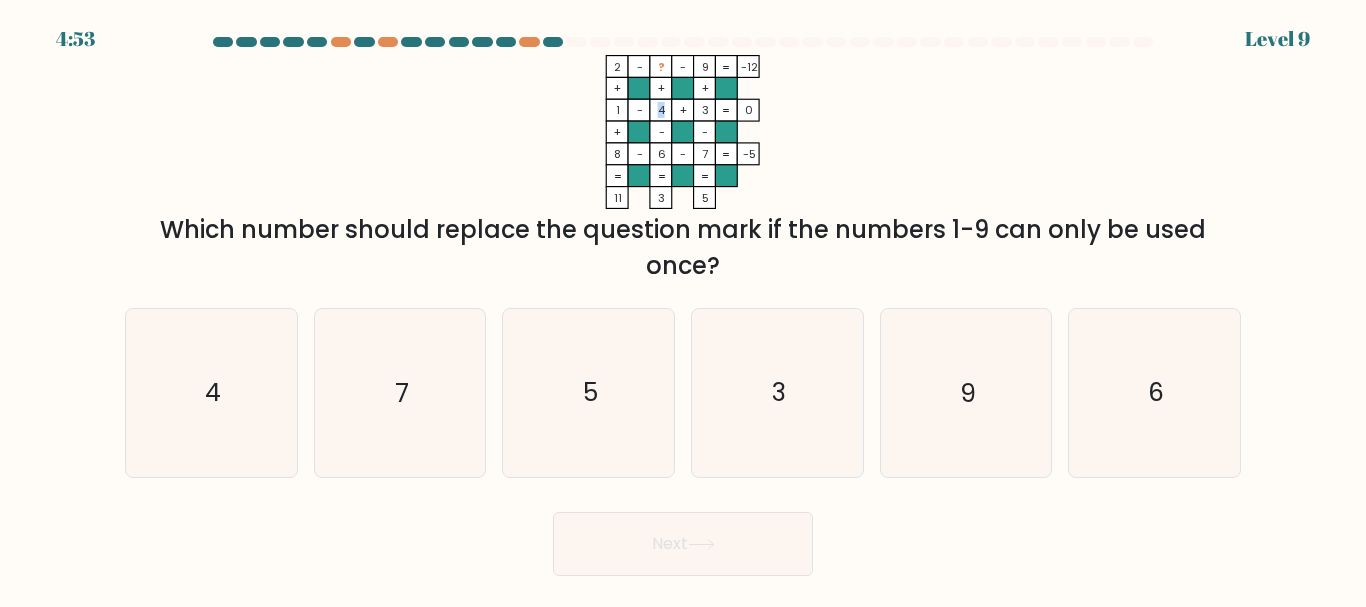 click on "4" at bounding box center [618, 67] 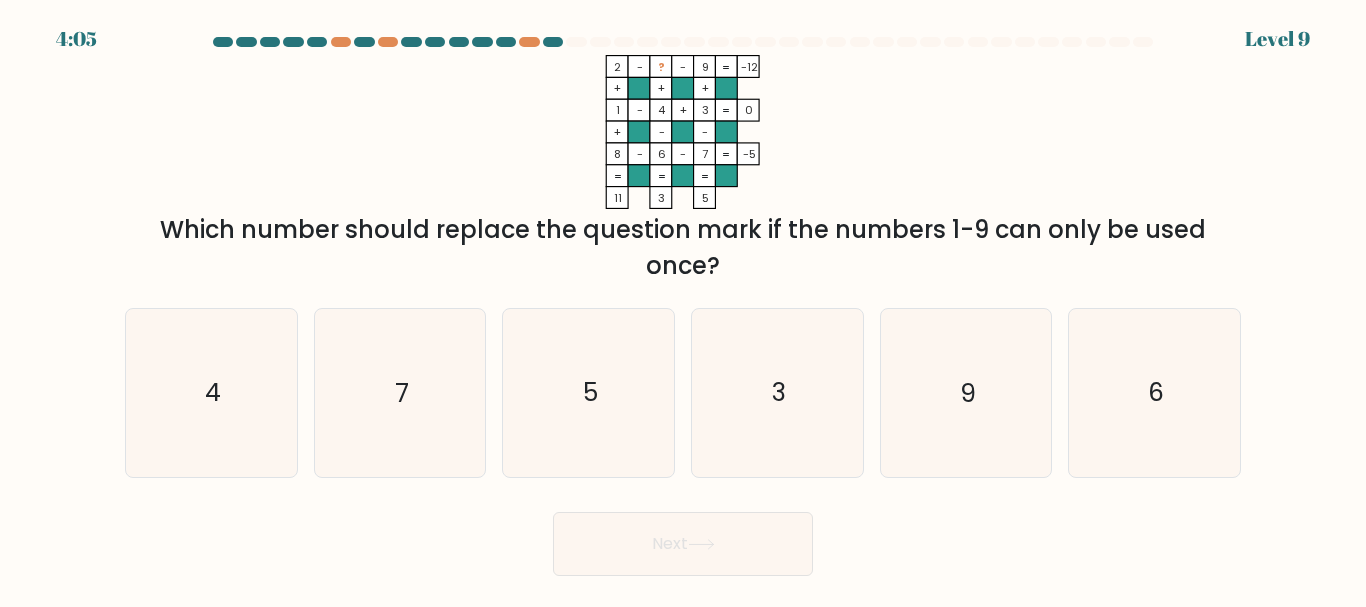 click on "?" at bounding box center [661, 67] 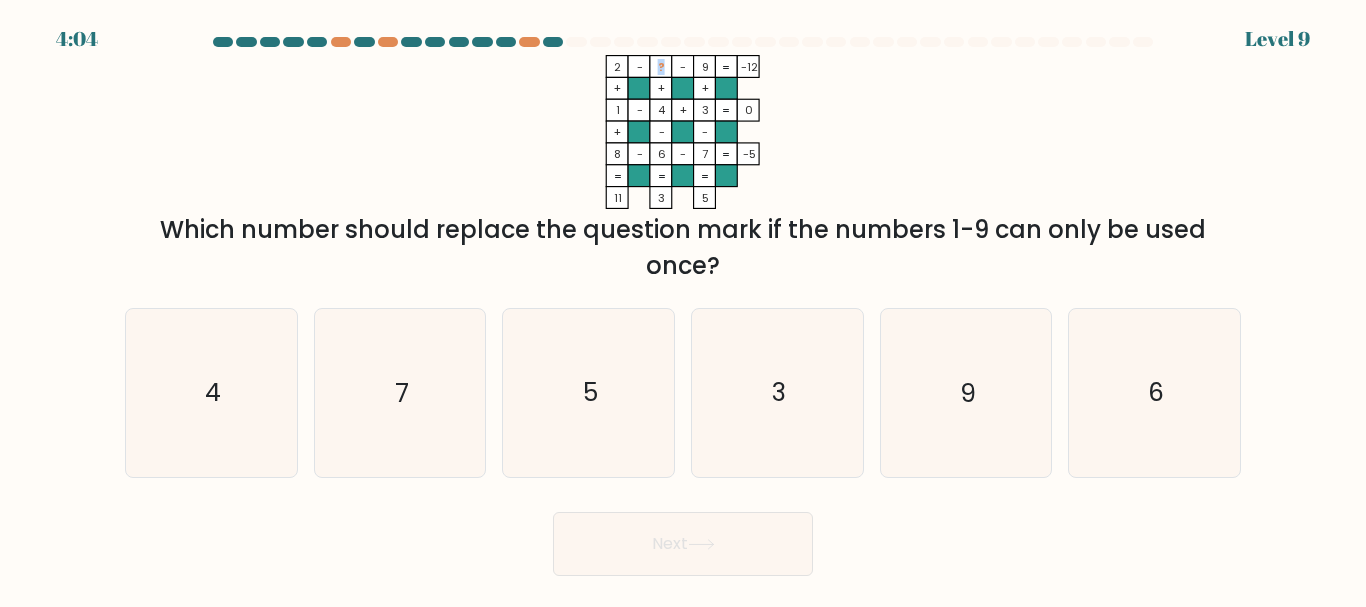 click on "?" at bounding box center (661, 67) 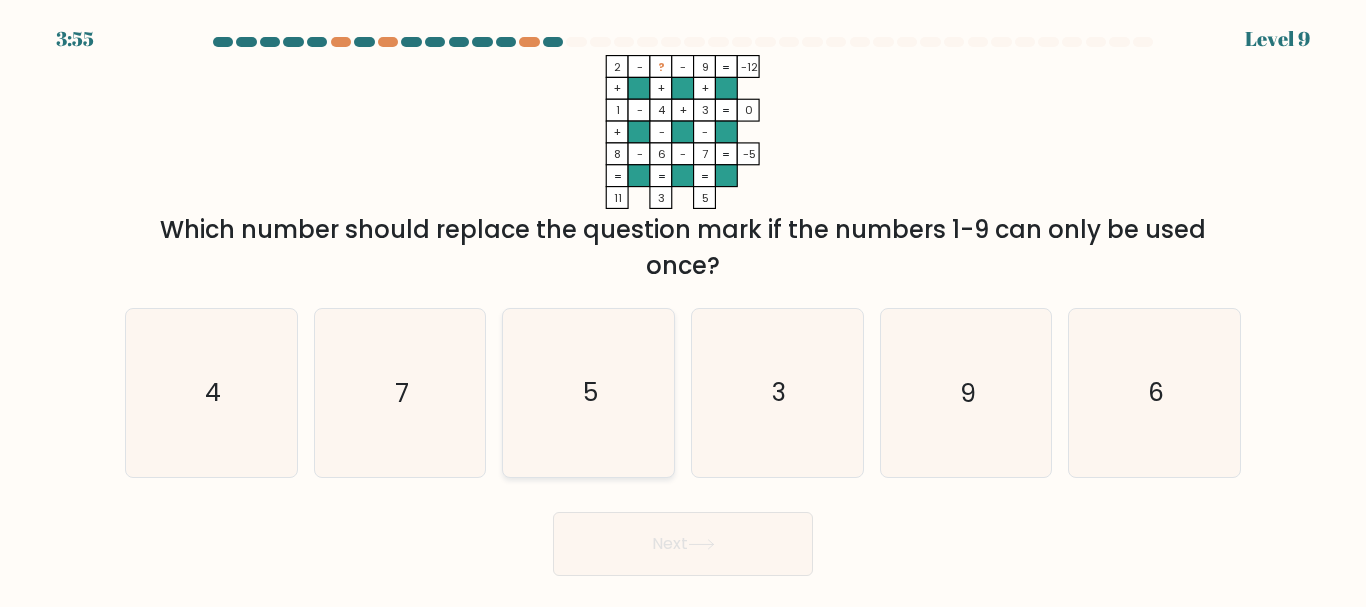 click on "5" at bounding box center (588, 392) 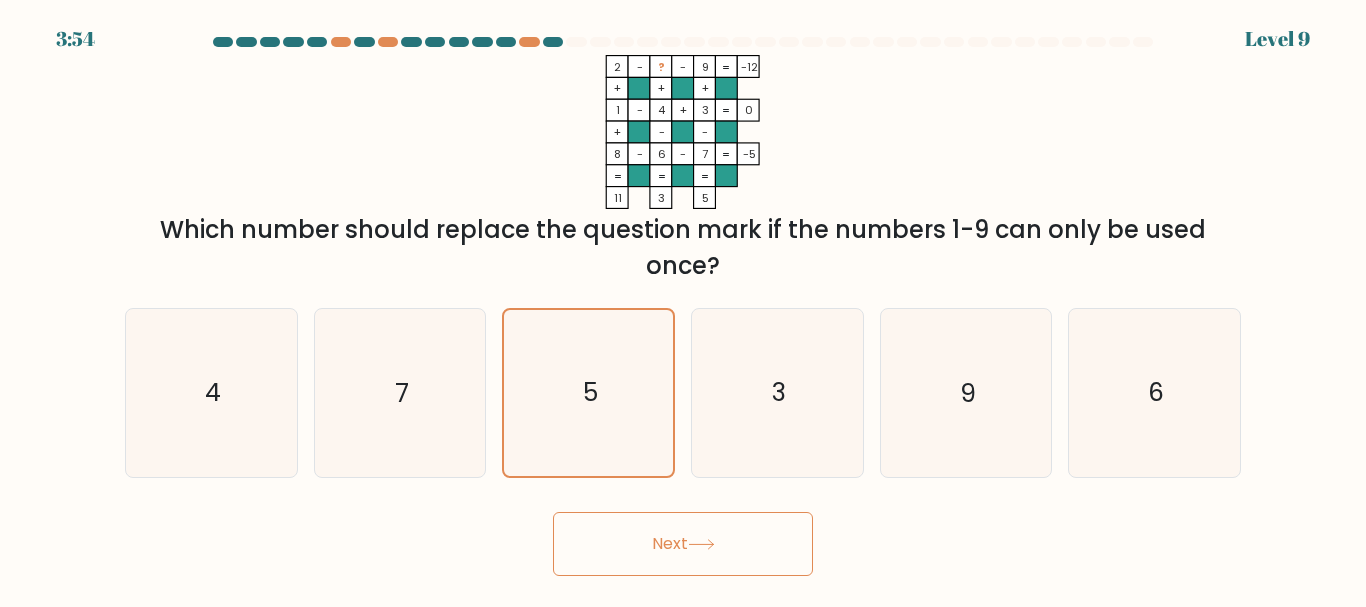 click on "Next" at bounding box center [683, 544] 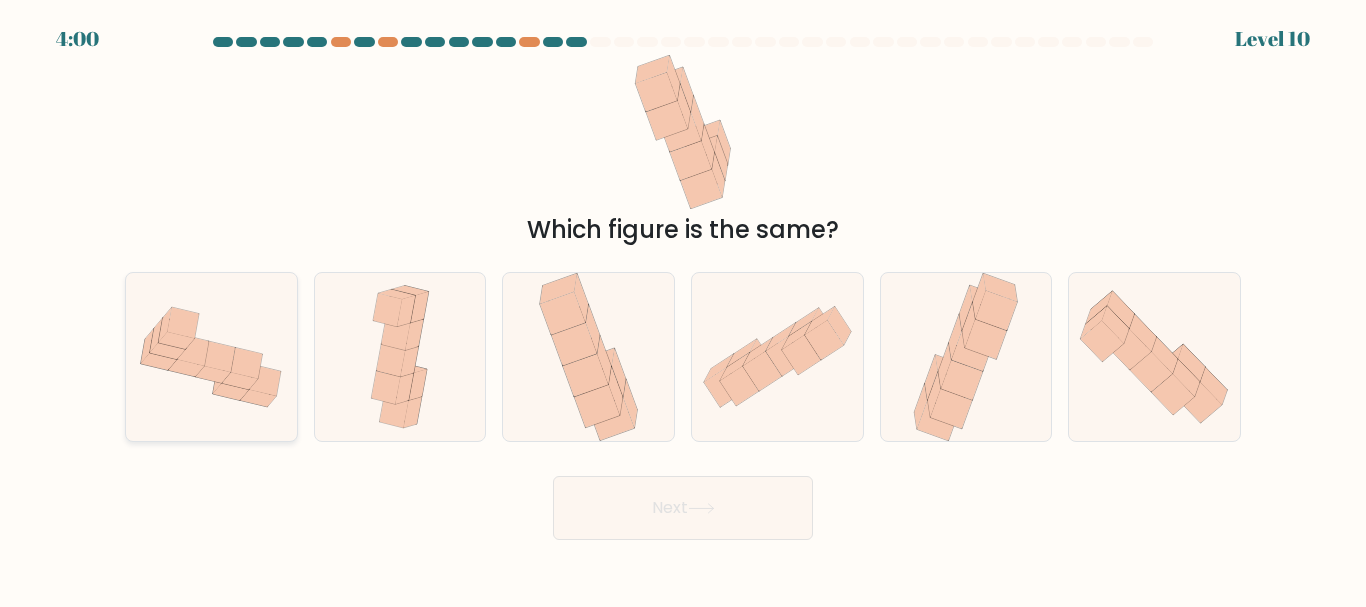 click at bounding box center [240, 381] 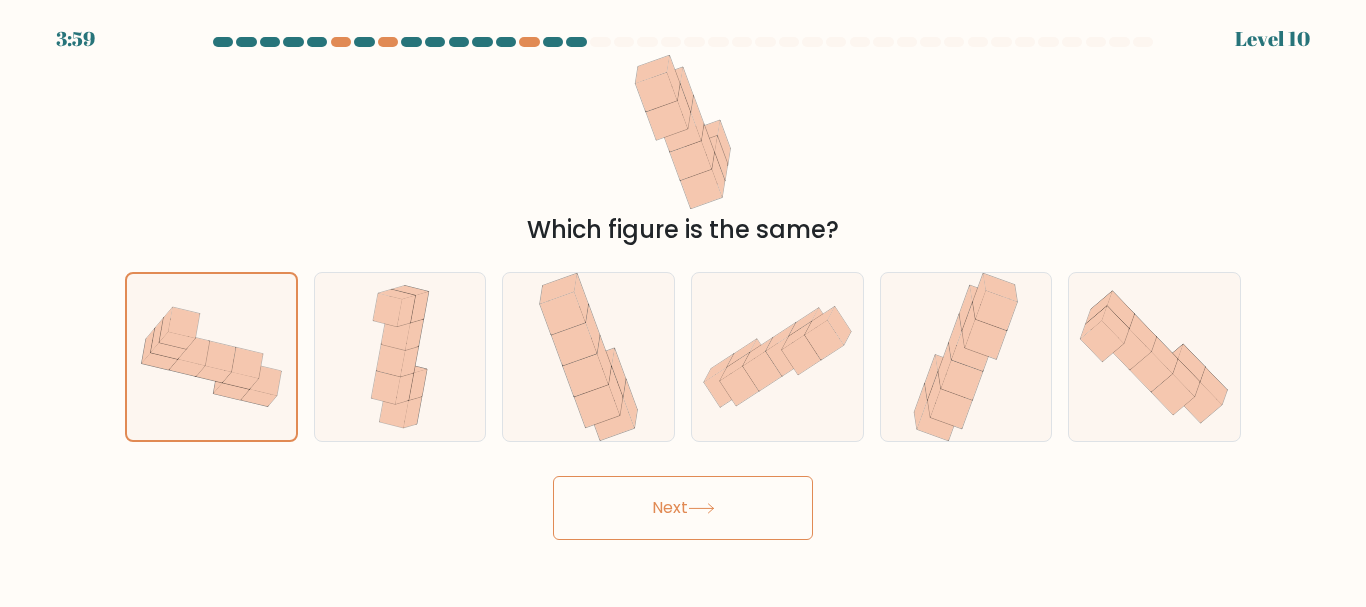 click on "Next" at bounding box center [683, 508] 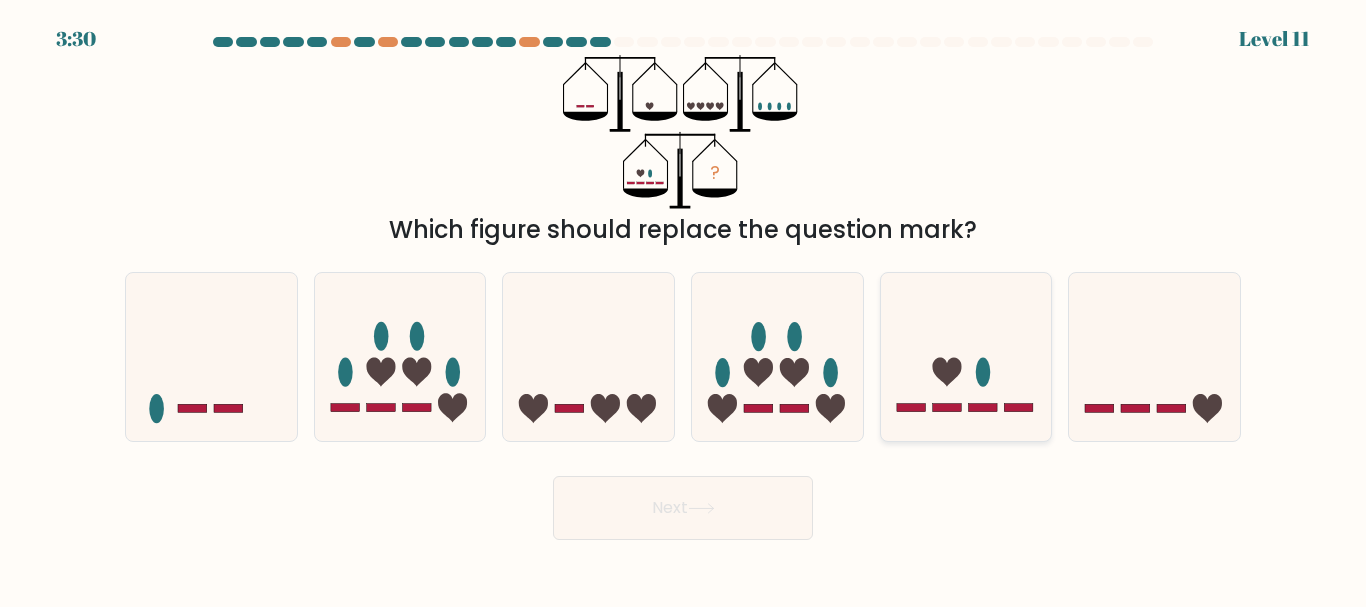 click at bounding box center (966, 356) 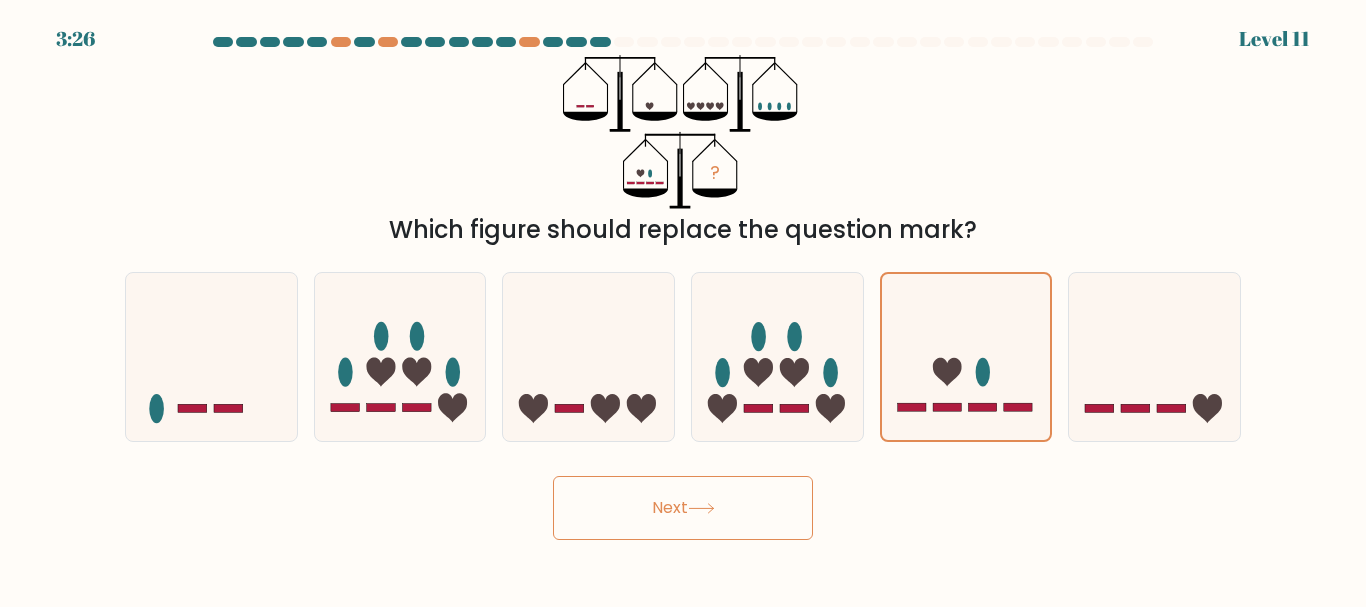 click at bounding box center [701, 508] 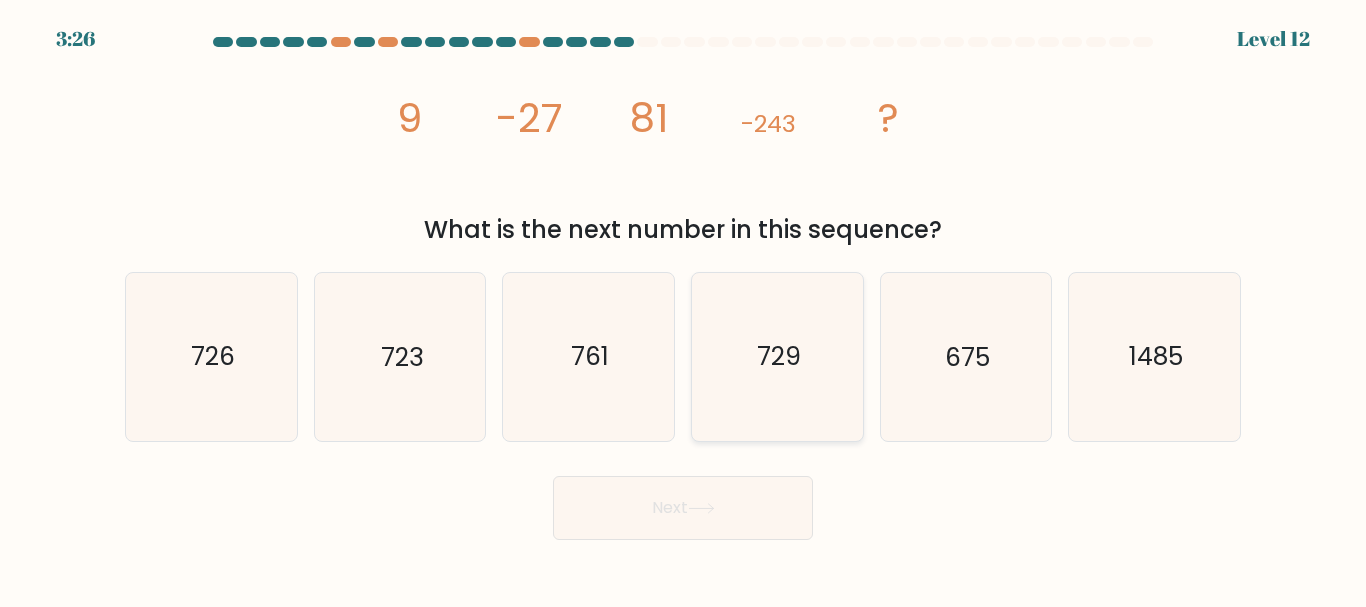 click on "729" at bounding box center (777, 356) 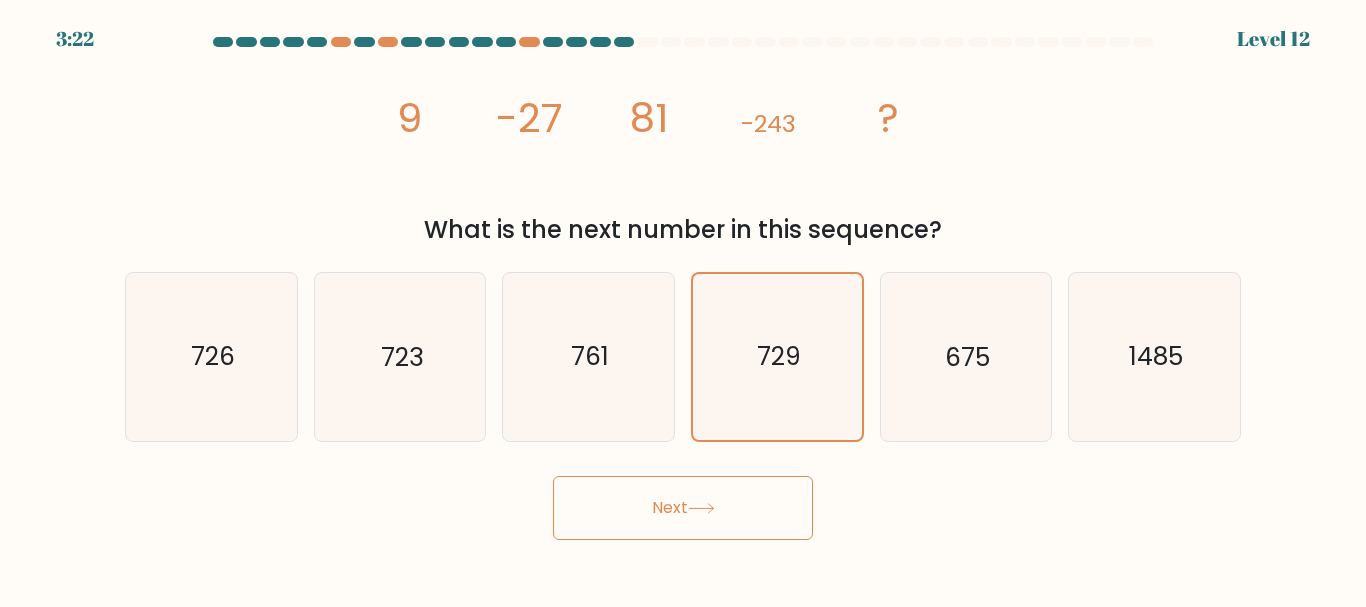 click on "Next" at bounding box center (683, 508) 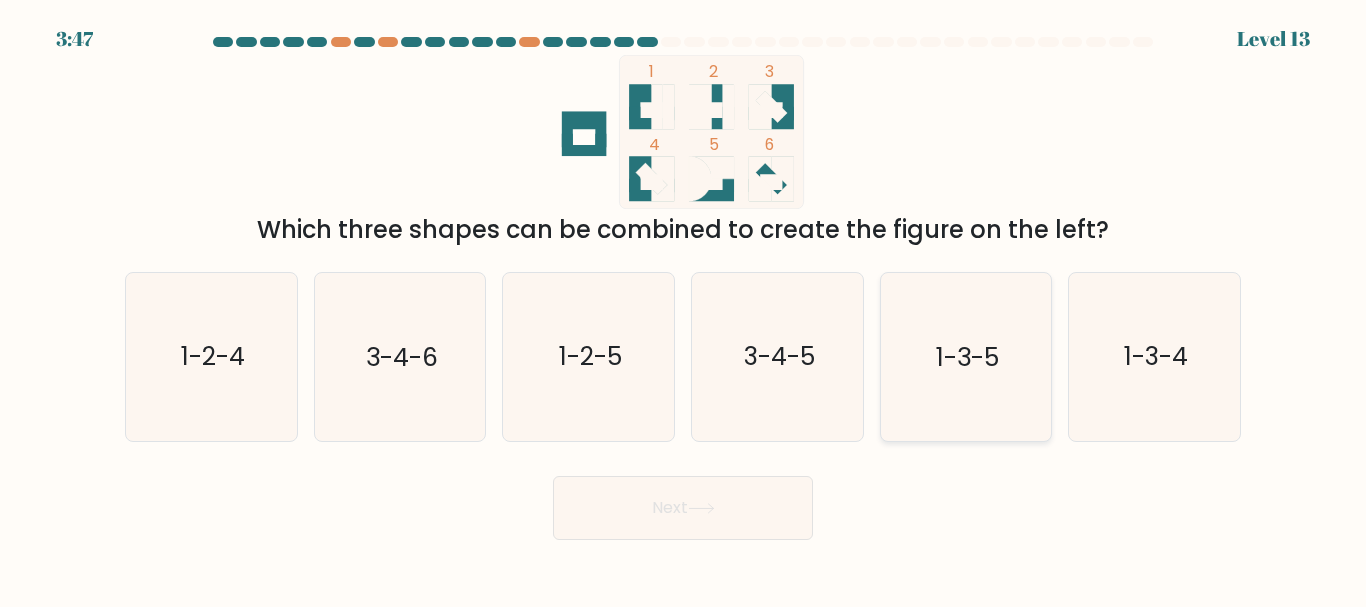click on "1-3-5" at bounding box center (965, 356) 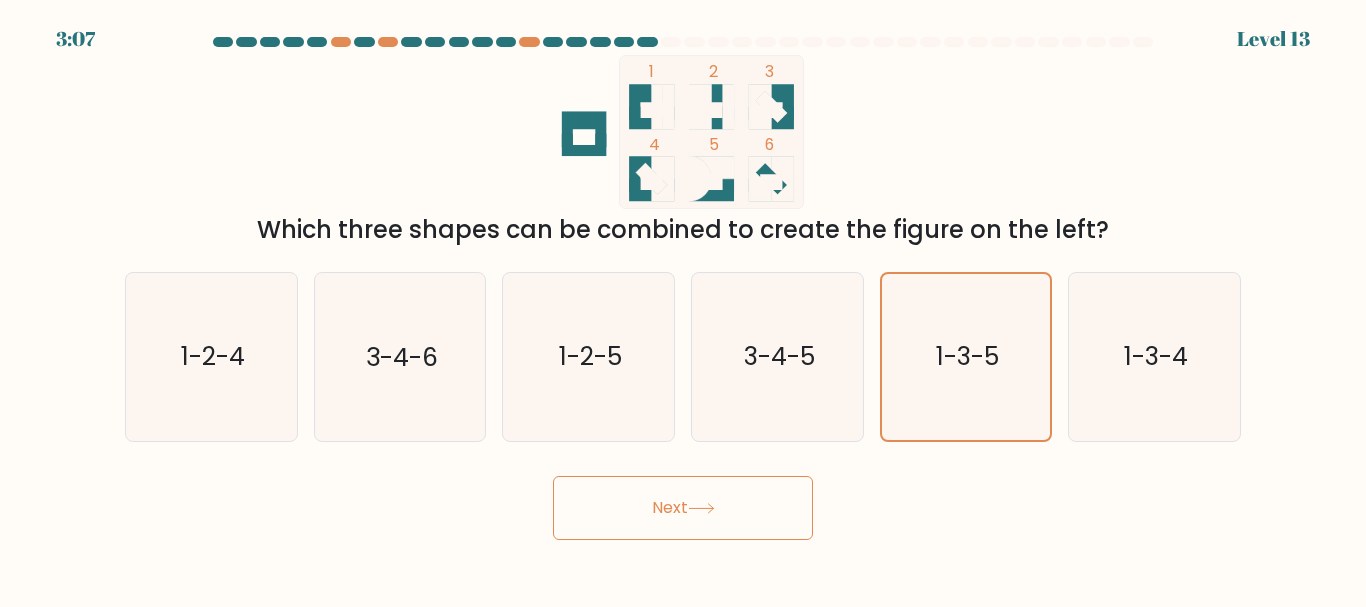 click on "Next" at bounding box center [683, 508] 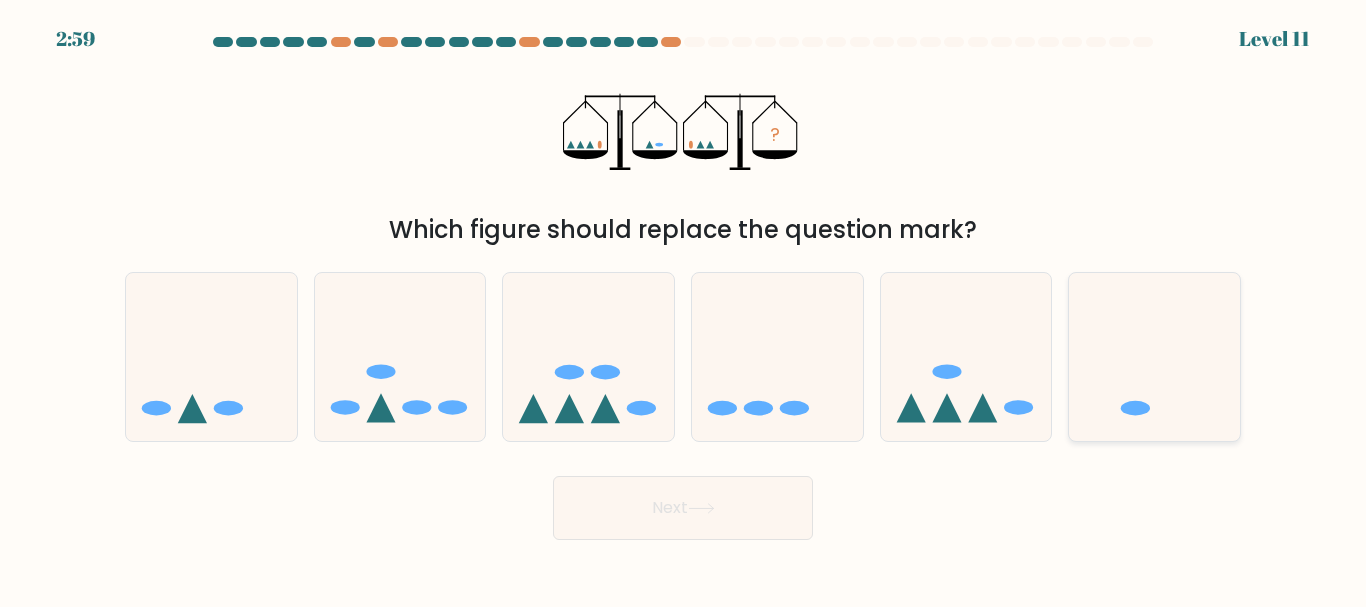 click at bounding box center (1154, 356) 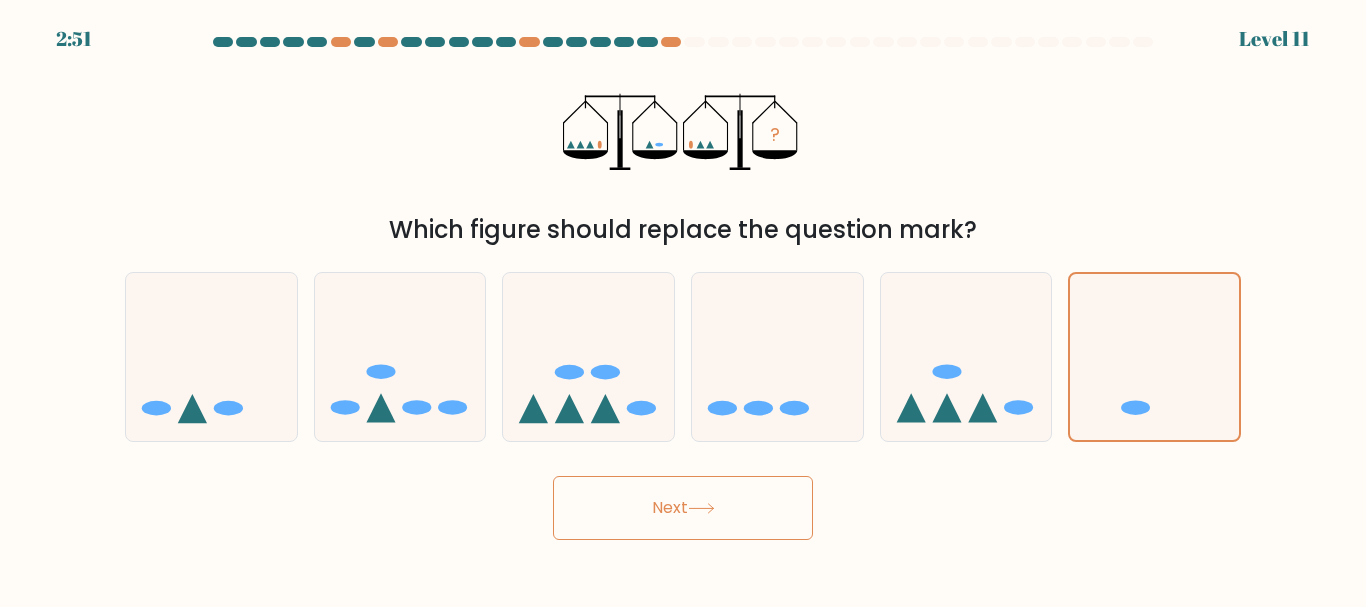 click at bounding box center [701, 508] 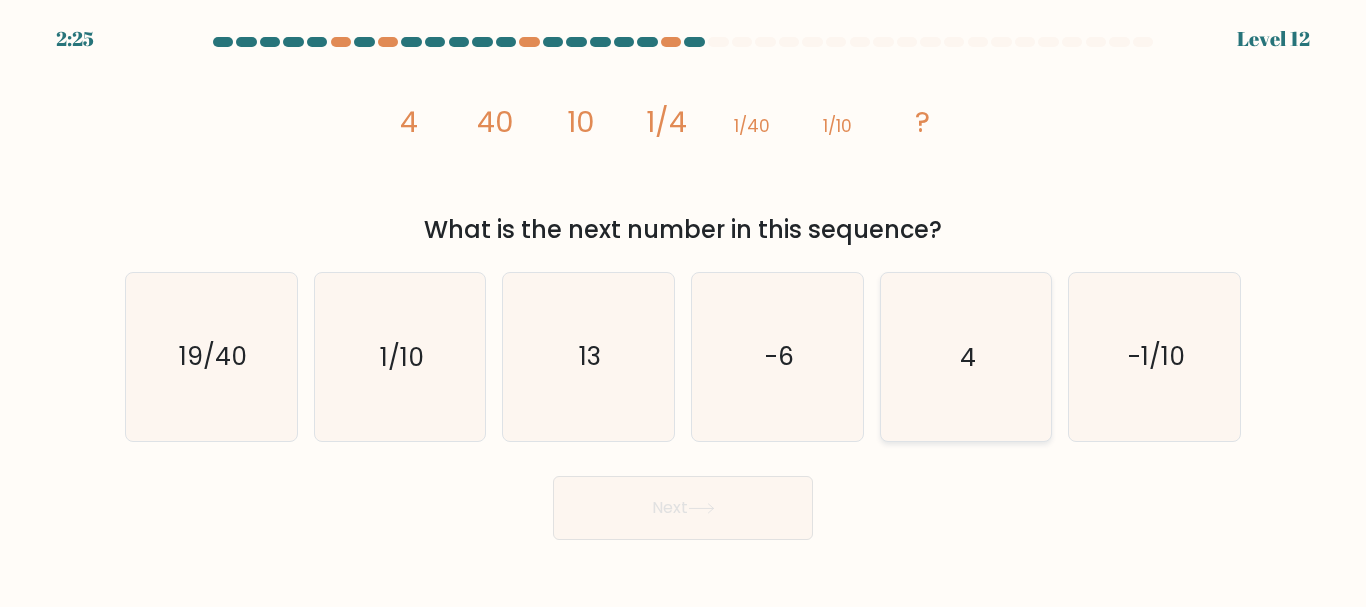 click on "4" at bounding box center (965, 356) 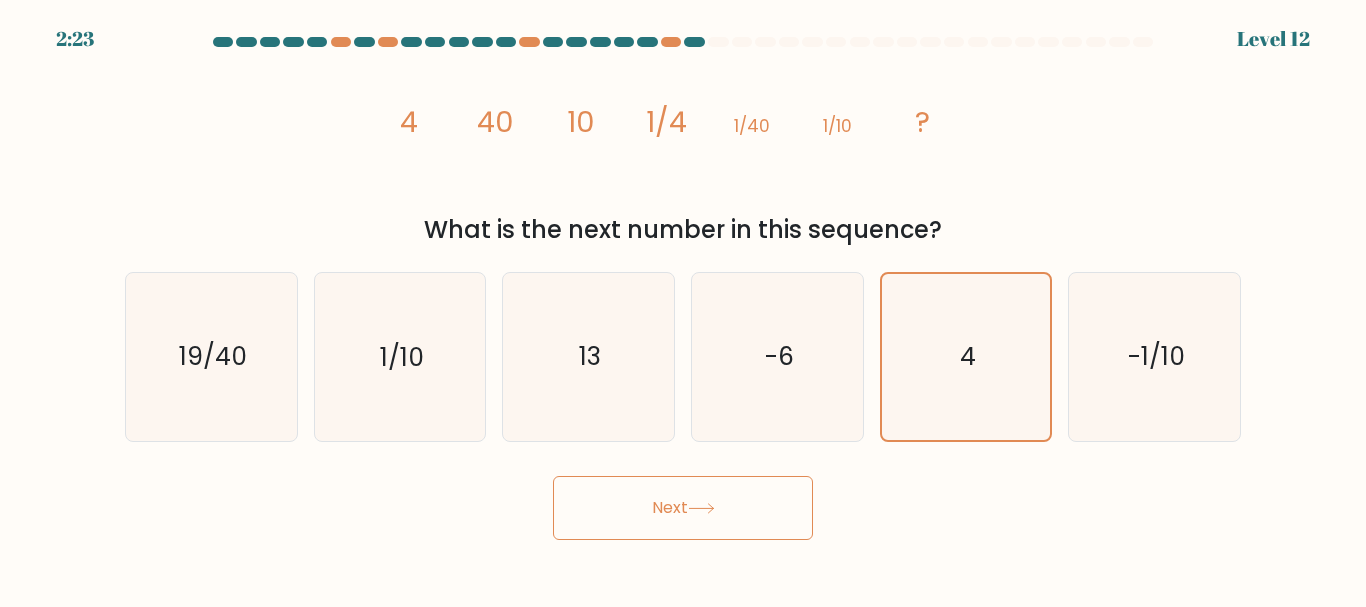click at bounding box center (701, 508) 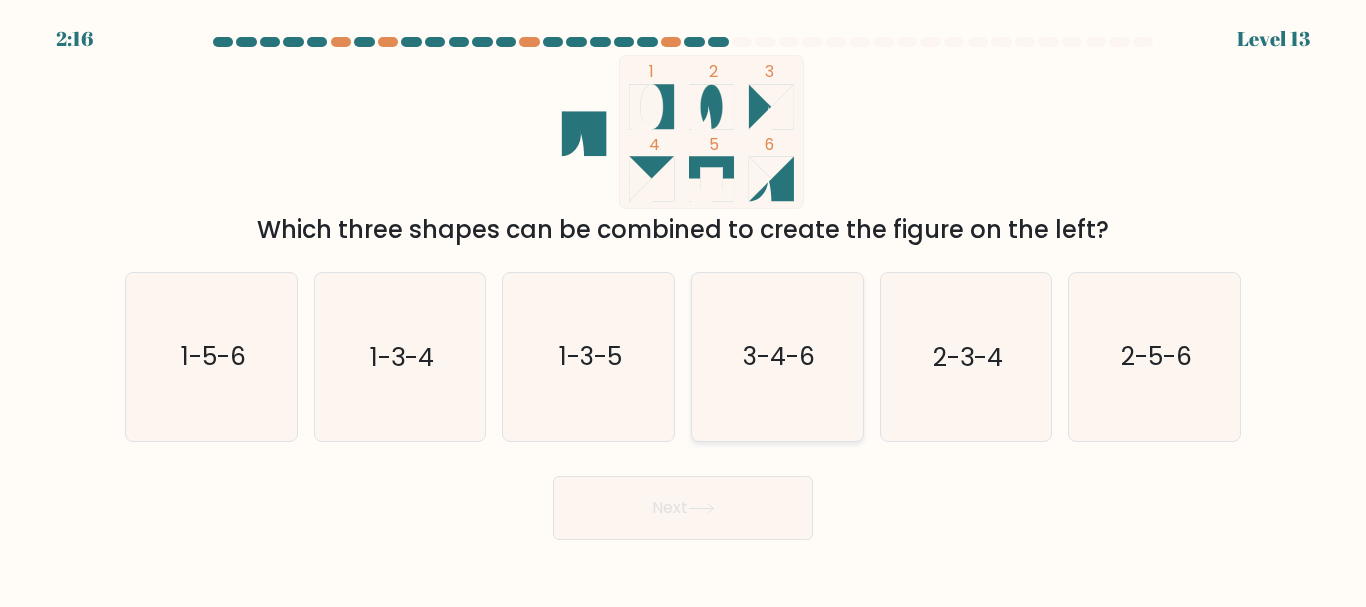 click on "3-4-6" at bounding box center [777, 356] 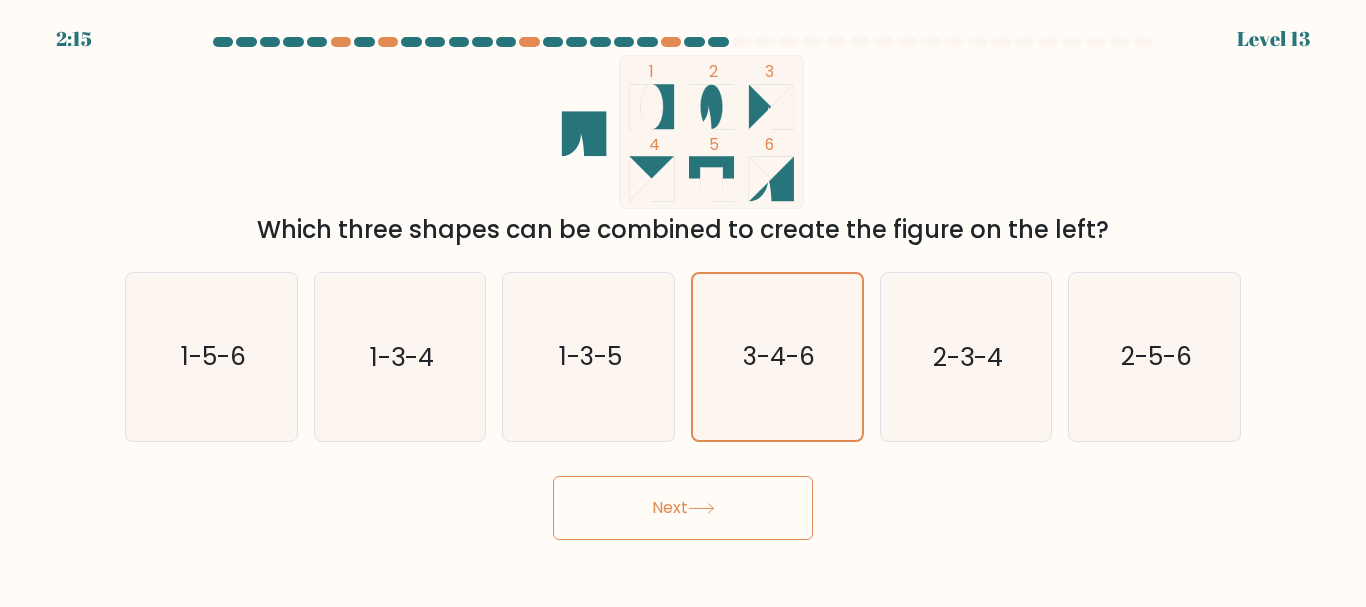 click at bounding box center [701, 508] 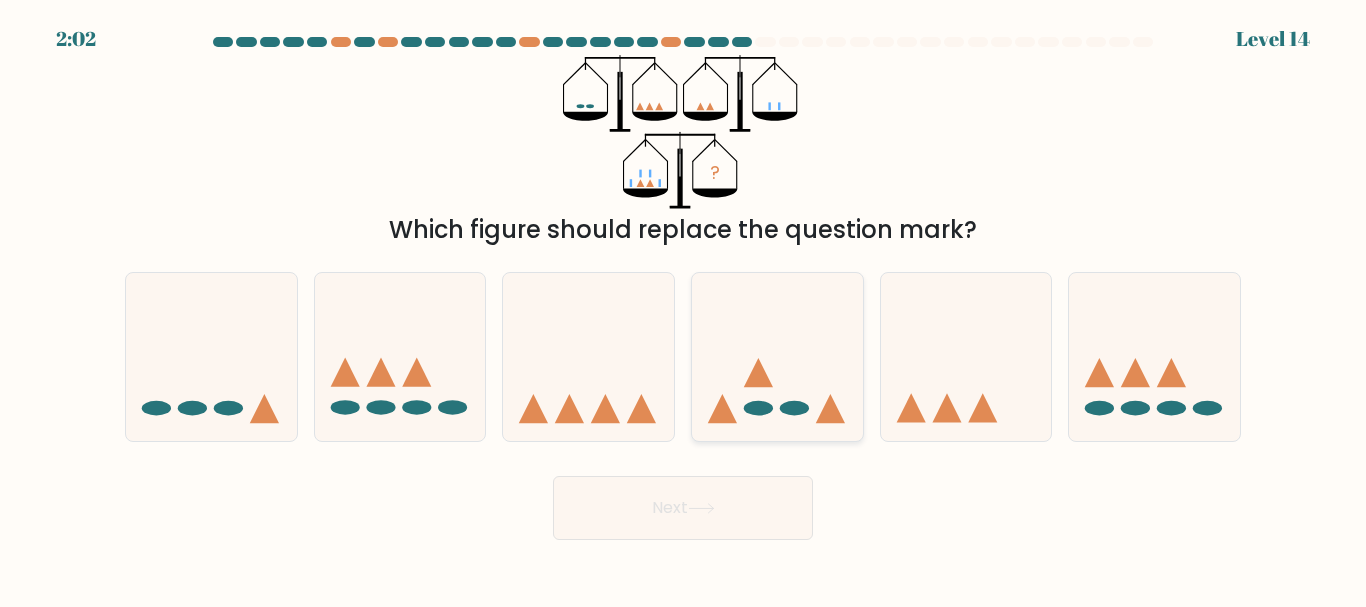 click at bounding box center [777, 356] 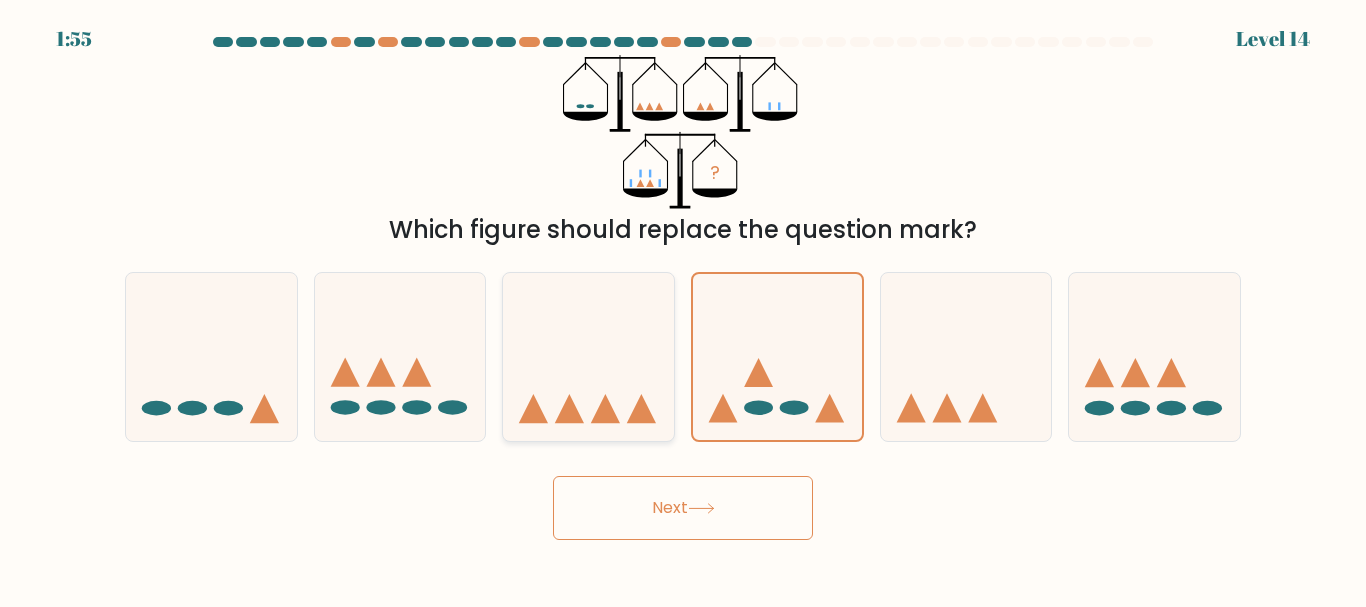 click at bounding box center (588, 356) 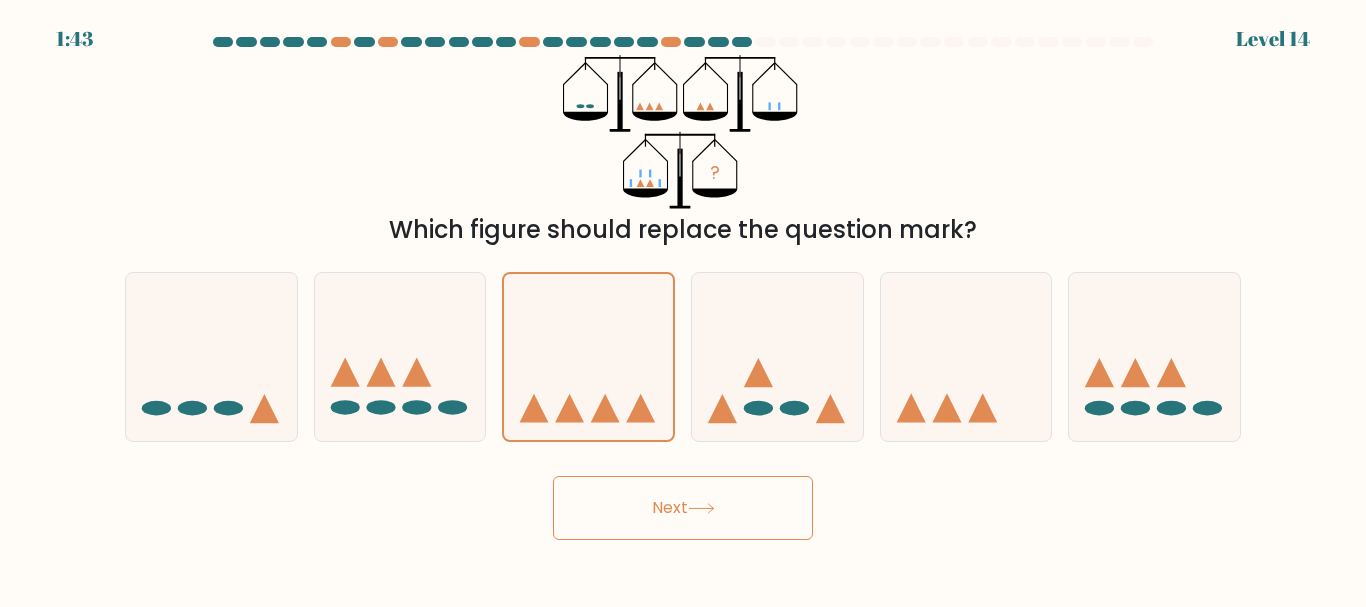 click on "Next" at bounding box center (683, 508) 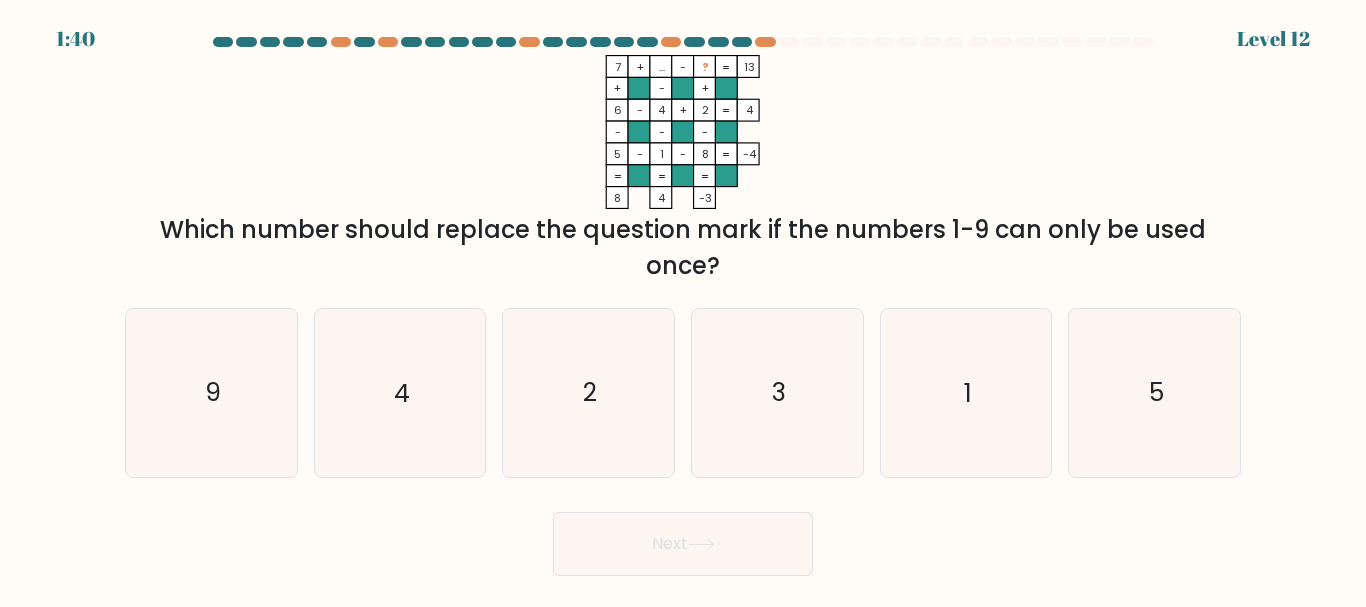 click on "..." at bounding box center (618, 67) 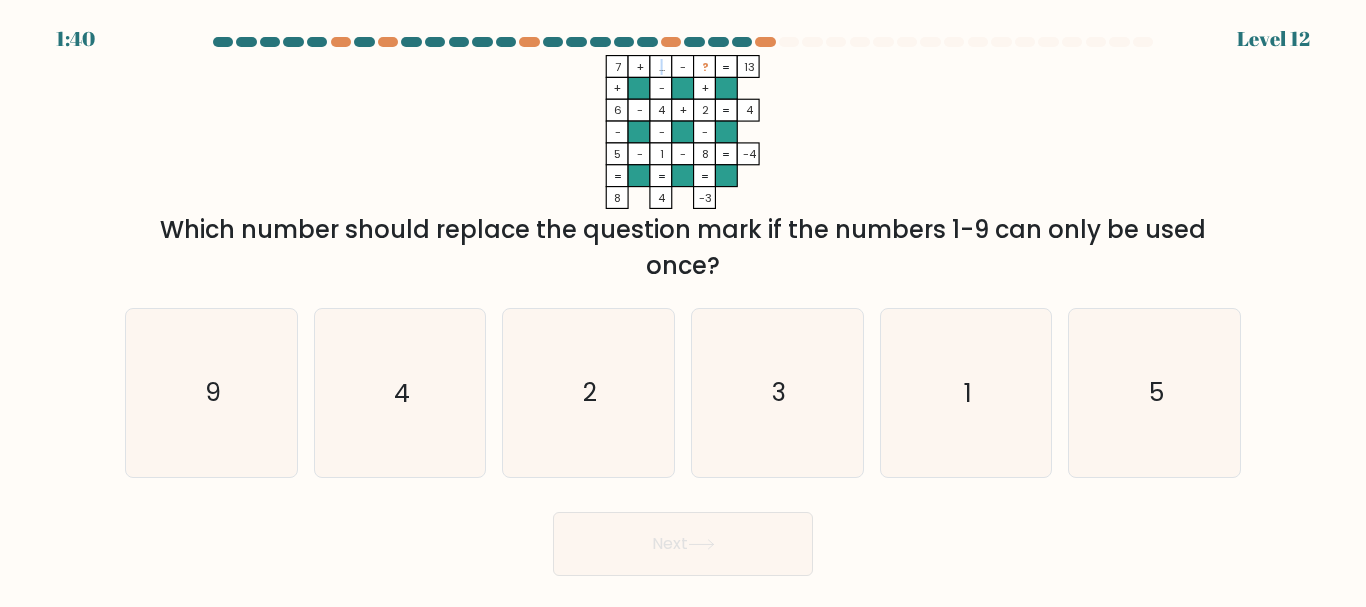 click on "..." at bounding box center [618, 67] 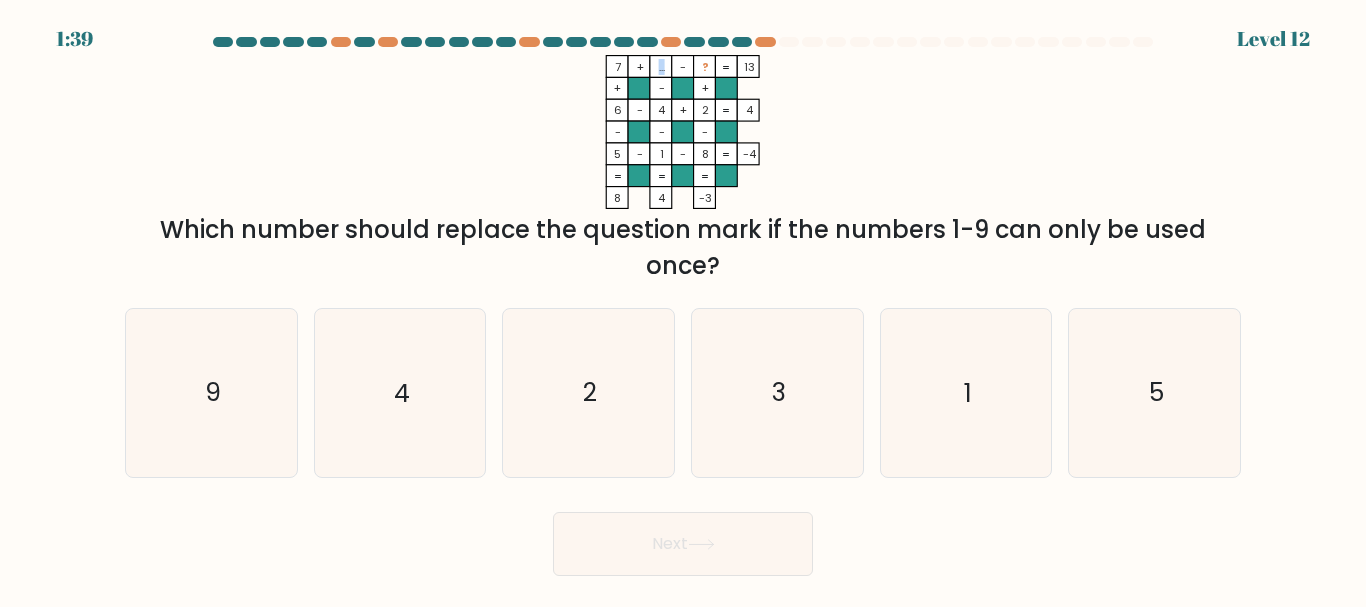 click on "..." at bounding box center [618, 67] 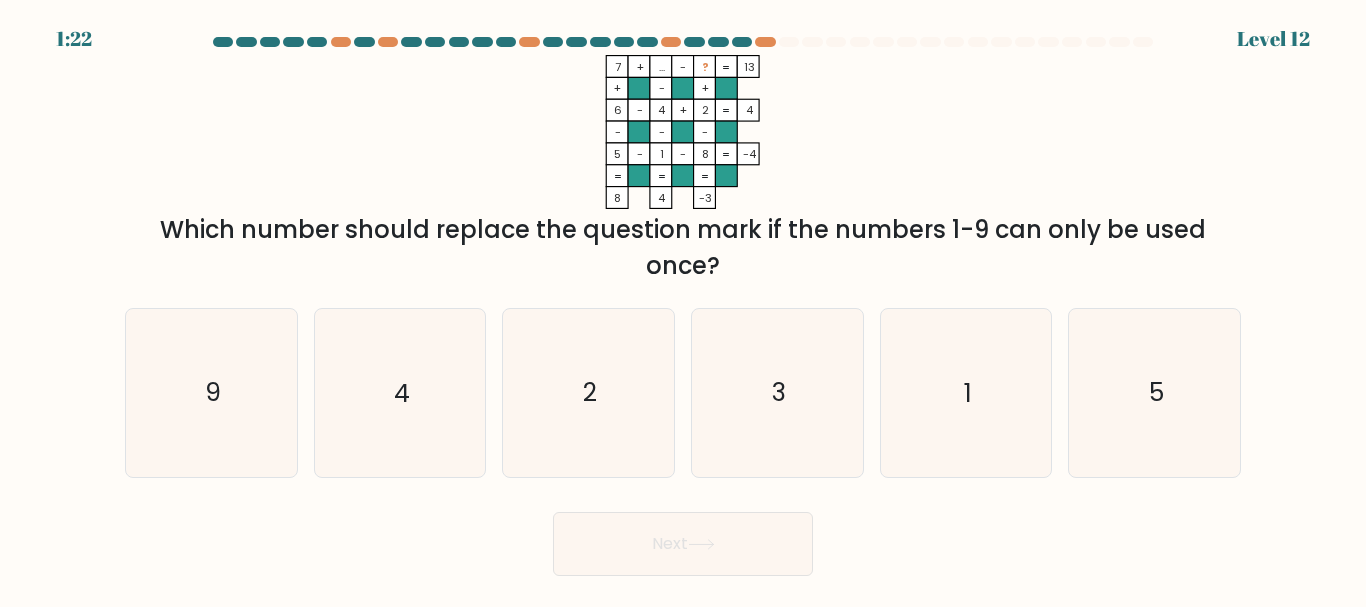 click on "?" at bounding box center [705, 67] 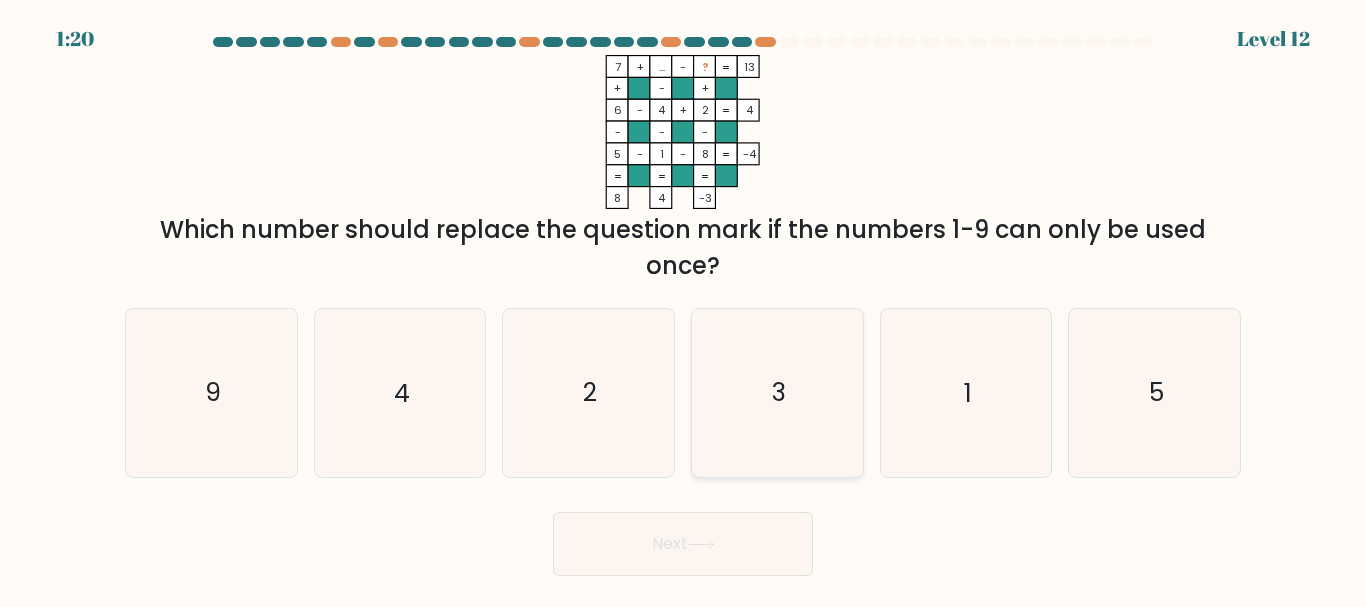 click on "3" at bounding box center [777, 392] 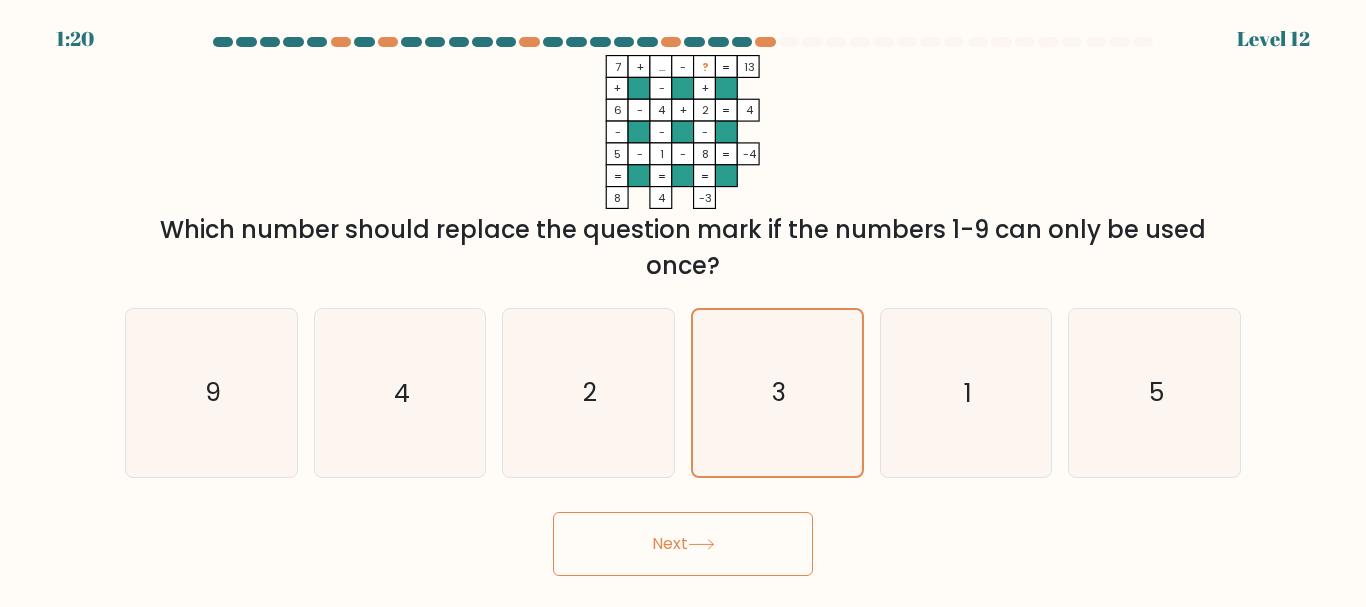 click on "Next" at bounding box center [683, 544] 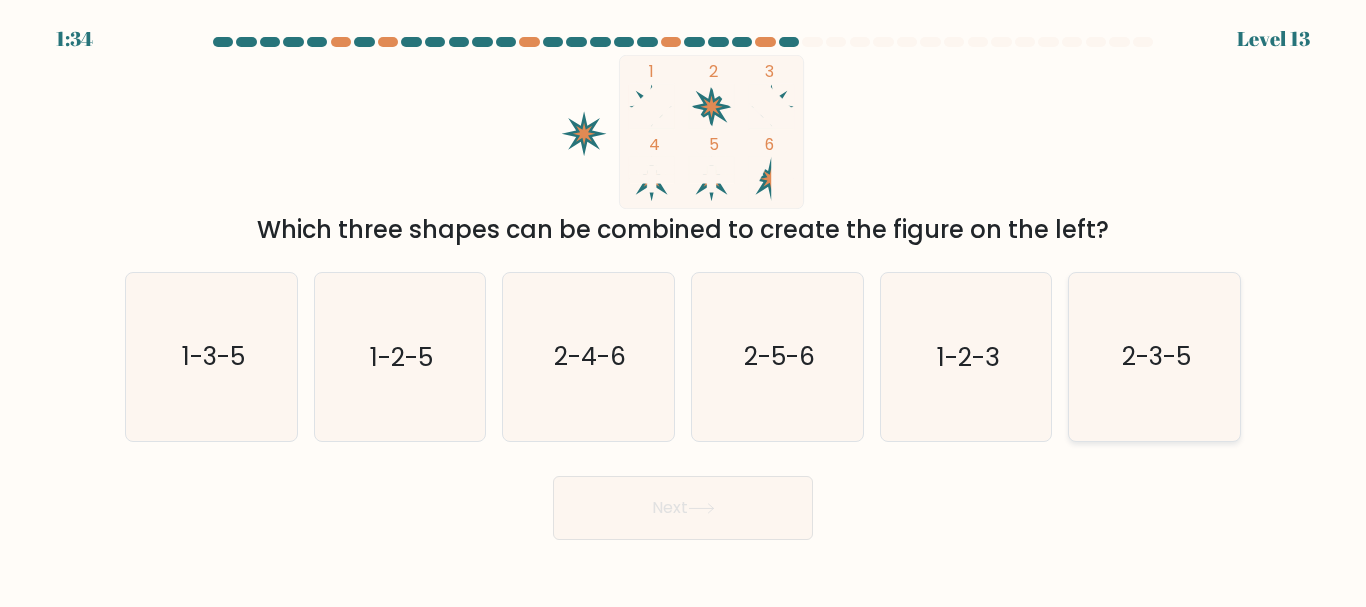 click on "2-3-5" at bounding box center (1156, 357) 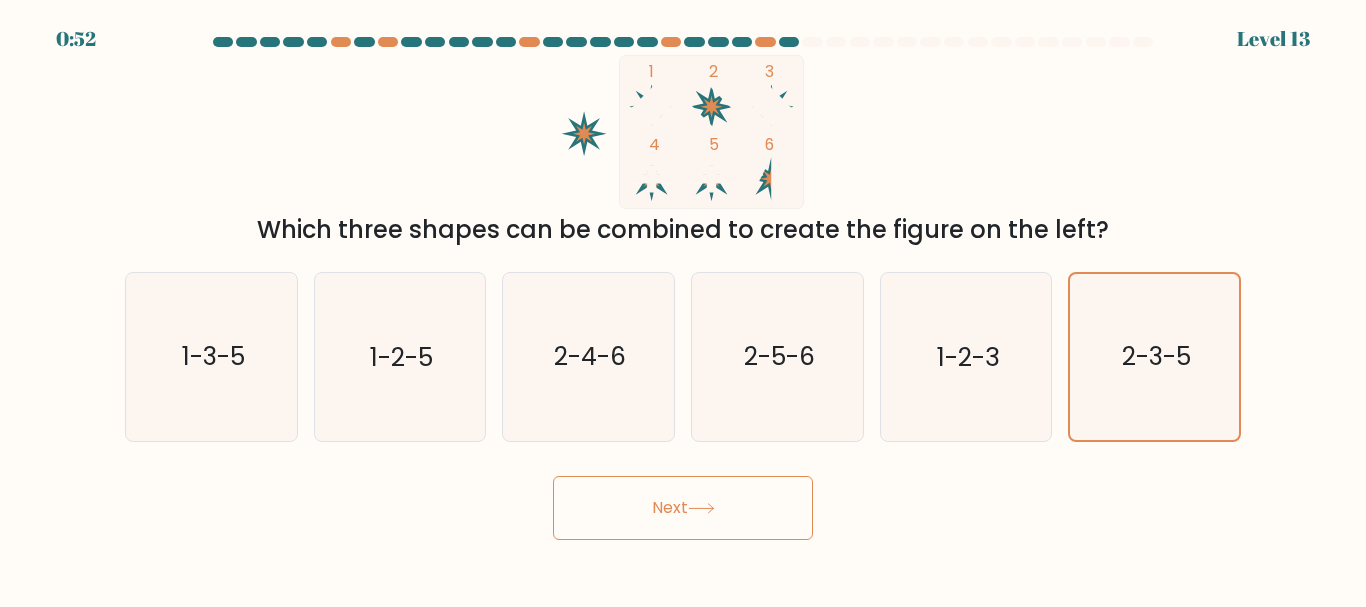 click on "Next" at bounding box center [683, 508] 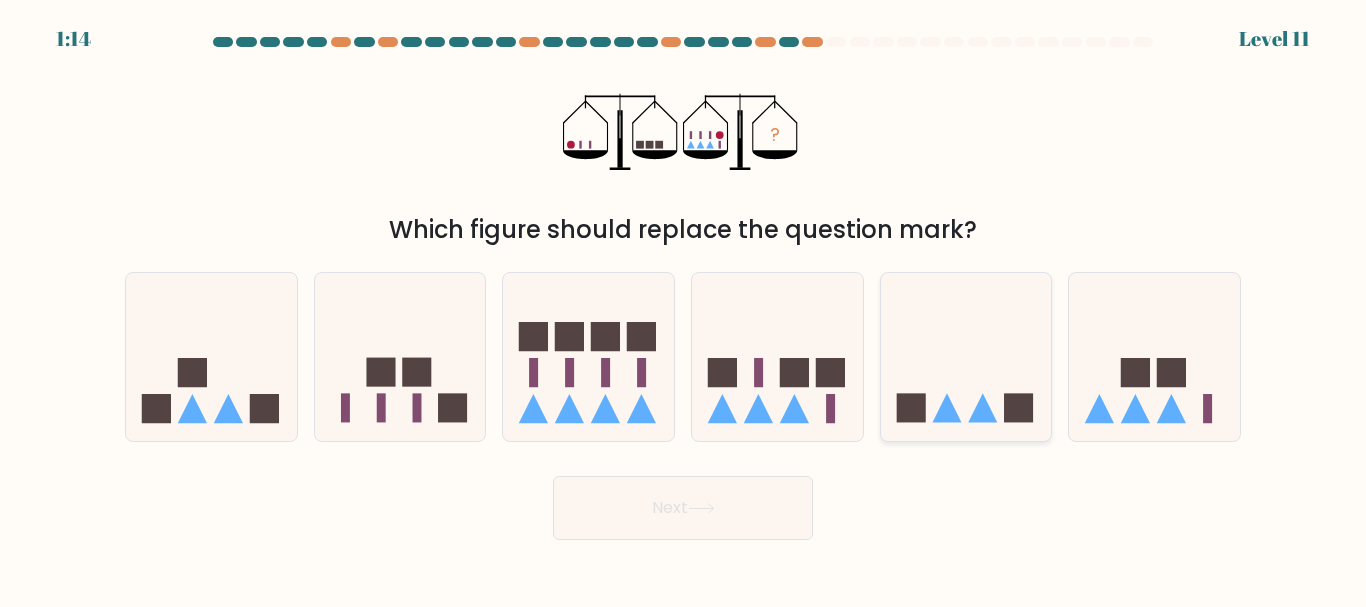 click at bounding box center [966, 356] 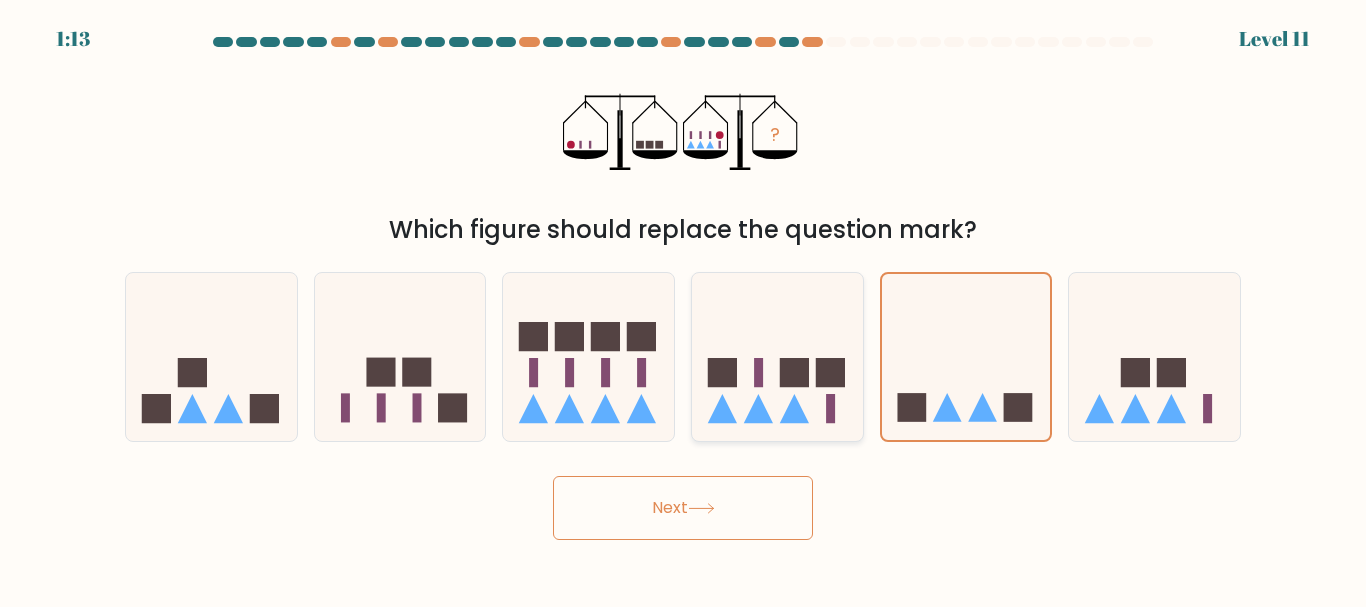 click at bounding box center (777, 356) 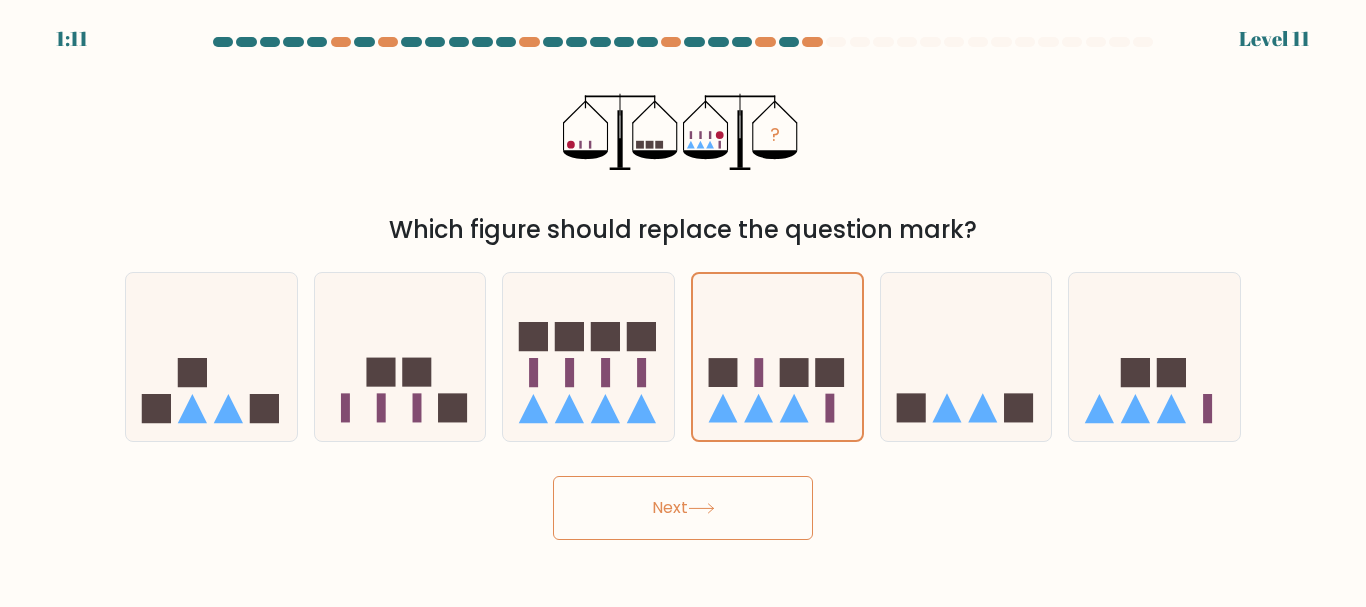 click on "Next" at bounding box center [683, 508] 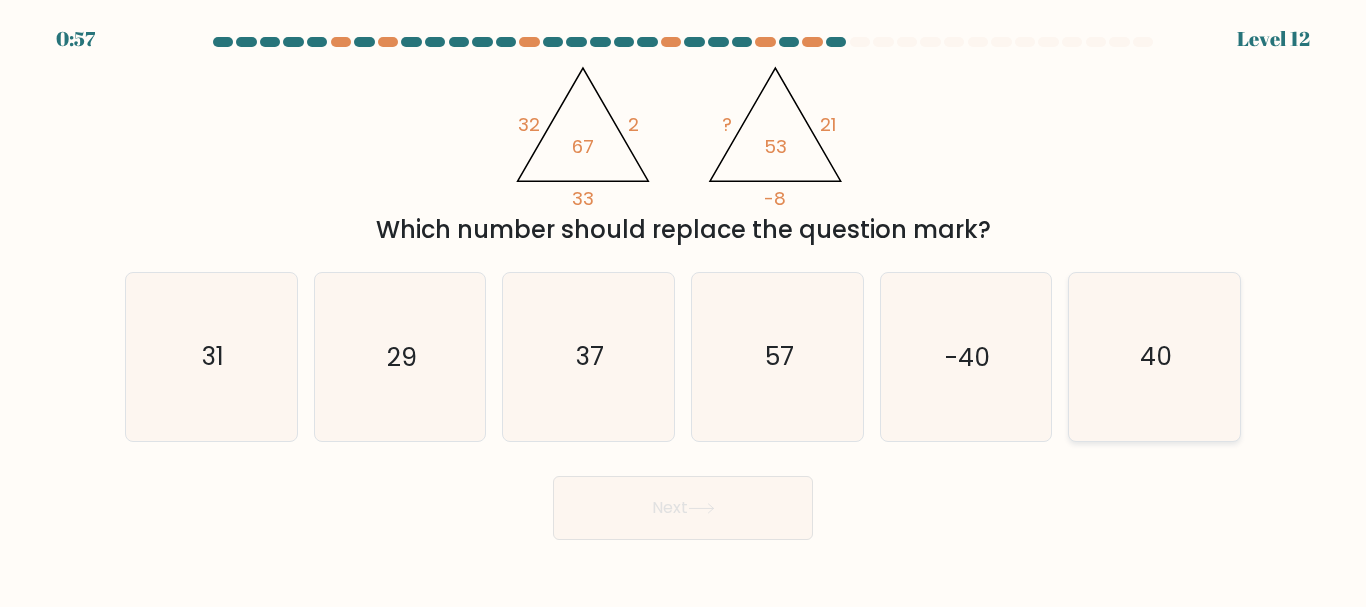 click on "40" at bounding box center (1154, 356) 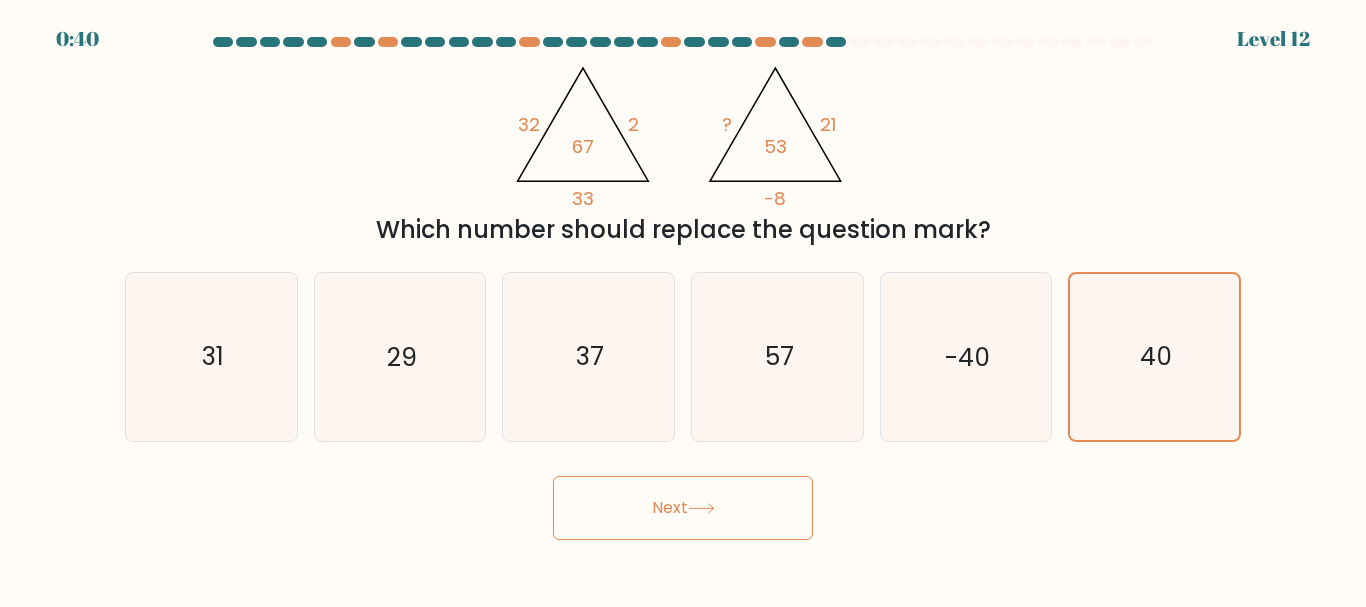 click at bounding box center (701, 508) 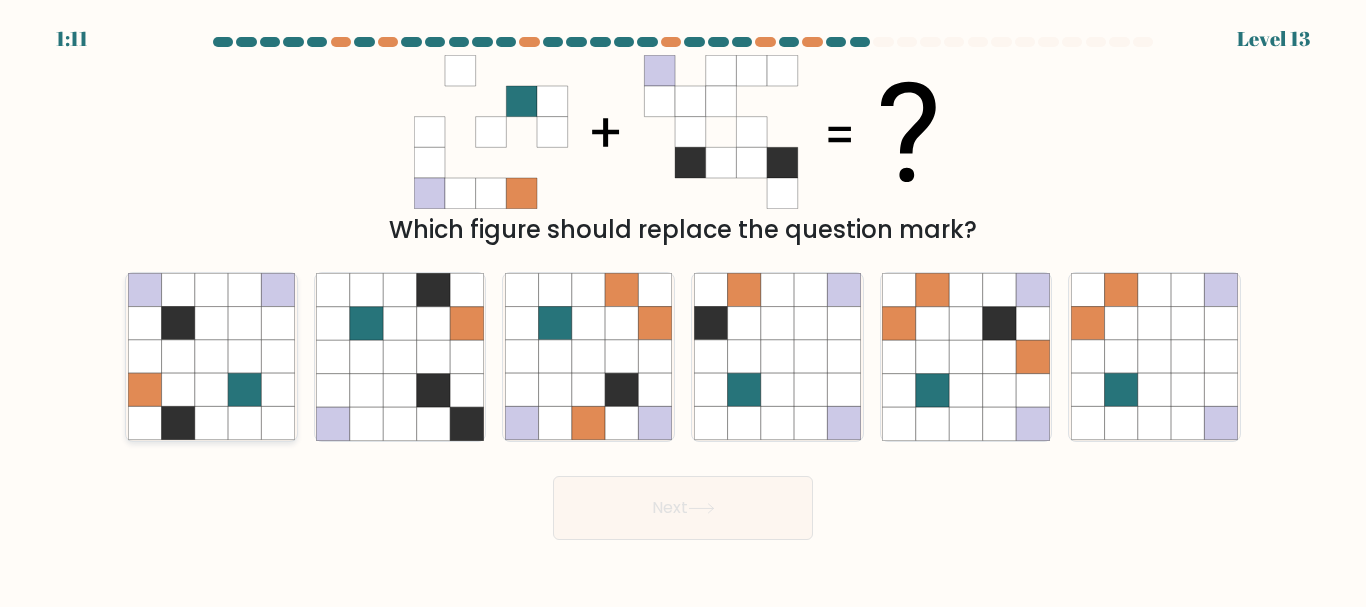 click at bounding box center [244, 356] 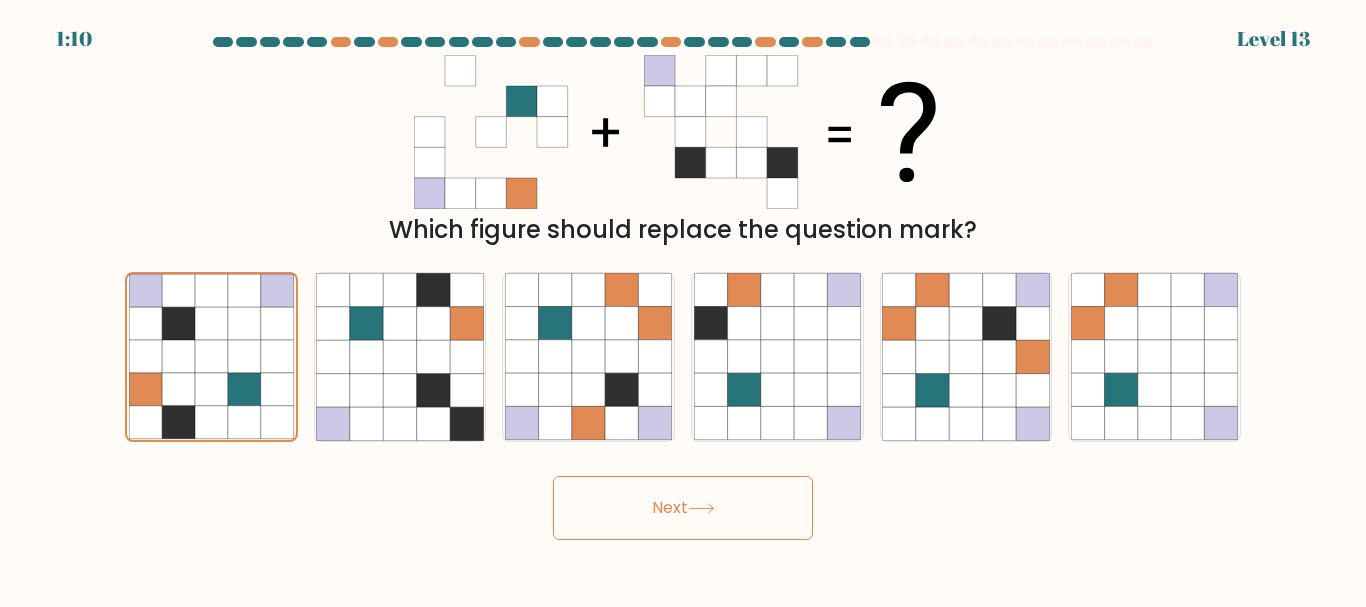click on "Next" at bounding box center (683, 508) 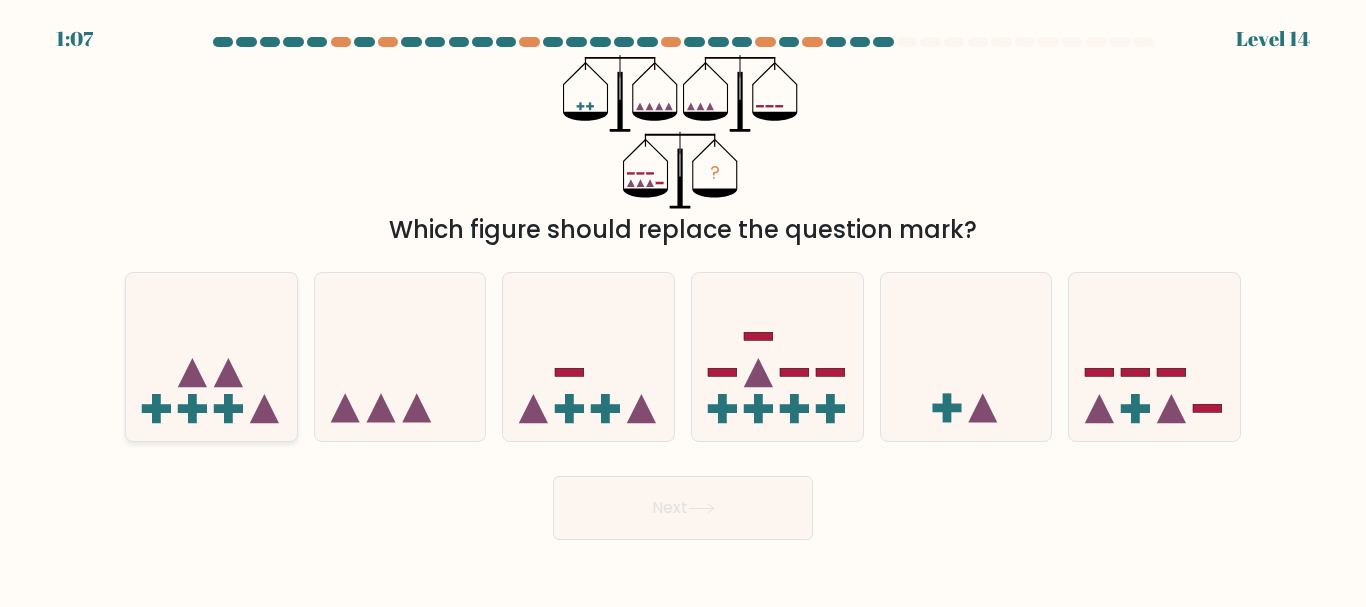 click at bounding box center (211, 356) 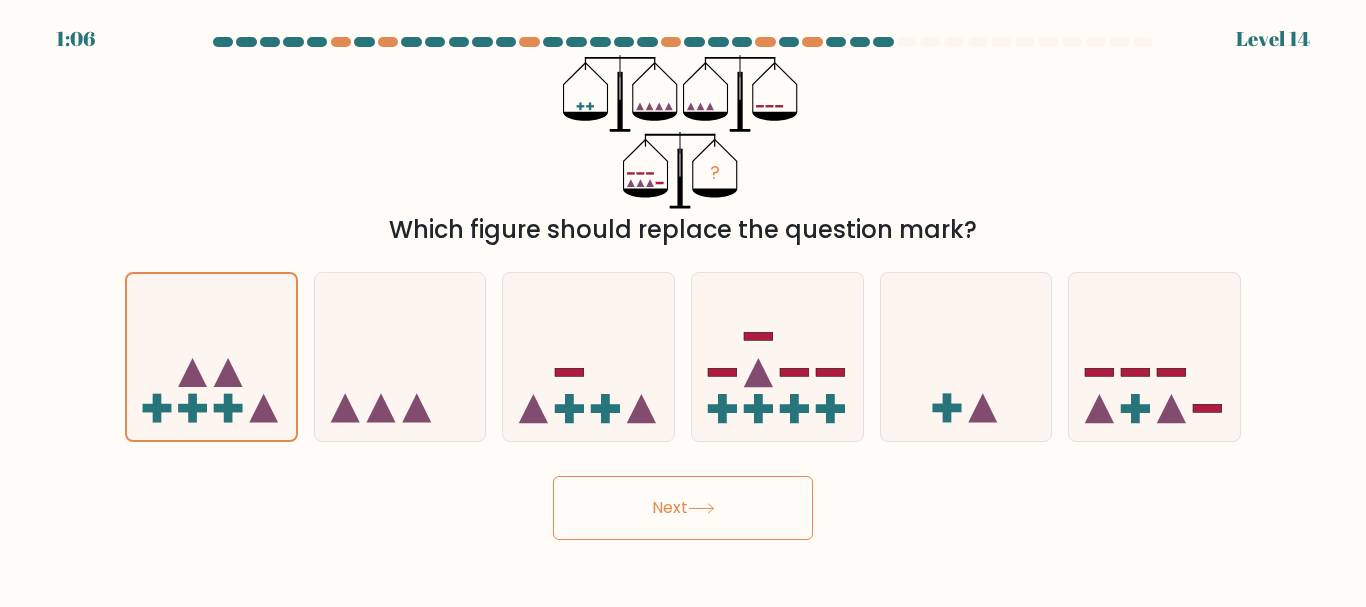 click on "Next" at bounding box center (683, 508) 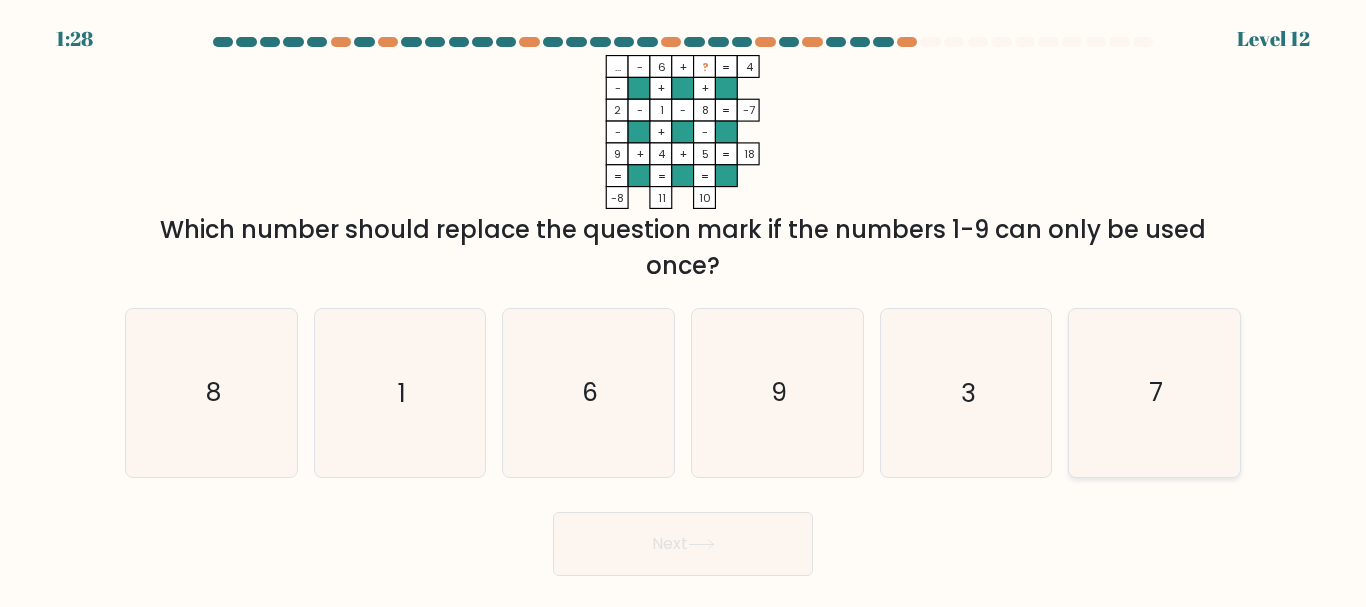 drag, startPoint x: 1191, startPoint y: 423, endPoint x: 1177, endPoint y: 419, distance: 14.56022 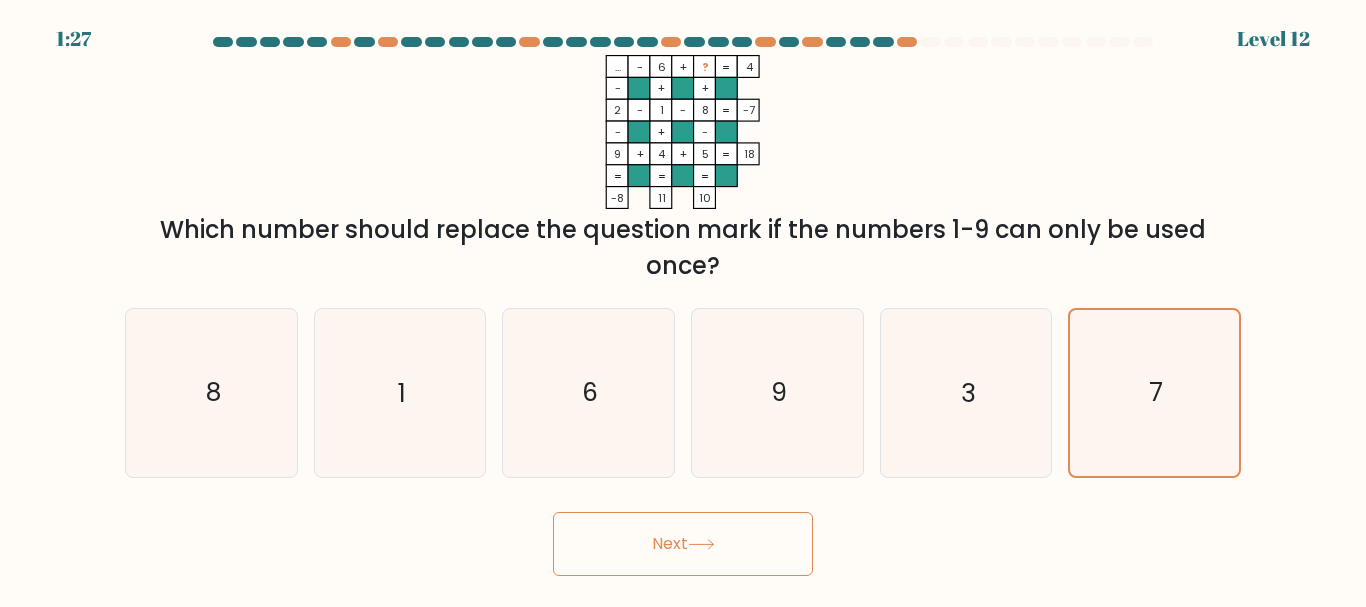 click on "Next" at bounding box center [683, 544] 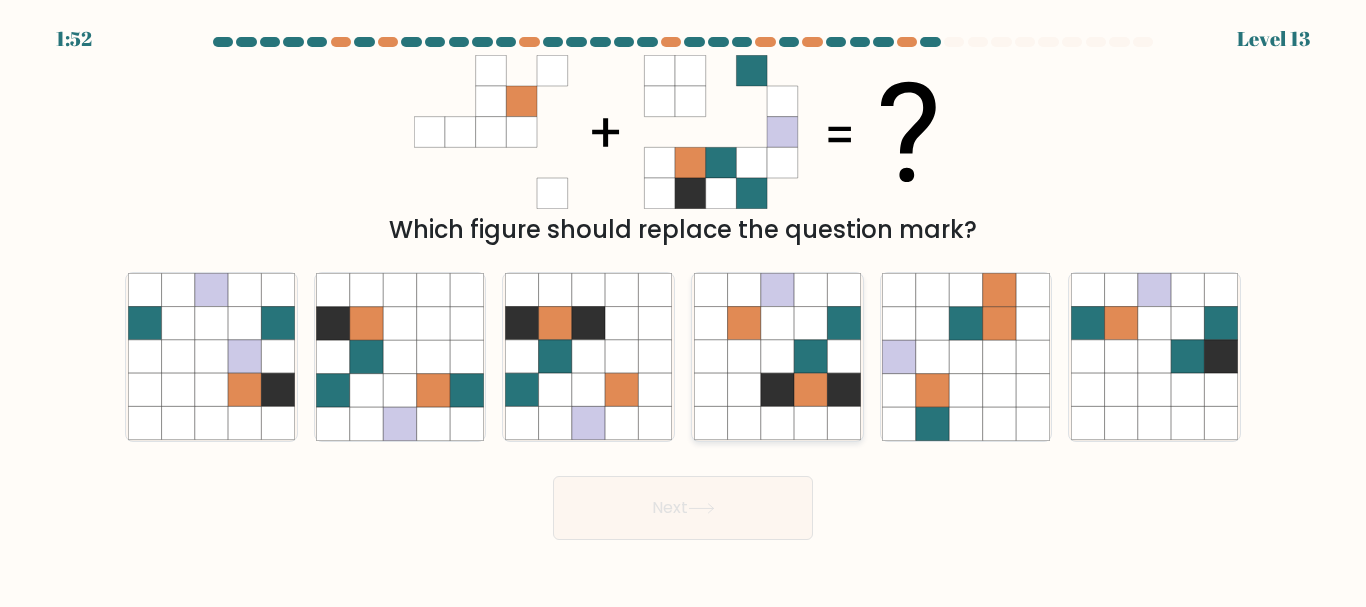 click at bounding box center (777, 323) 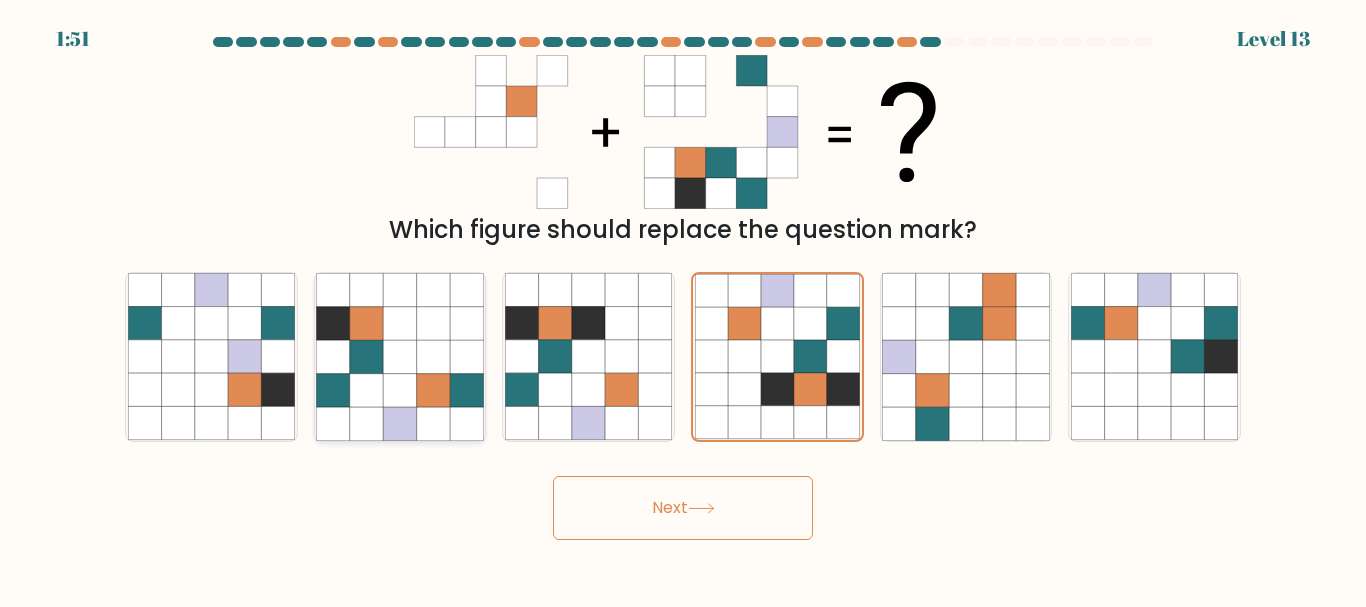 click at bounding box center (433, 323) 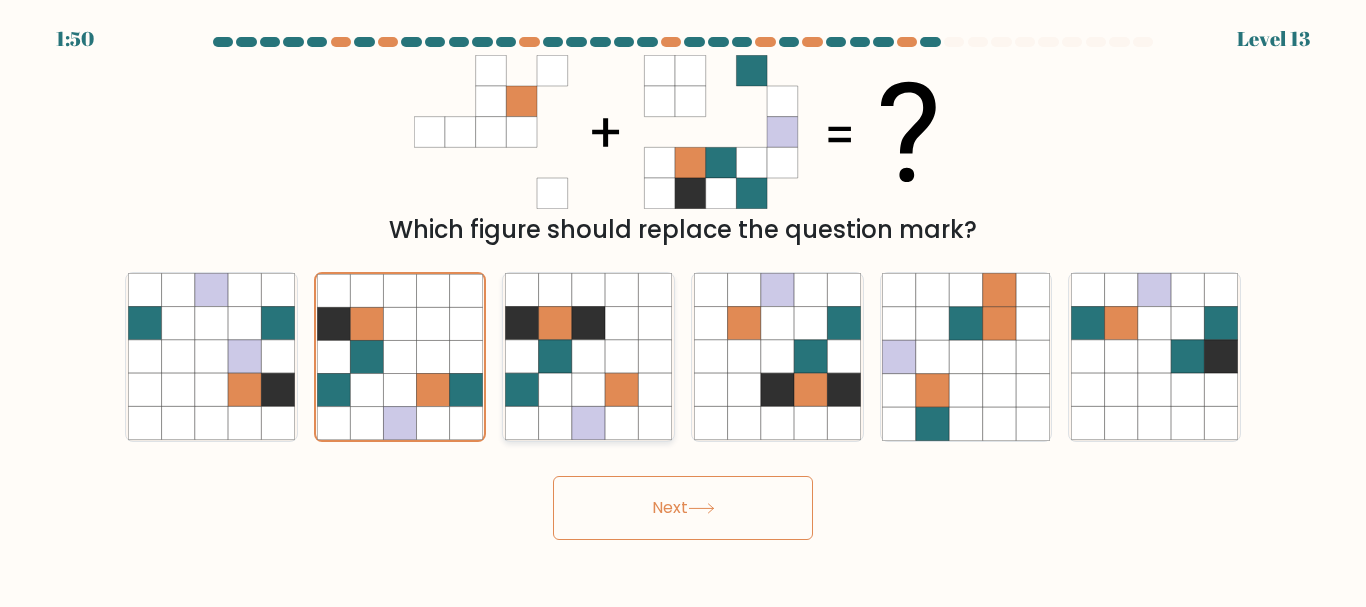 click at bounding box center (555, 356) 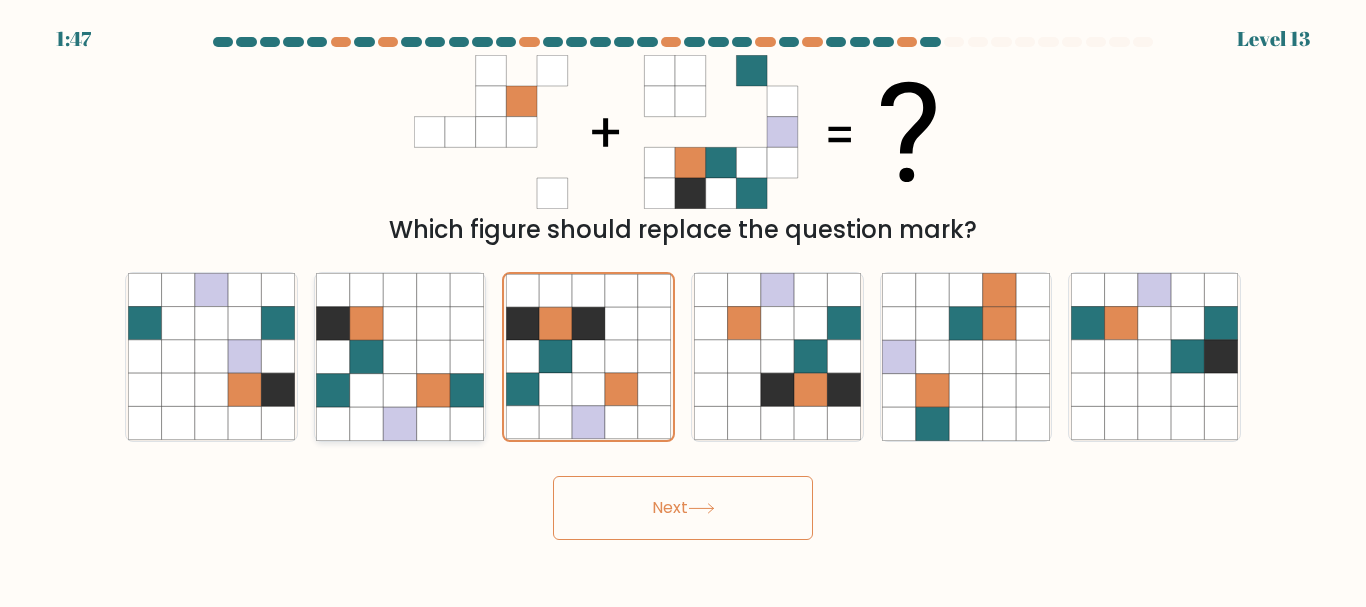 click at bounding box center [466, 390] 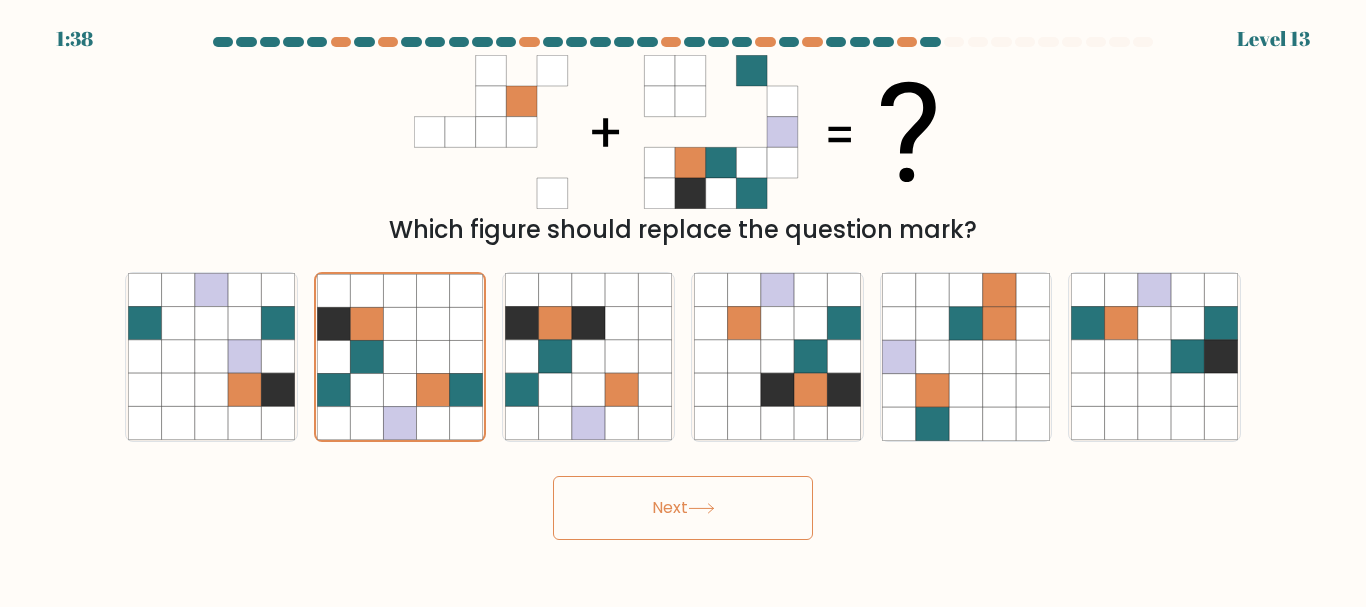 click on "Next" at bounding box center [683, 508] 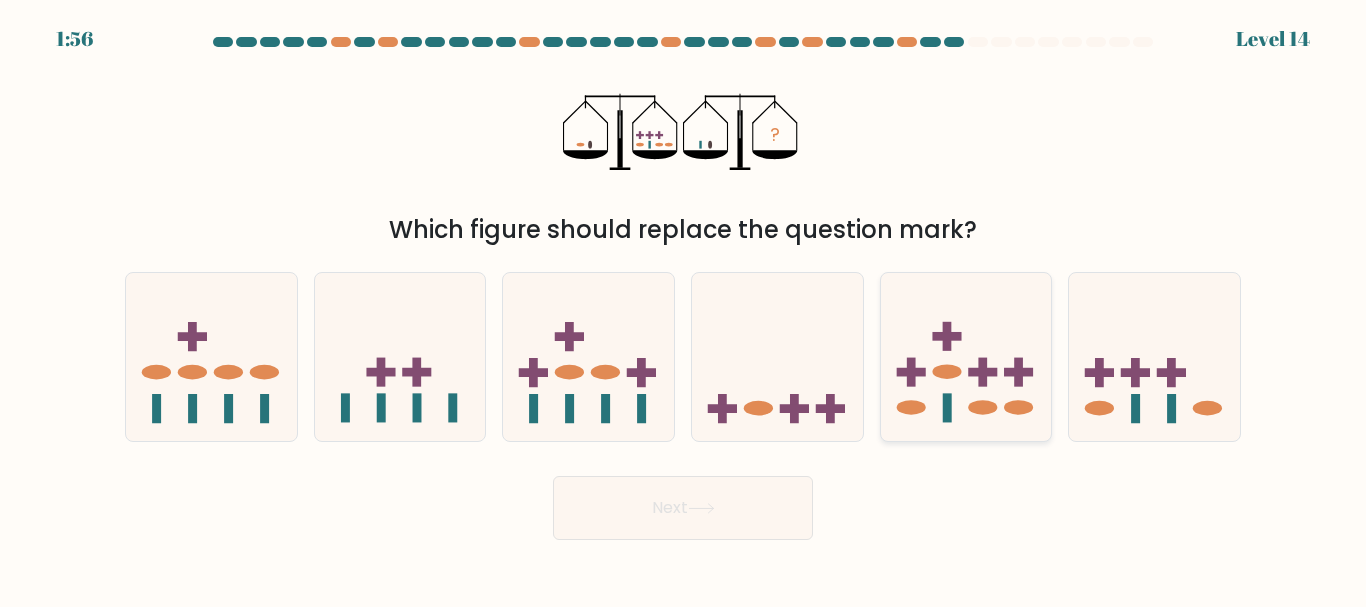 click at bounding box center (947, 408) 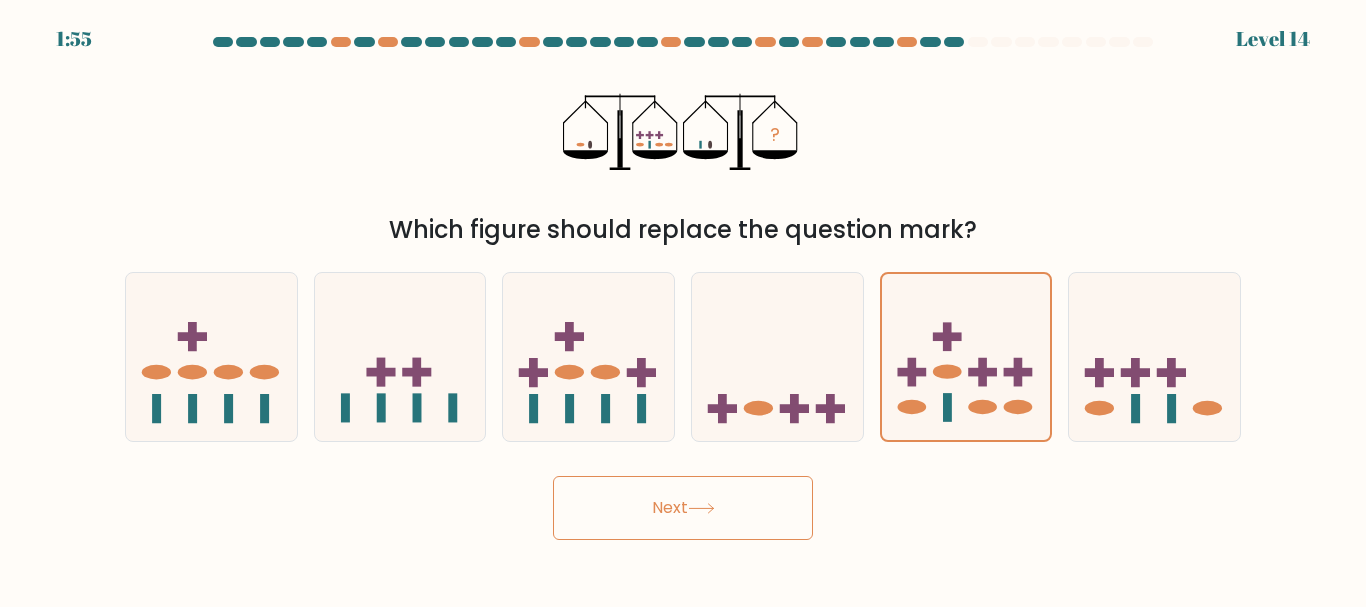 click on "Next" at bounding box center [683, 508] 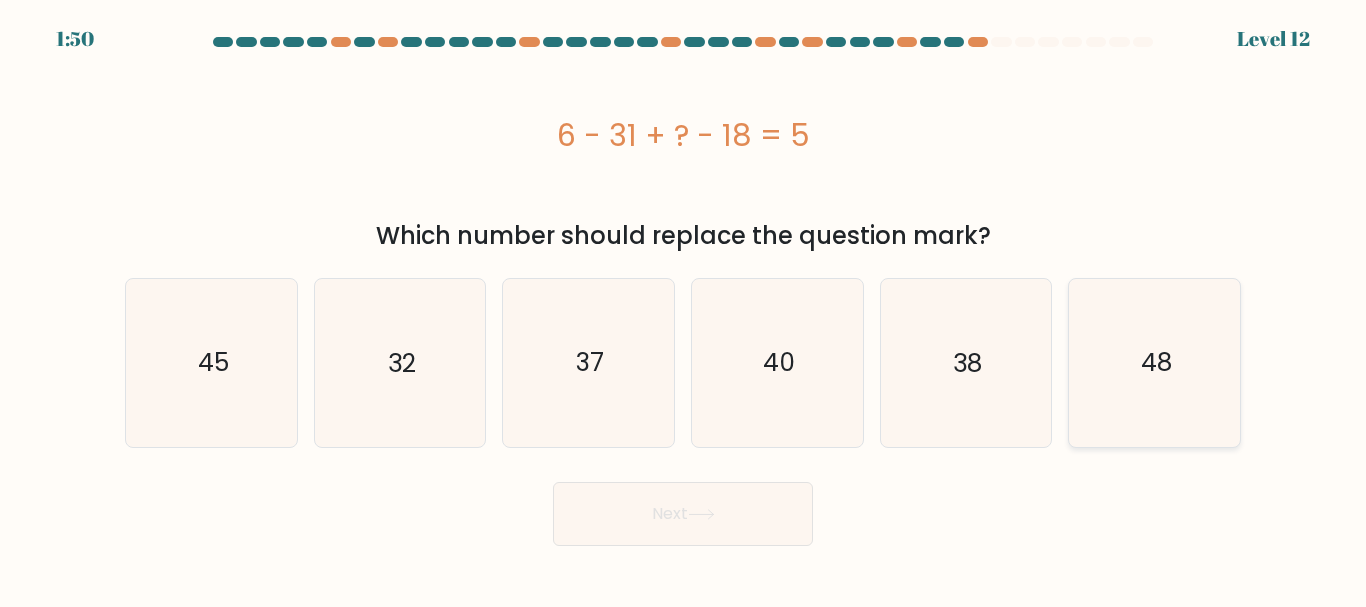 click on "48" at bounding box center (1154, 362) 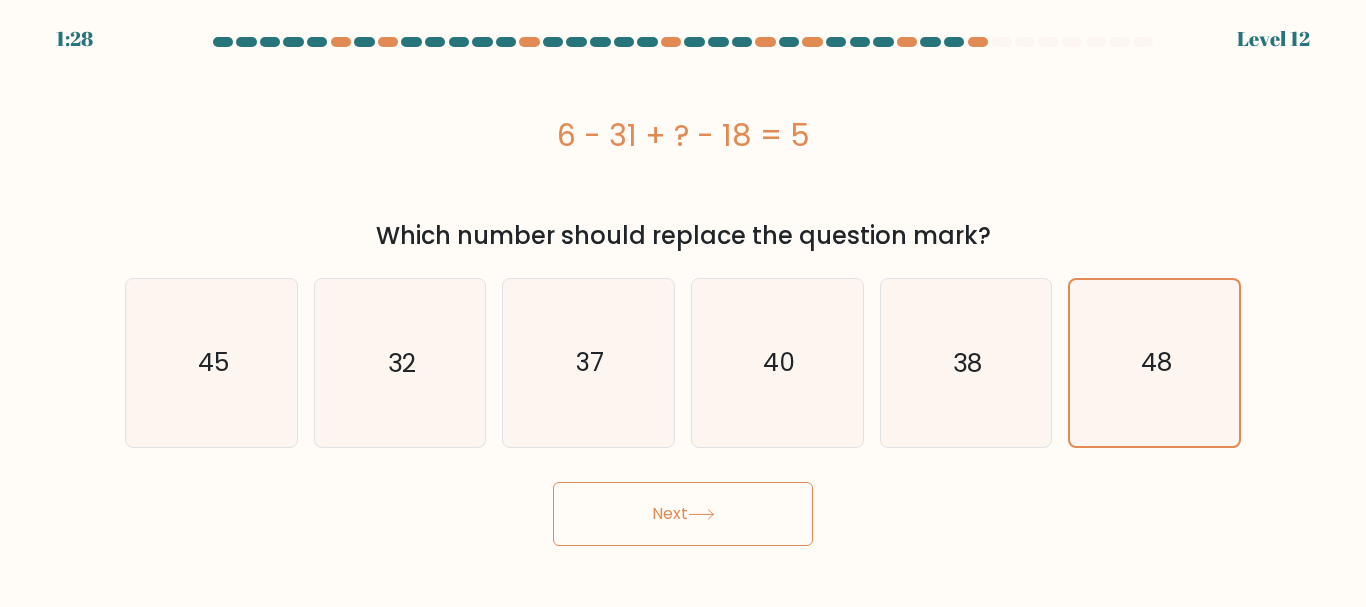 click on "Next" at bounding box center [683, 514] 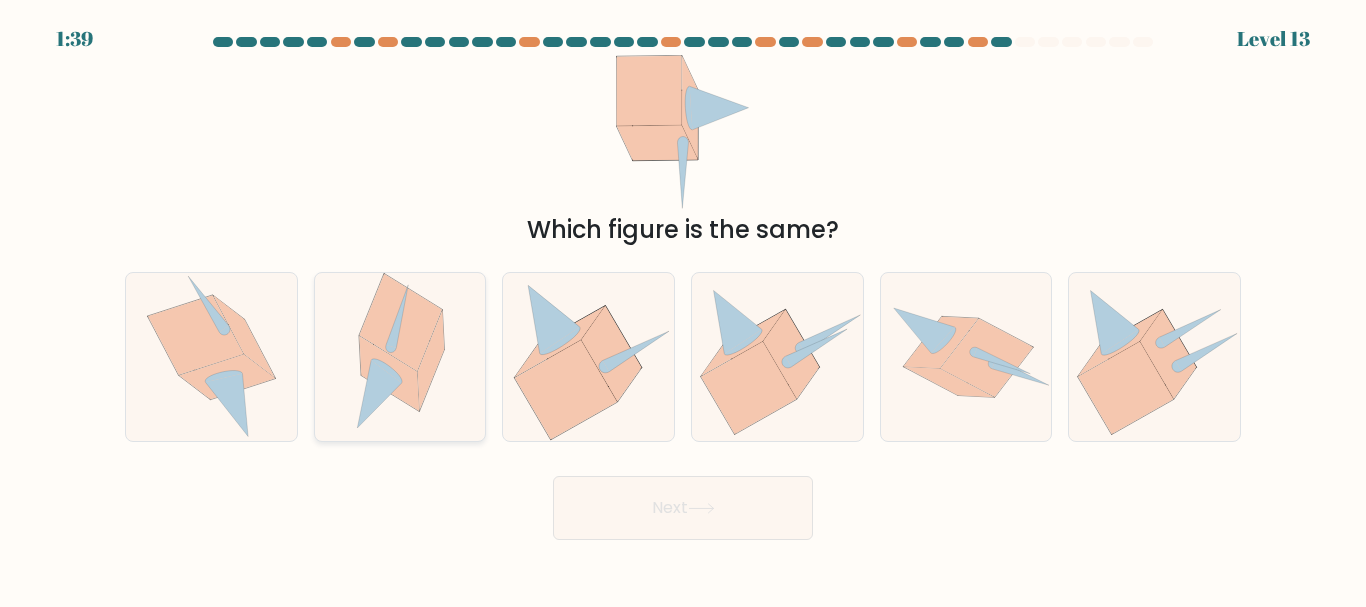 drag, startPoint x: 468, startPoint y: 331, endPoint x: 430, endPoint y: 327, distance: 38.209946 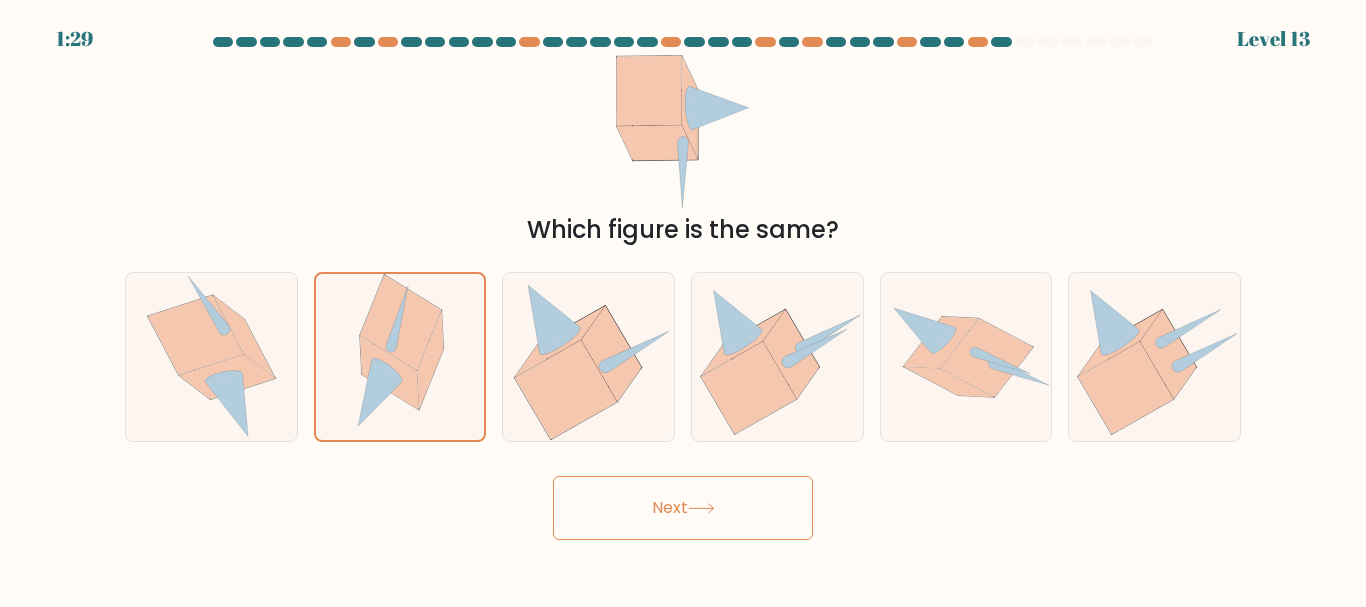 click on "Next" at bounding box center (683, 508) 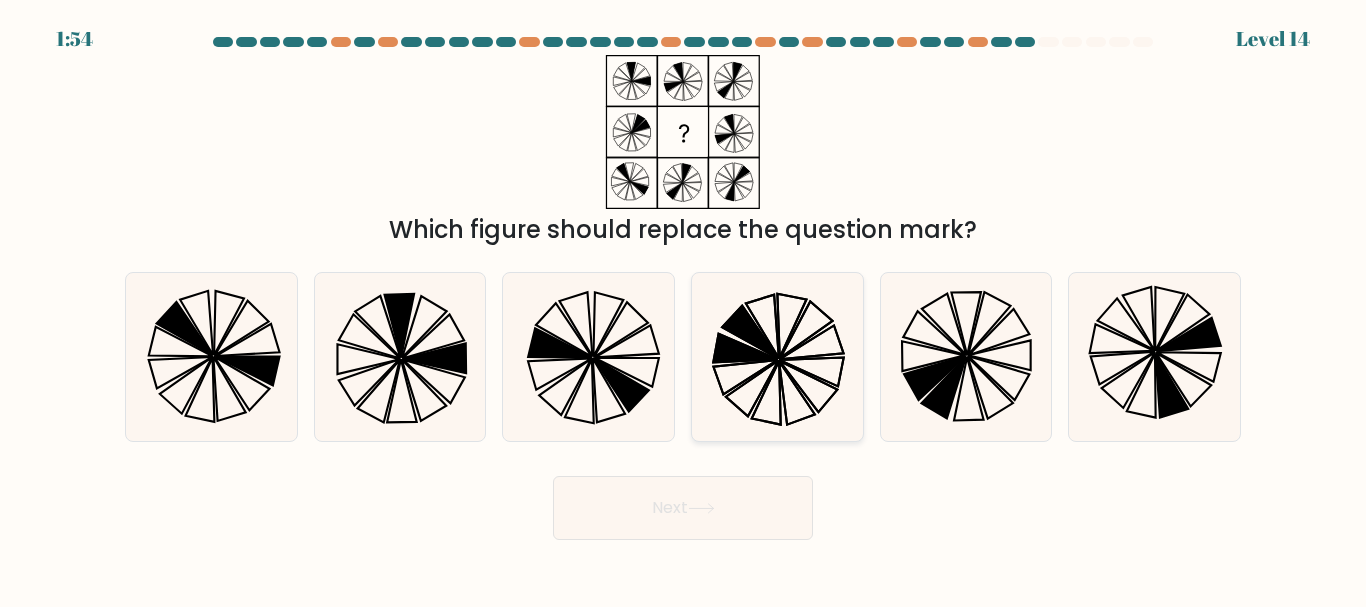 click at bounding box center (777, 356) 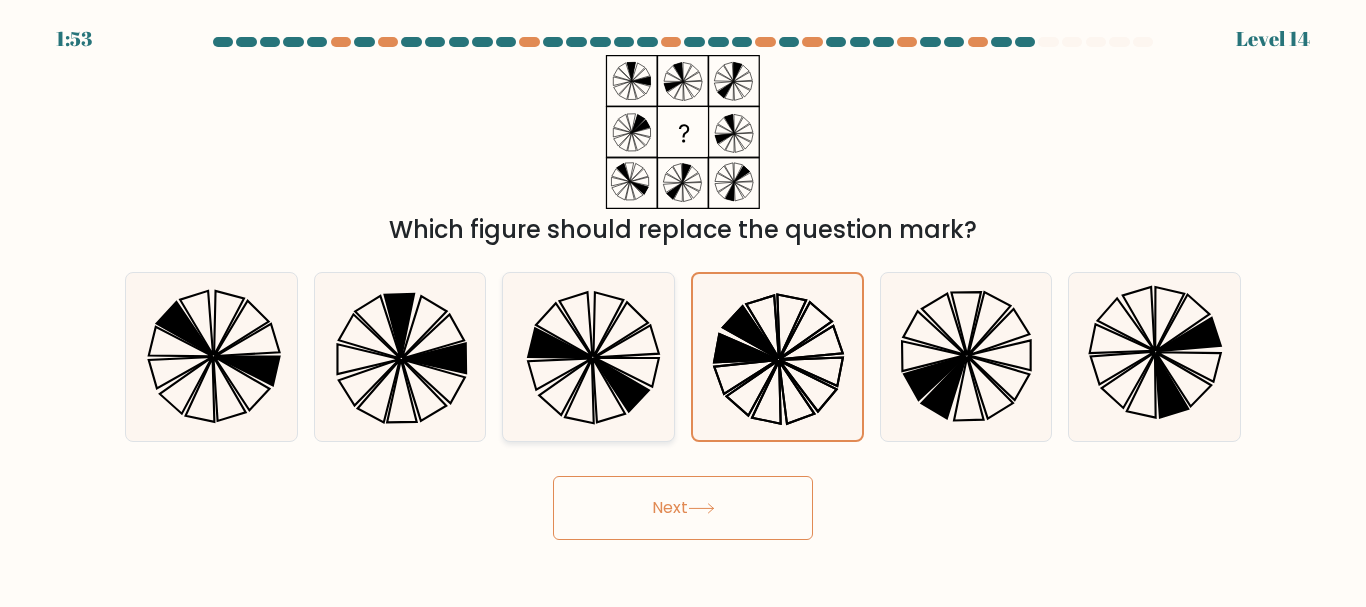 click at bounding box center (588, 356) 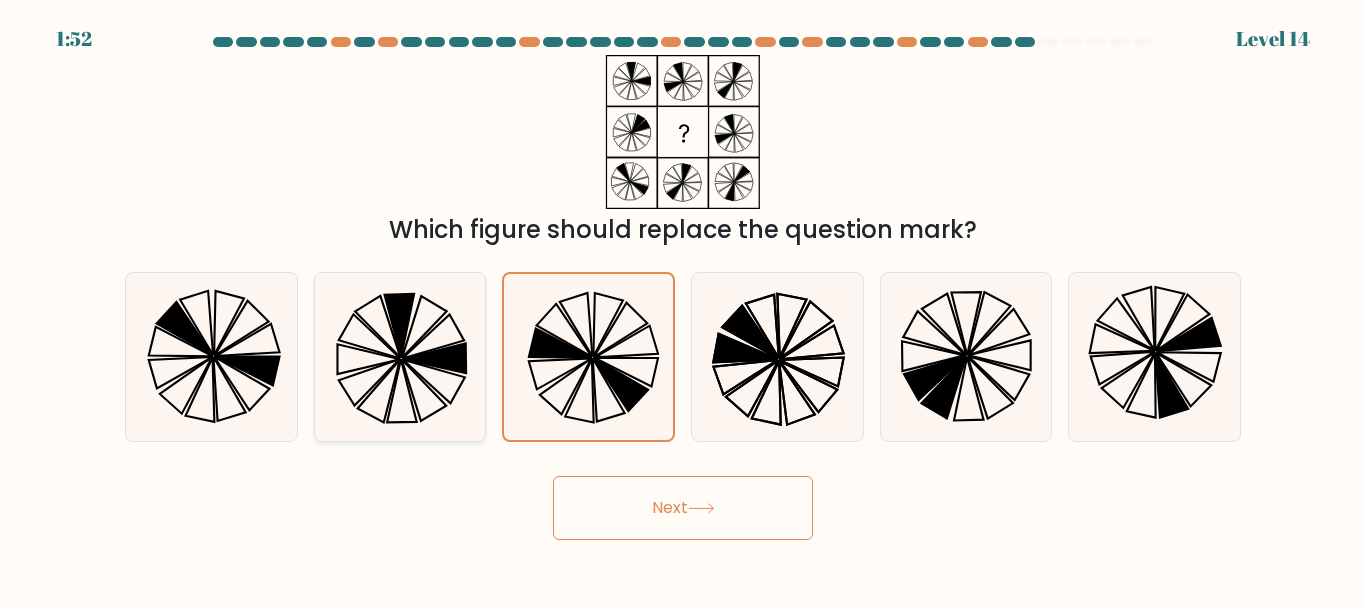click at bounding box center (434, 359) 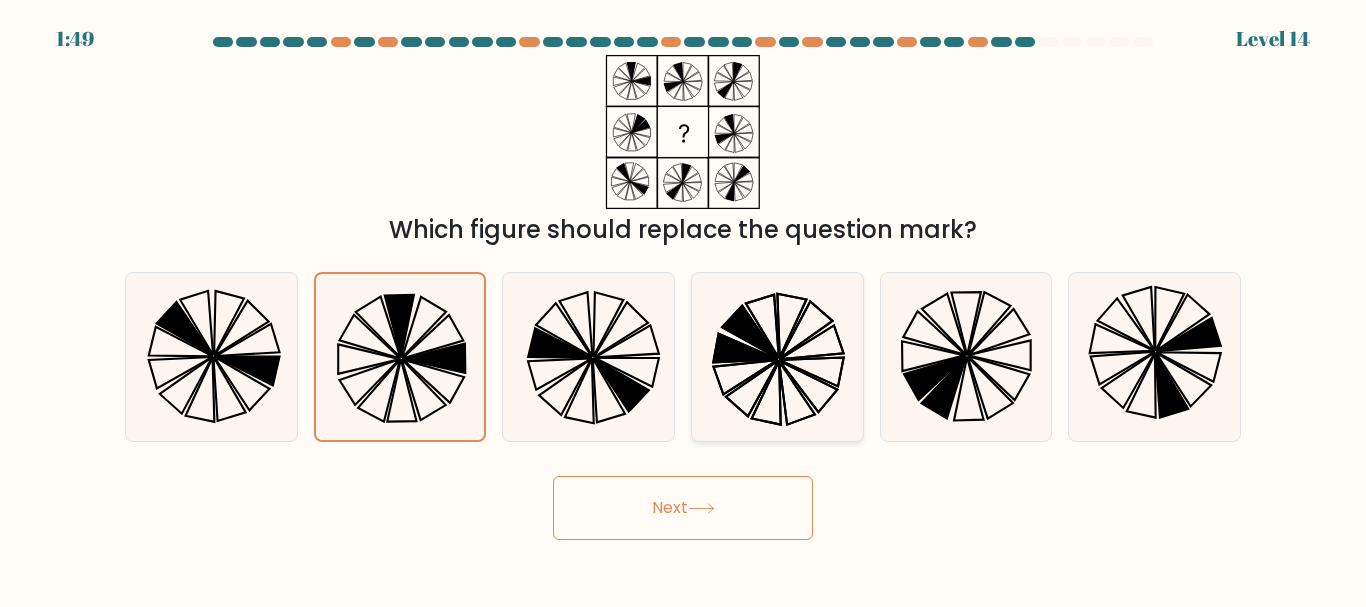 click at bounding box center [777, 356] 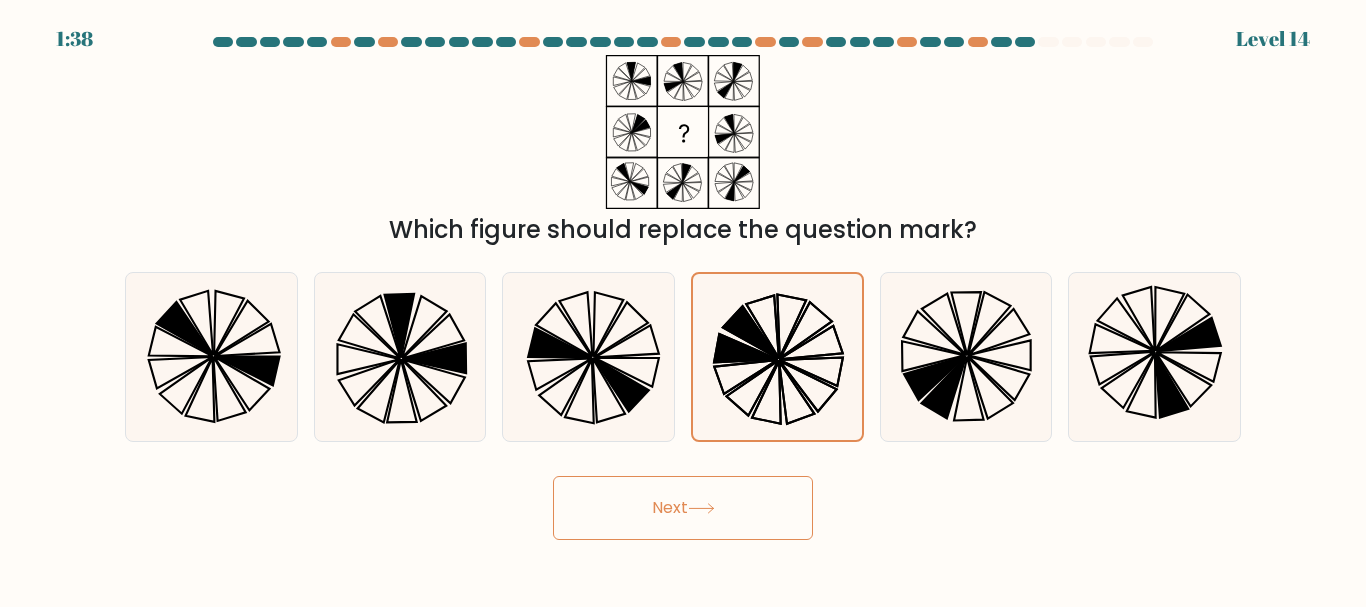 click on "Next" at bounding box center [683, 508] 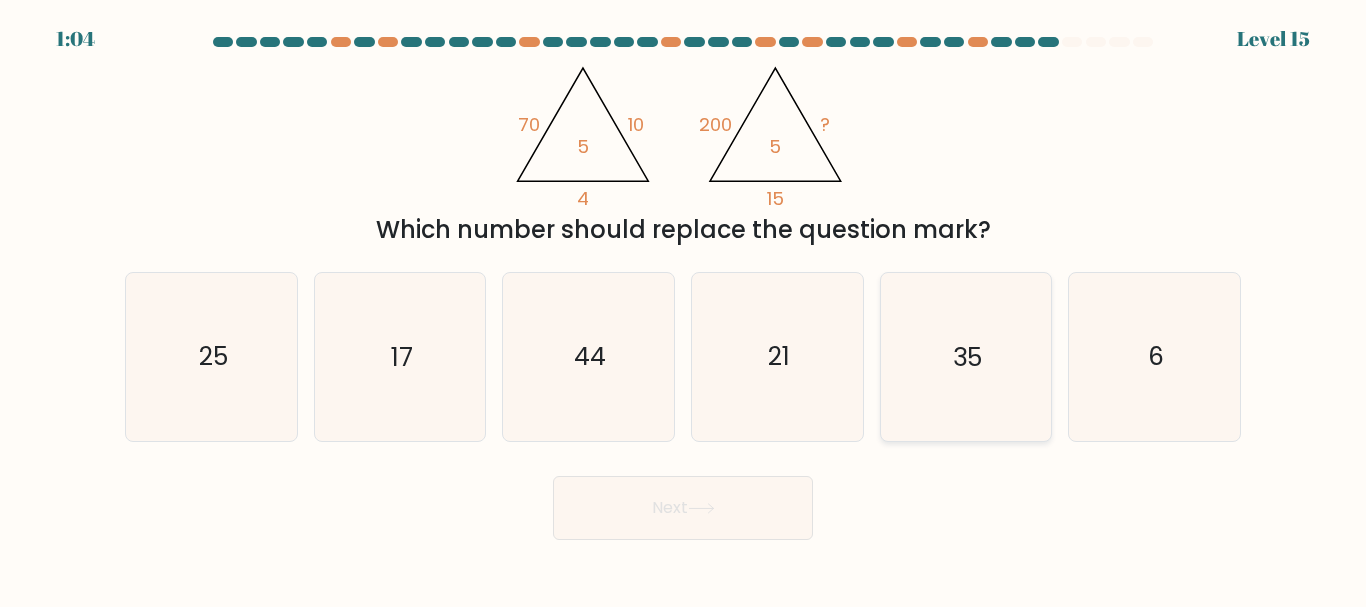 click on "35" at bounding box center (965, 356) 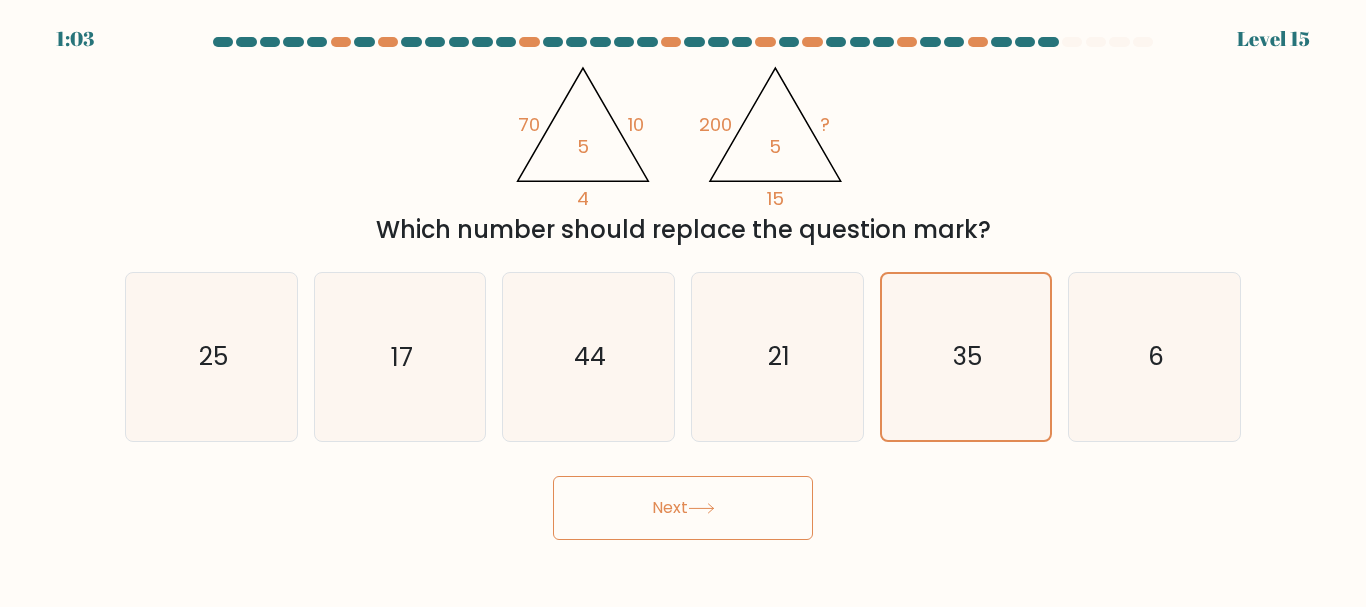 click on "Next" at bounding box center (683, 508) 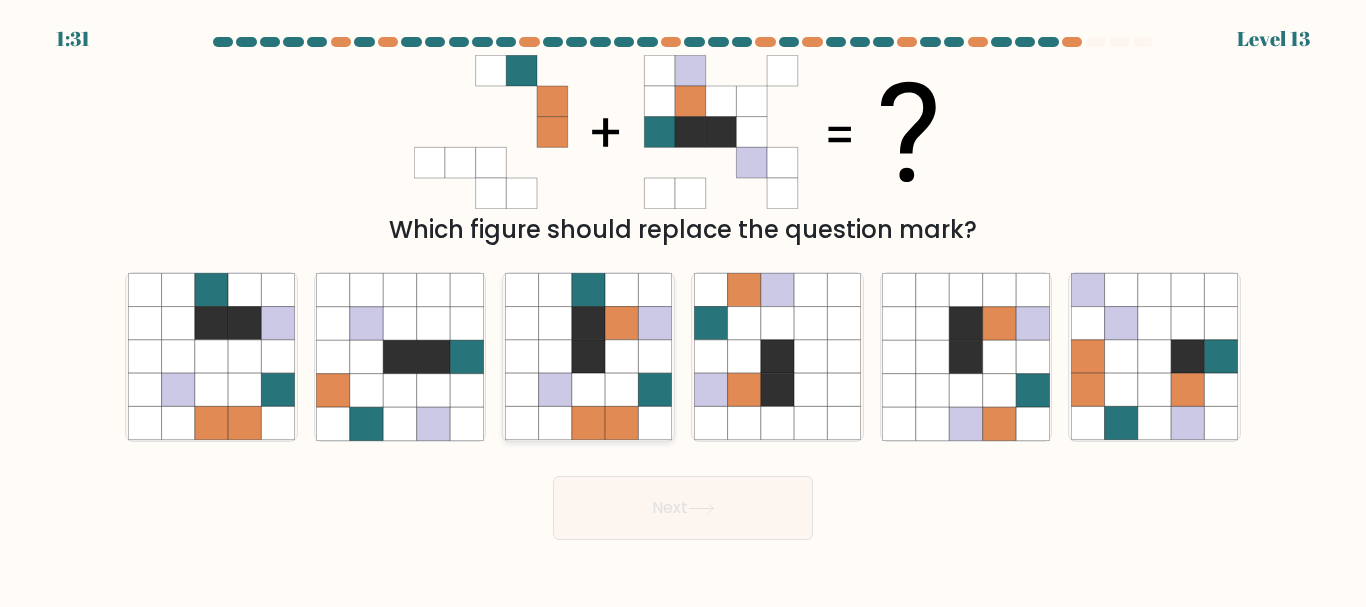 click at bounding box center [621, 390] 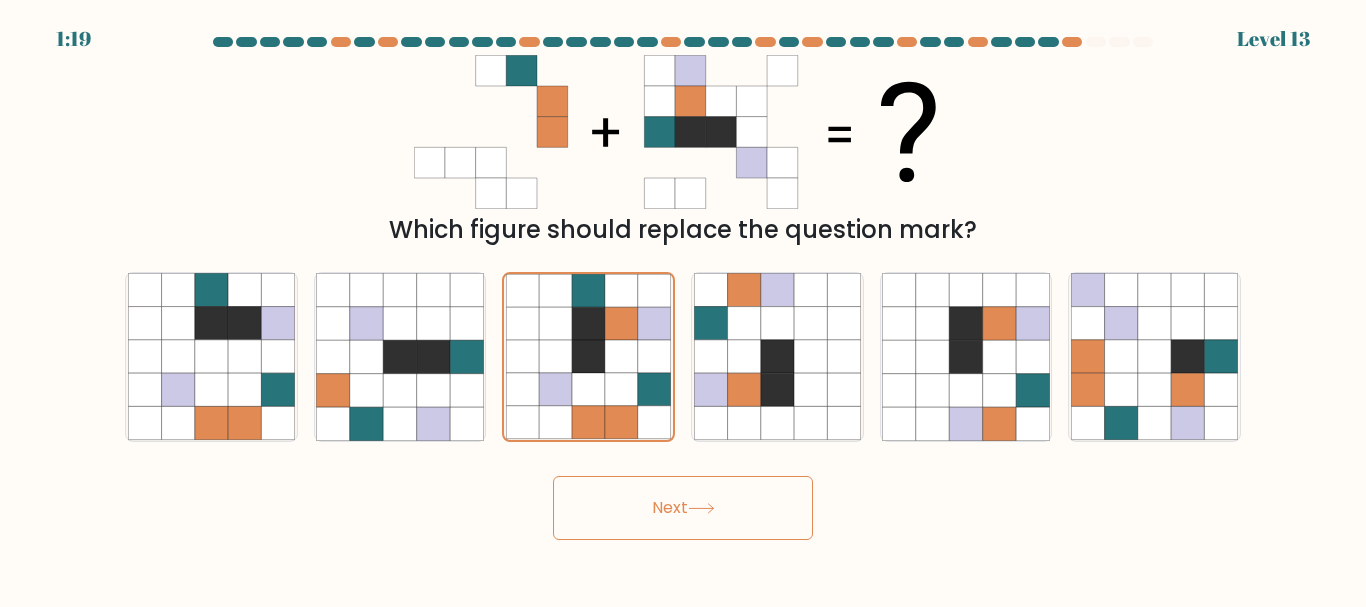 click on "Next" at bounding box center (683, 508) 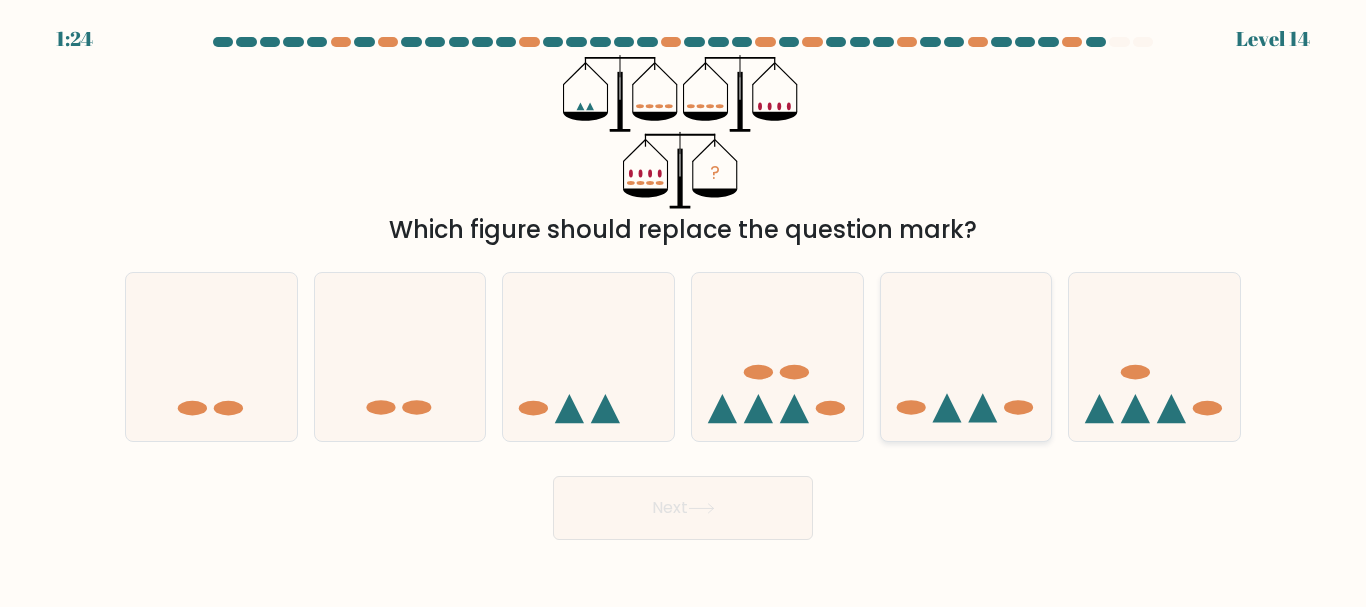 click at bounding box center [966, 356] 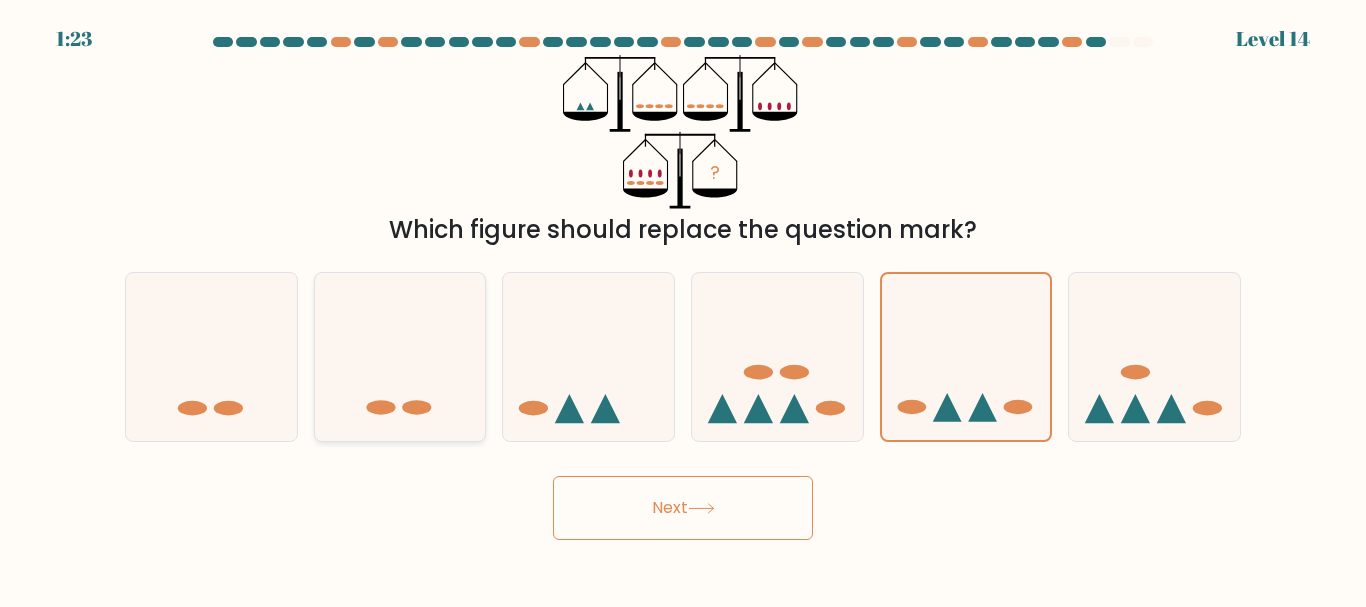 click at bounding box center (400, 356) 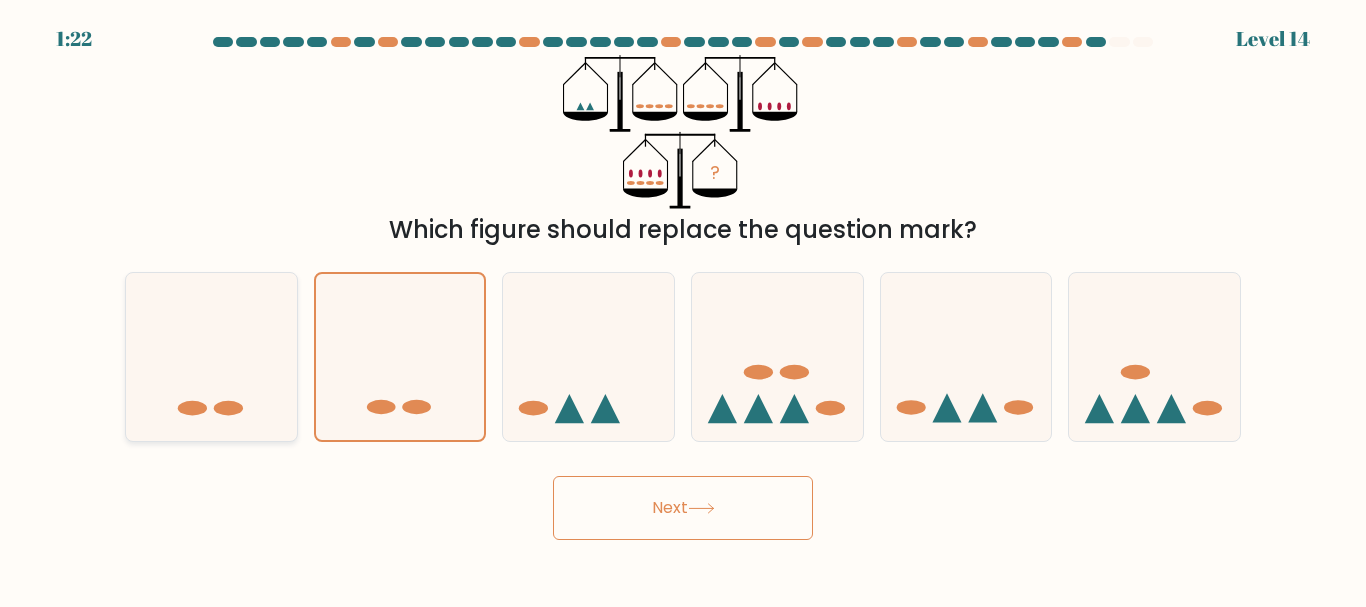 click at bounding box center [211, 356] 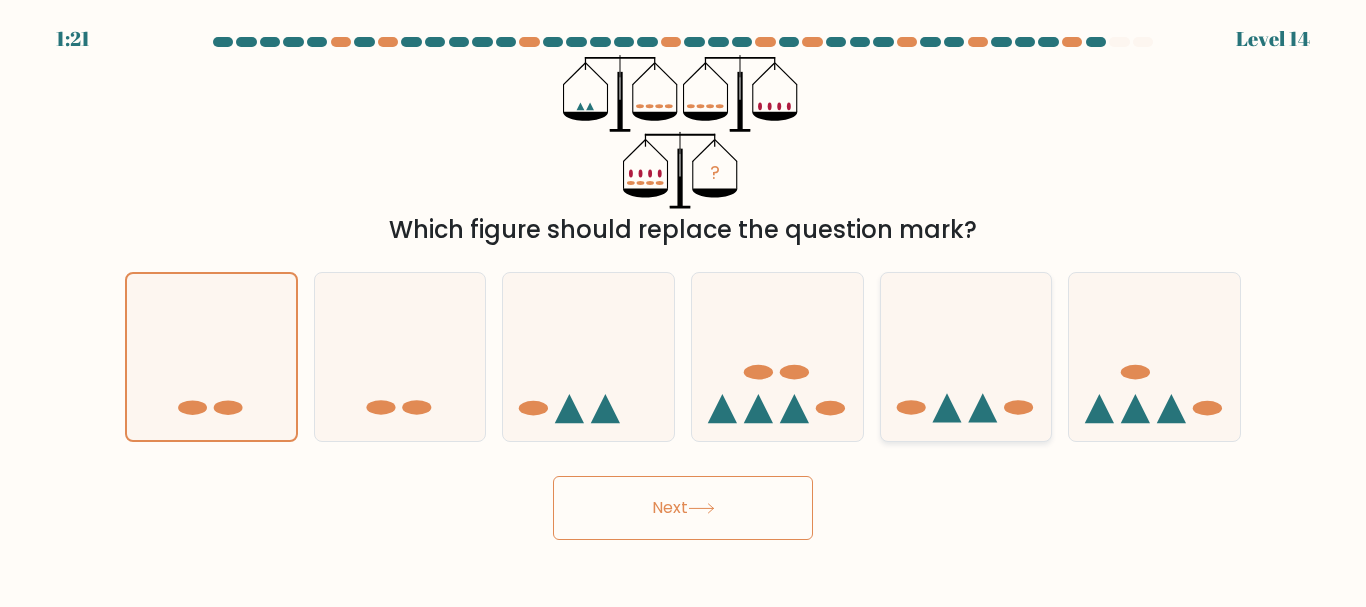 click at bounding box center [966, 356] 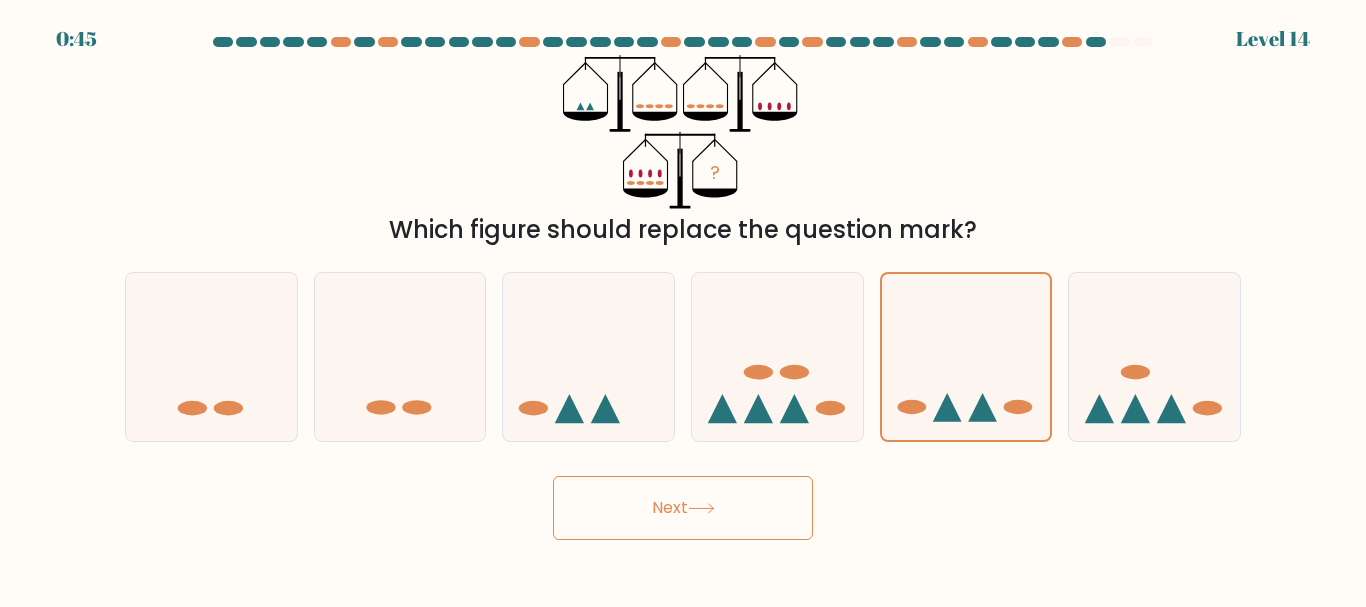 click on "Next" at bounding box center (683, 508) 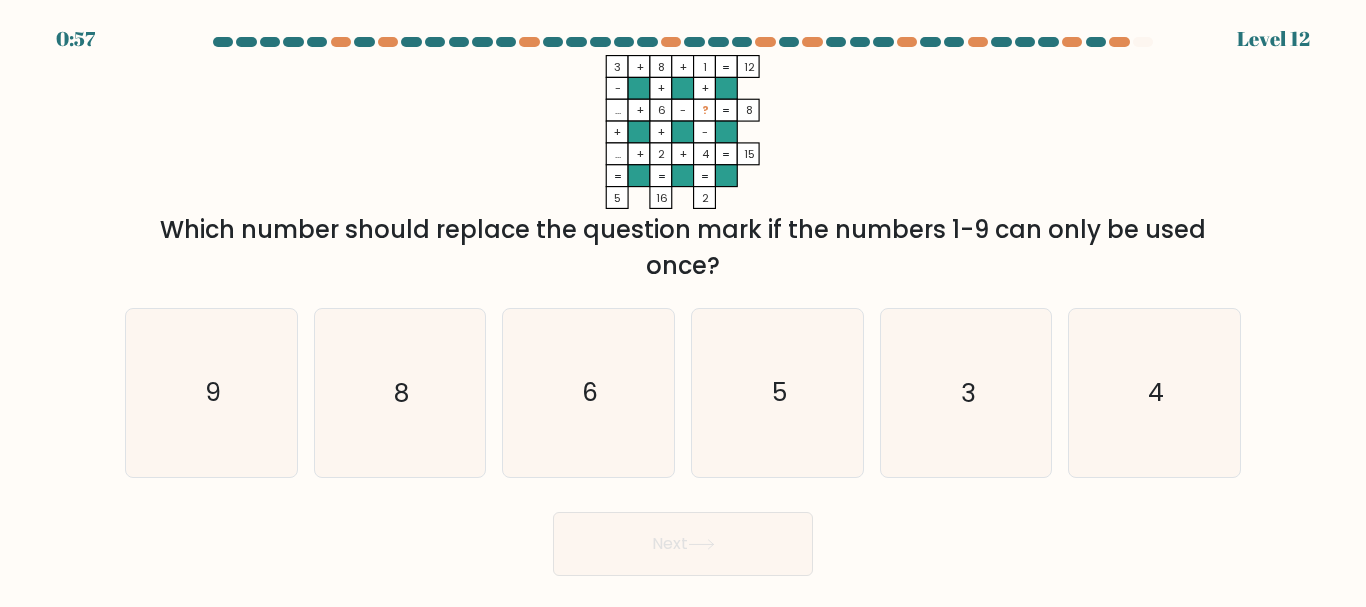 click on "?" at bounding box center [705, 110] 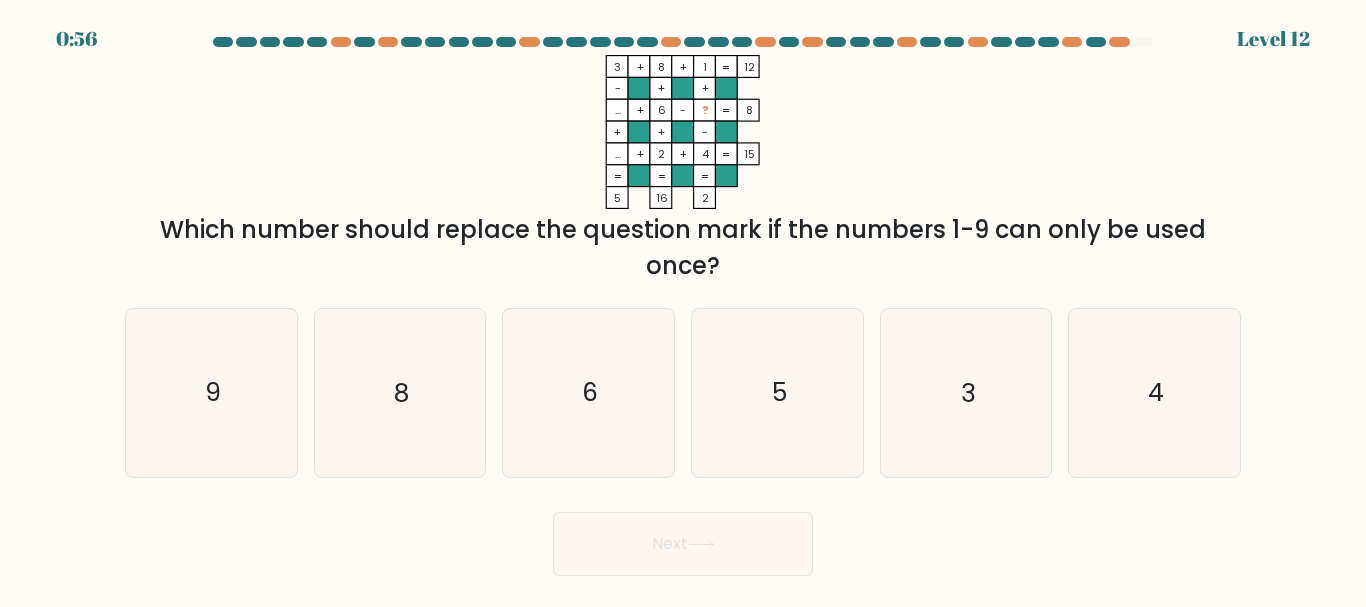 click on "?" at bounding box center (705, 110) 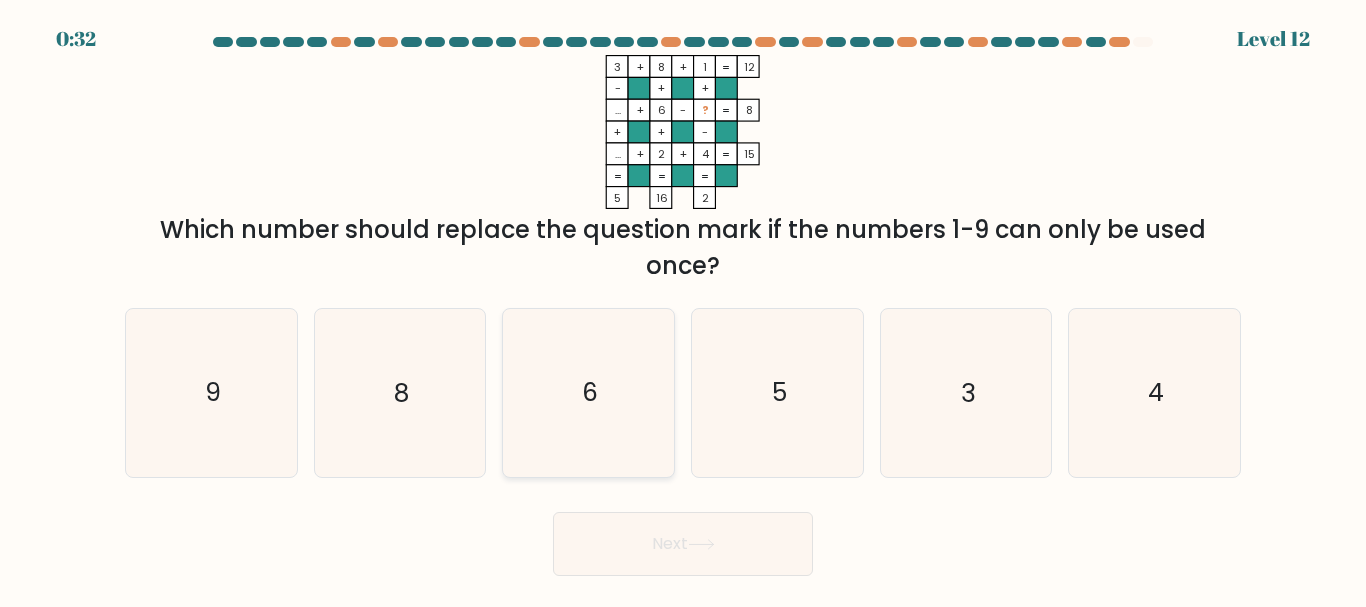 click on "6" at bounding box center [588, 392] 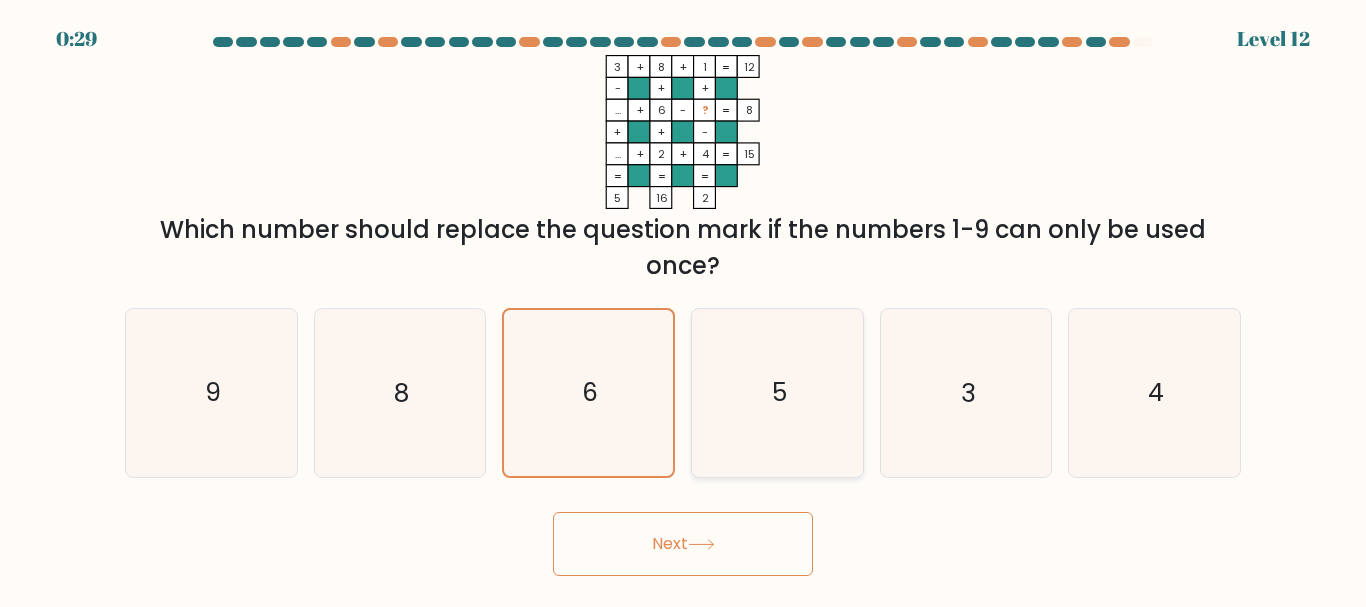 click on "5" at bounding box center (777, 392) 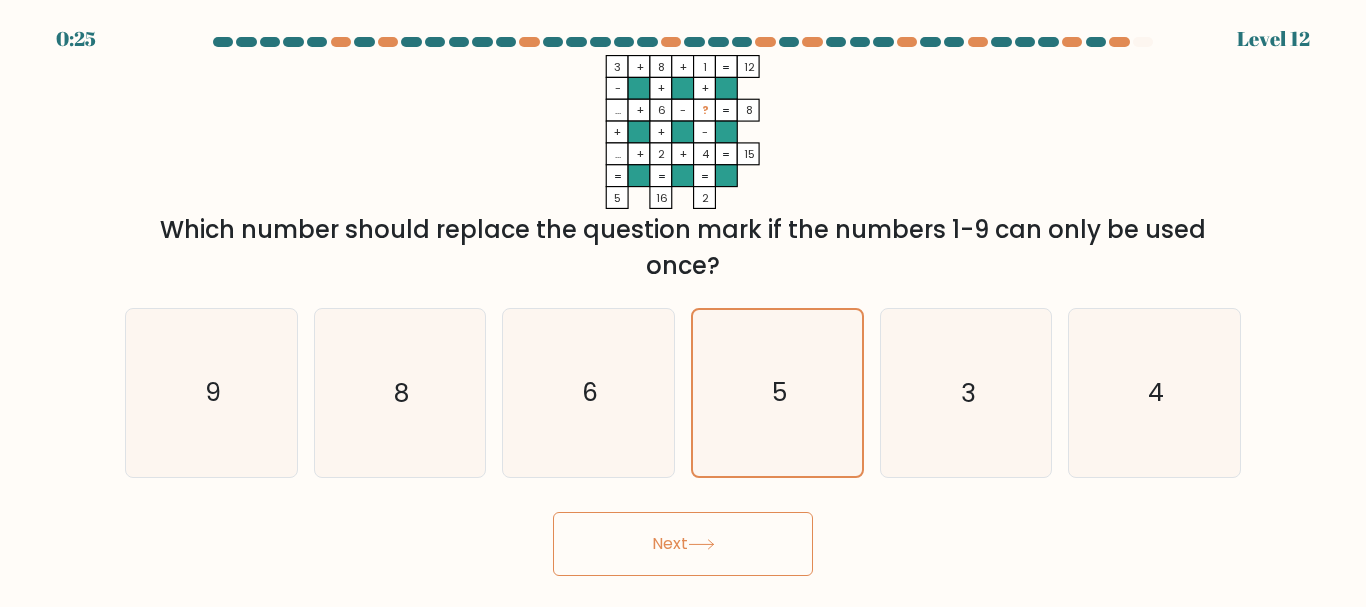 click on "Next" at bounding box center [683, 544] 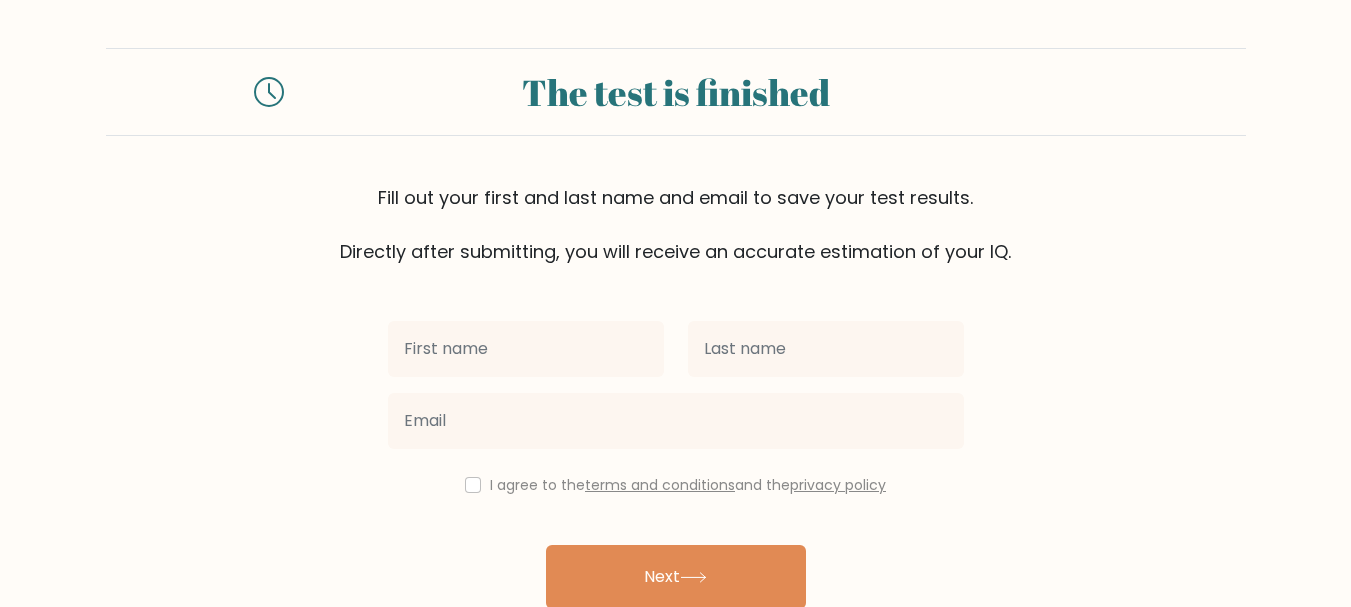 scroll, scrollTop: 0, scrollLeft: 0, axis: both 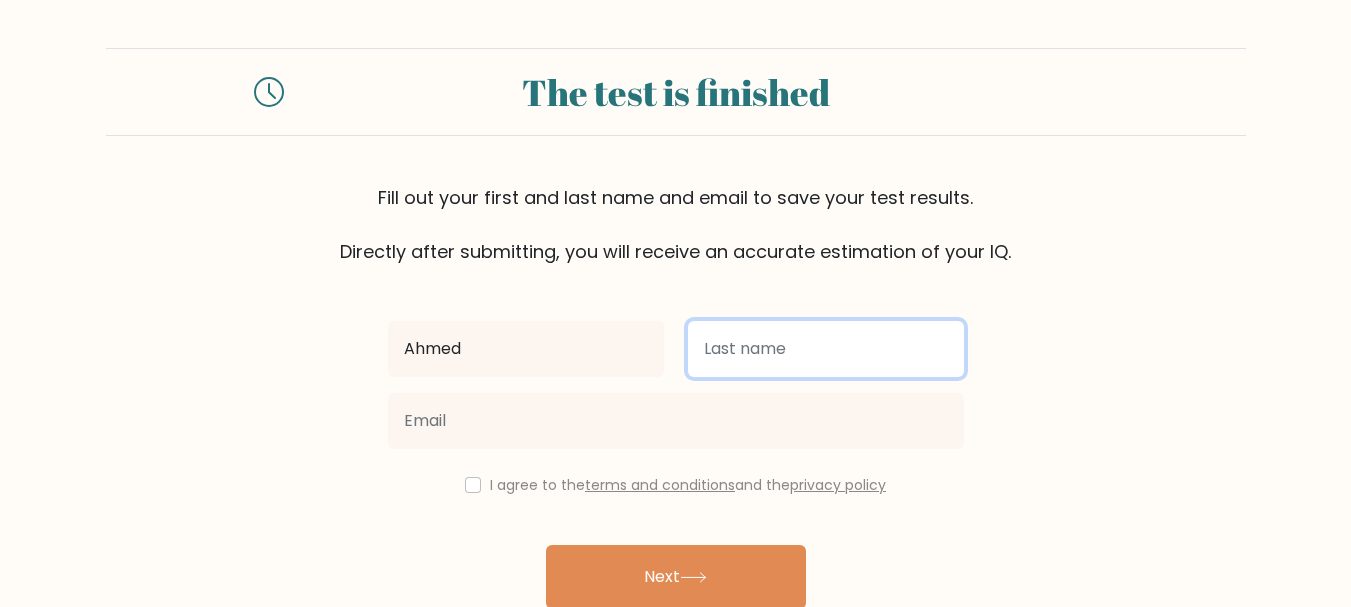 click at bounding box center (826, 349) 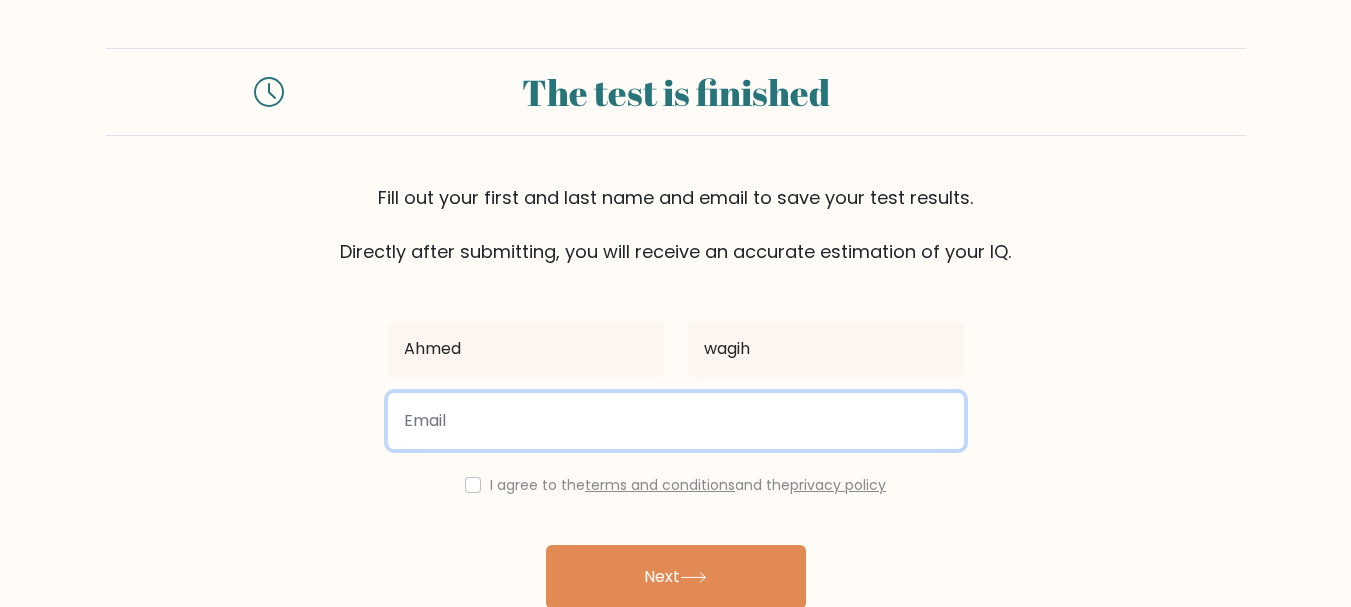 click at bounding box center [676, 421] 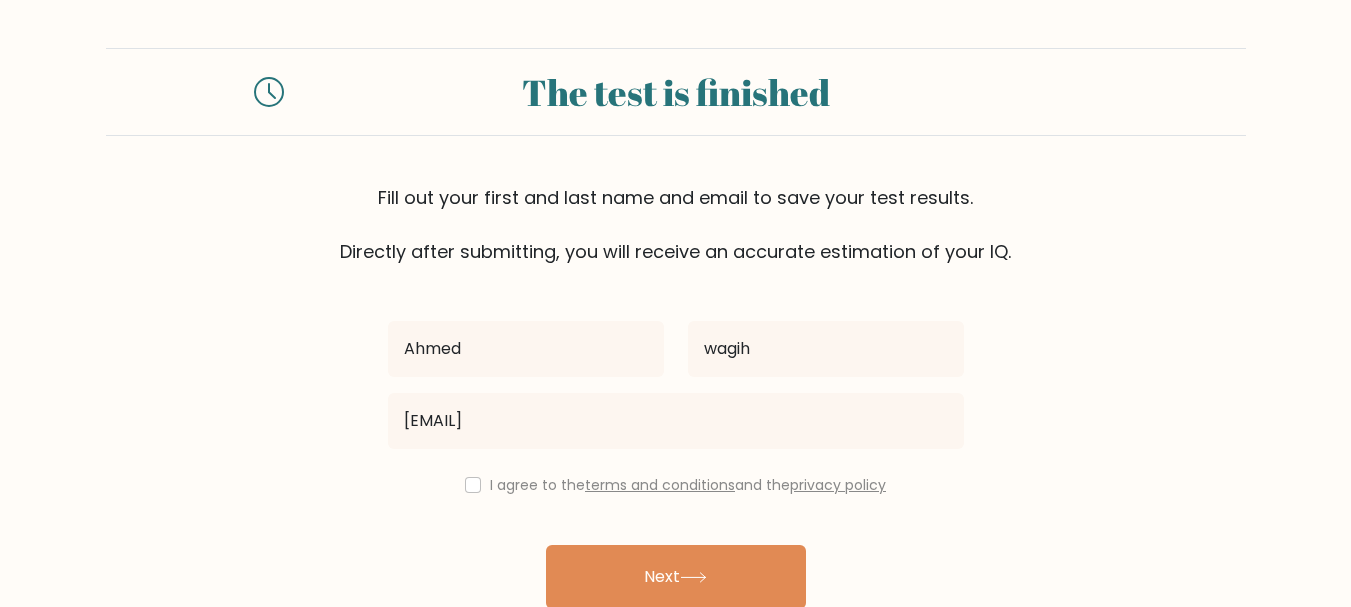 click on "I agree to the  terms and conditions  and the  privacy policy" at bounding box center (676, 485) 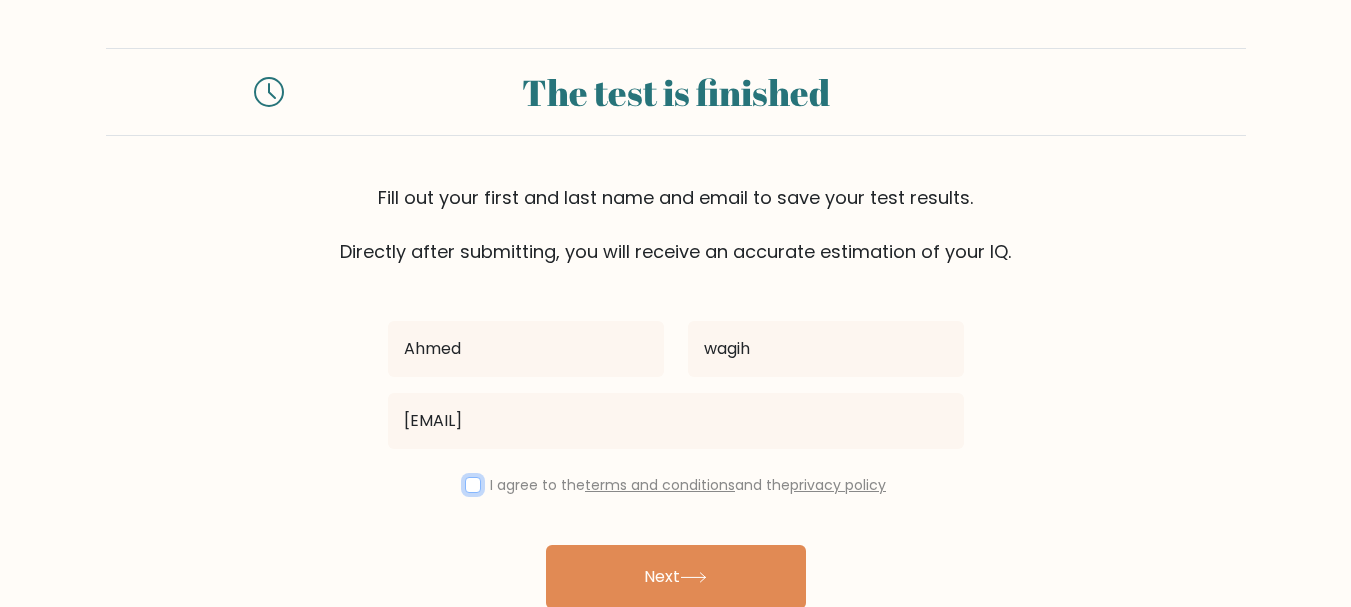 click at bounding box center (473, 485) 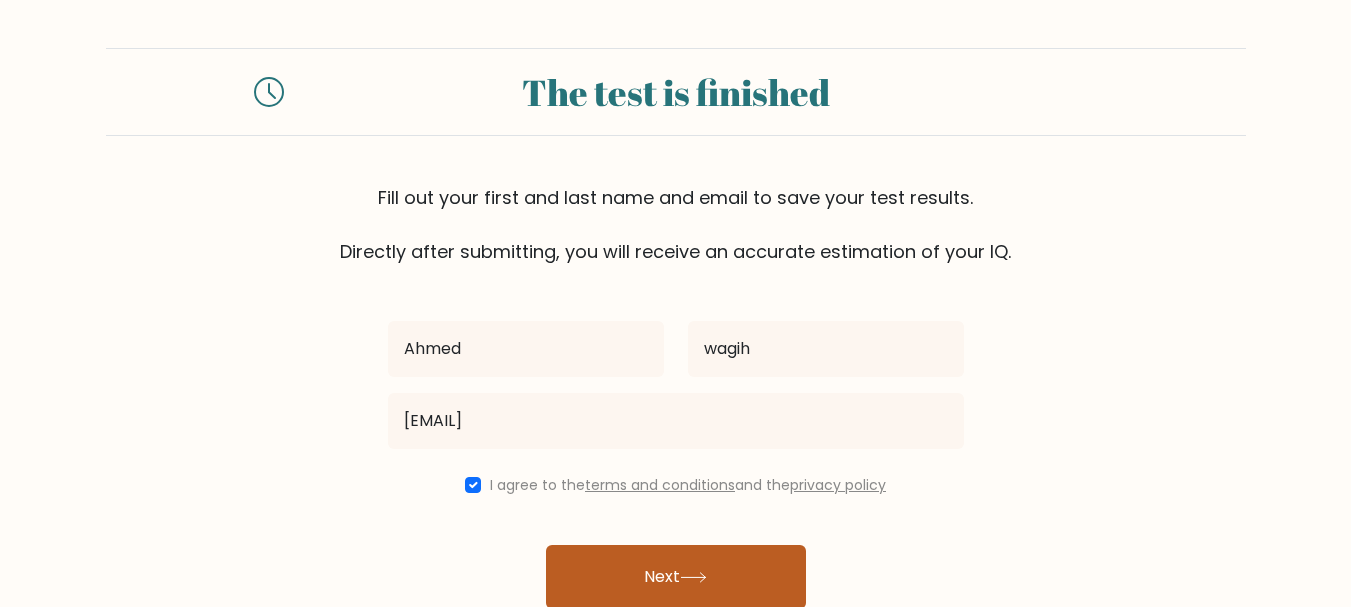 click on "Next" at bounding box center (676, 577) 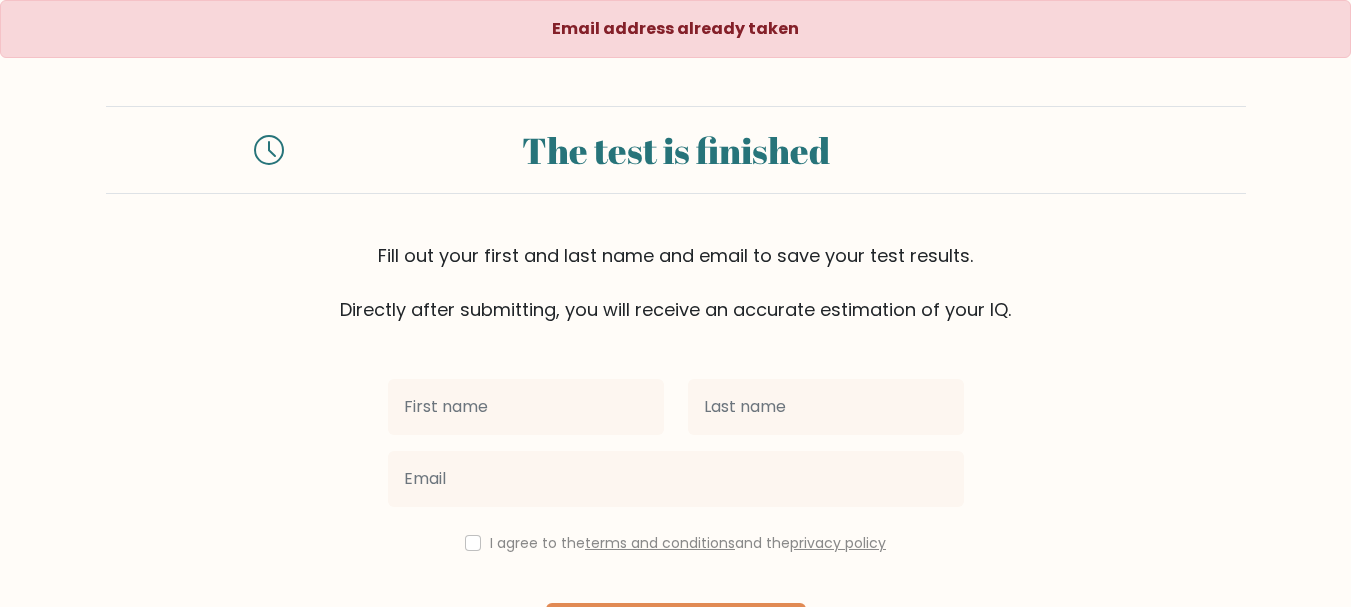 scroll, scrollTop: 0, scrollLeft: 0, axis: both 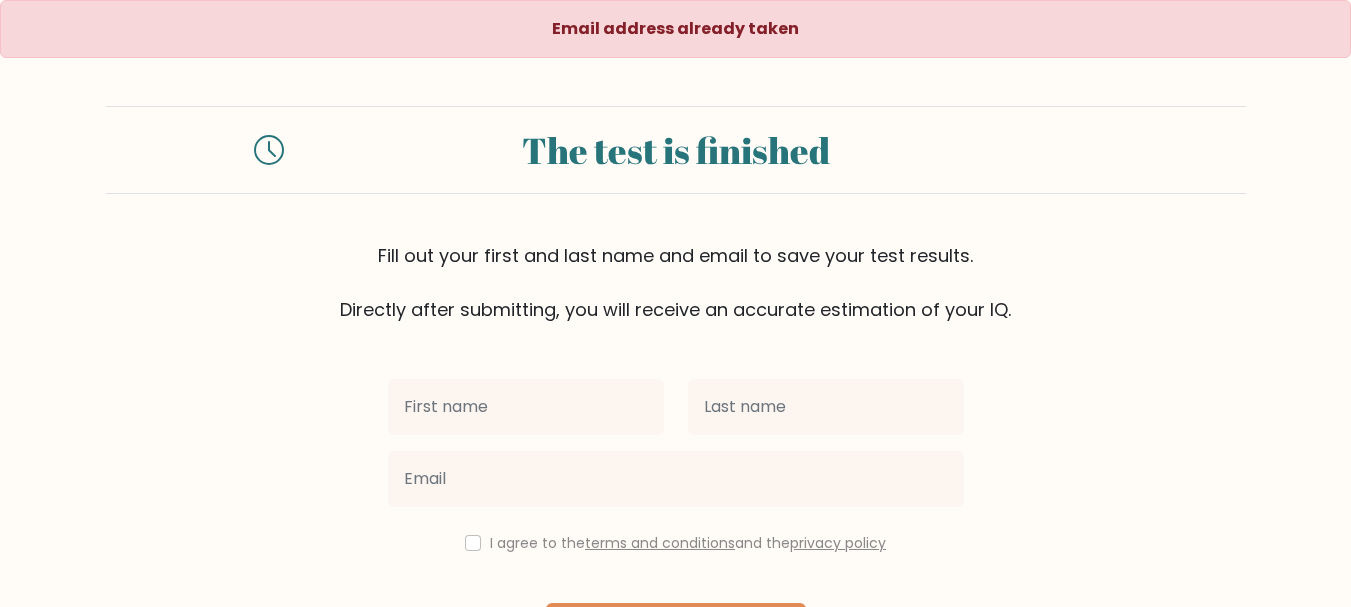 type on "Ahmed" 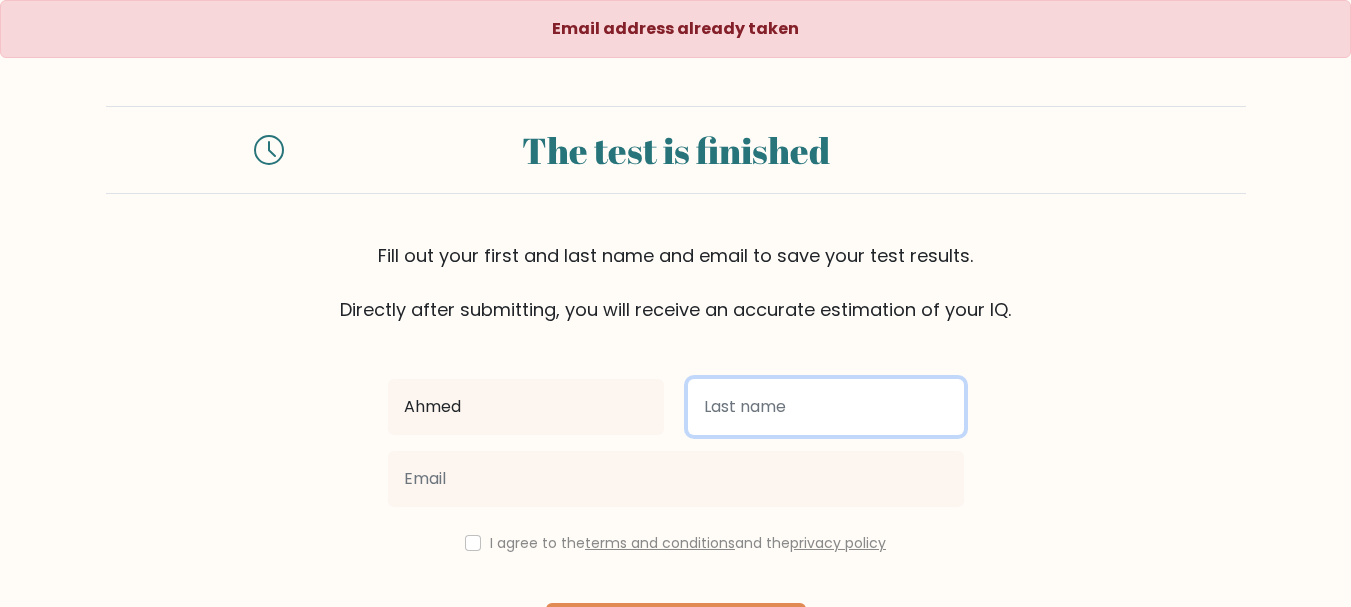 click at bounding box center [826, 407] 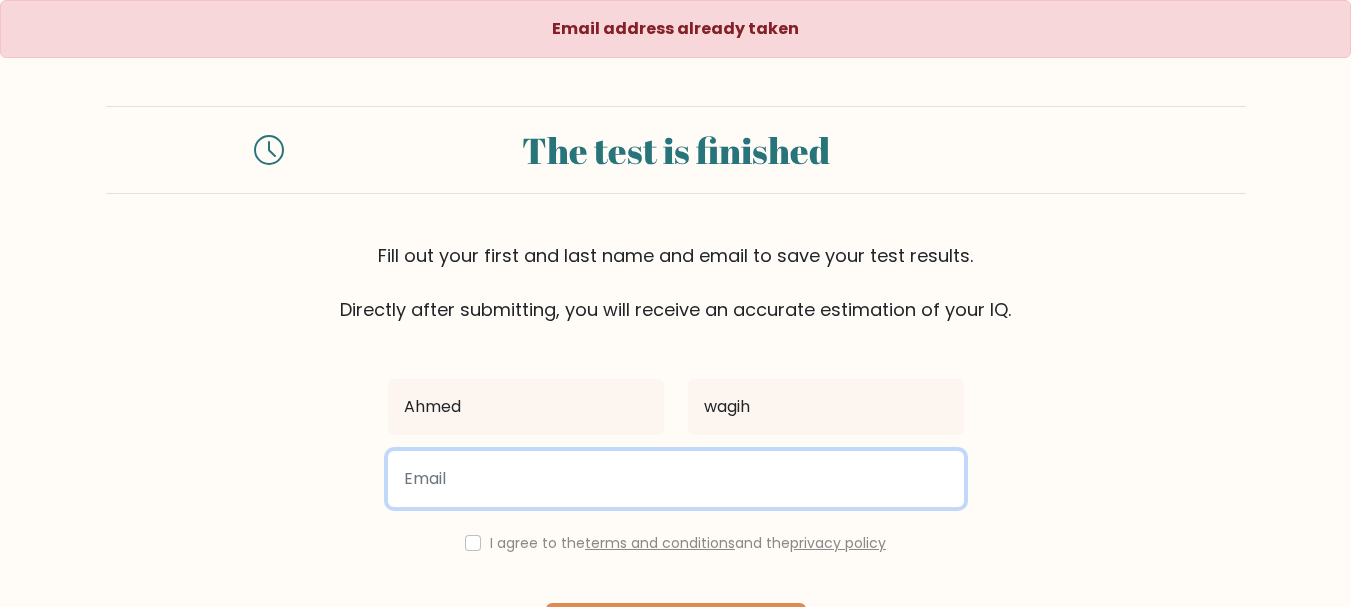 click at bounding box center [676, 479] 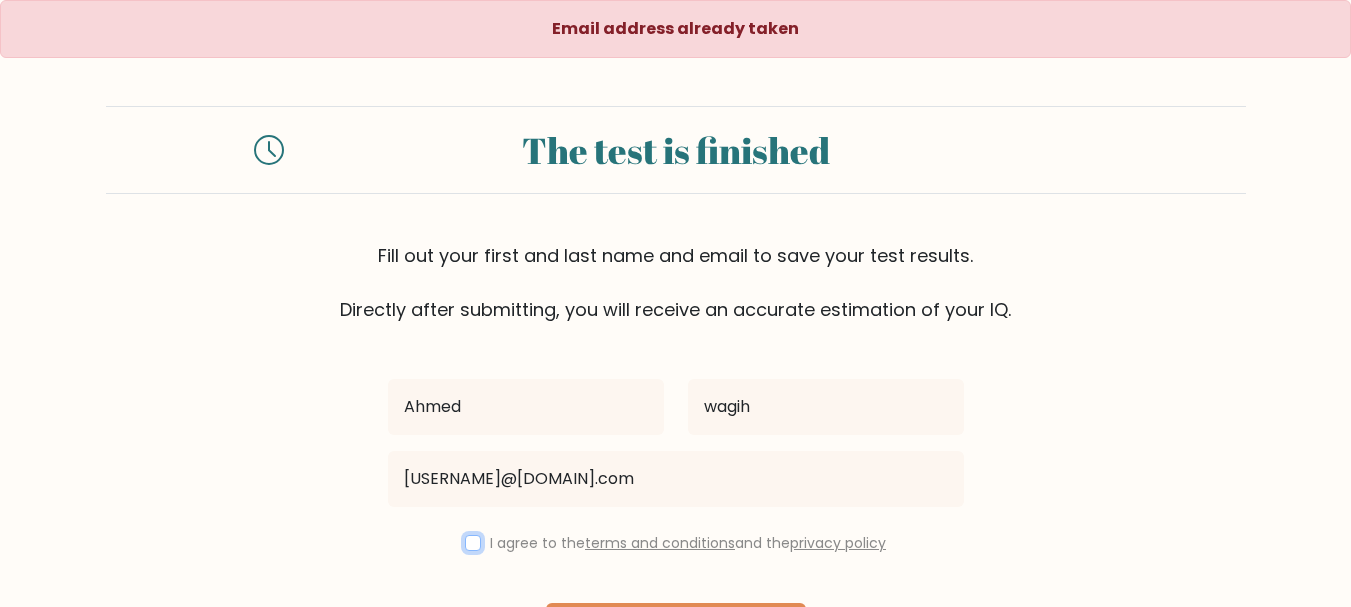 click at bounding box center [473, 543] 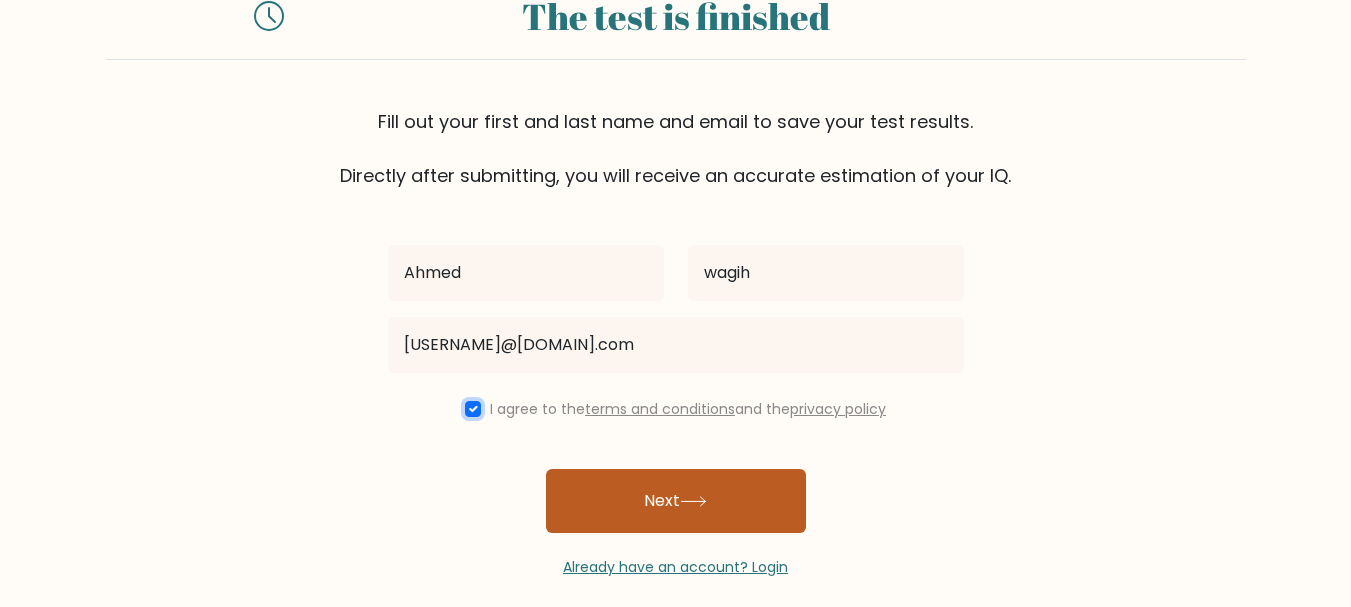 scroll, scrollTop: 153, scrollLeft: 0, axis: vertical 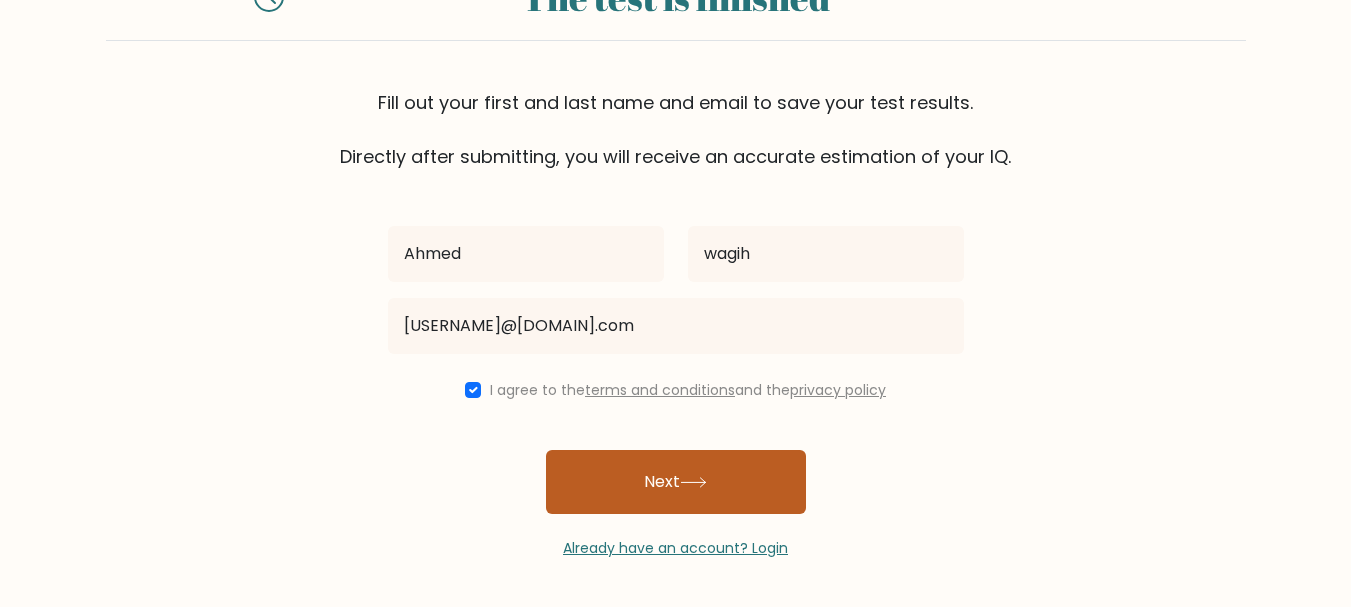 click on "Next" at bounding box center (676, 482) 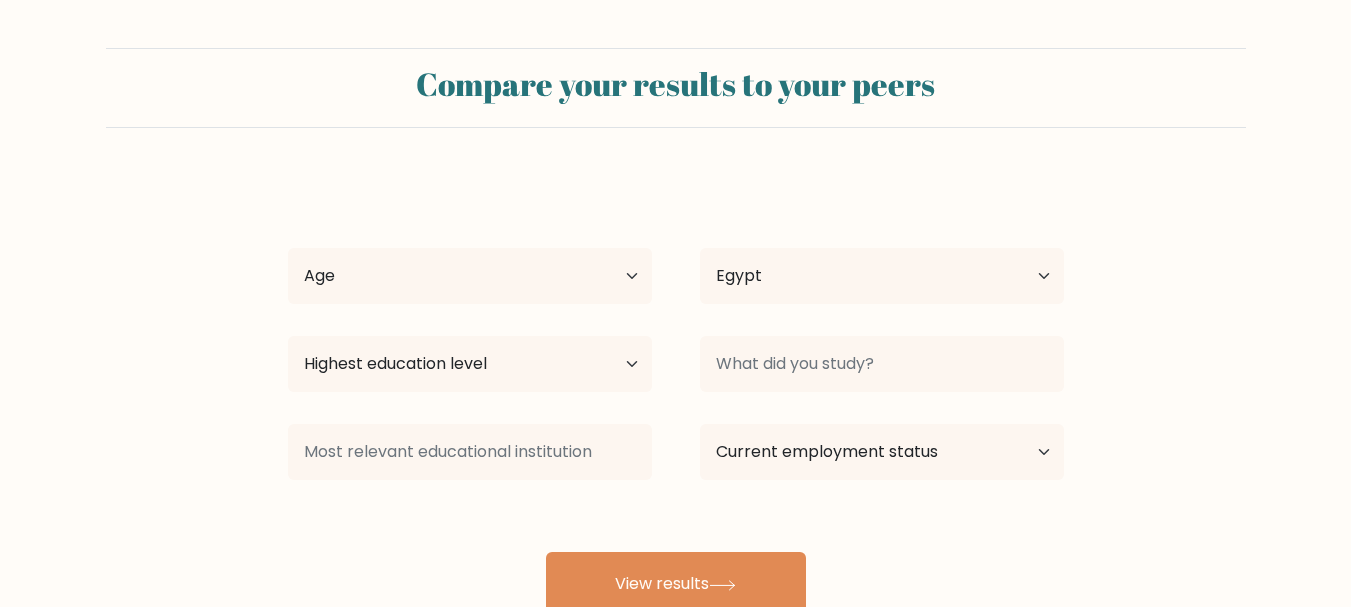 scroll, scrollTop: 0, scrollLeft: 0, axis: both 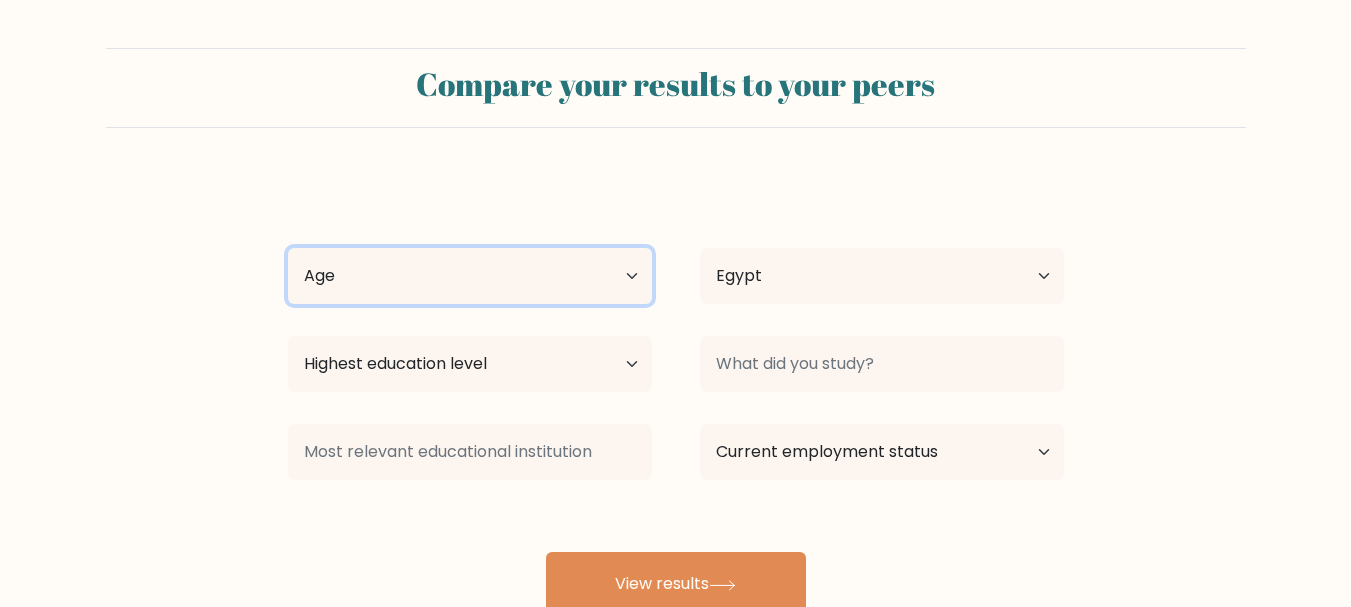 click on "Age
Under 18 years old
18-24 years old
25-34 years old
35-44 years old
45-54 years old
55-64 years old
65 years old and above" at bounding box center (470, 276) 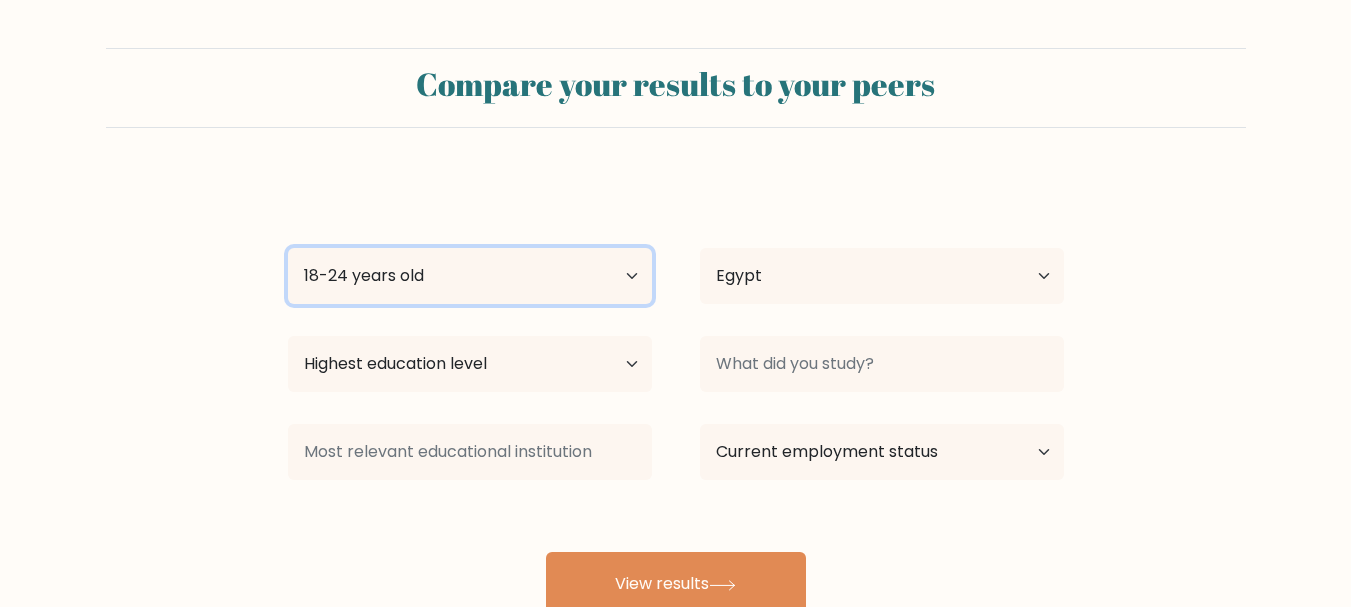 click on "Age
Under 18 years old
18-24 years old
25-34 years old
35-44 years old
45-54 years old
55-64 years old
65 years old and above" at bounding box center [470, 276] 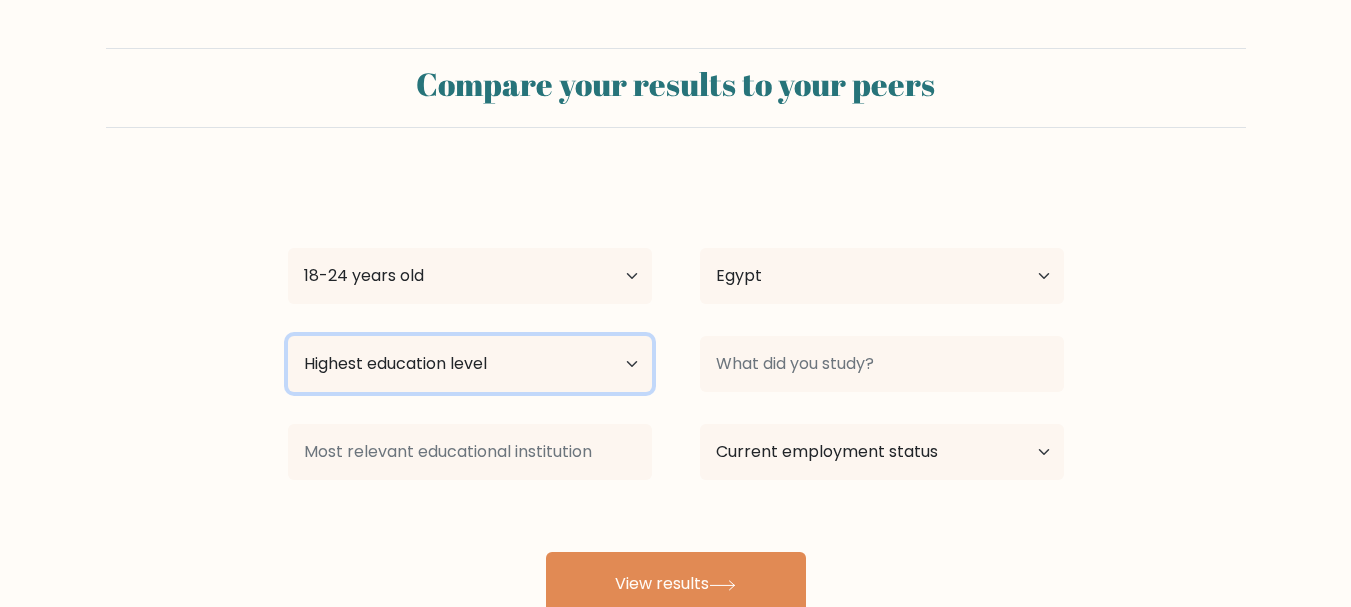 click on "Highest education level
No schooling
Primary
Lower Secondary
Upper Secondary
Occupation Specific
Bachelor's degree
Master's degree
Doctoral degree" at bounding box center [470, 364] 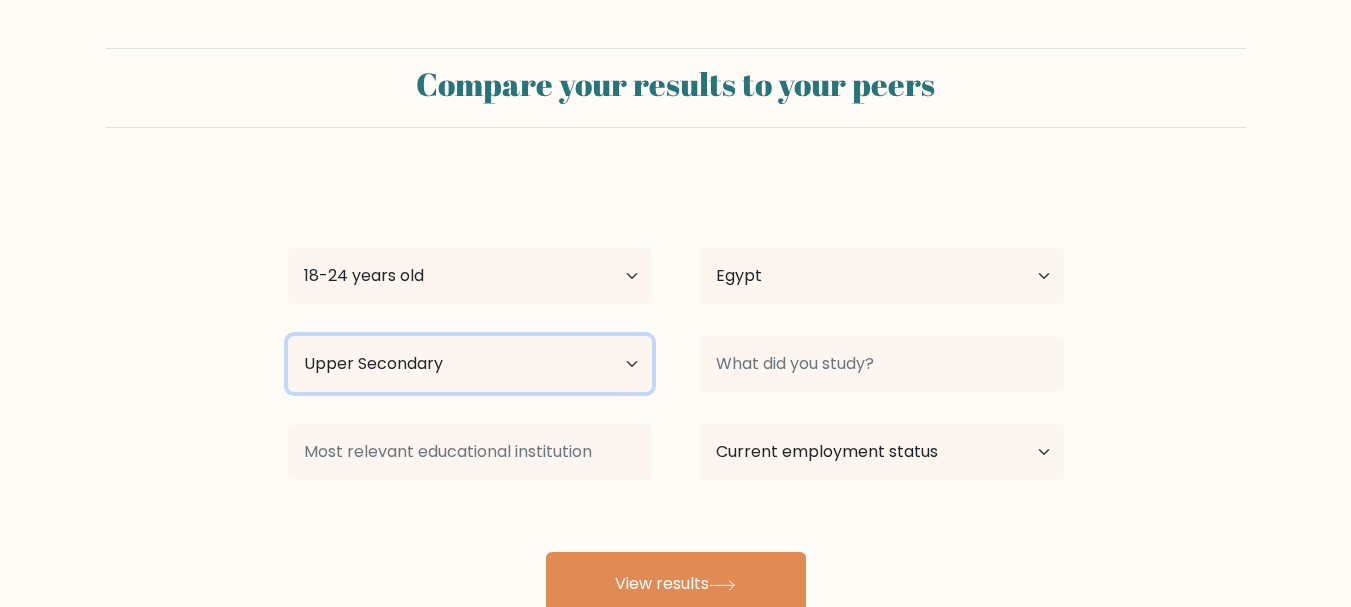 click on "Highest education level
No schooling
Primary
Lower Secondary
Upper Secondary
Occupation Specific
Bachelor's degree
Master's degree
Doctoral degree" at bounding box center (470, 364) 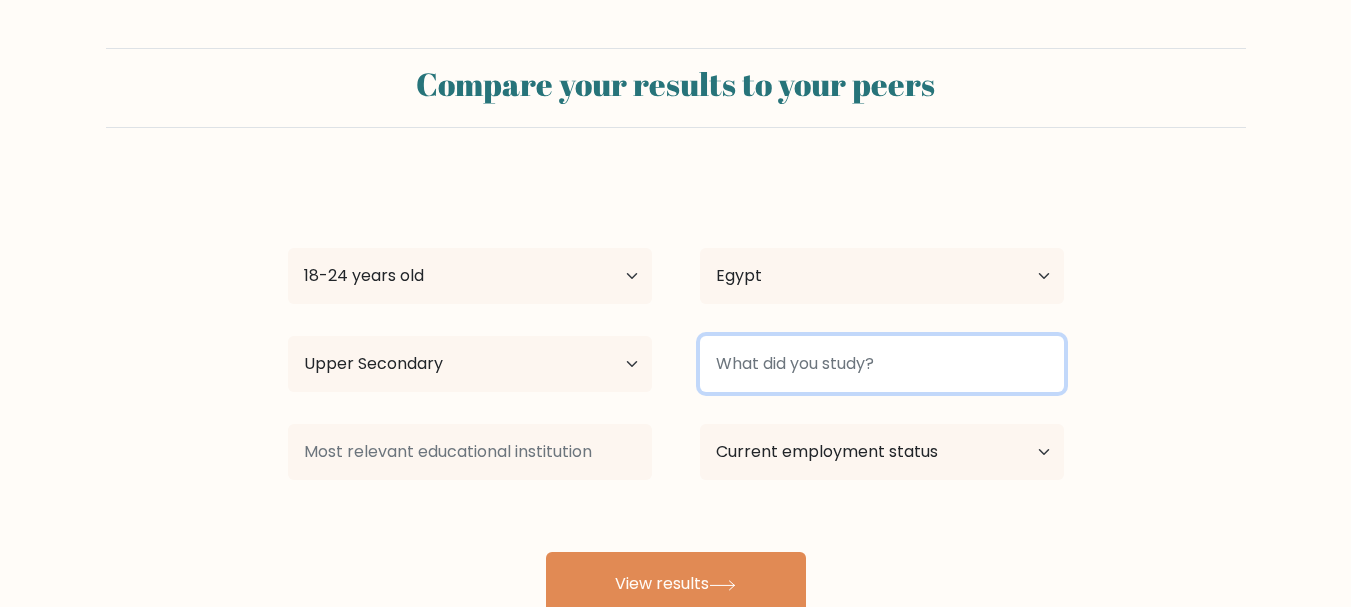 click at bounding box center [882, 364] 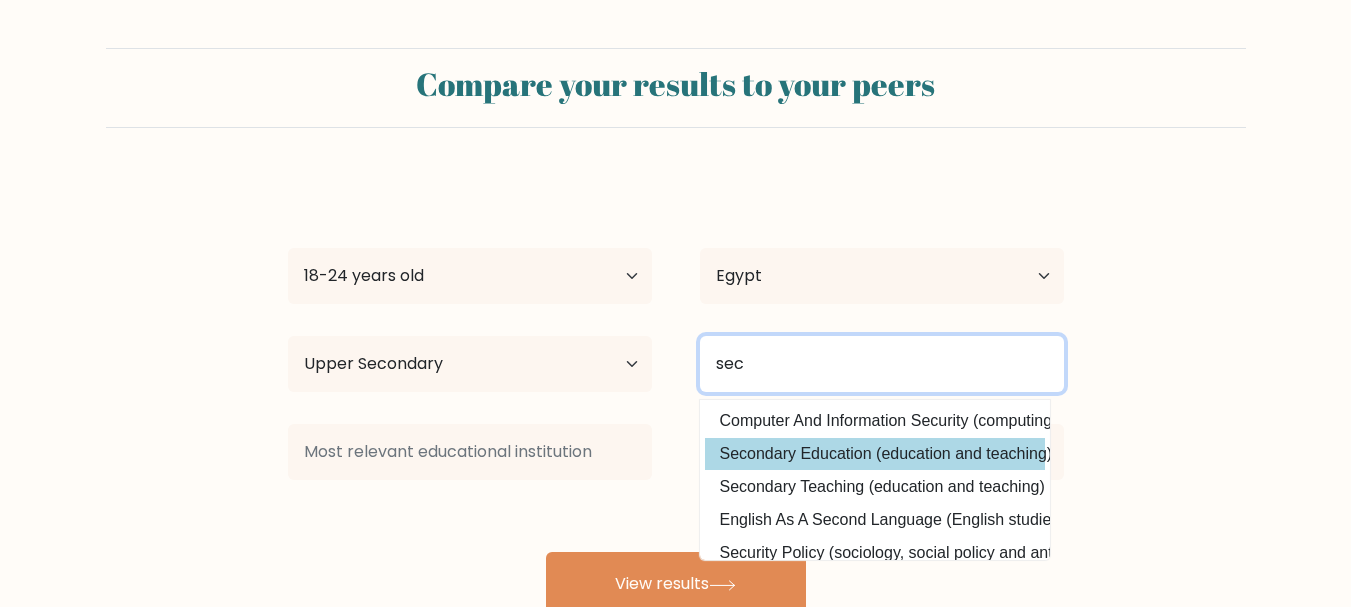 type on "sec" 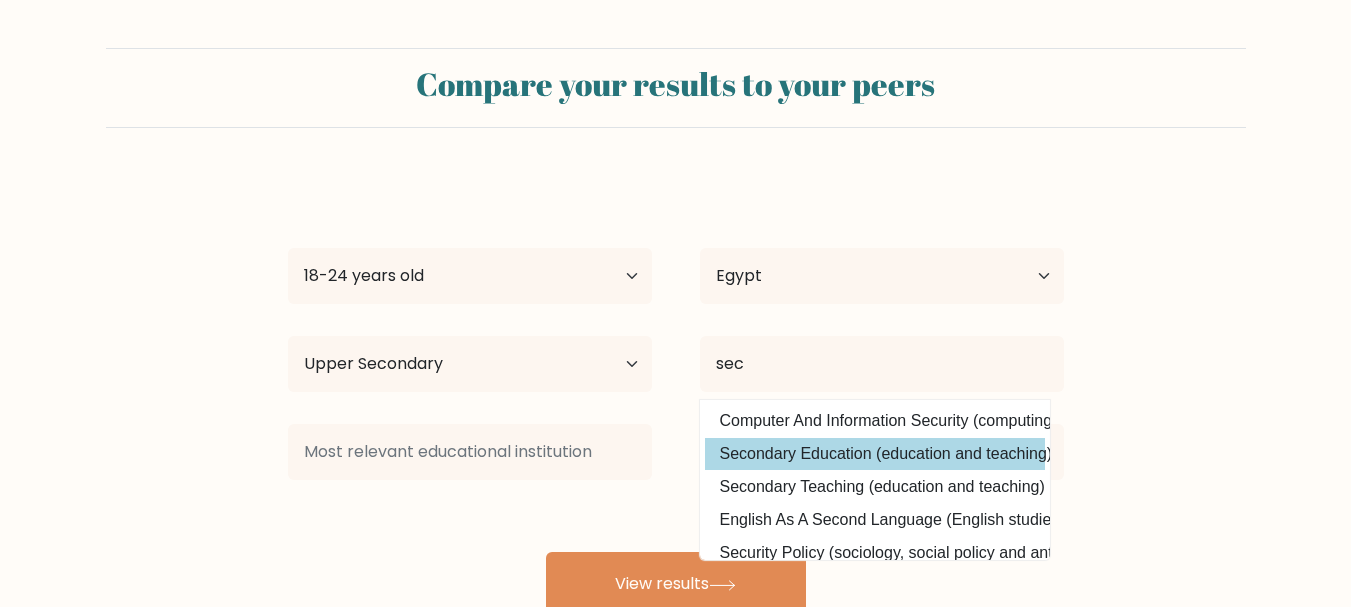 click on "Secondary Education (education and teaching)" at bounding box center (875, 454) 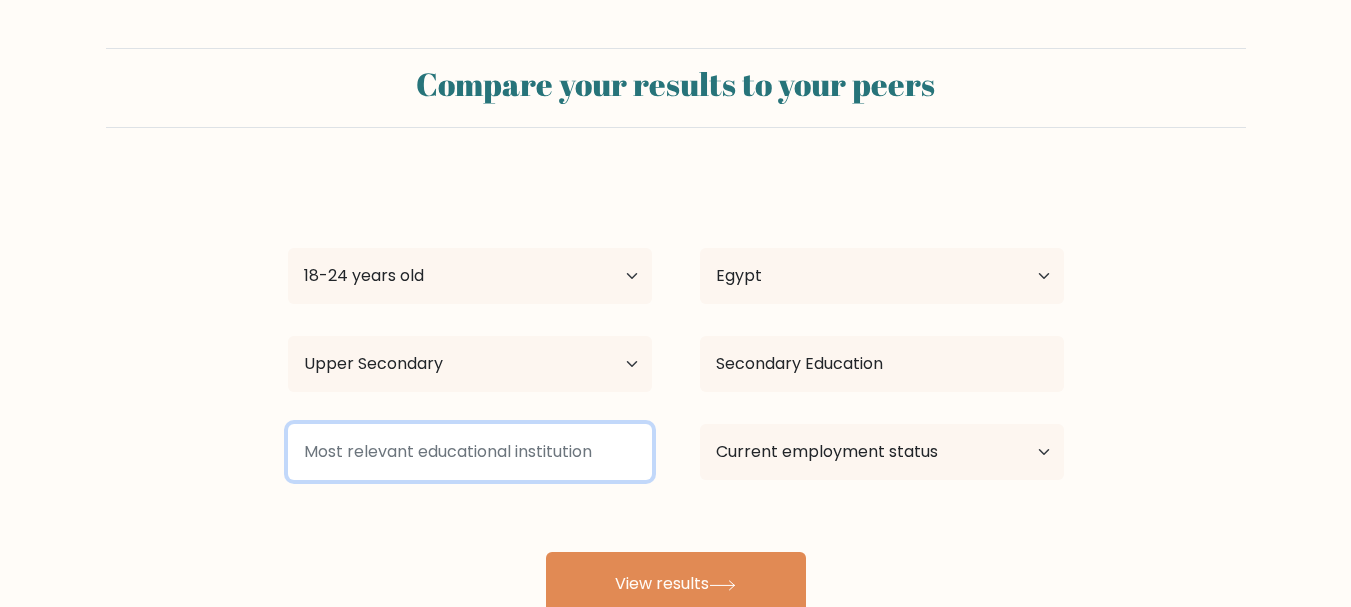 click at bounding box center (470, 452) 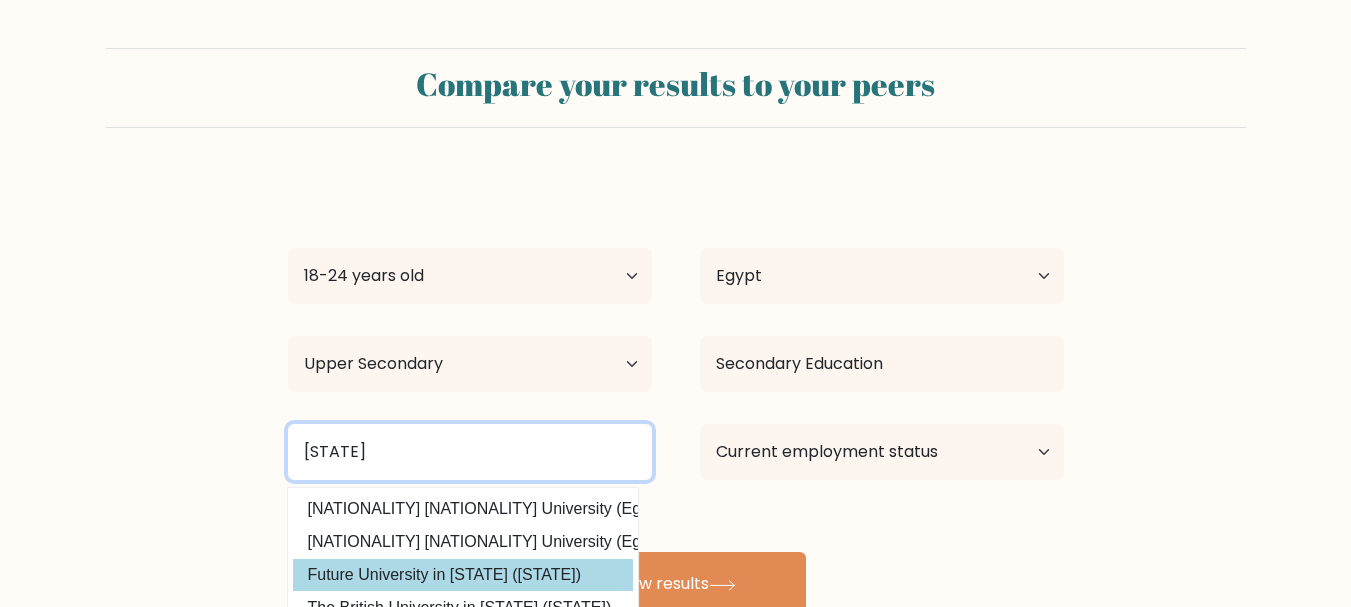 type on "egy" 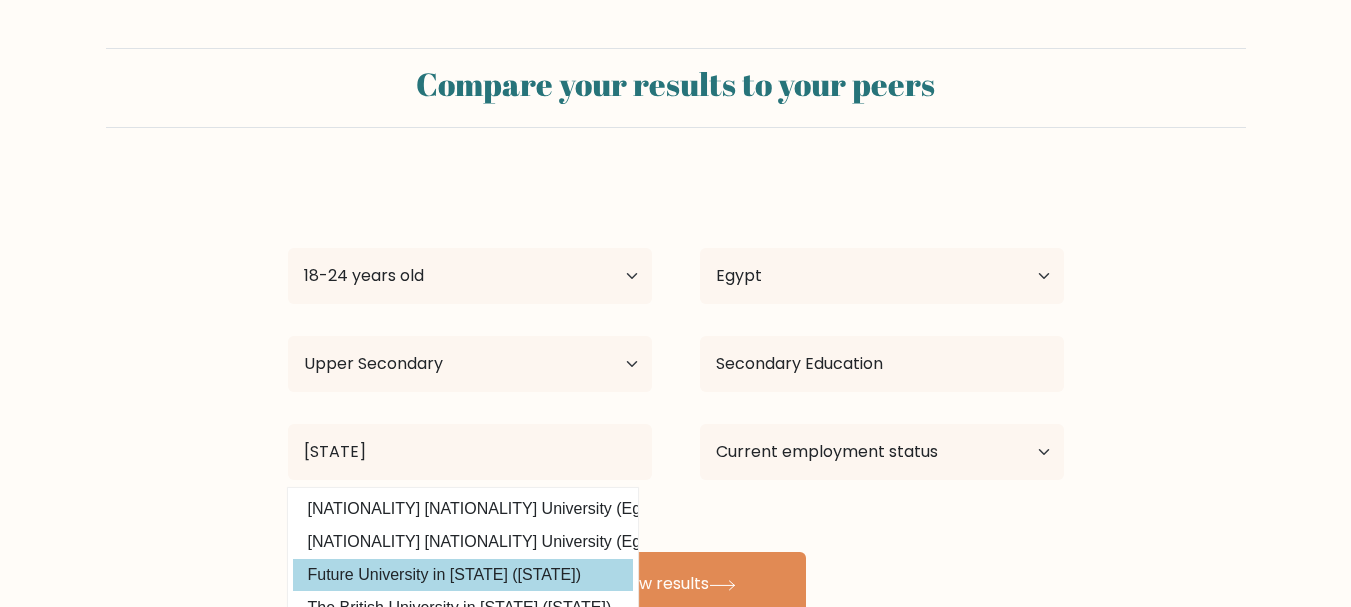 click on "Future University in Egypt (Egypt)" at bounding box center [463, 575] 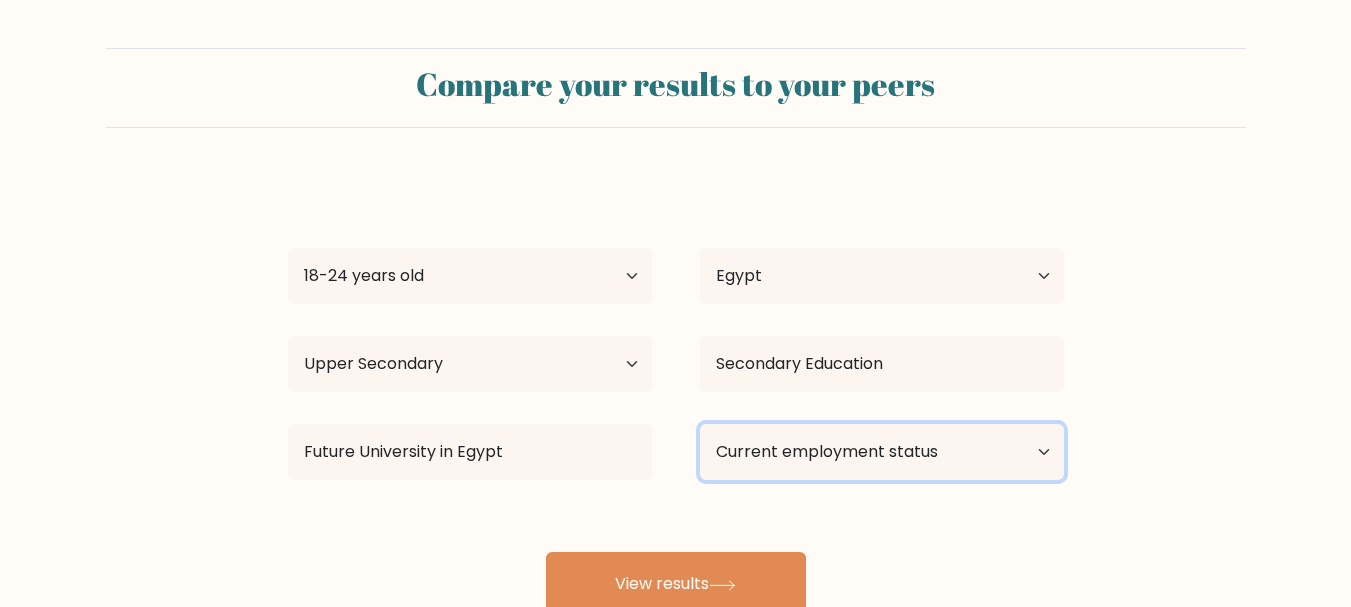 click on "Current employment status
Employed
Student
Retired
Other / prefer not to answer" at bounding box center (882, 452) 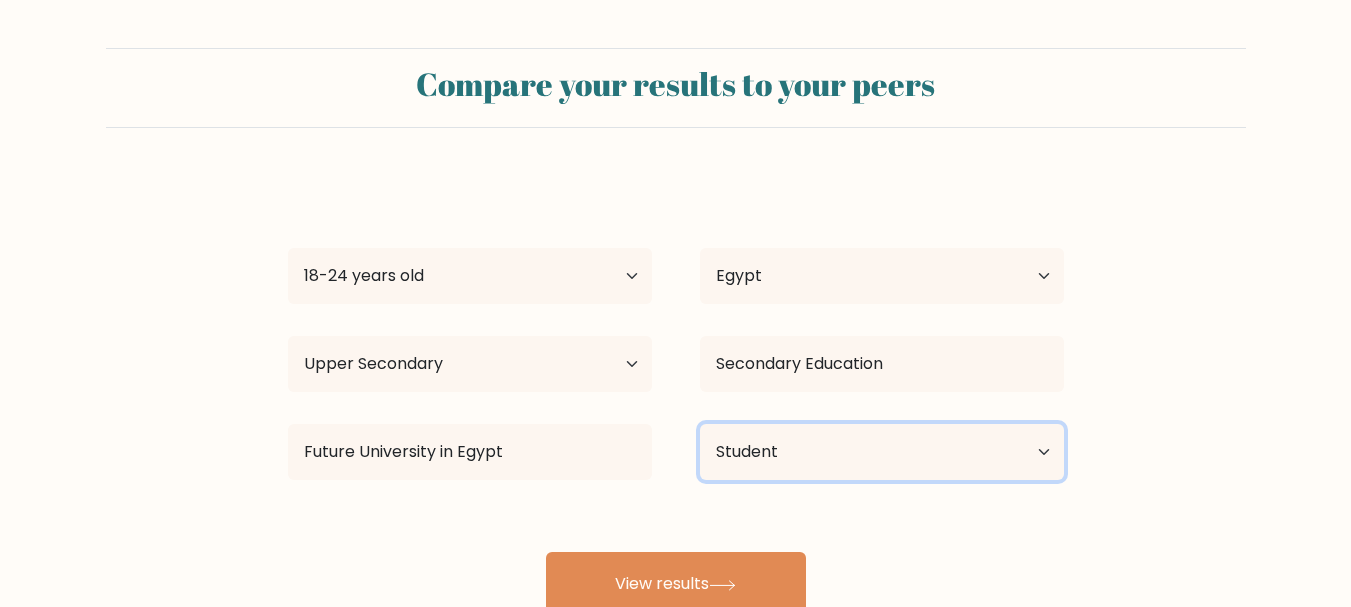 click on "Current employment status
Employed
Student
Retired
Other / prefer not to answer" at bounding box center [882, 452] 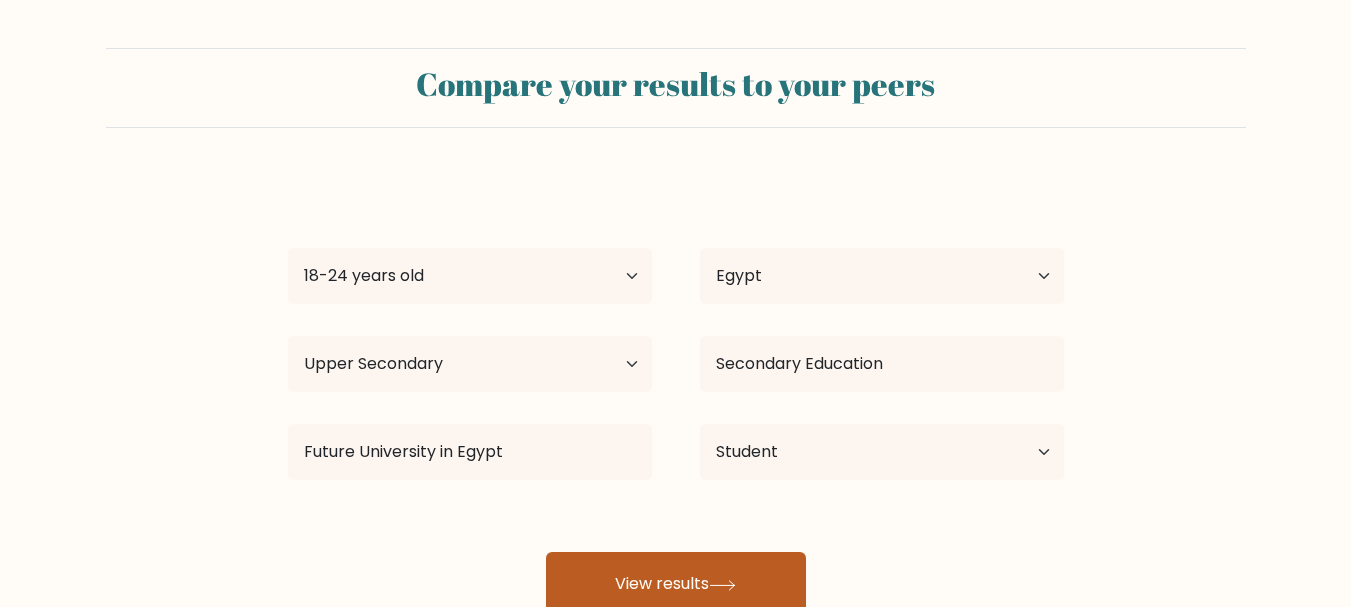 click on "View results" at bounding box center (676, 584) 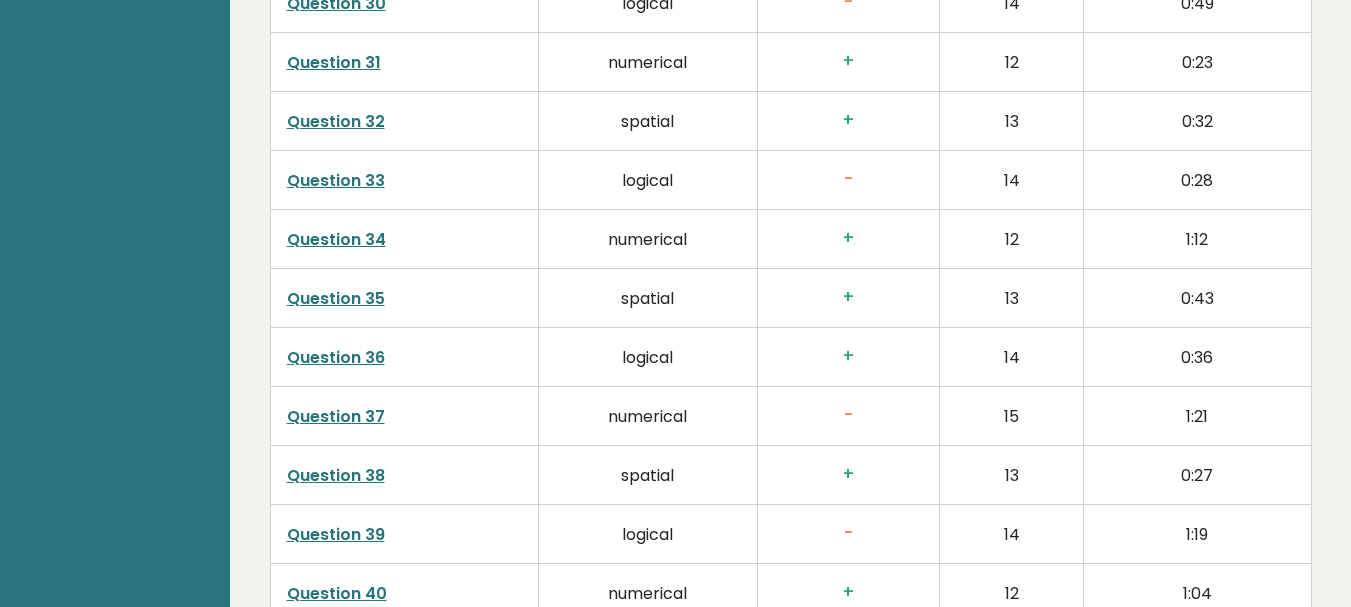 scroll, scrollTop: 5273, scrollLeft: 0, axis: vertical 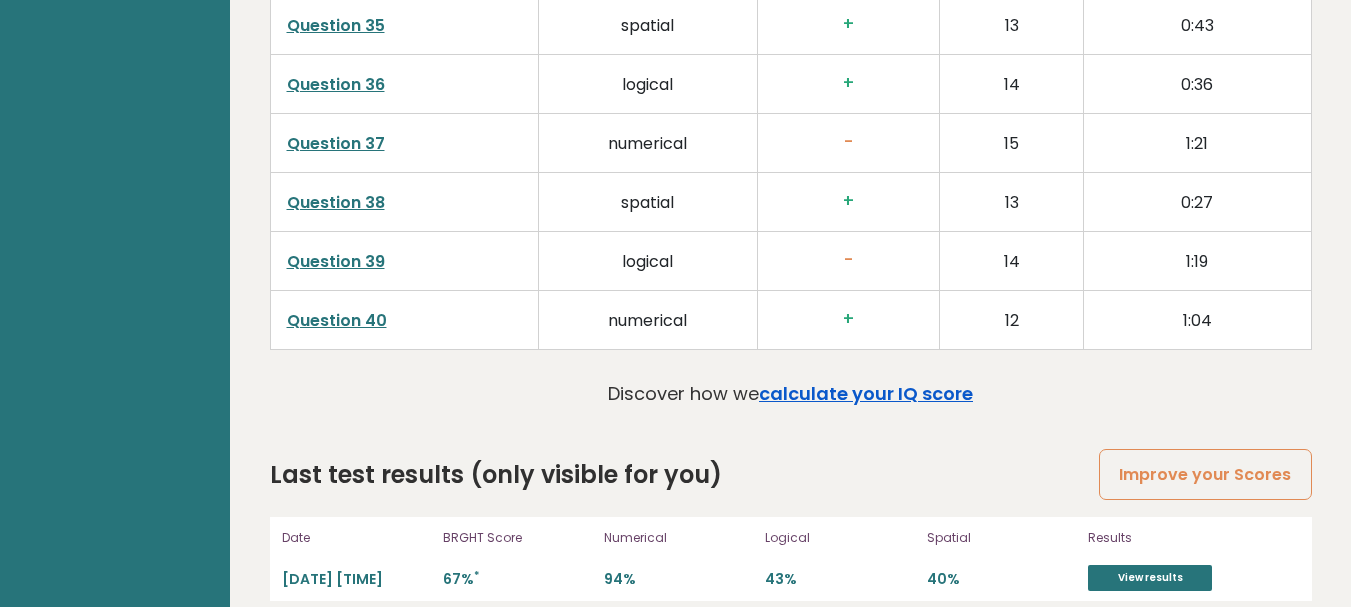 click on "calculate your IQ score" at bounding box center (866, 393) 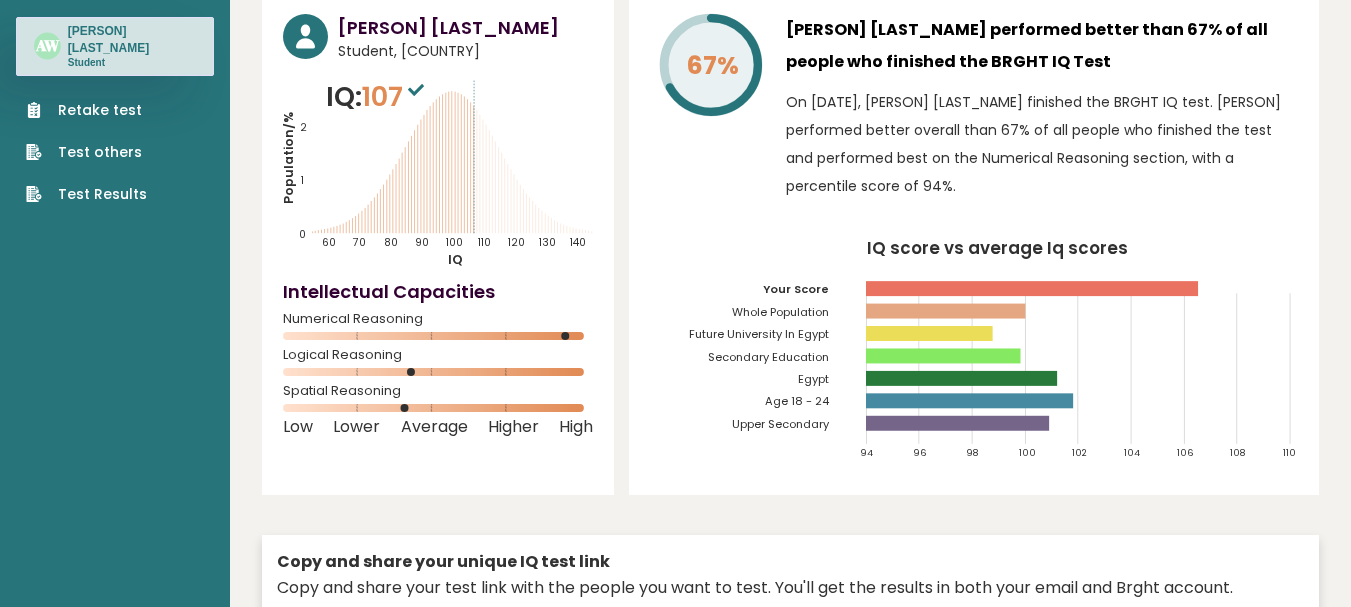 scroll, scrollTop: 73, scrollLeft: 0, axis: vertical 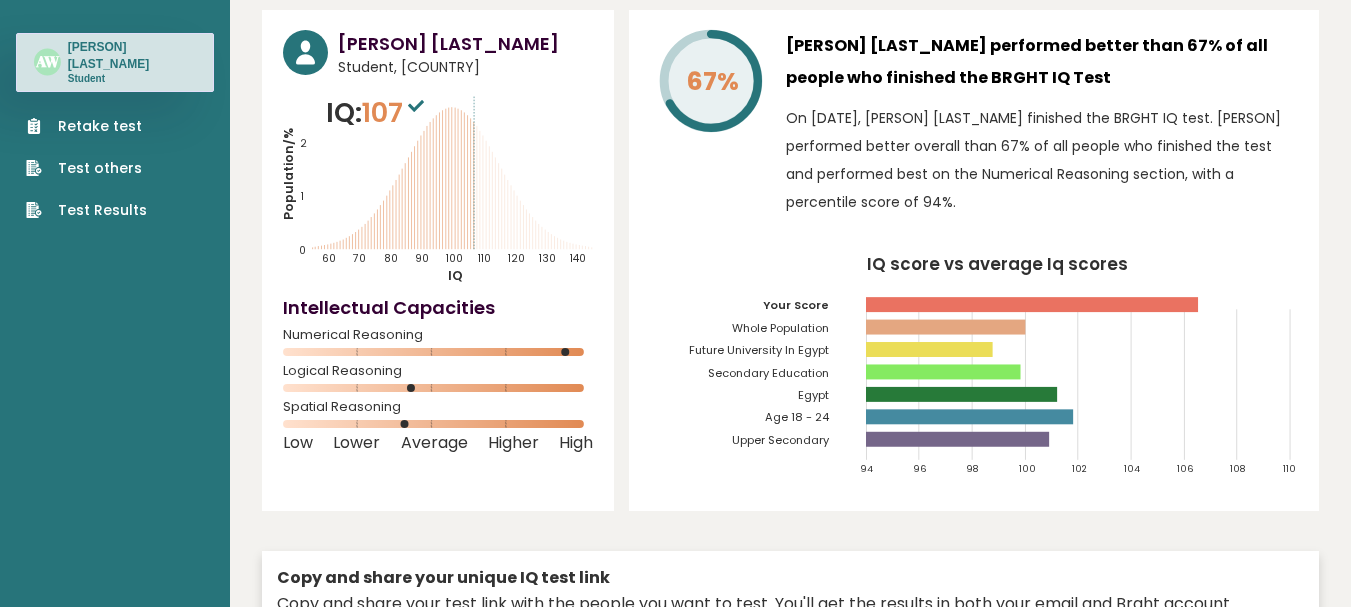 click at bounding box center (574, 352) 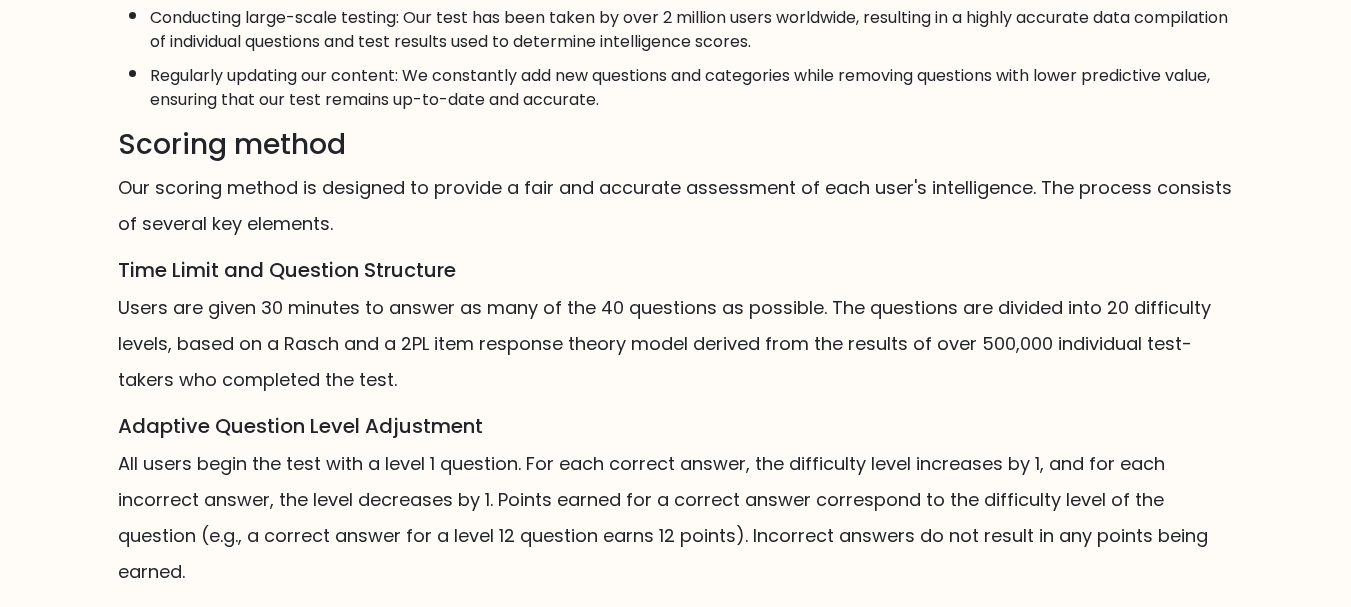 scroll, scrollTop: 1533, scrollLeft: 0, axis: vertical 